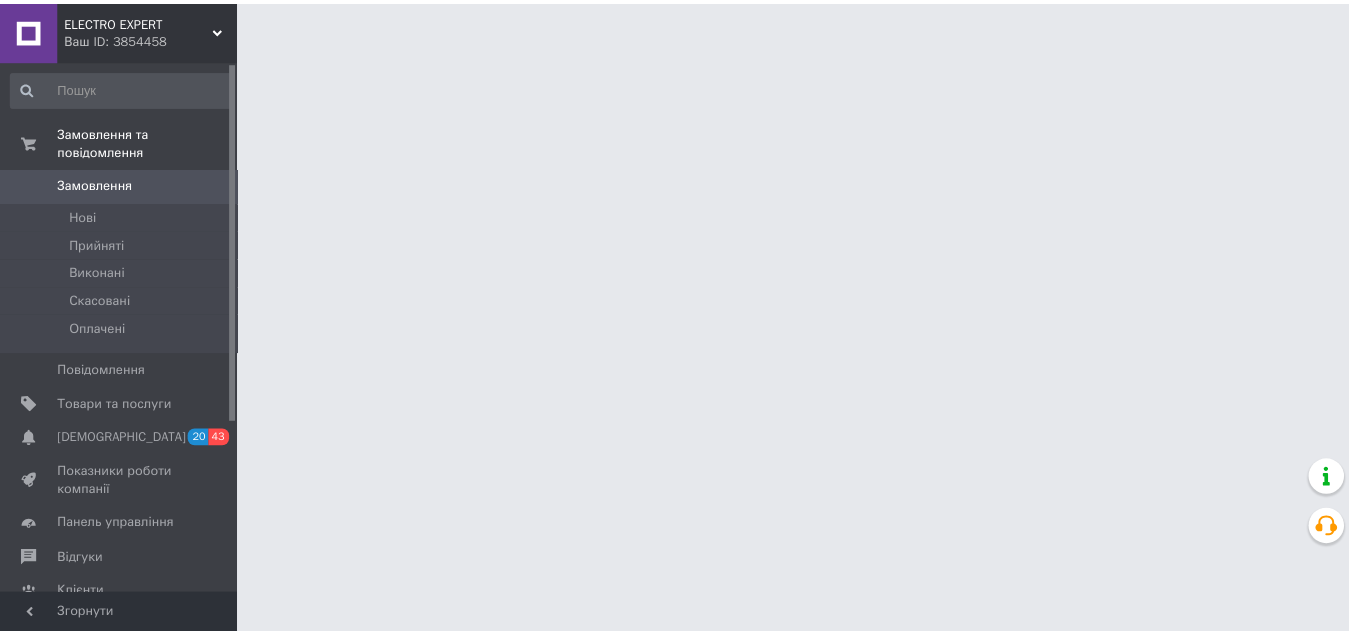 scroll, scrollTop: 0, scrollLeft: 0, axis: both 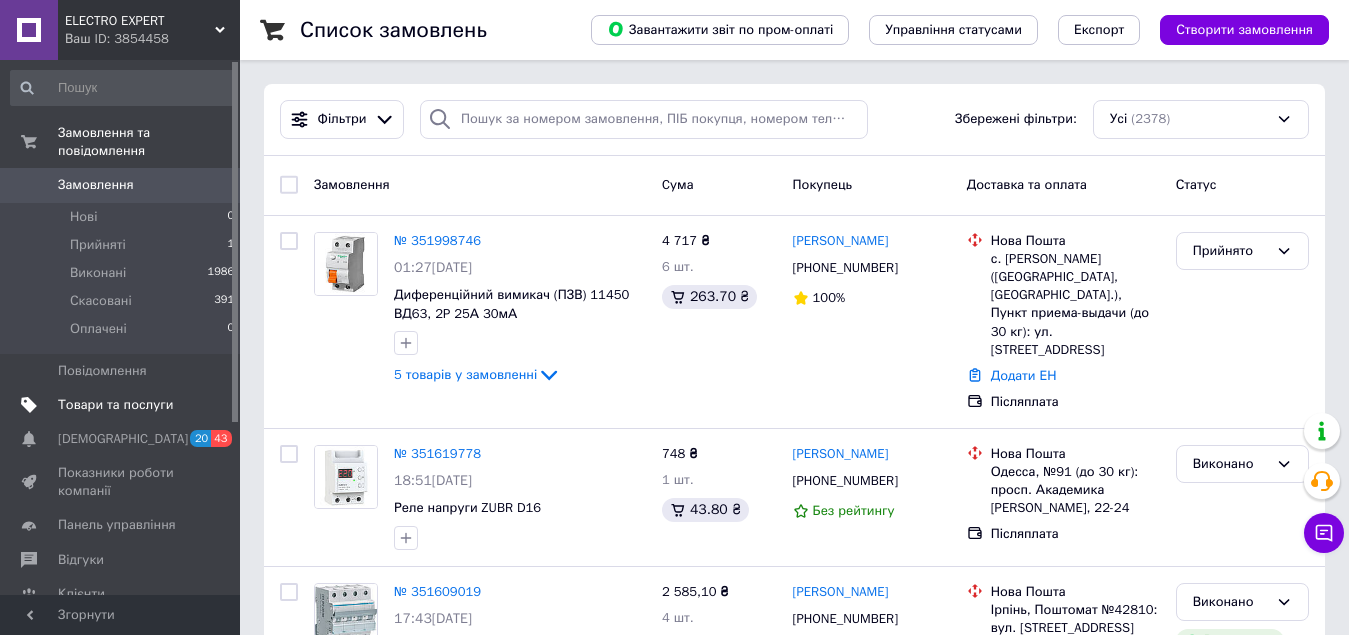 click on "Товари та послуги" at bounding box center (115, 405) 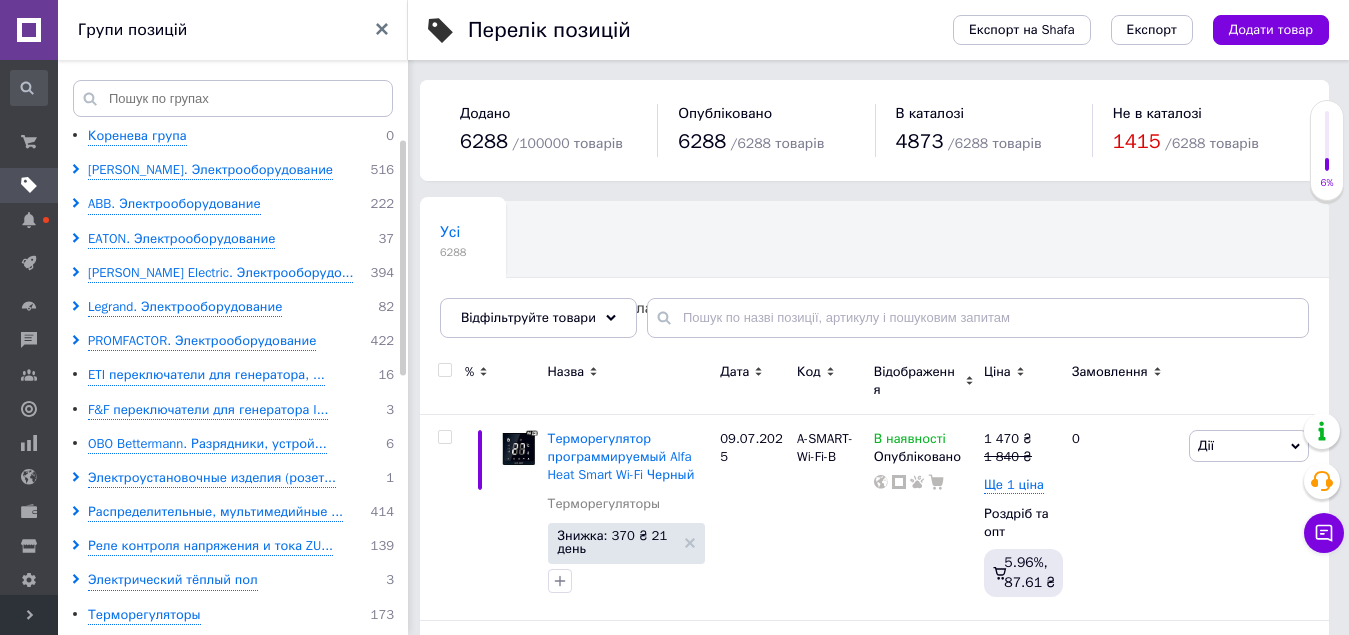 scroll, scrollTop: 100, scrollLeft: 0, axis: vertical 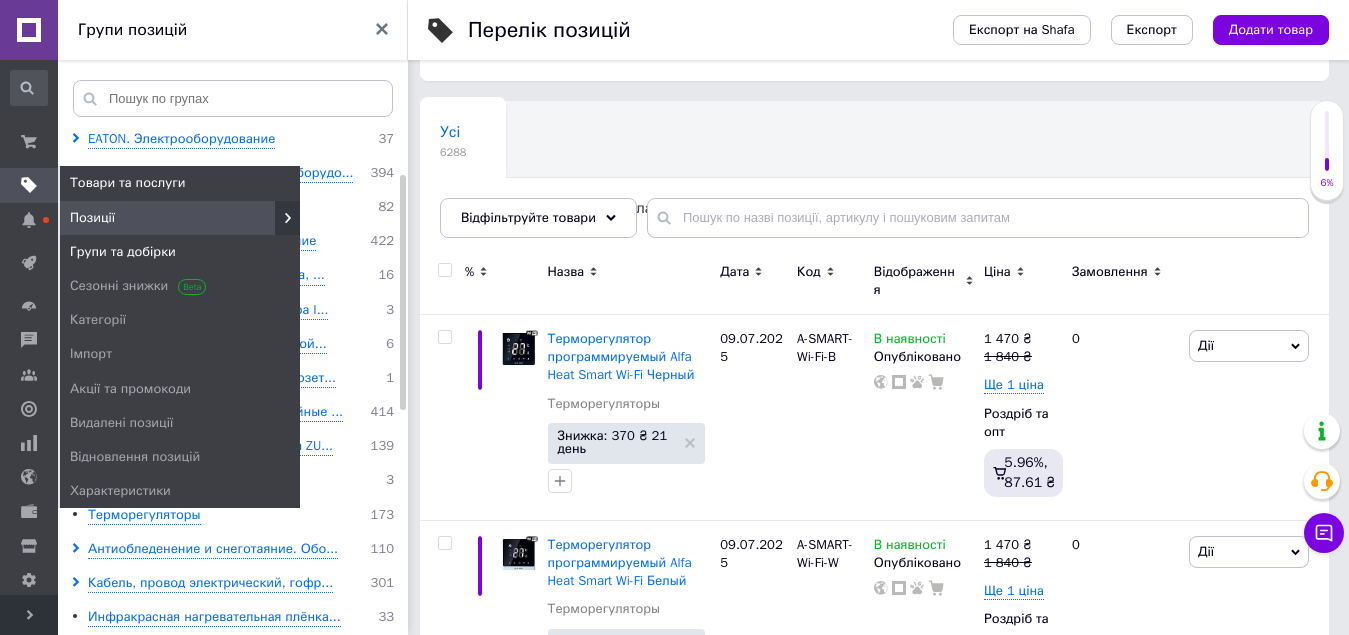 click on "Групи та добірки" at bounding box center (123, 252) 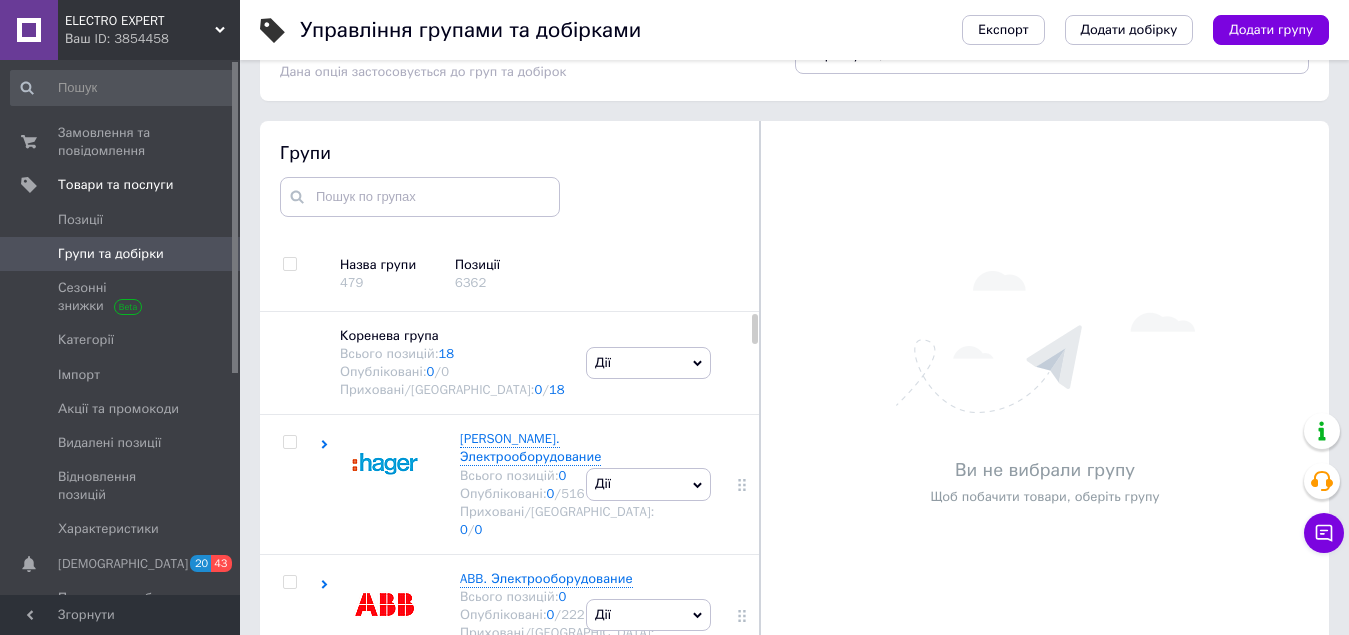 scroll, scrollTop: 113, scrollLeft: 0, axis: vertical 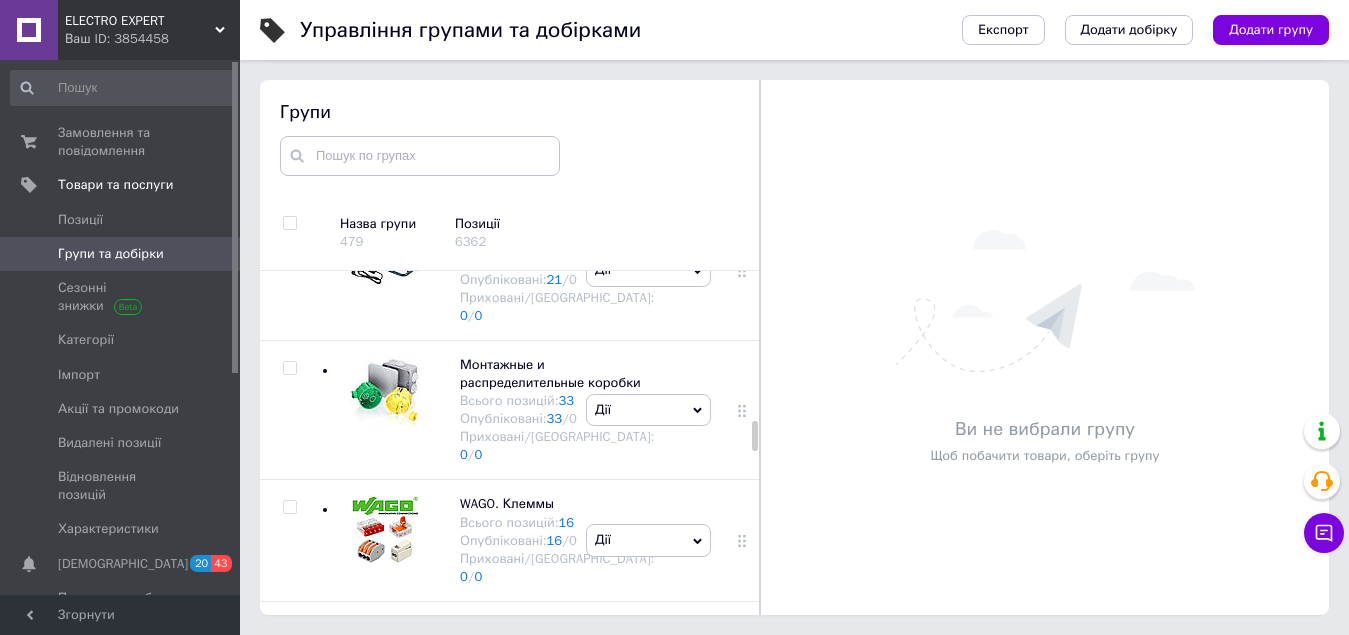 click 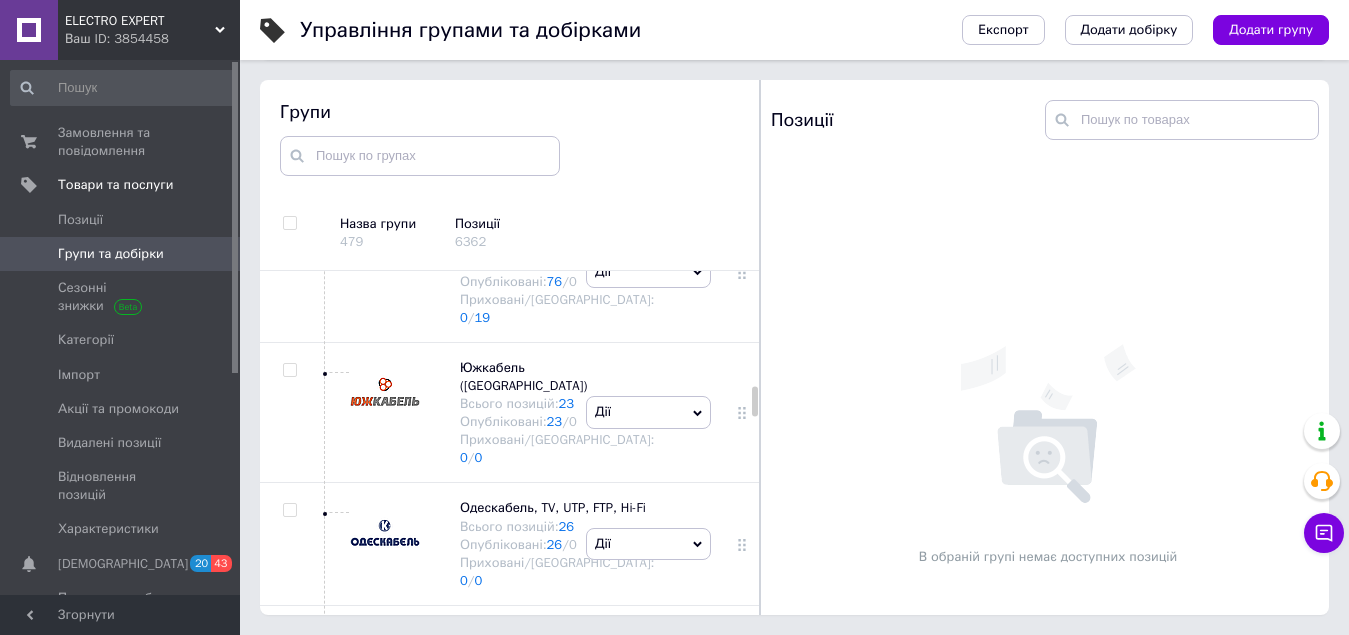 scroll, scrollTop: 2782, scrollLeft: 0, axis: vertical 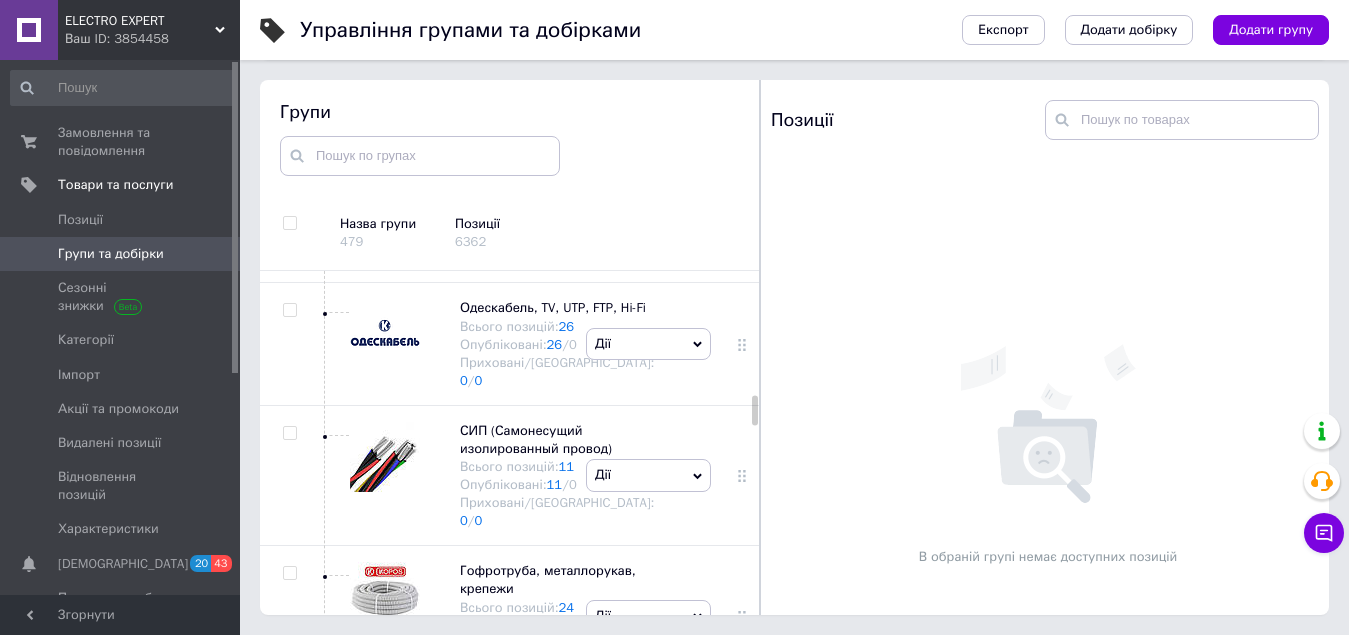 click on "Дії" at bounding box center (648, -69) 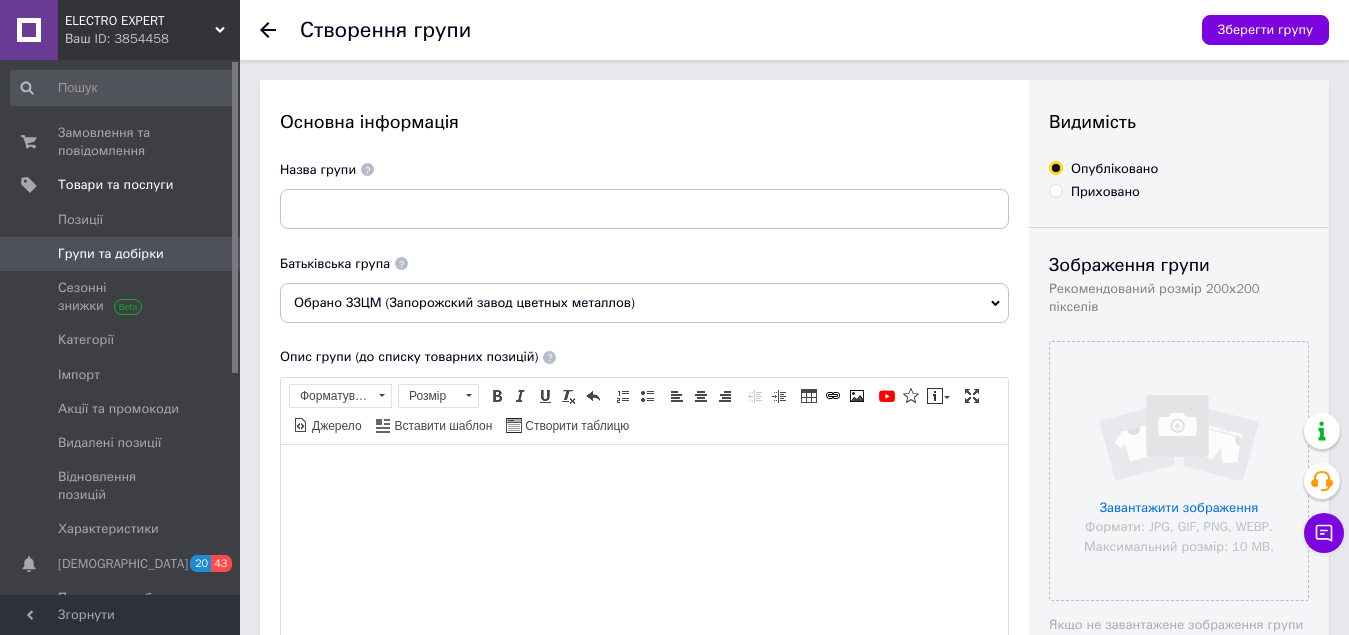 scroll, scrollTop: 0, scrollLeft: 0, axis: both 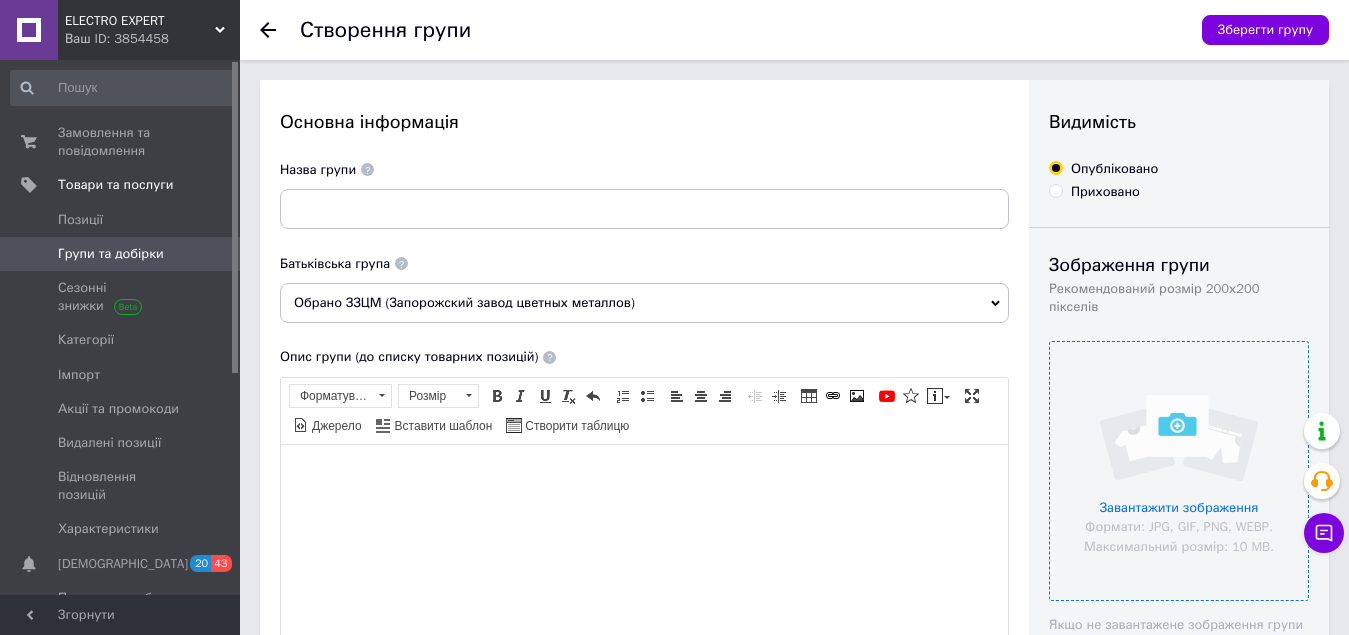 click at bounding box center (1179, 471) 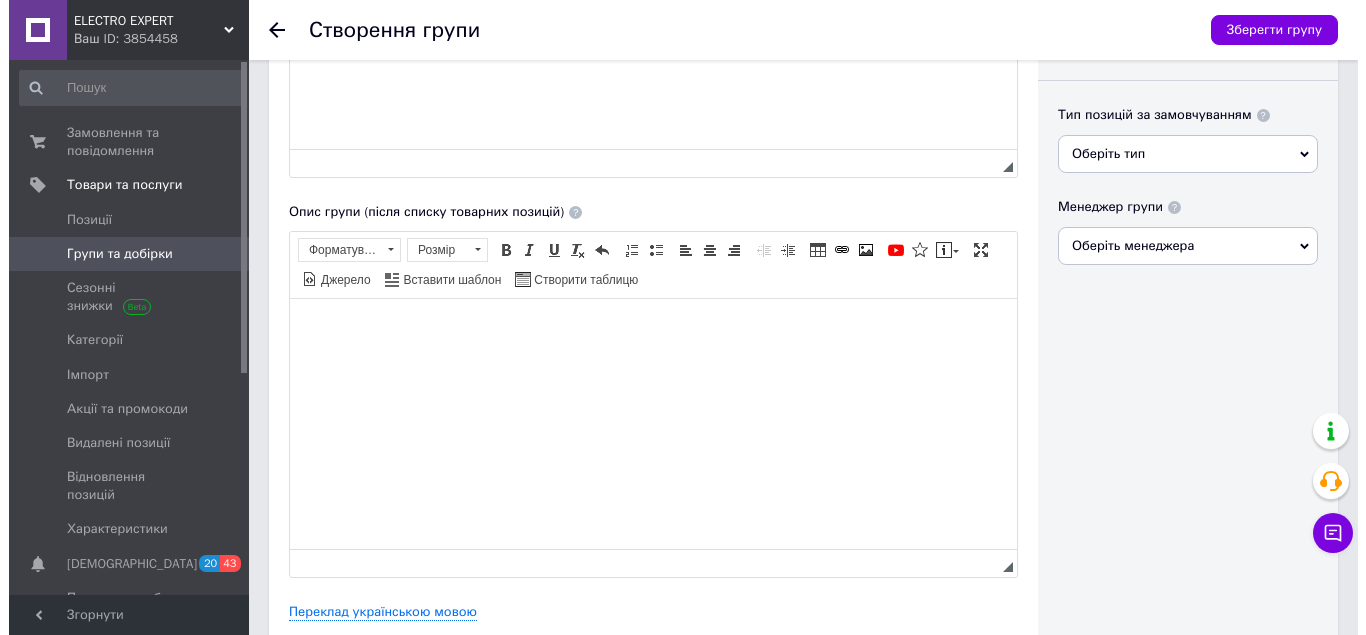 scroll, scrollTop: 672, scrollLeft: 0, axis: vertical 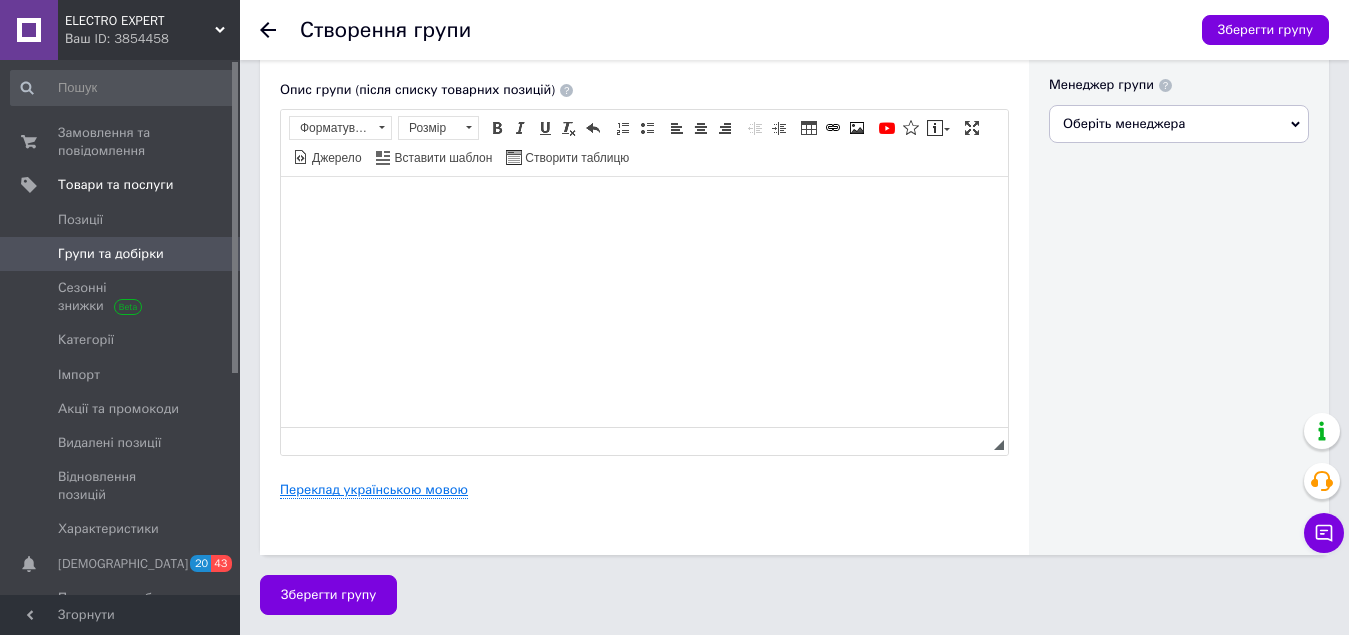 click on "Переклад українською мовою" at bounding box center (374, 490) 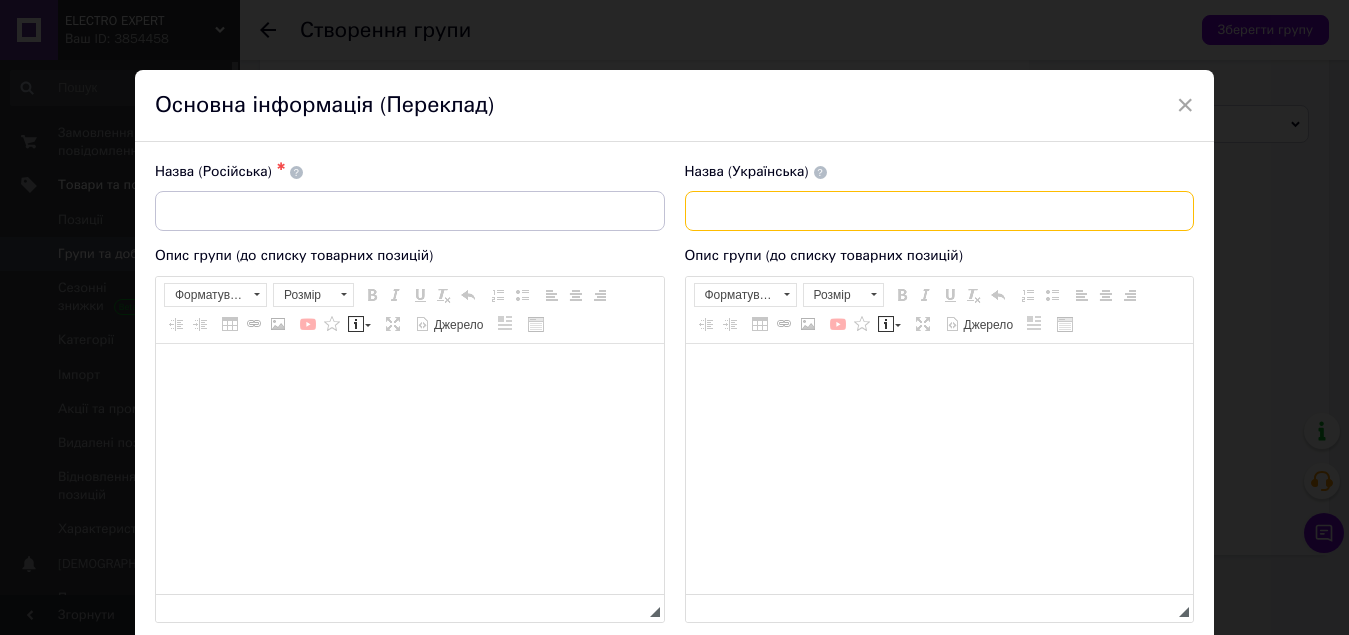 click at bounding box center (940, 211) 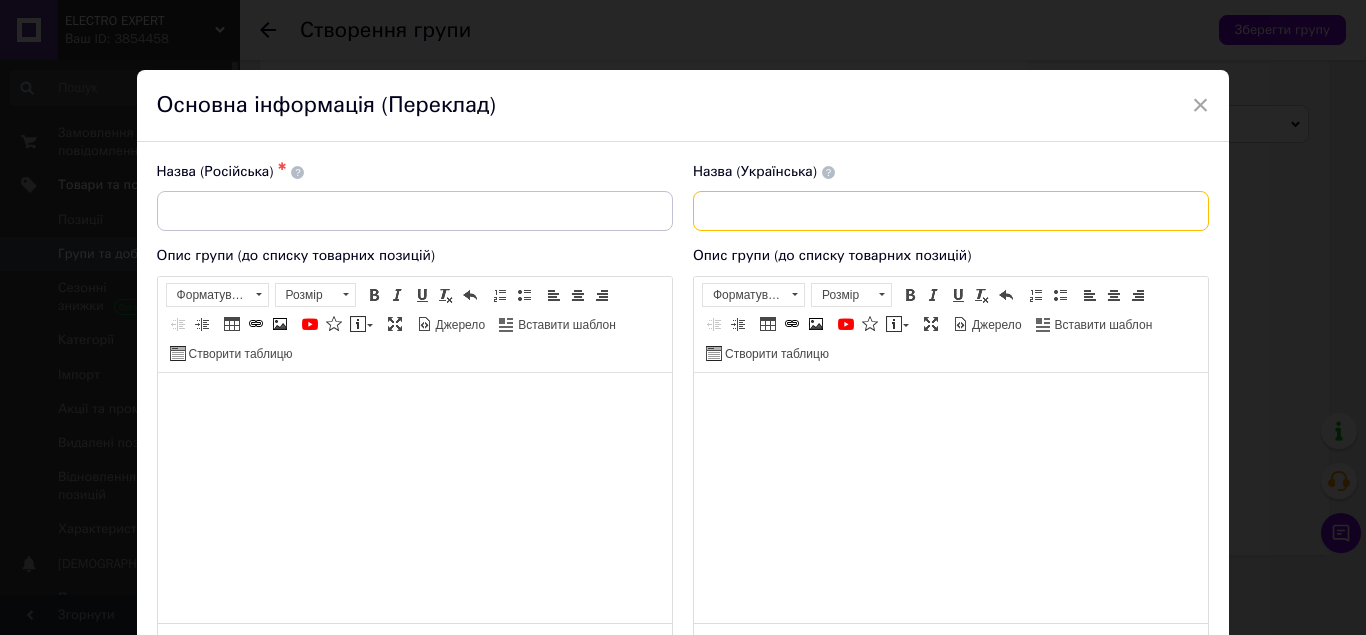 paste on "Провід ШВВП (ЗЗКМ)" 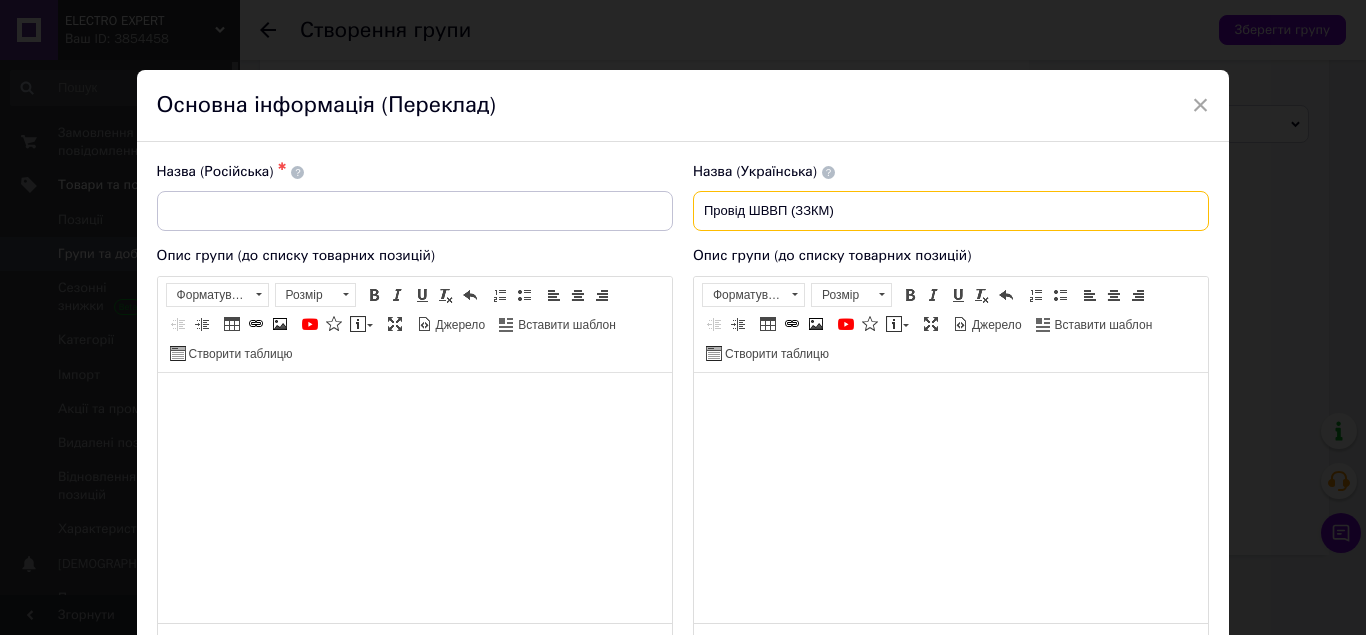scroll, scrollTop: 0, scrollLeft: 0, axis: both 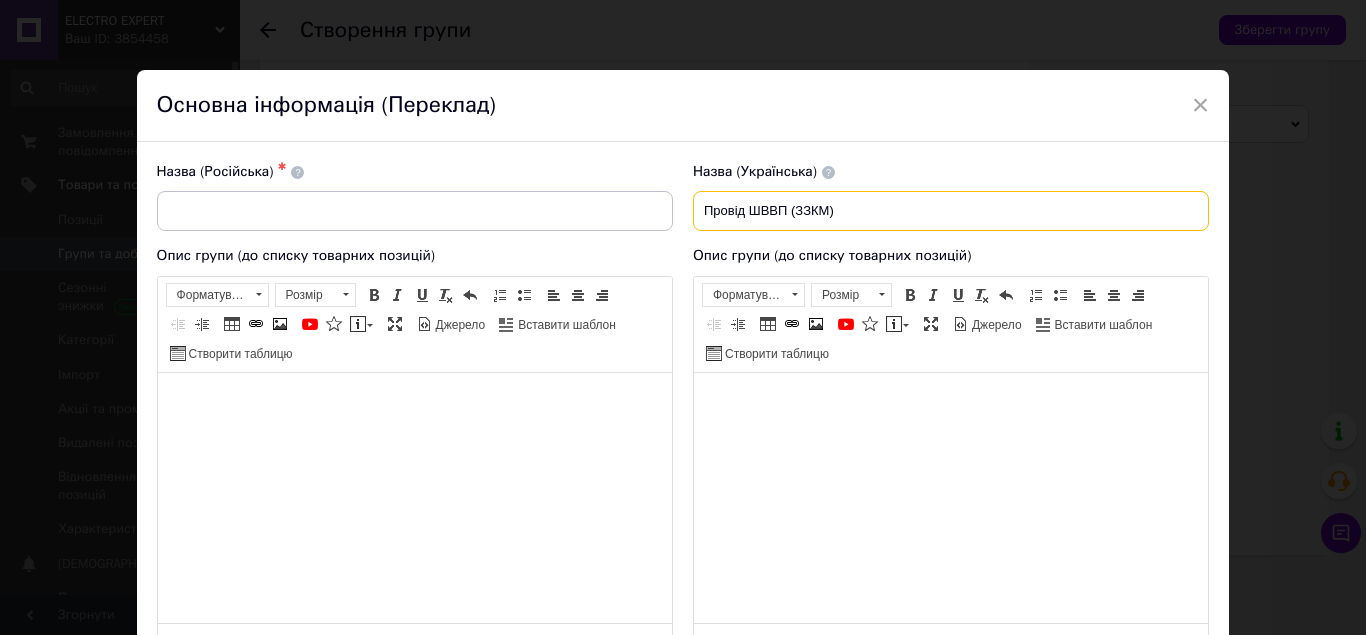 drag, startPoint x: 783, startPoint y: 212, endPoint x: 749, endPoint y: 212, distance: 34 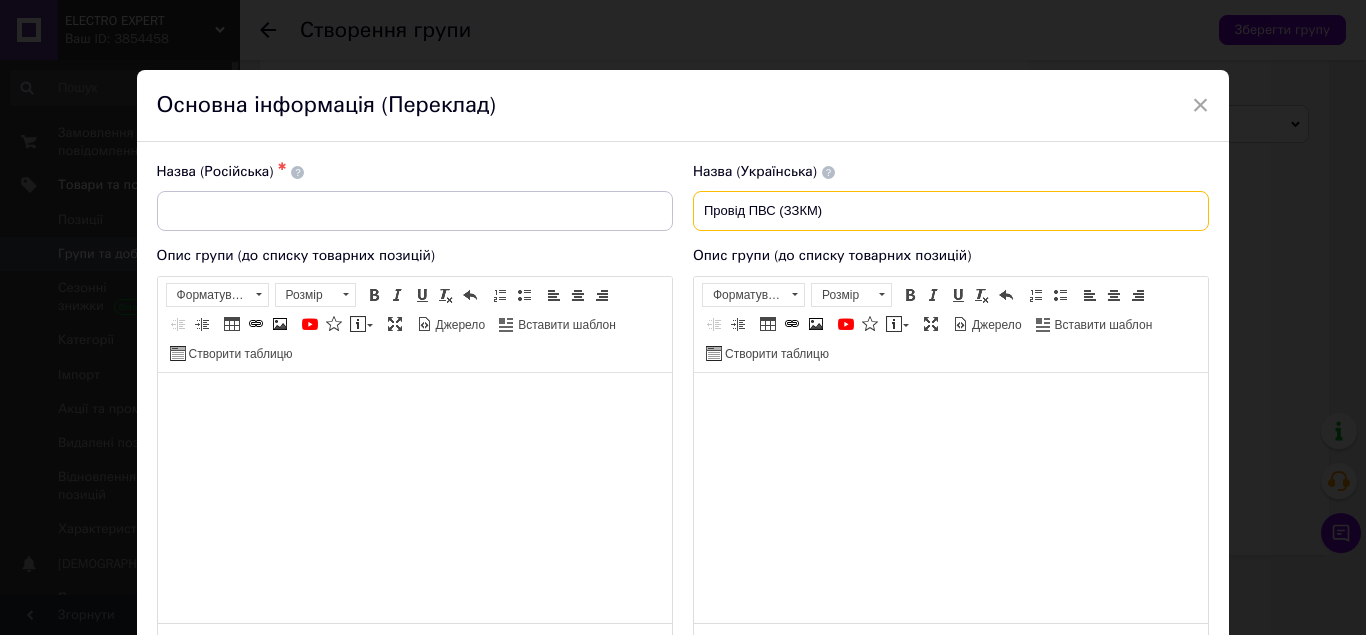 type on "Провід ПВС (ЗЗКМ)" 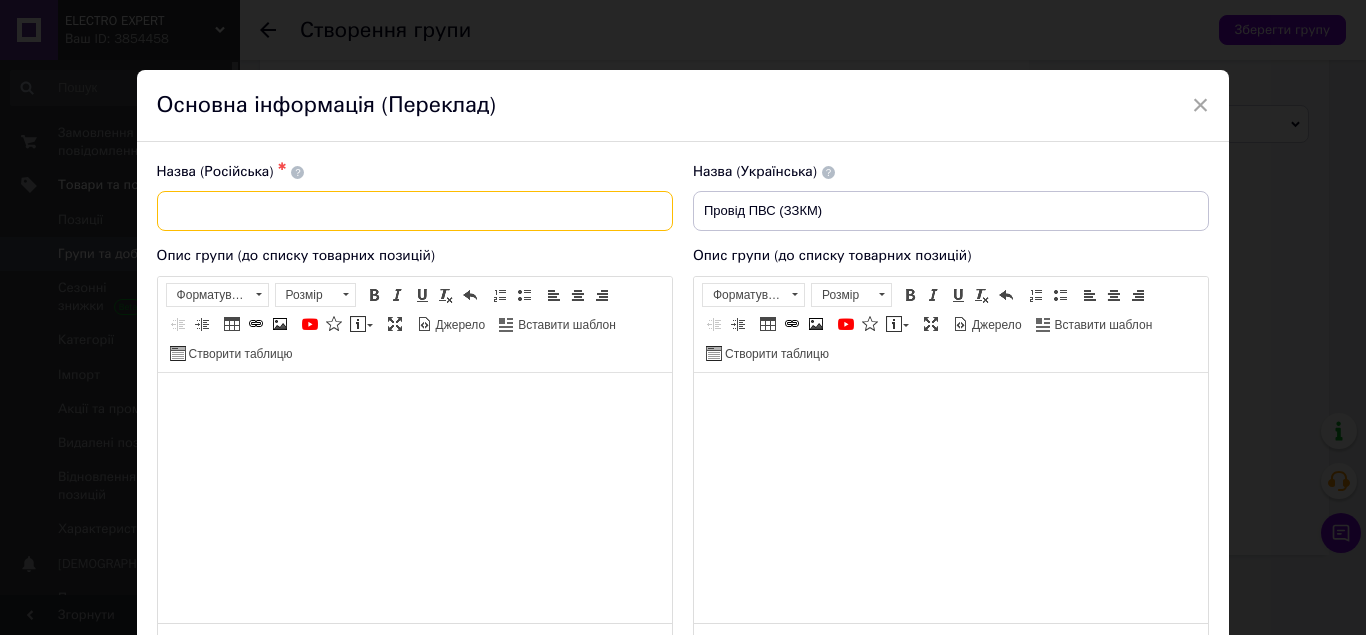 click at bounding box center [415, 211] 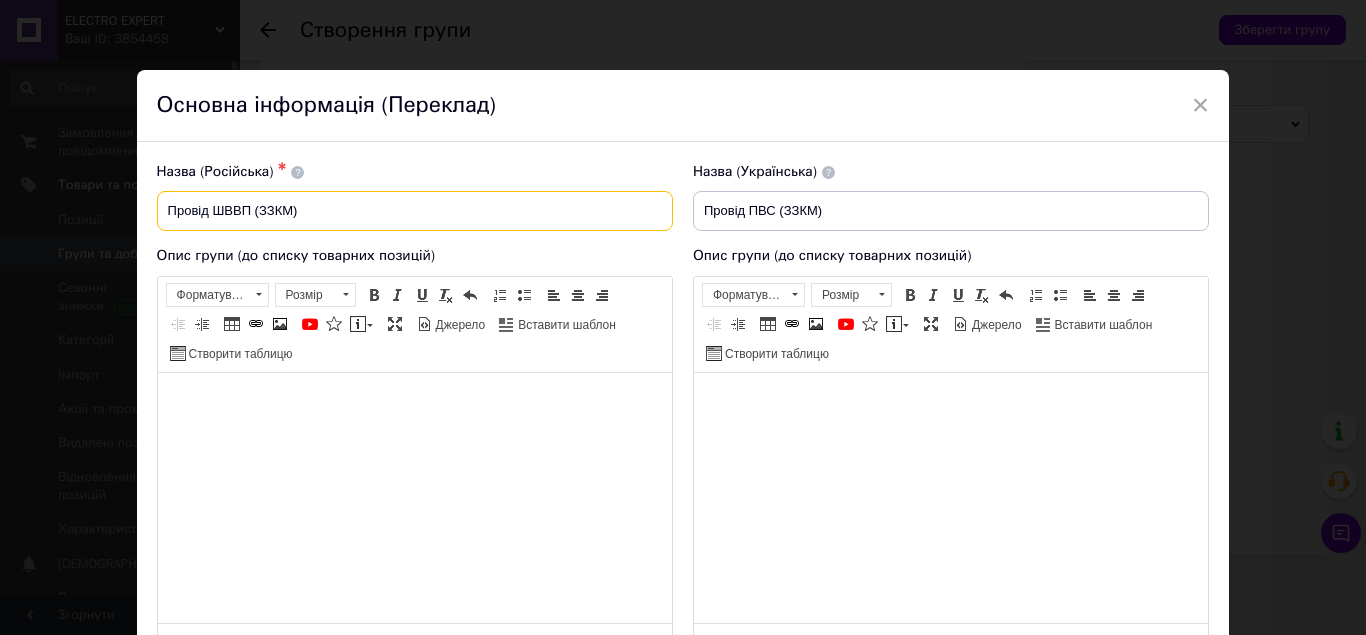 drag, startPoint x: 251, startPoint y: 211, endPoint x: 215, endPoint y: 211, distance: 36 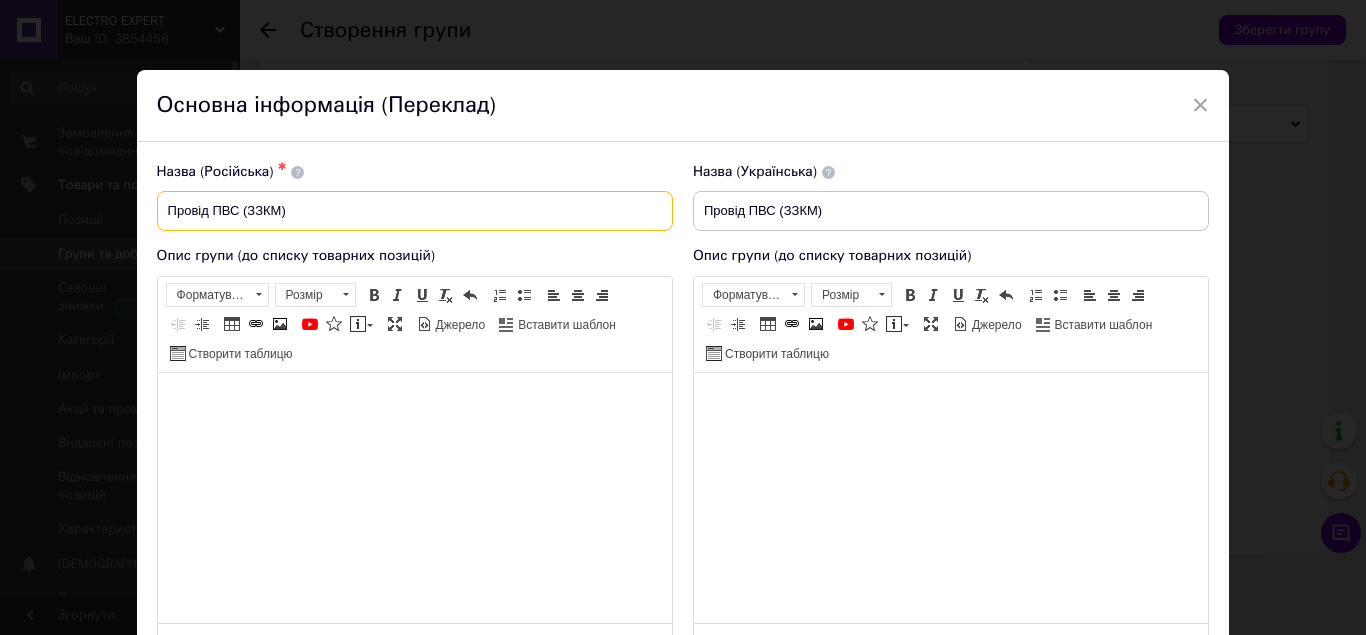 click on "Провід ПВС (ЗЗКМ)" at bounding box center (415, 211) 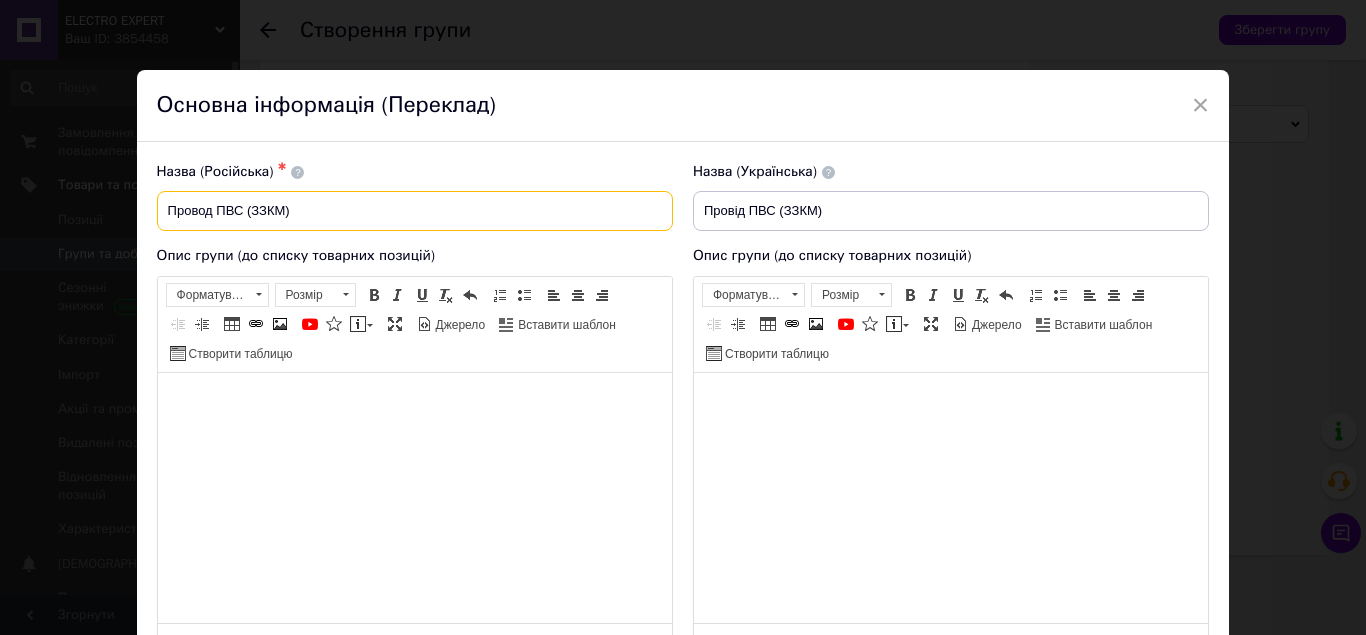 click on "Провод ПВС (ЗЗКМ)" at bounding box center (415, 211) 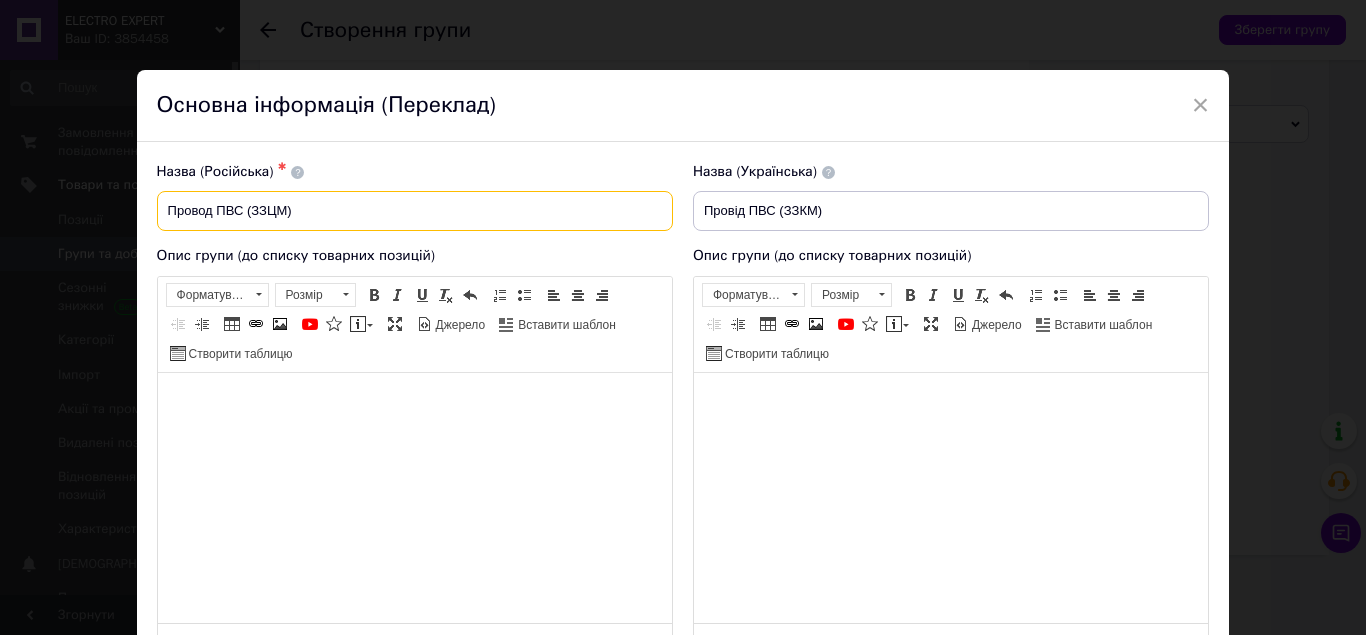 type on "Провод ПВС (ЗЗЦМ)" 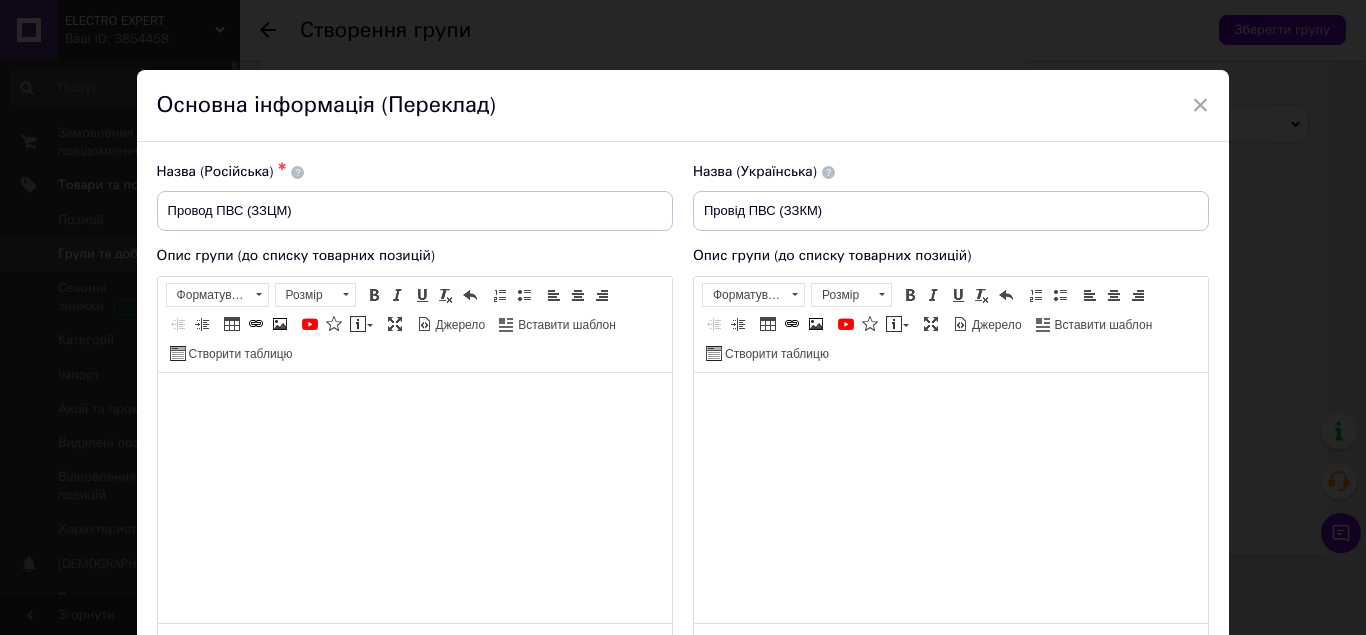 click at bounding box center (414, 402) 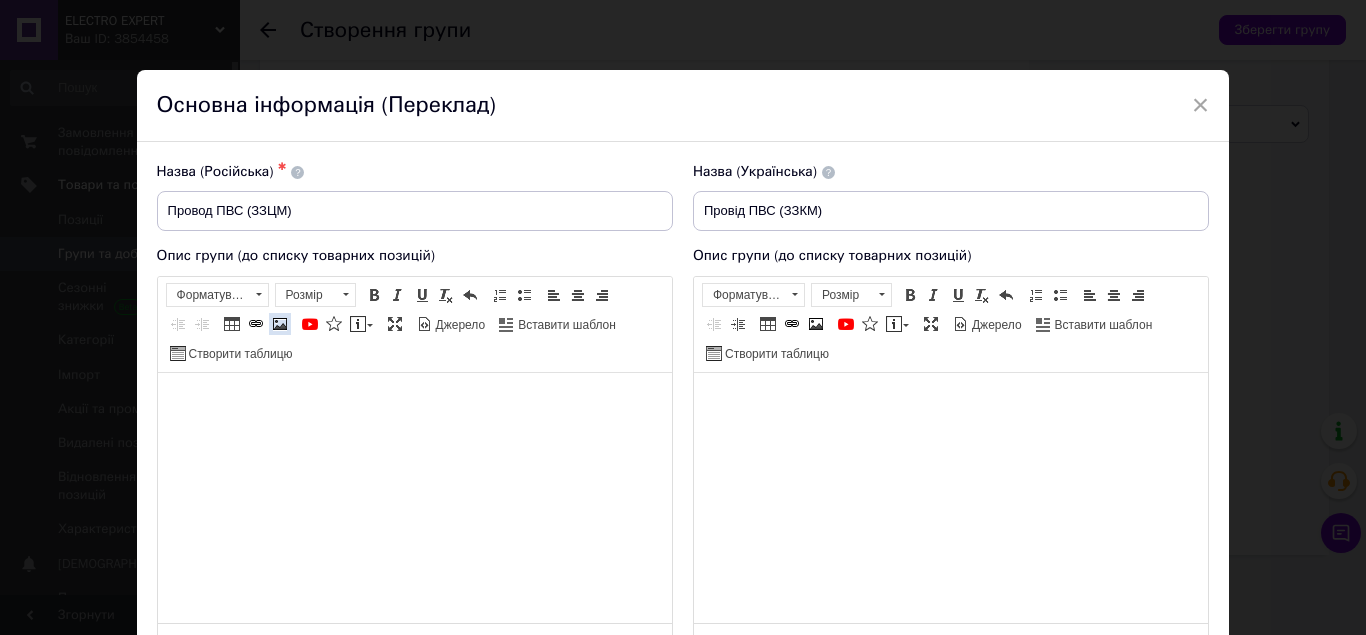 click at bounding box center [280, 324] 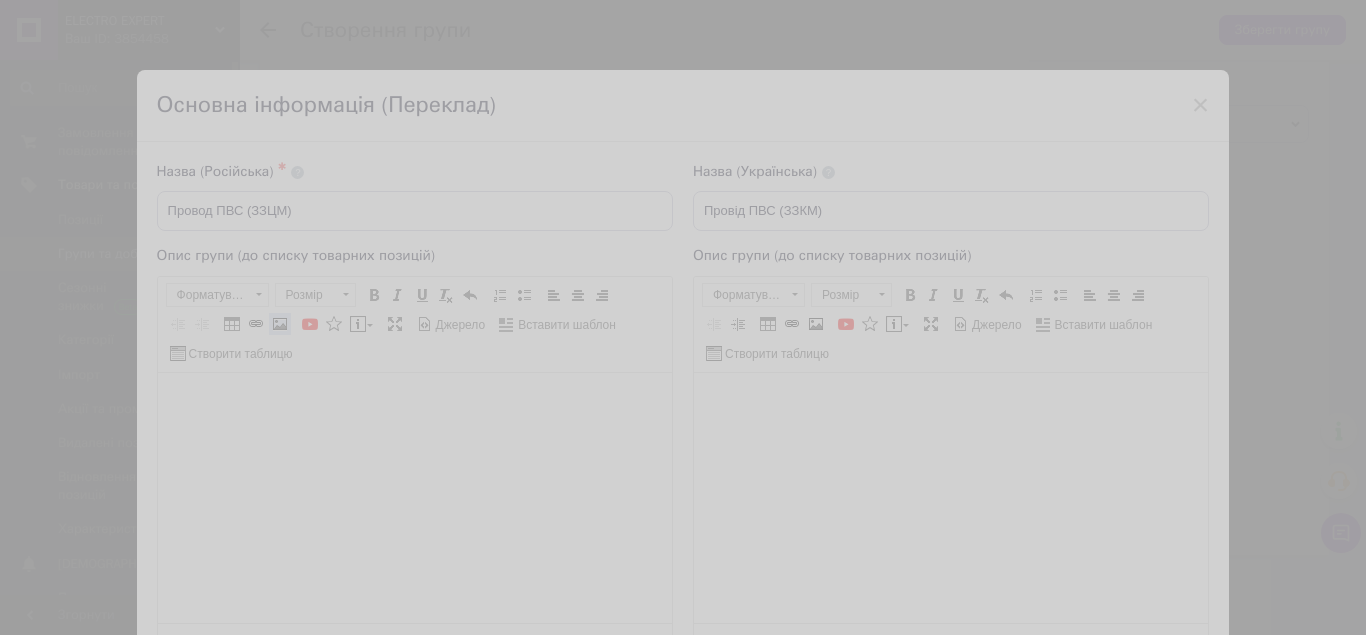 select 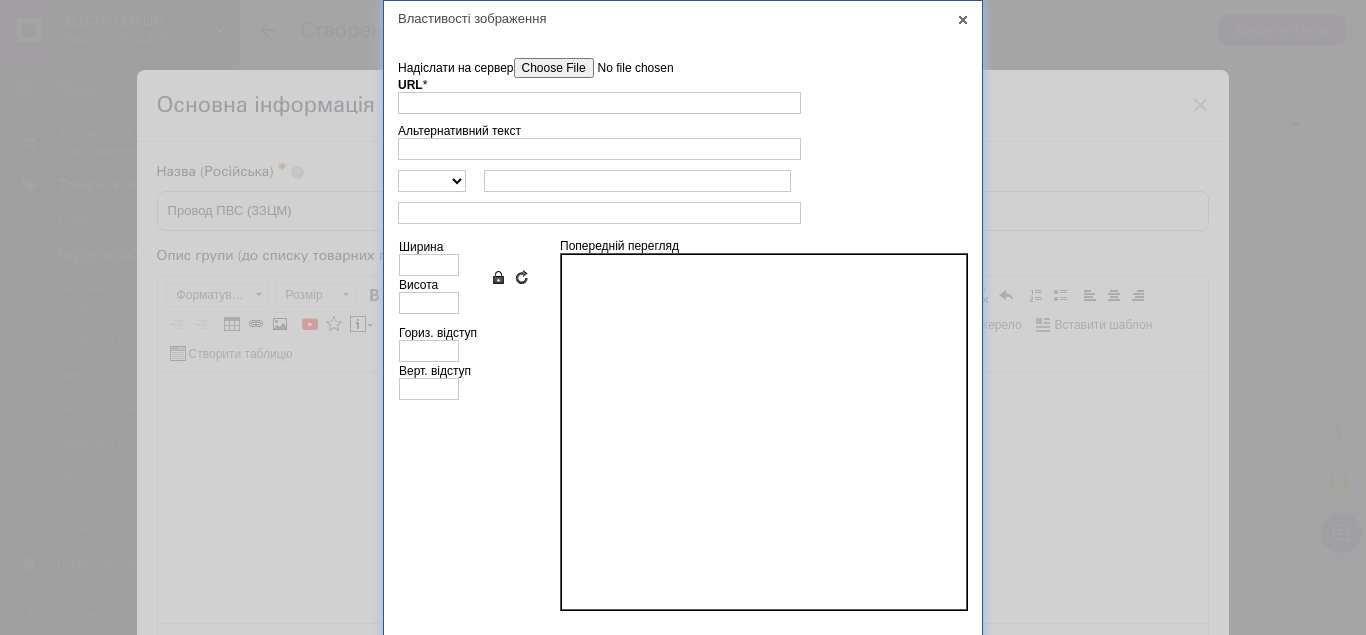 click on "Надіслати на сервер" at bounding box center (627, 68) 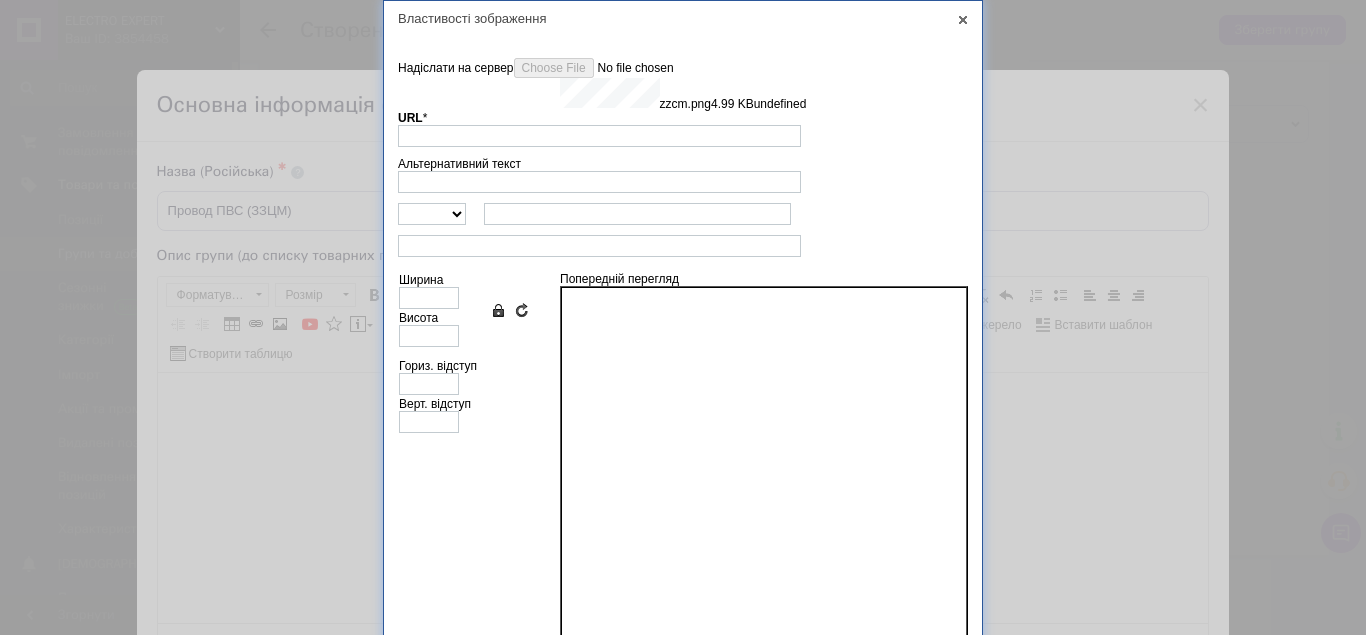 type on "[URL][DOMAIN_NAME]" 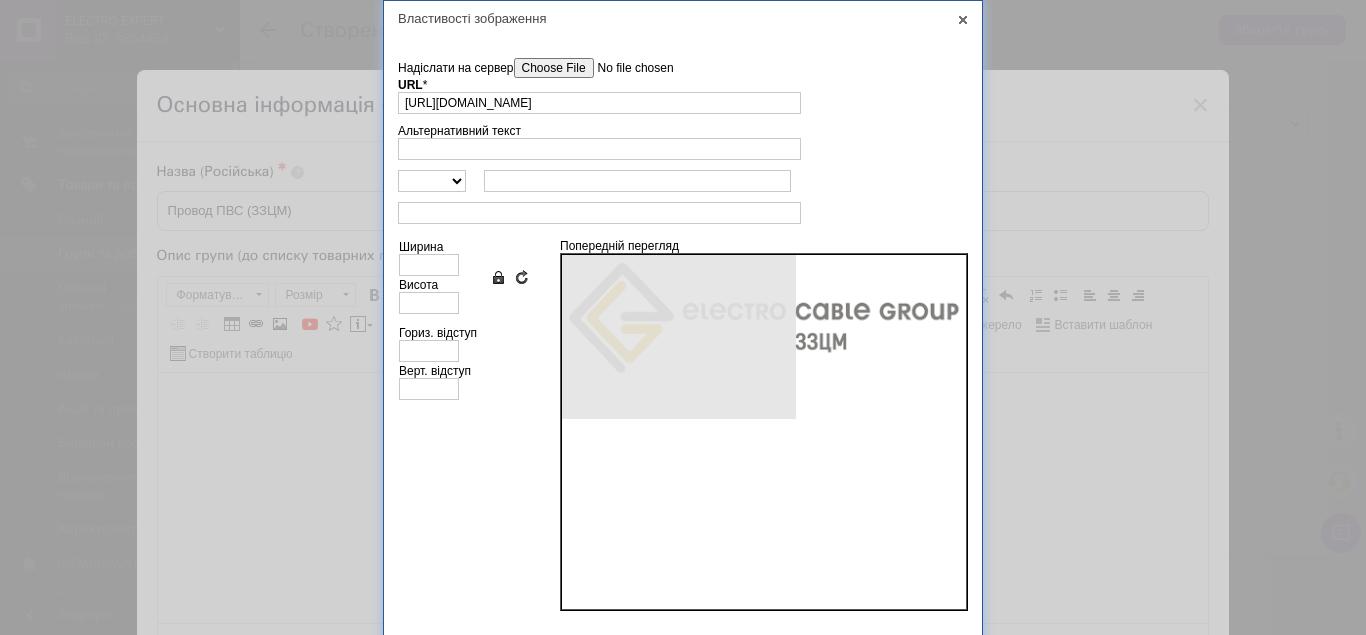 type on "410" 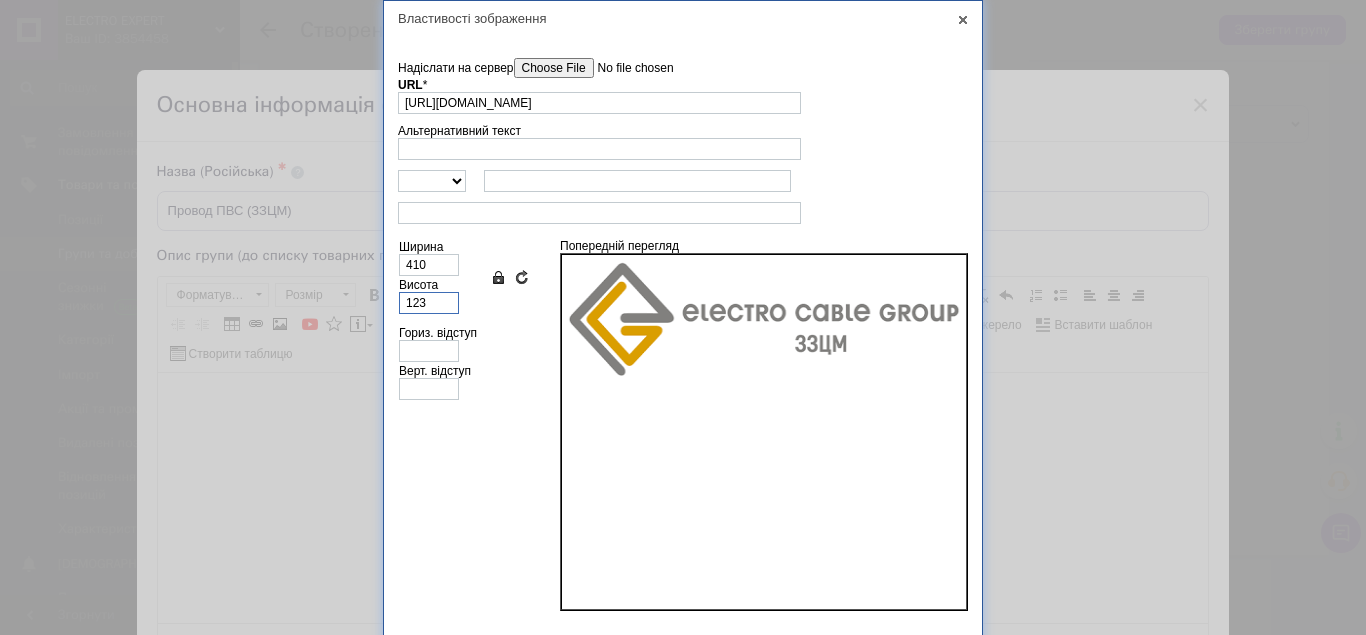 drag, startPoint x: 431, startPoint y: 296, endPoint x: 389, endPoint y: 301, distance: 42.296574 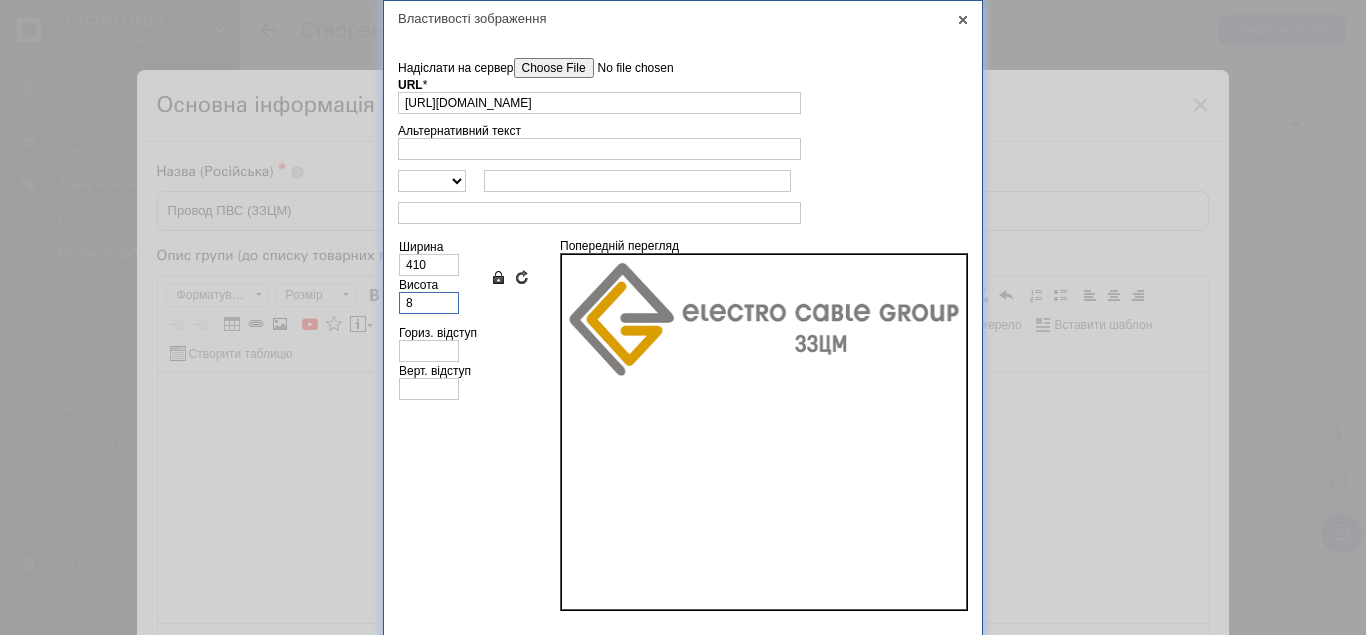 type on "27" 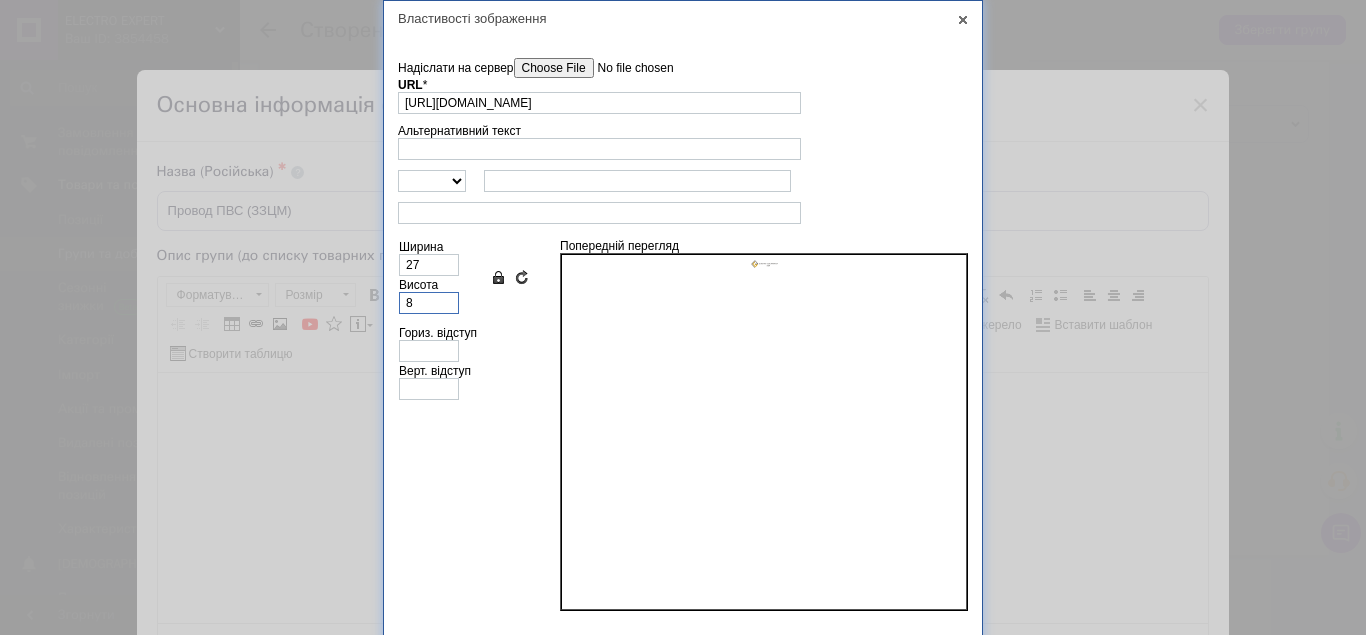 type on "80" 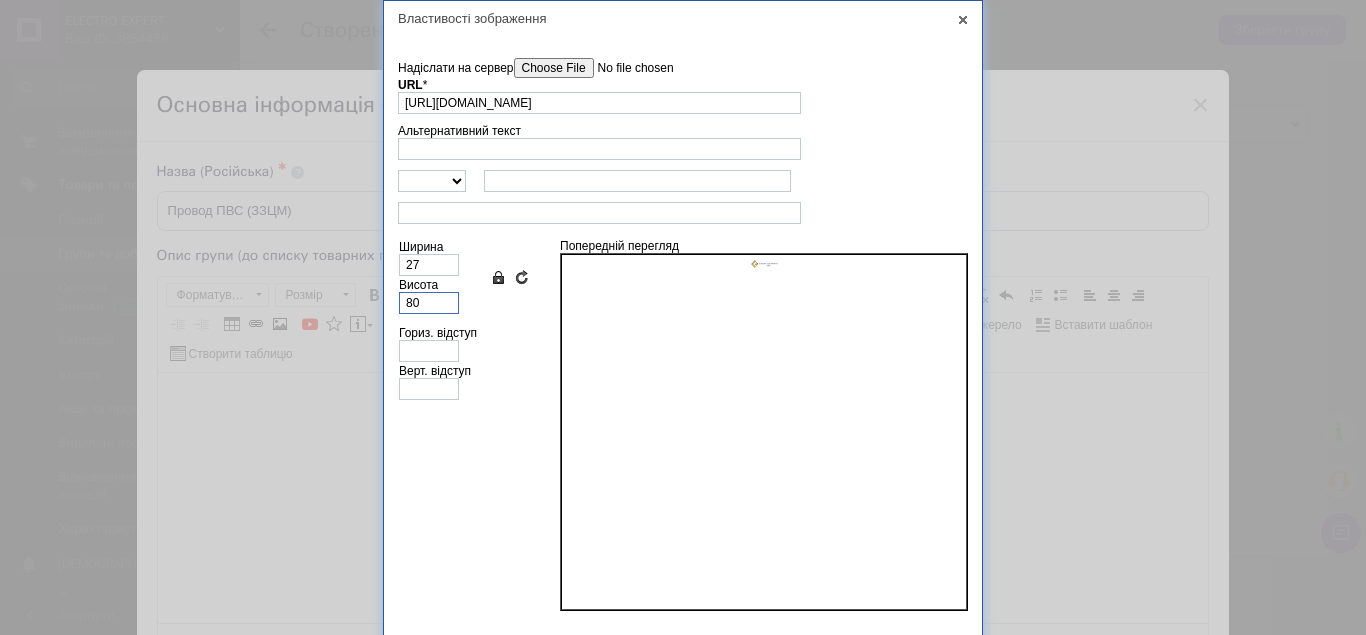 type on "267" 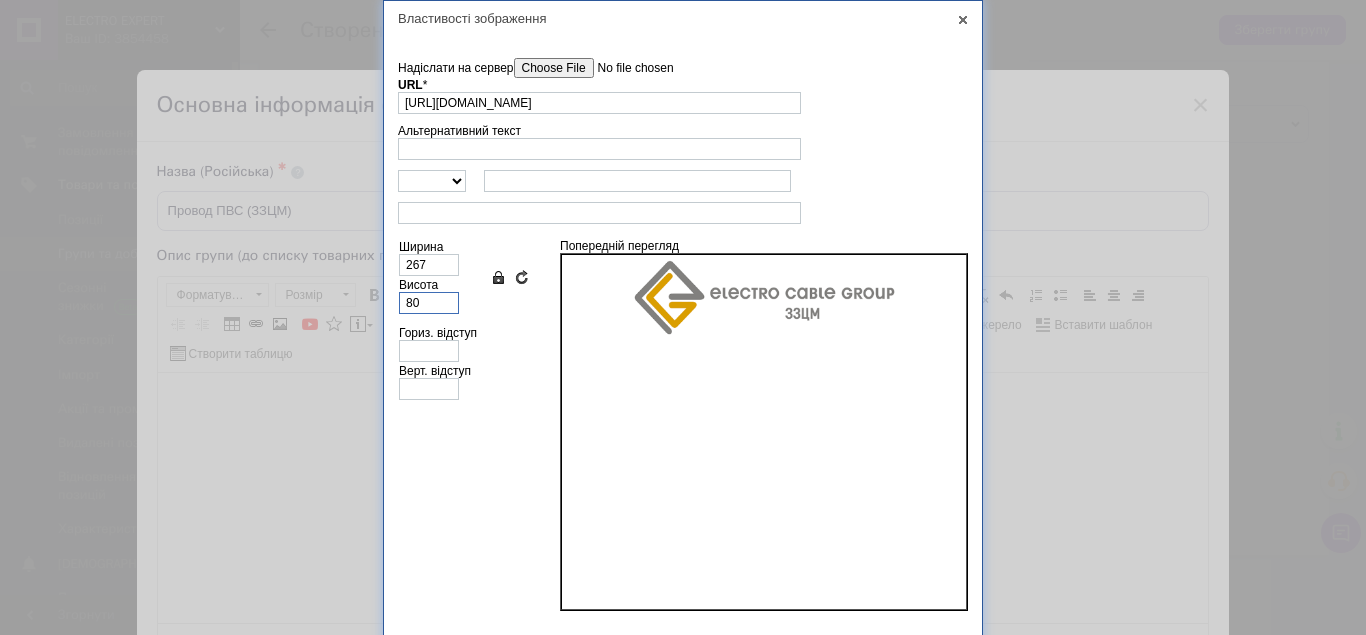 scroll, scrollTop: 39, scrollLeft: 0, axis: vertical 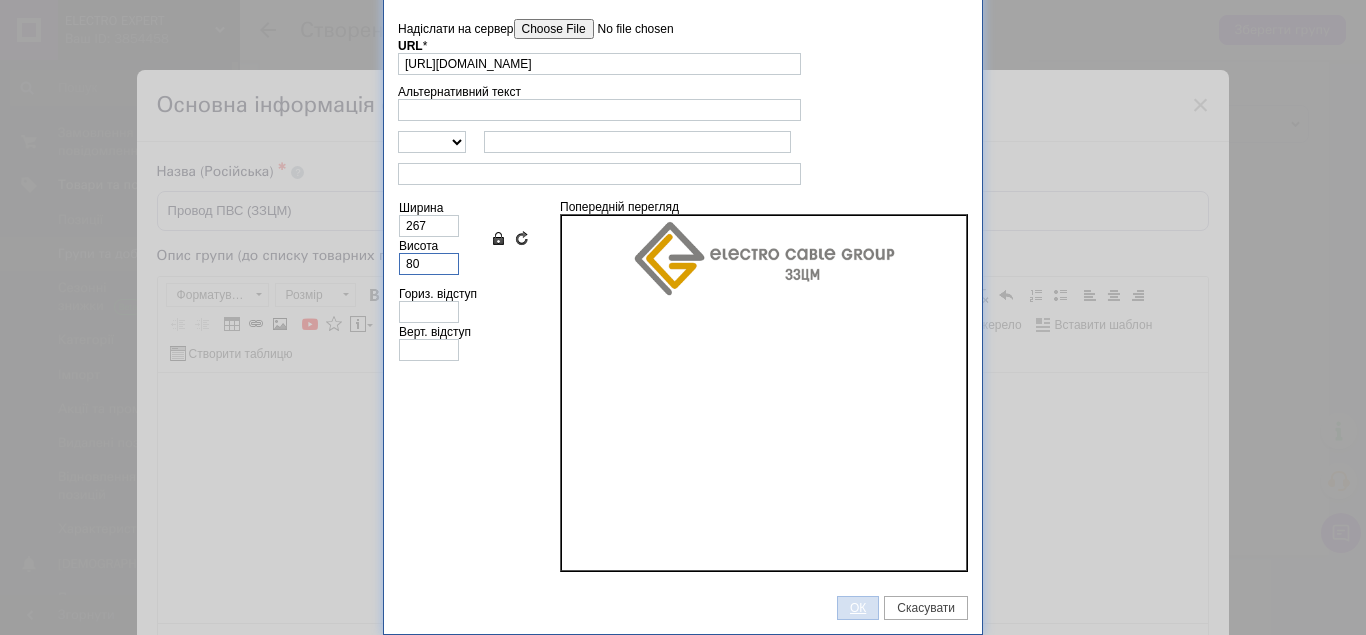type on "80" 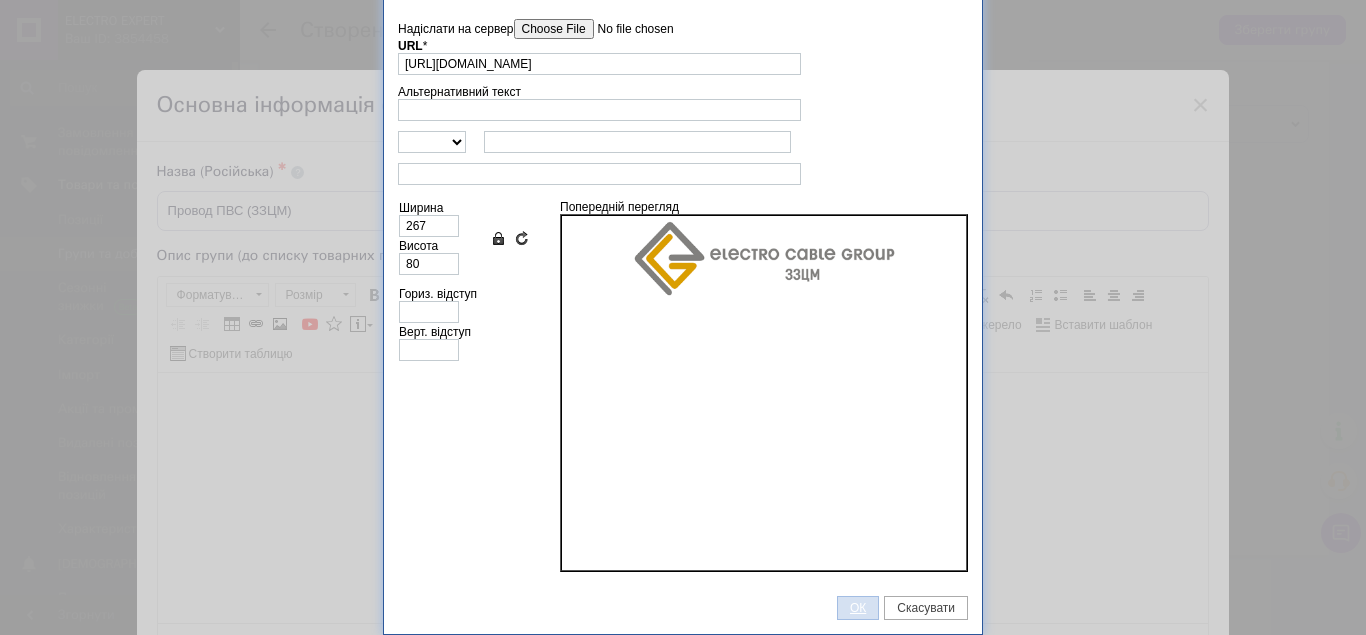 drag, startPoint x: 858, startPoint y: 604, endPoint x: 166, endPoint y: 231, distance: 786.1253 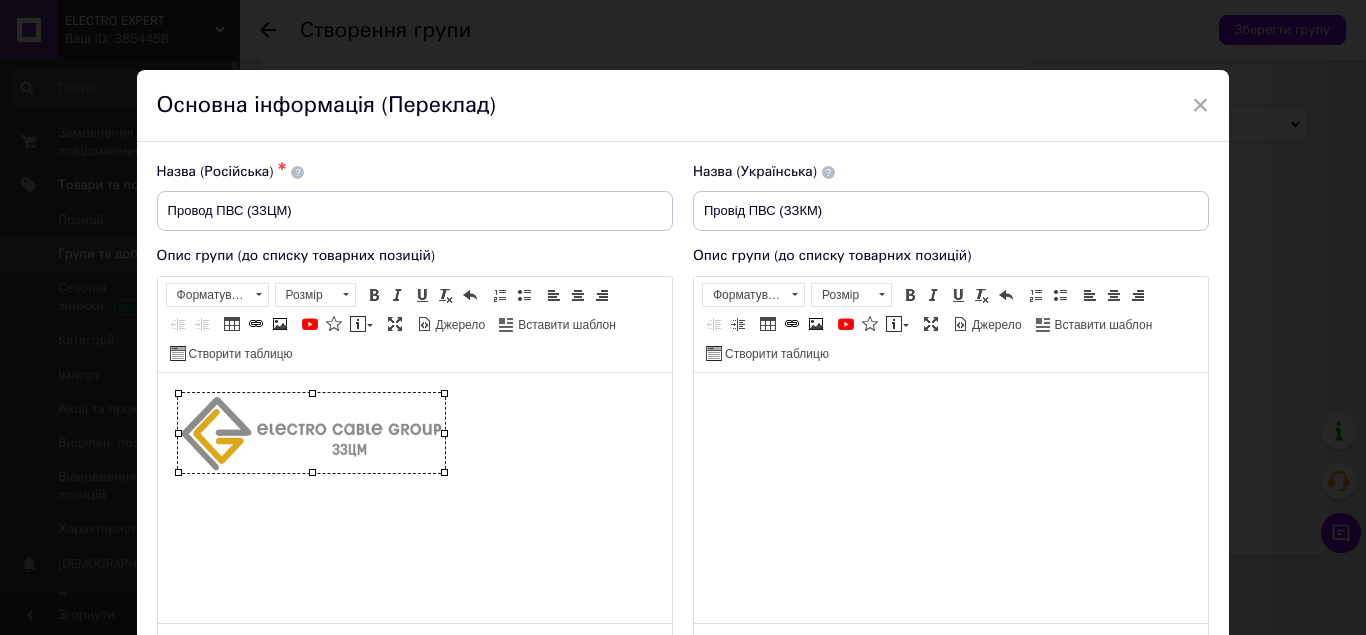 click at bounding box center (310, 432) 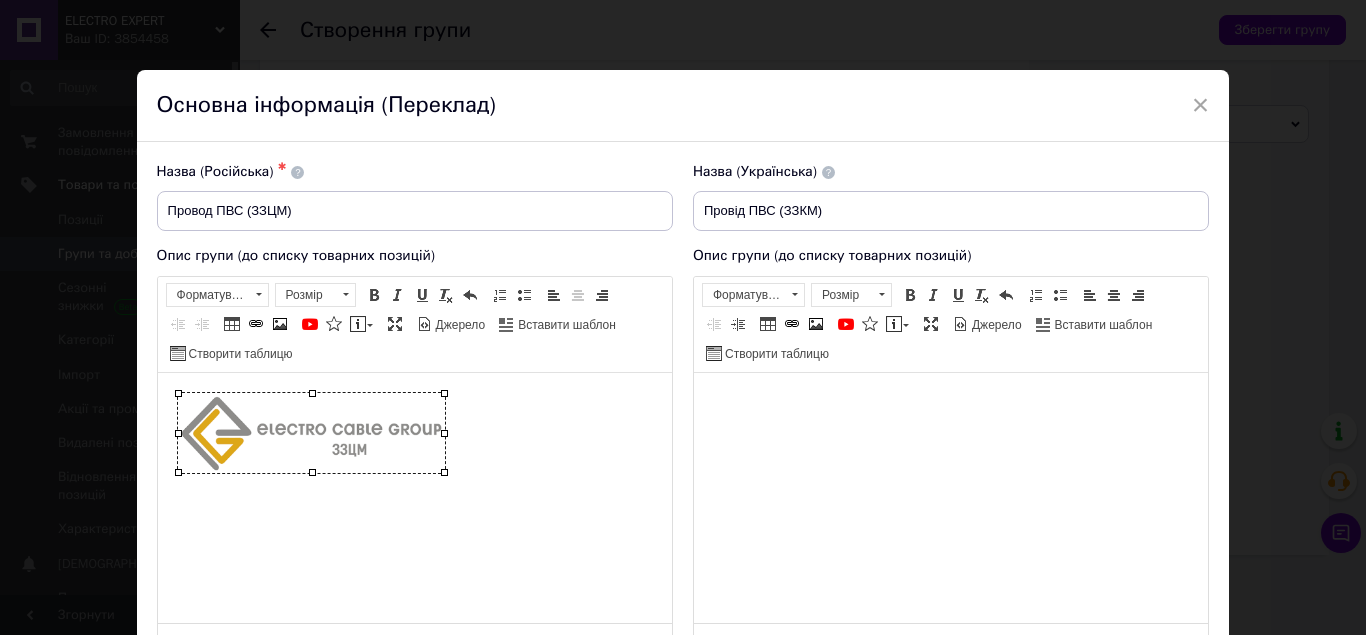 type 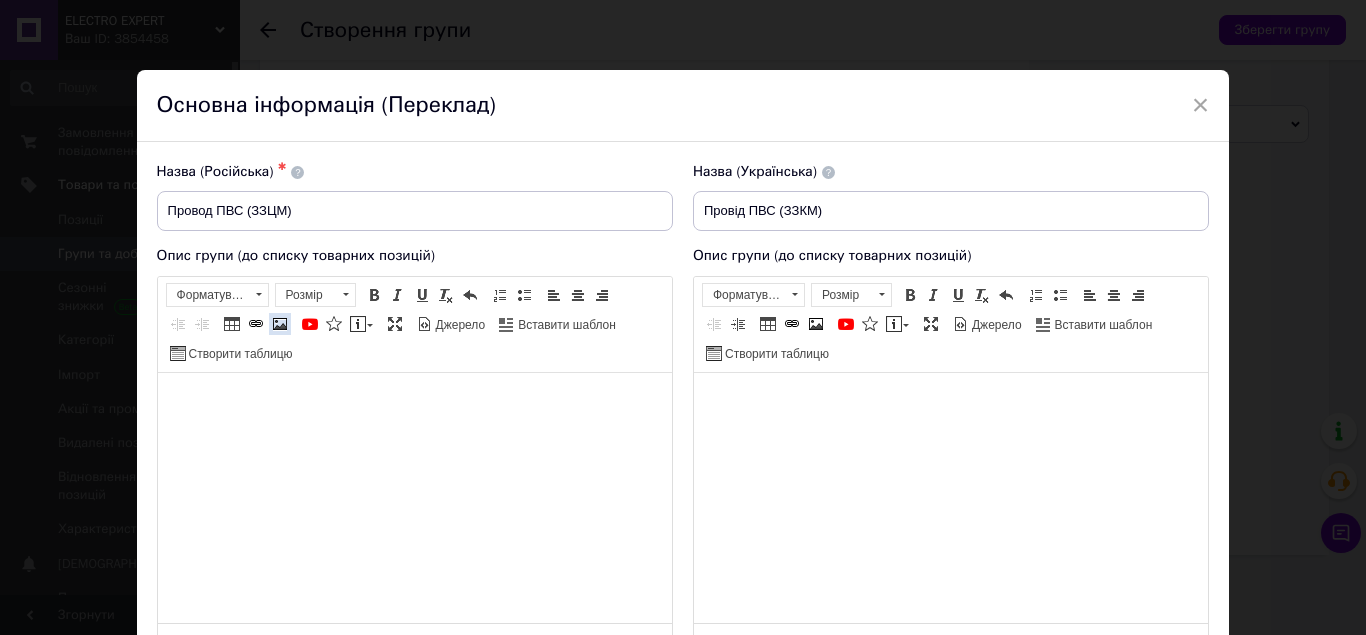 click at bounding box center [280, 324] 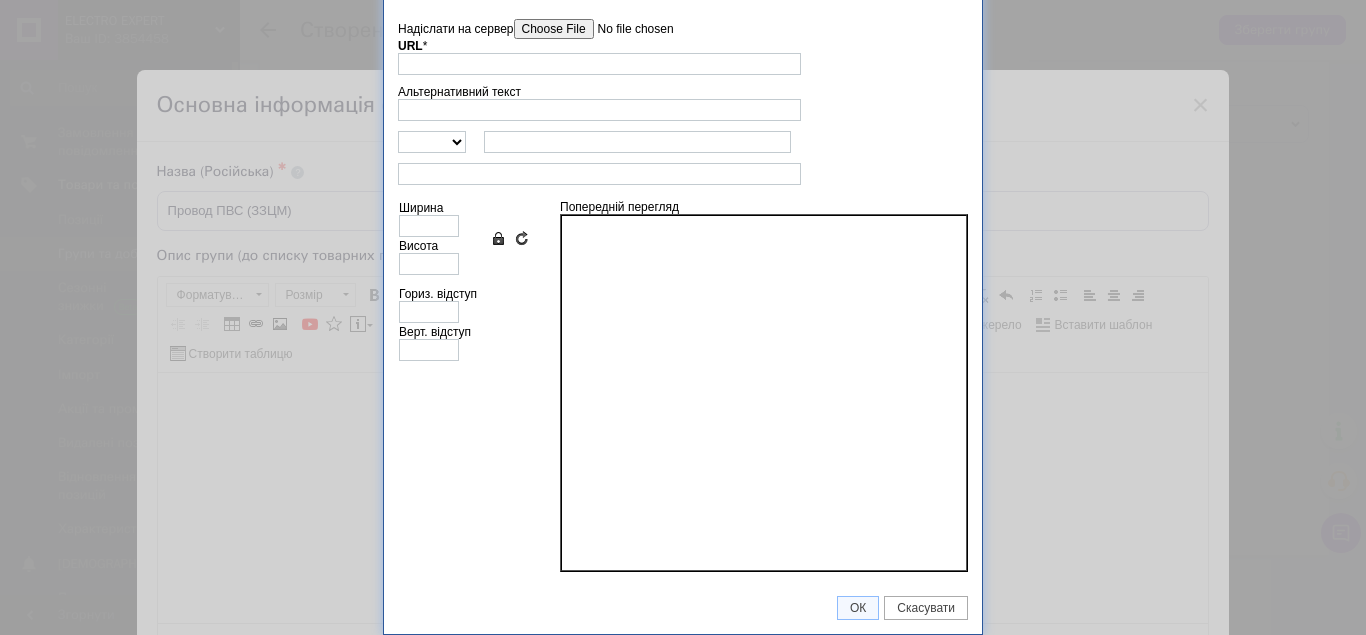 click on "Надіслати на сервер" at bounding box center (627, 29) 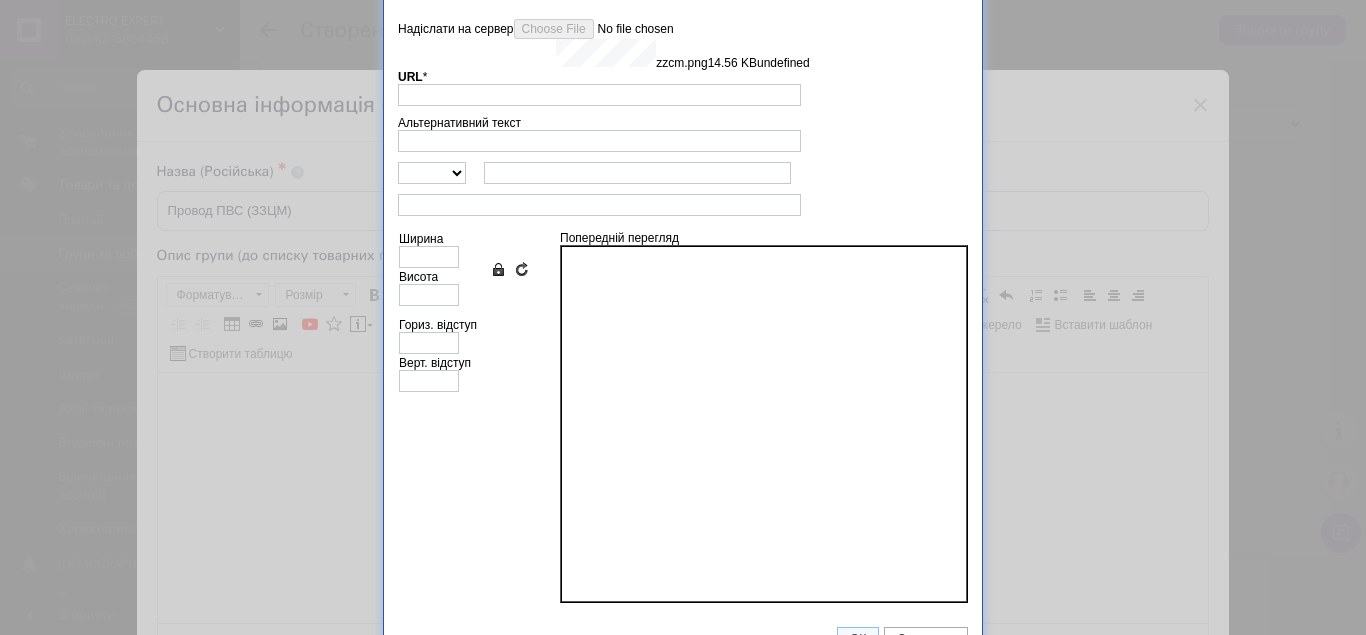 type on "[URL][DOMAIN_NAME]" 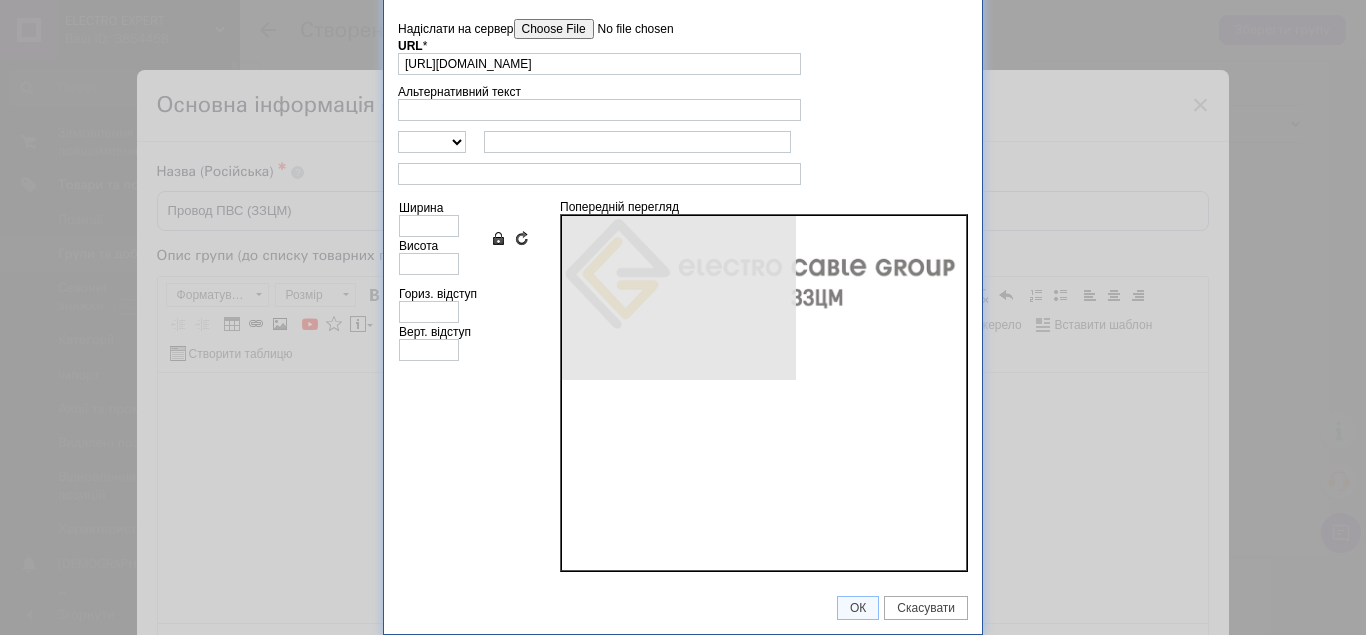 type on "410" 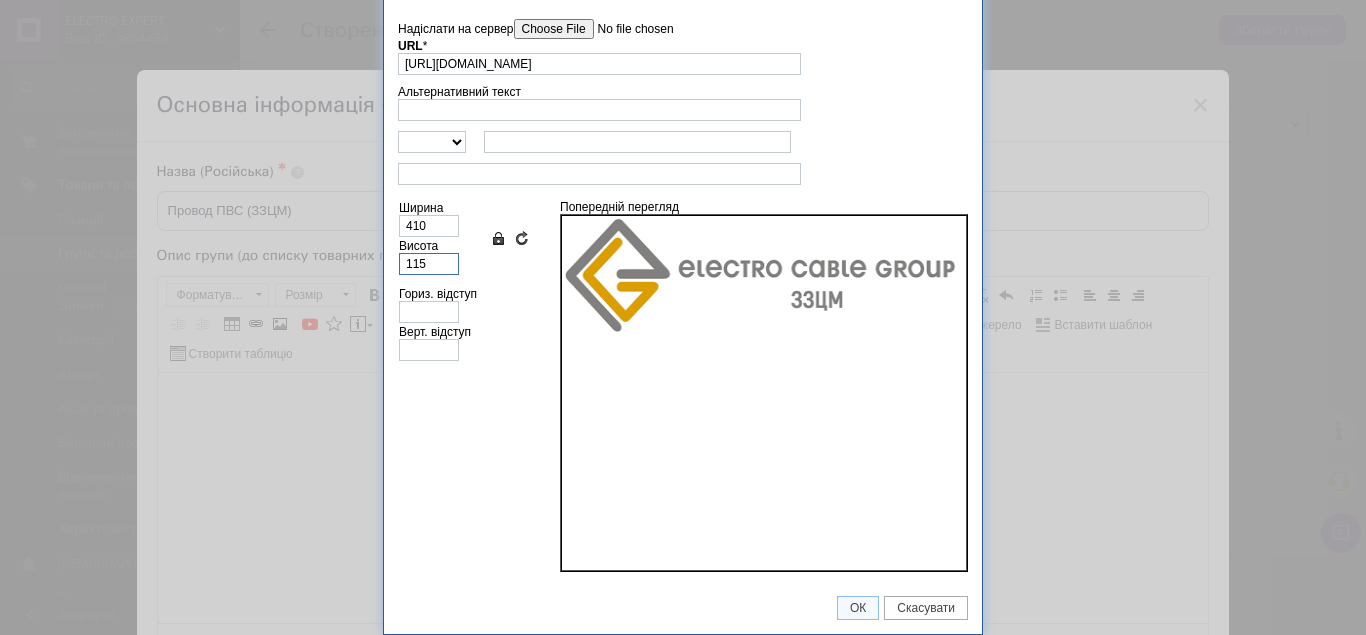 drag, startPoint x: 435, startPoint y: 259, endPoint x: 389, endPoint y: 264, distance: 46.270943 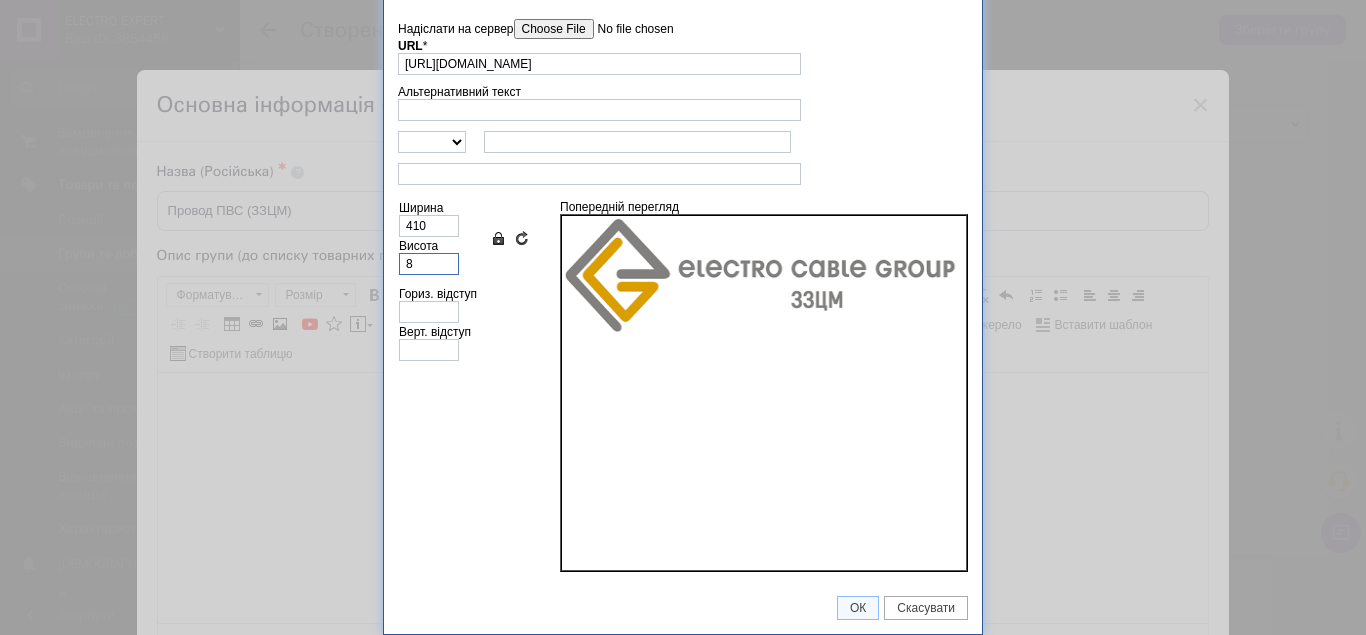type on "29" 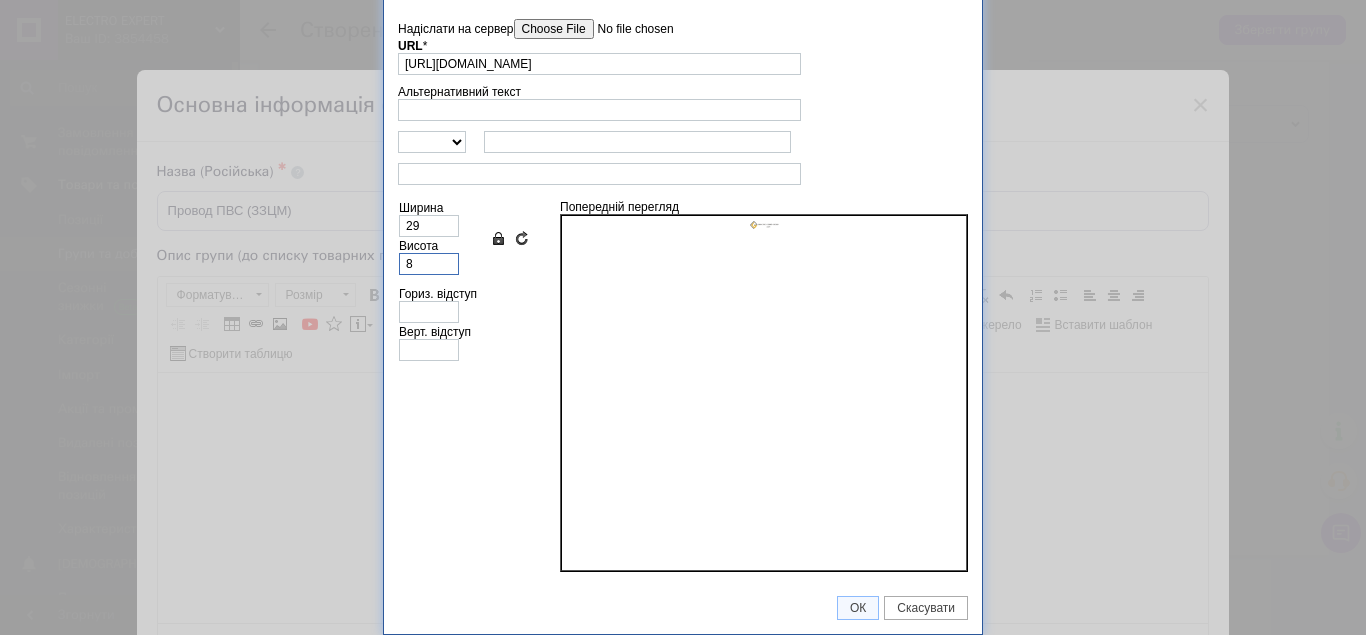 type on "80" 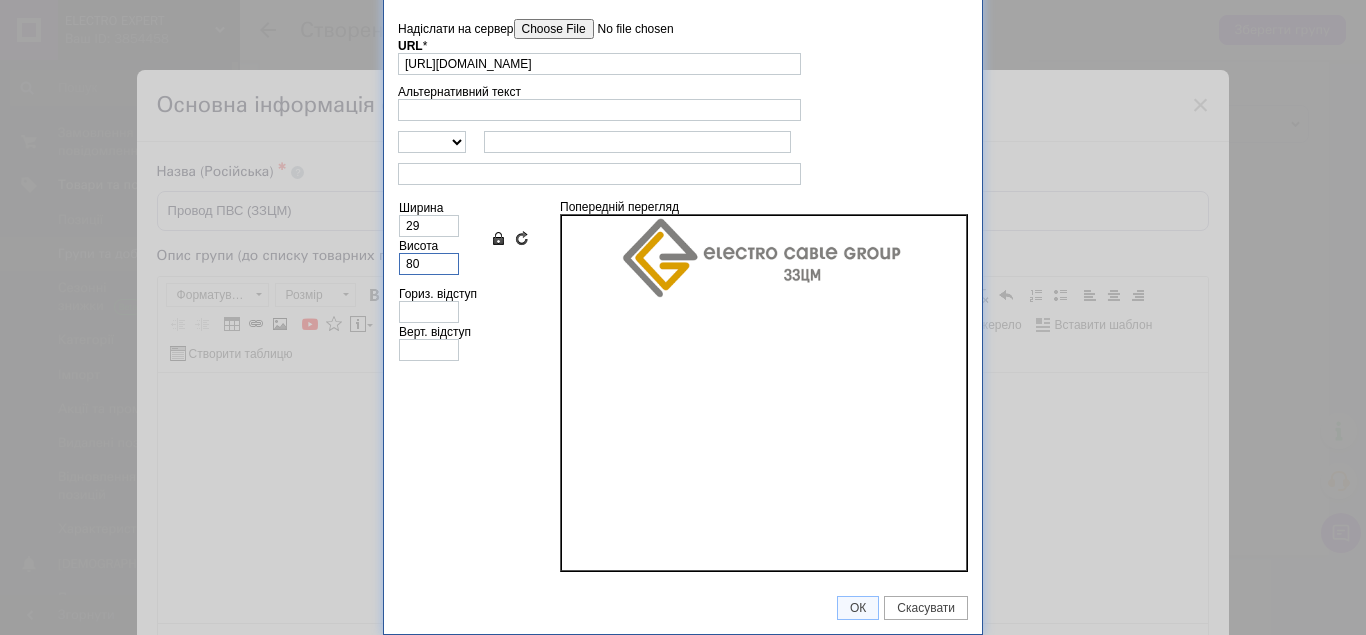 type on "285" 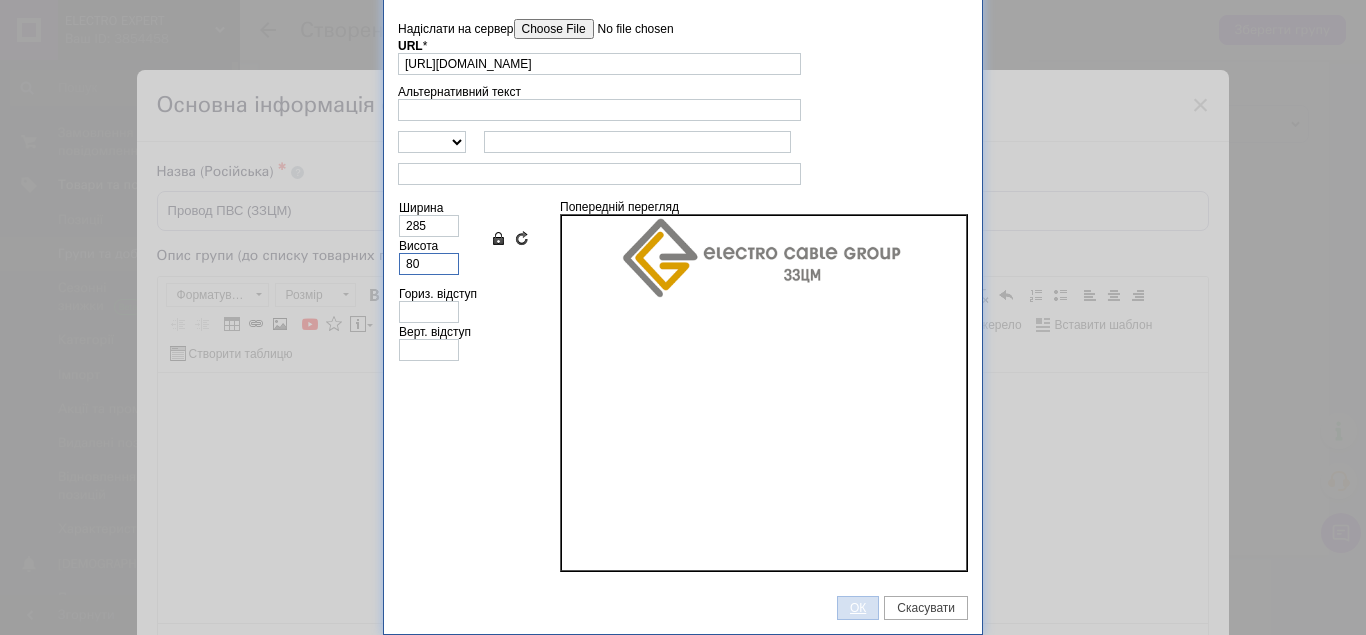 type on "80" 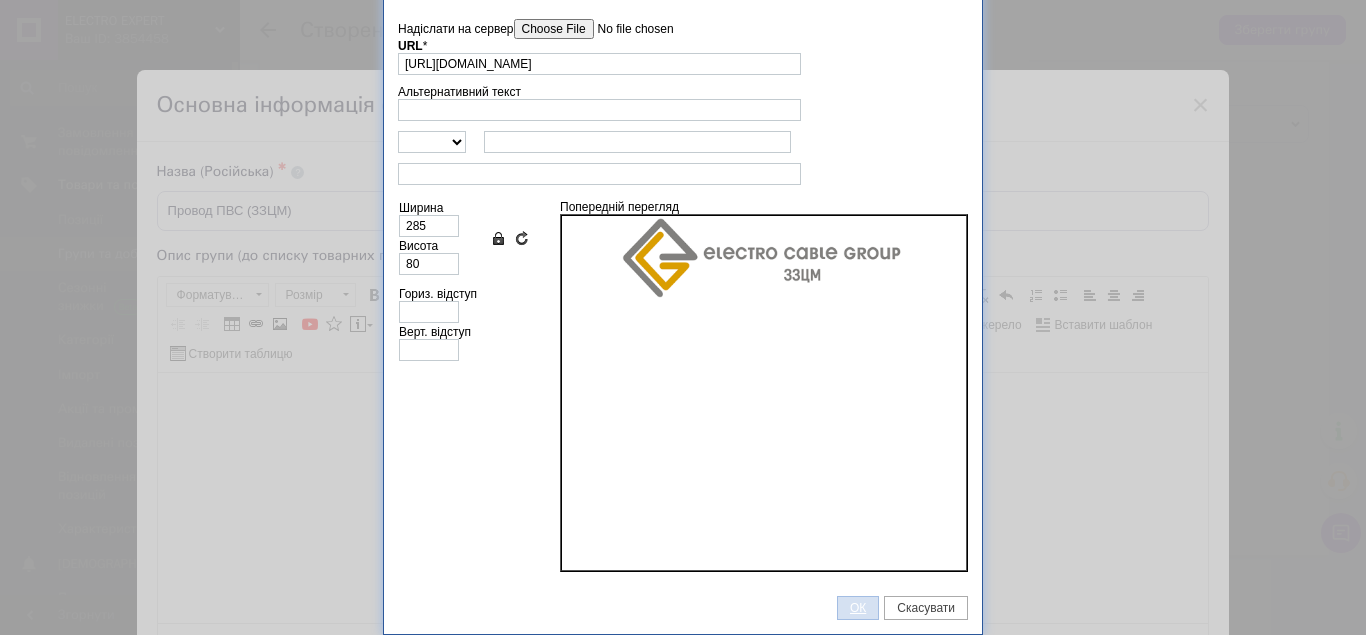 click on "ОК" at bounding box center [858, 608] 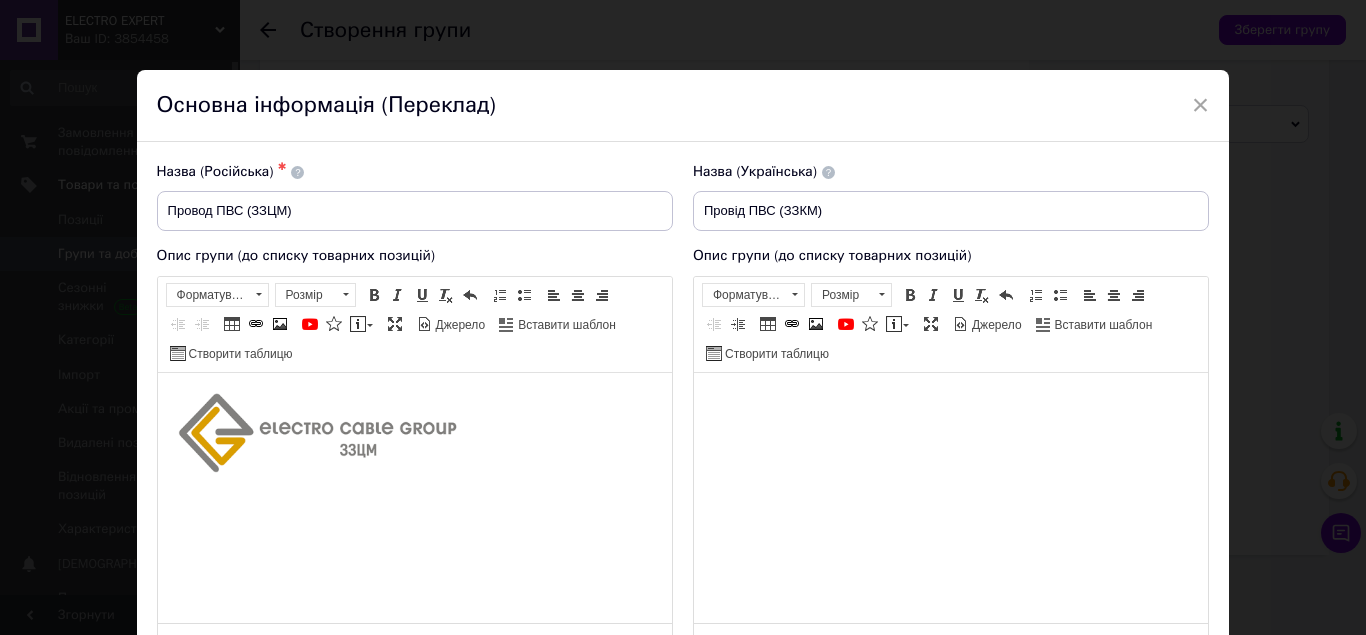 click at bounding box center [950, 402] 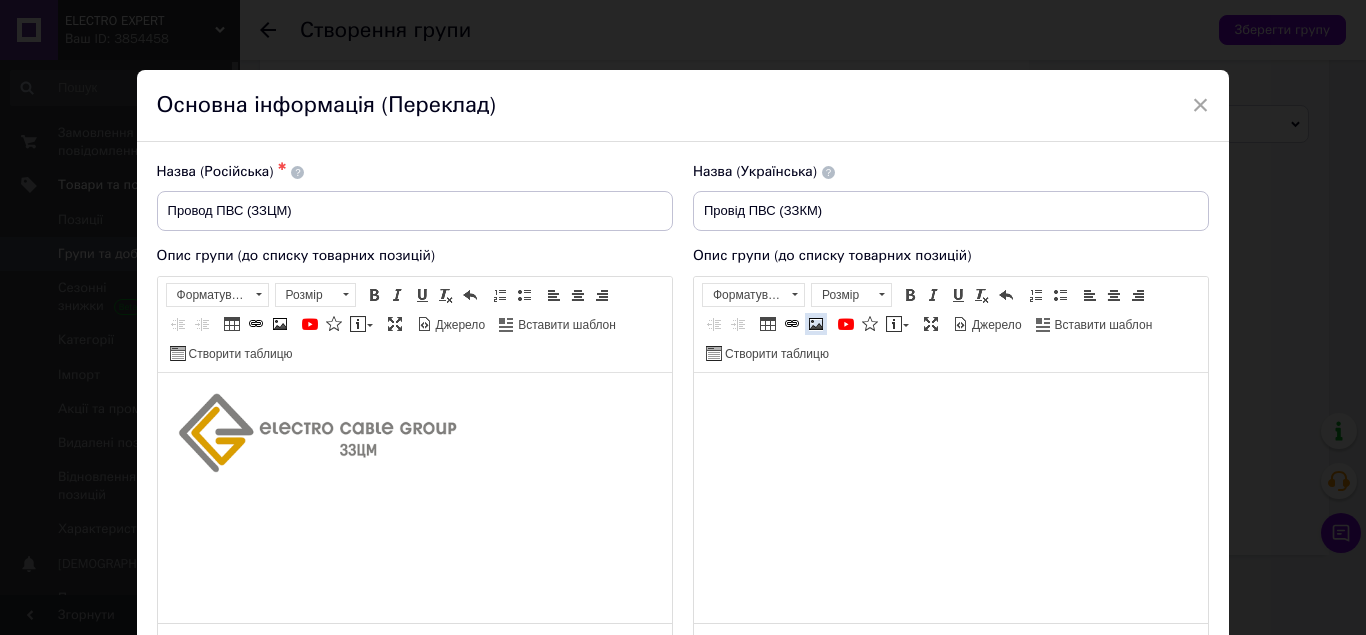 click at bounding box center [816, 324] 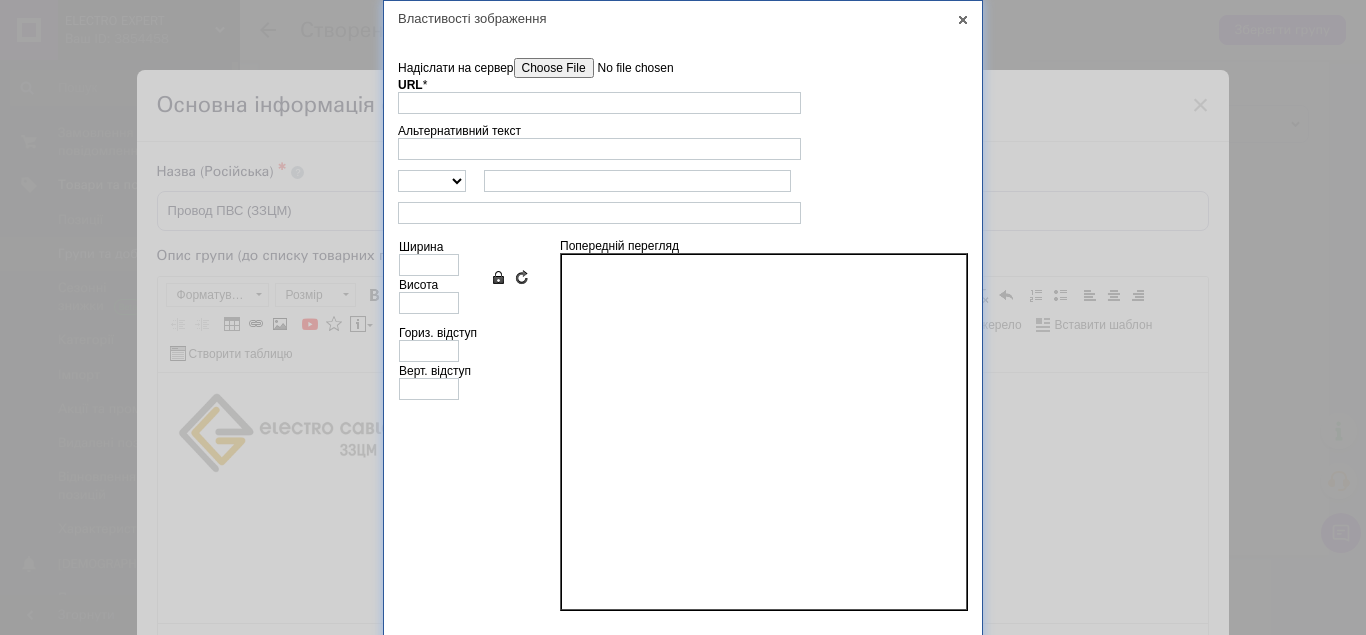 click on "Надіслати на сервер" at bounding box center [627, 68] 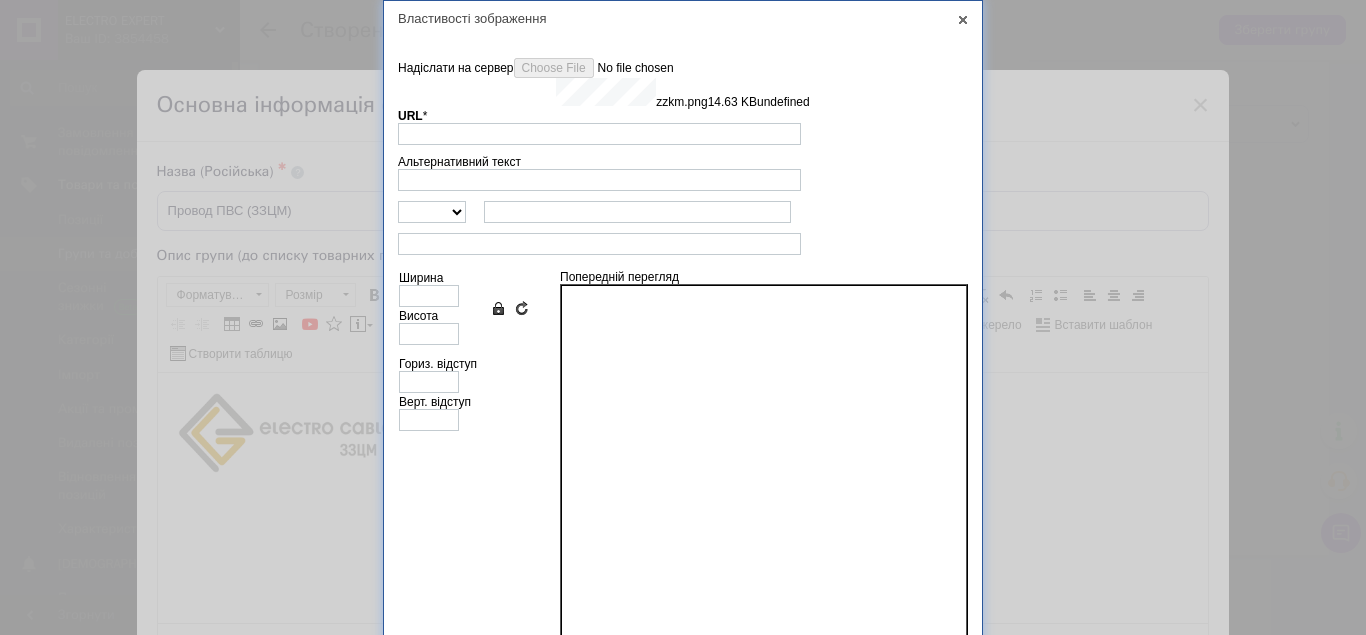 type on "[URL][DOMAIN_NAME]" 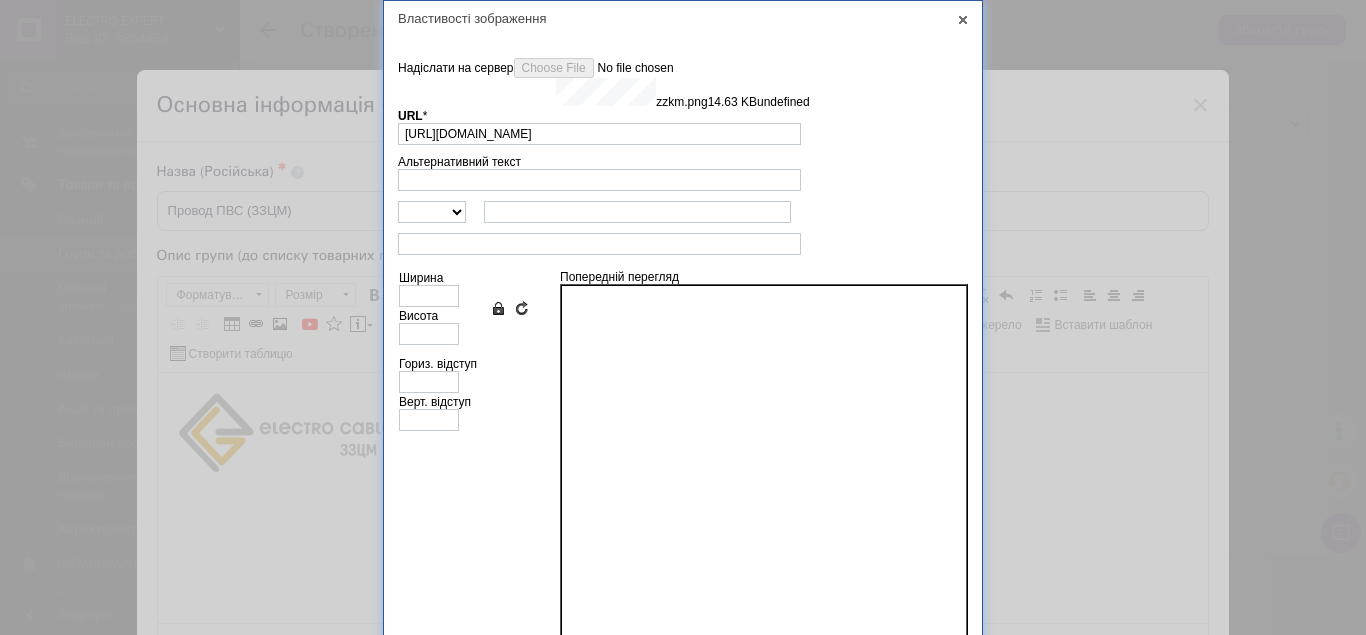 type on "410" 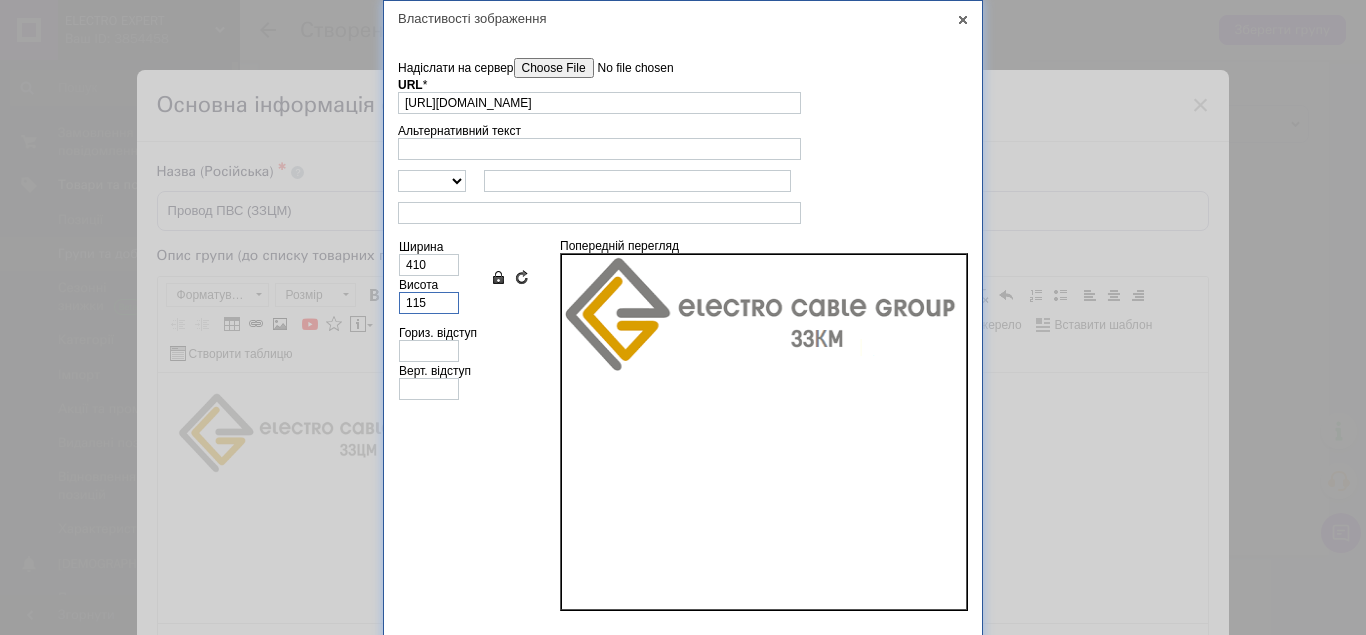 drag, startPoint x: 431, startPoint y: 301, endPoint x: 383, endPoint y: 304, distance: 48.09366 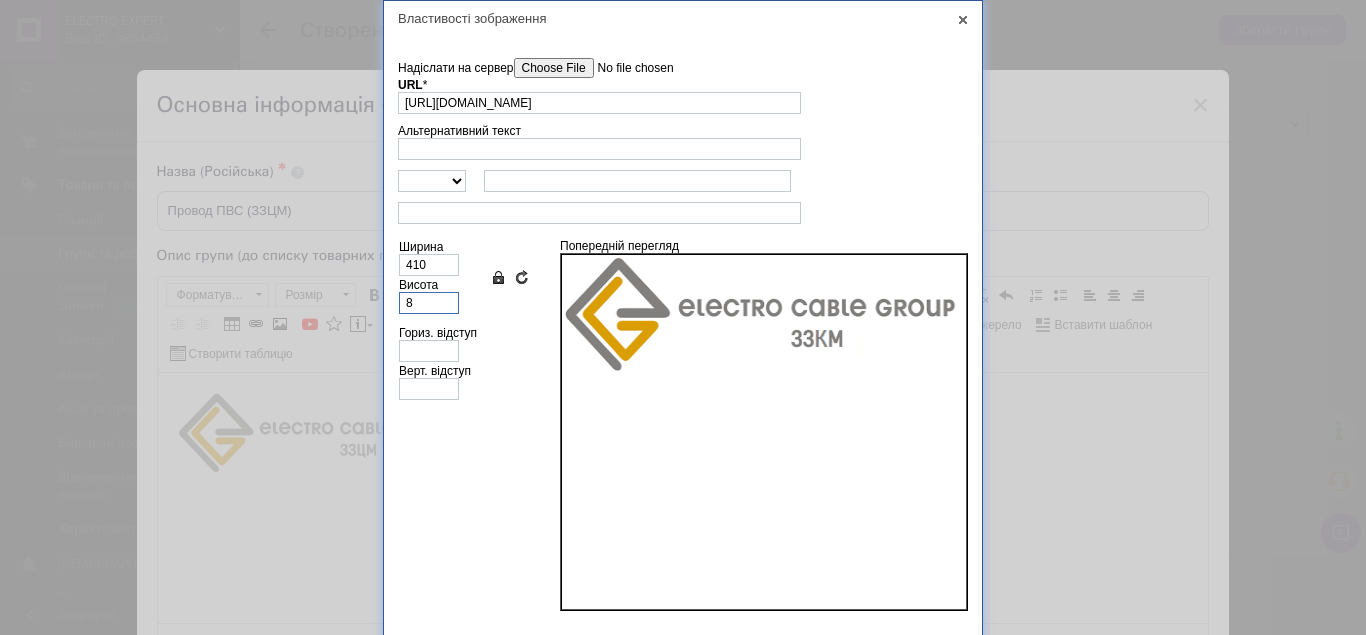 type on "29" 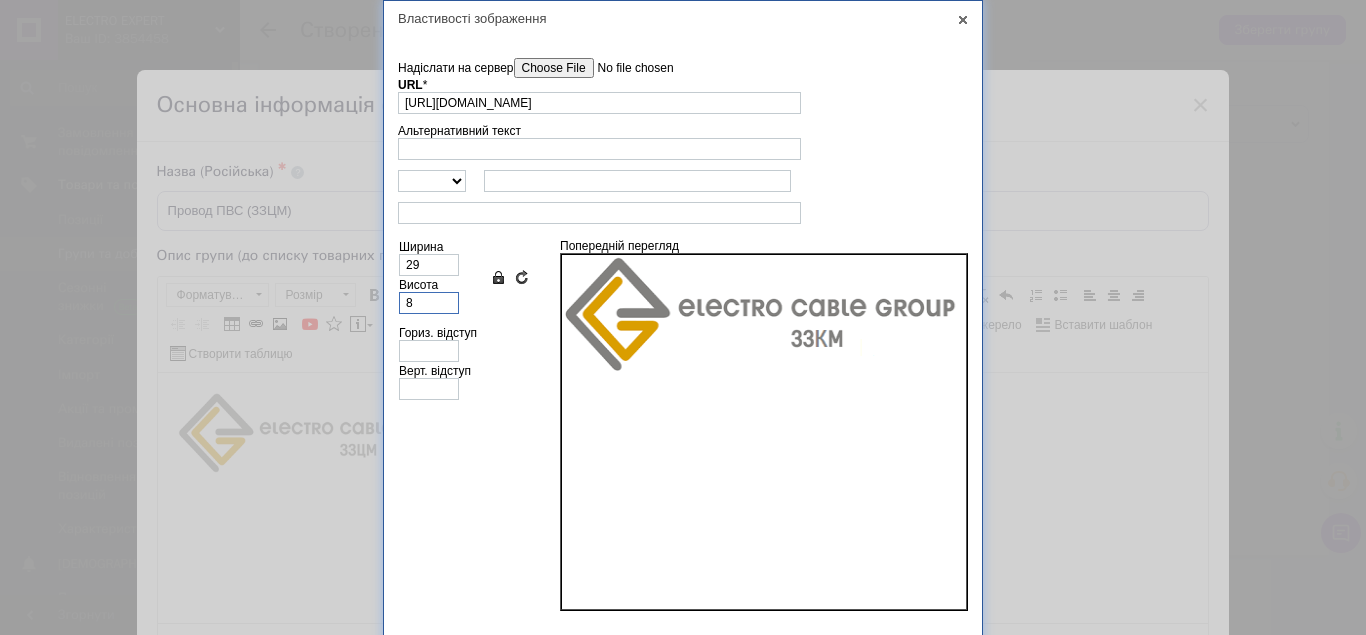 type on "80" 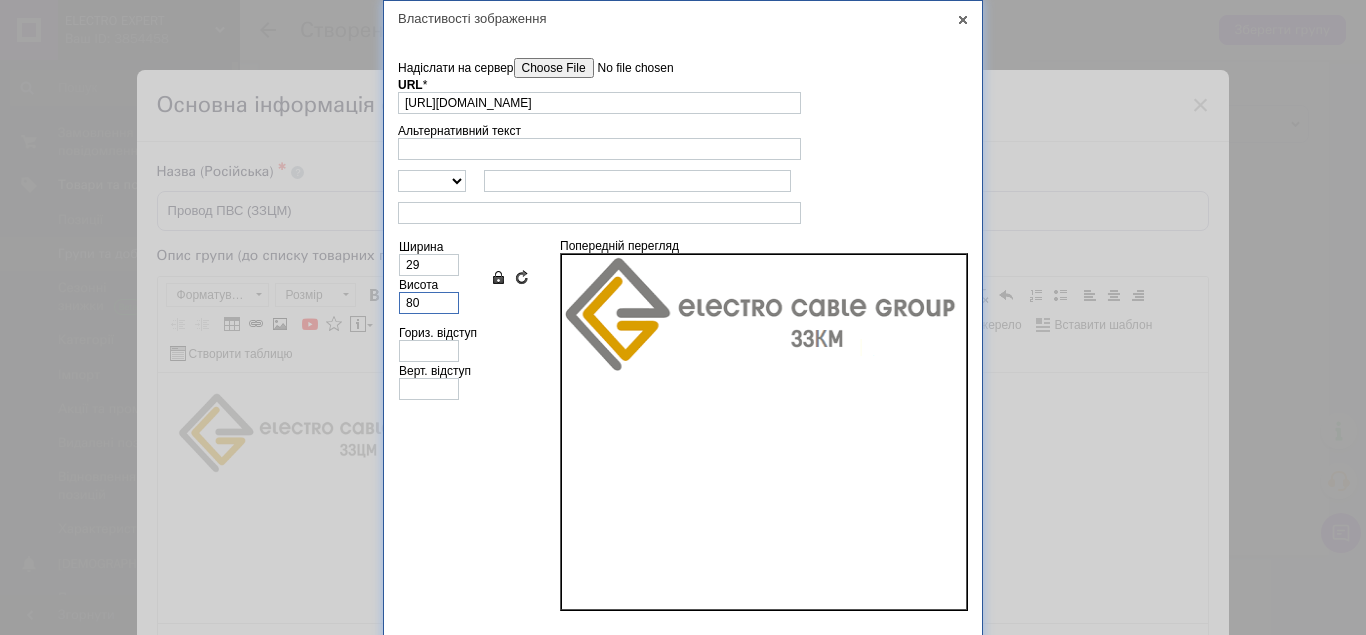 type on "285" 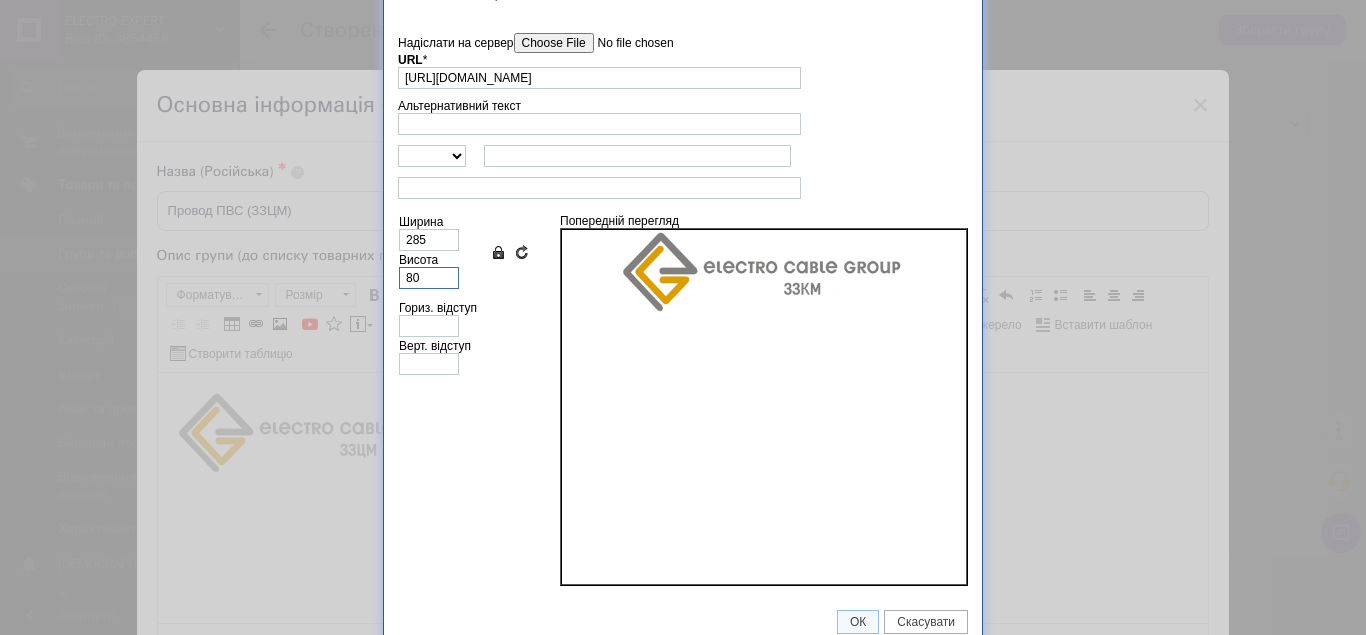 scroll, scrollTop: 39, scrollLeft: 0, axis: vertical 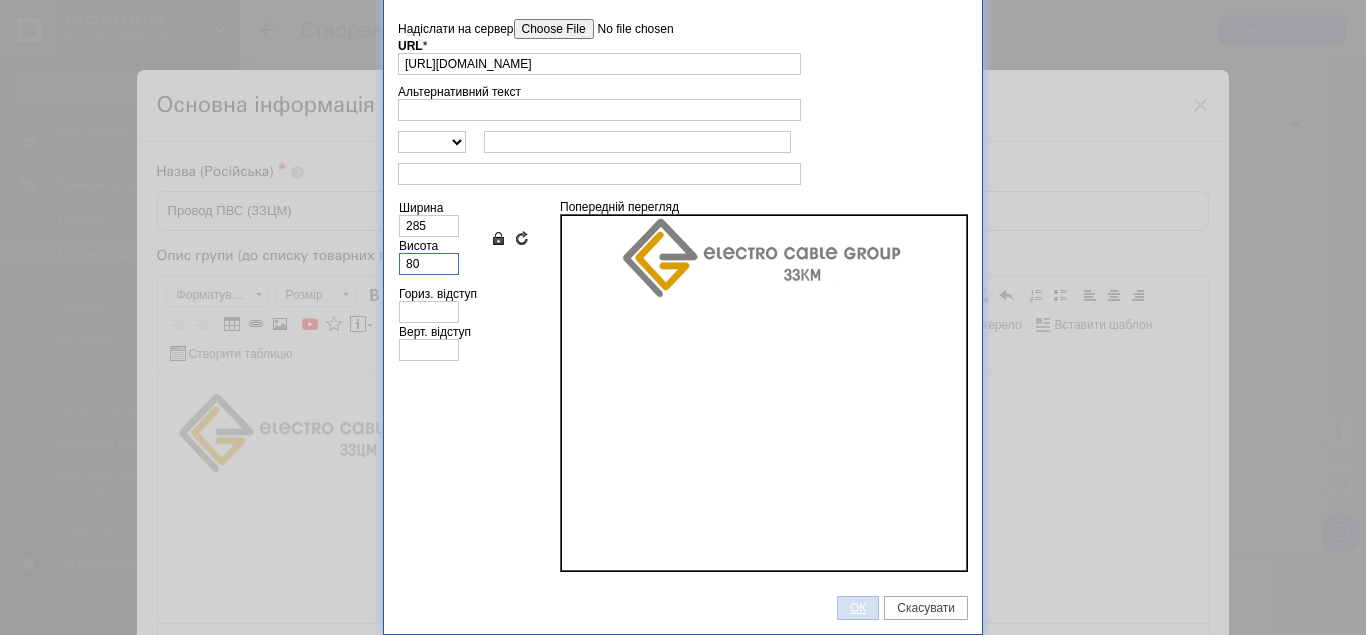 type on "80" 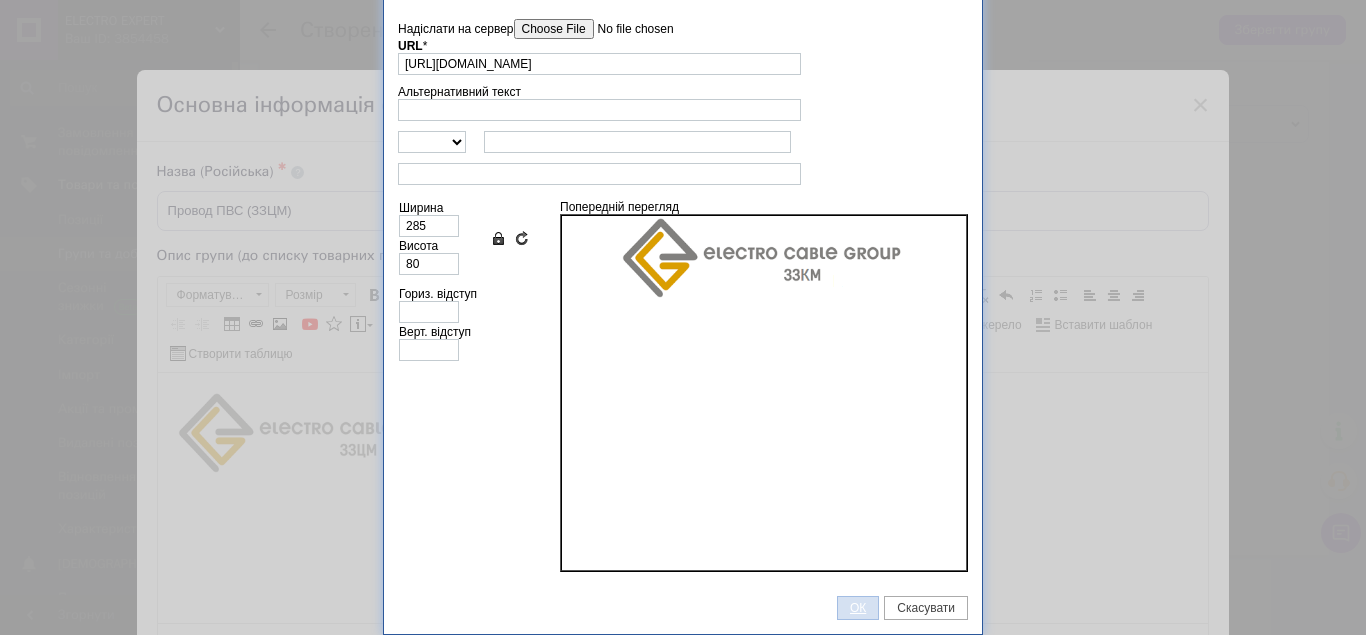 click on "ОК" at bounding box center [858, 608] 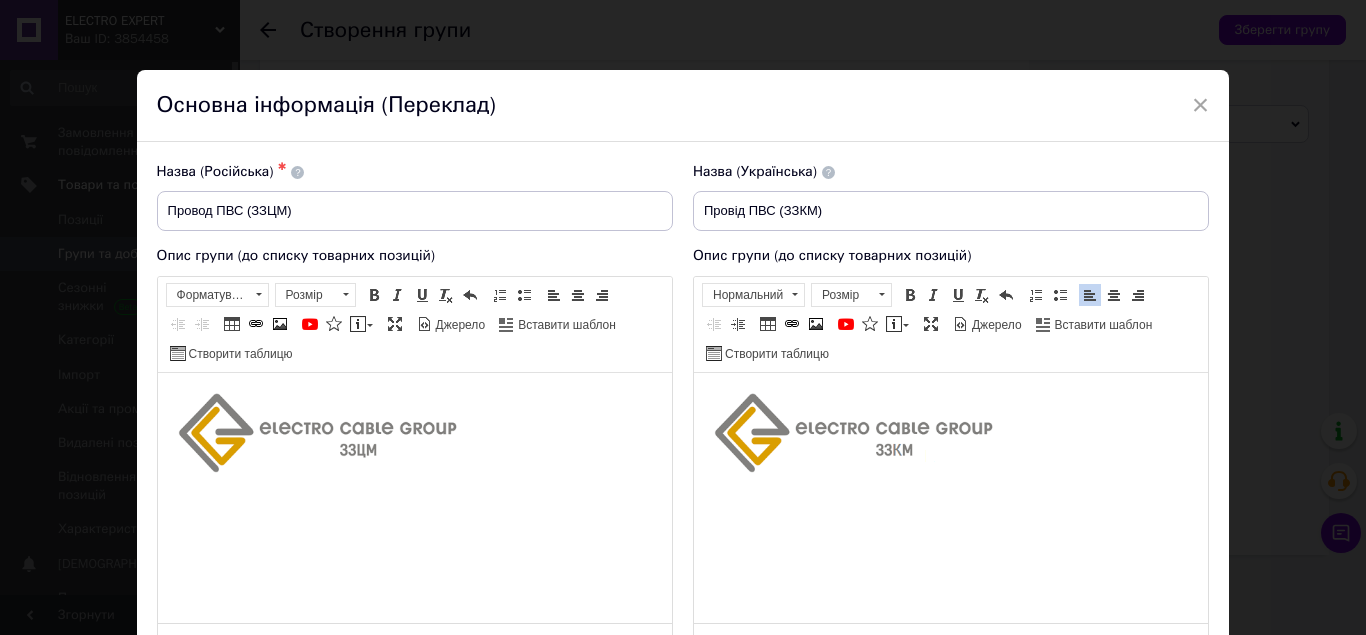 click on "​​​​​​​" at bounding box center (414, 435) 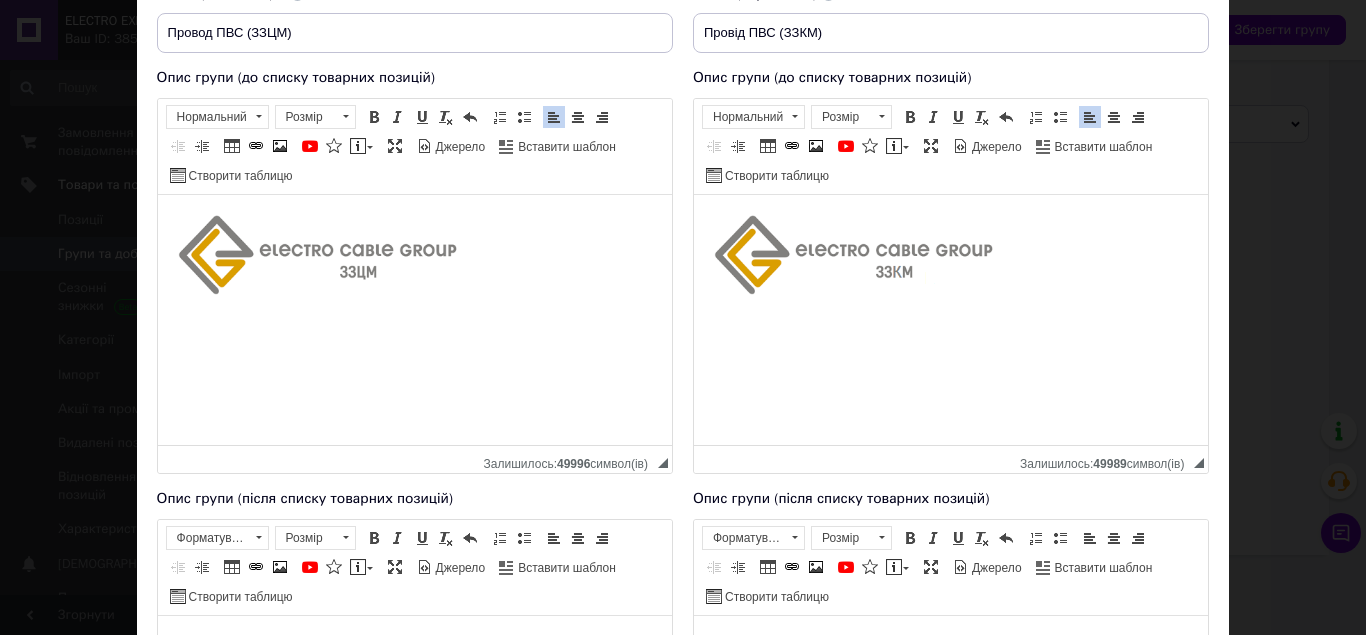 scroll, scrollTop: 500, scrollLeft: 0, axis: vertical 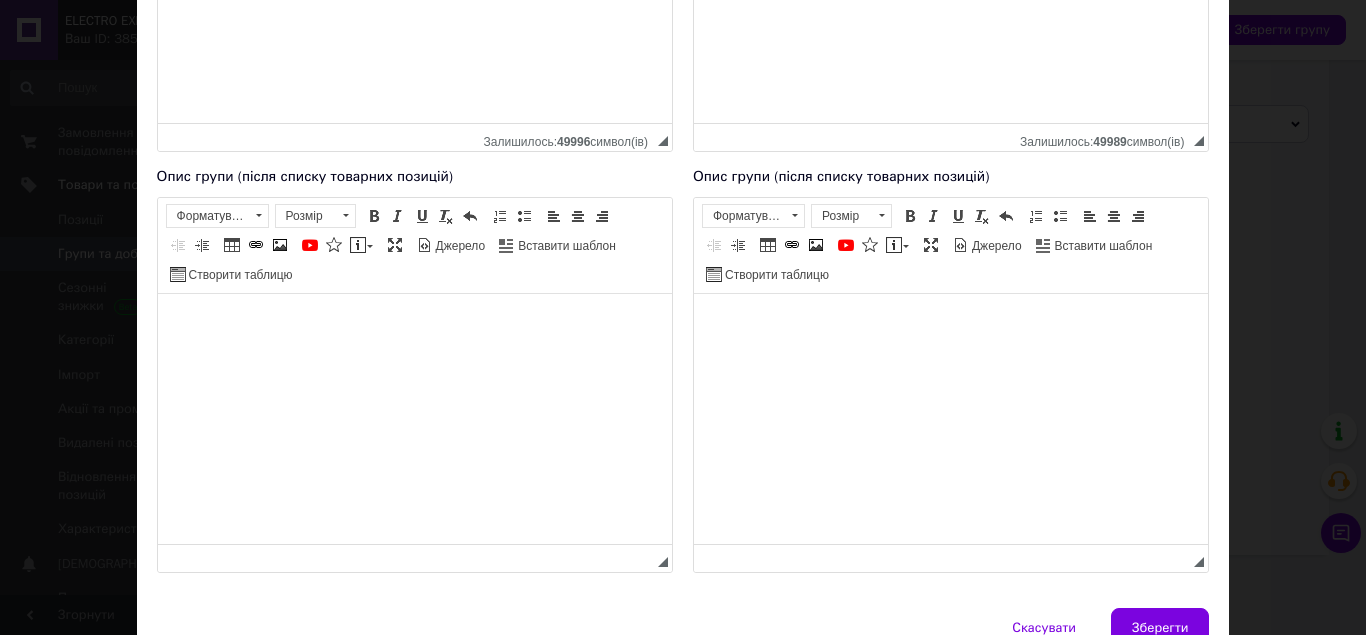 click at bounding box center [950, 323] 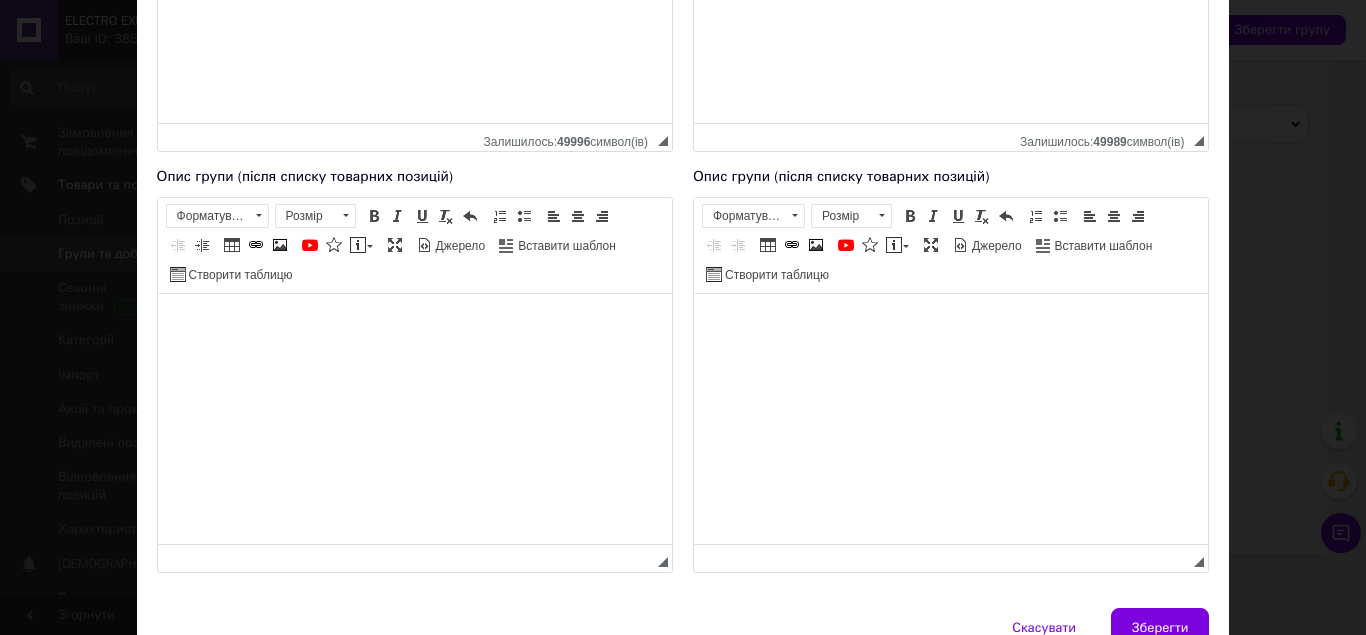 paste 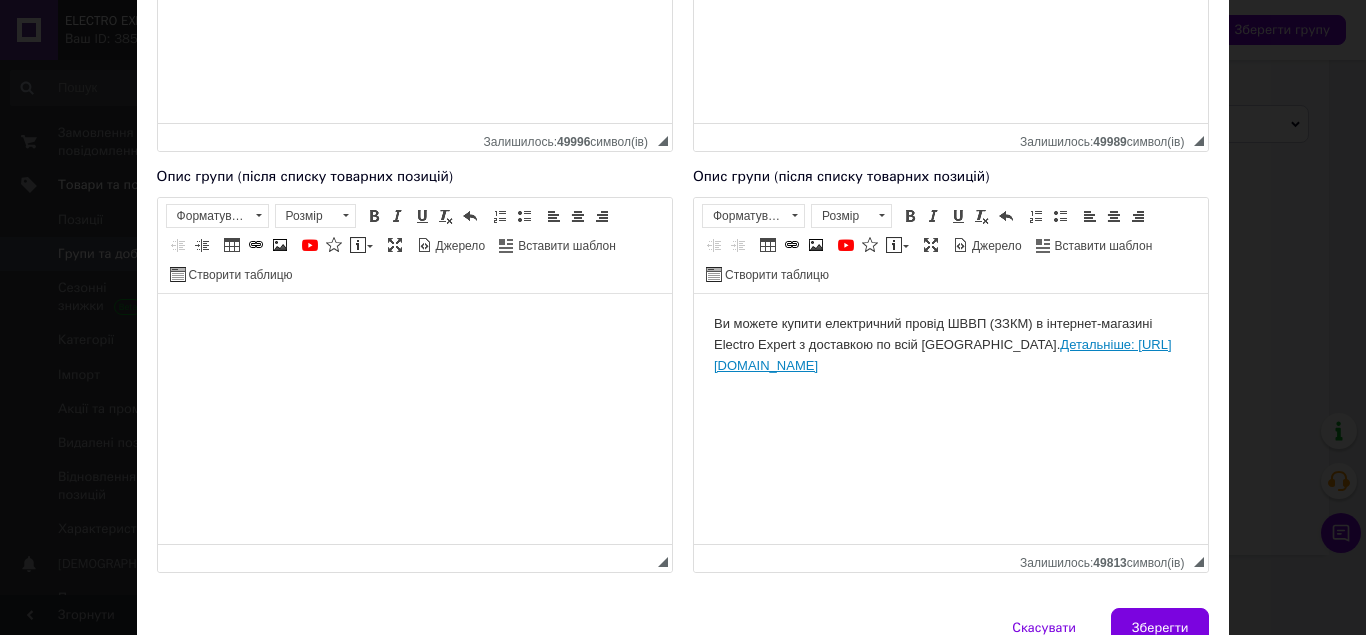drag, startPoint x: 1037, startPoint y: 373, endPoint x: 972, endPoint y: 351, distance: 68.622154 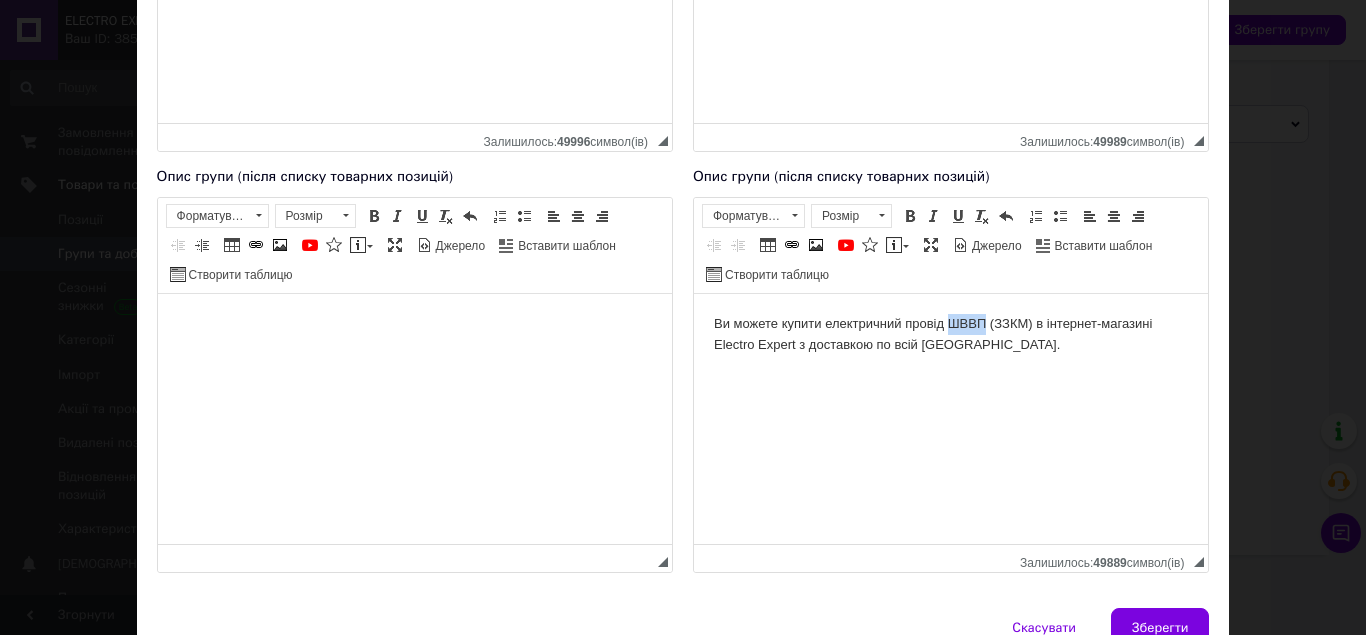 drag, startPoint x: 983, startPoint y: 326, endPoint x: 946, endPoint y: 321, distance: 37.336308 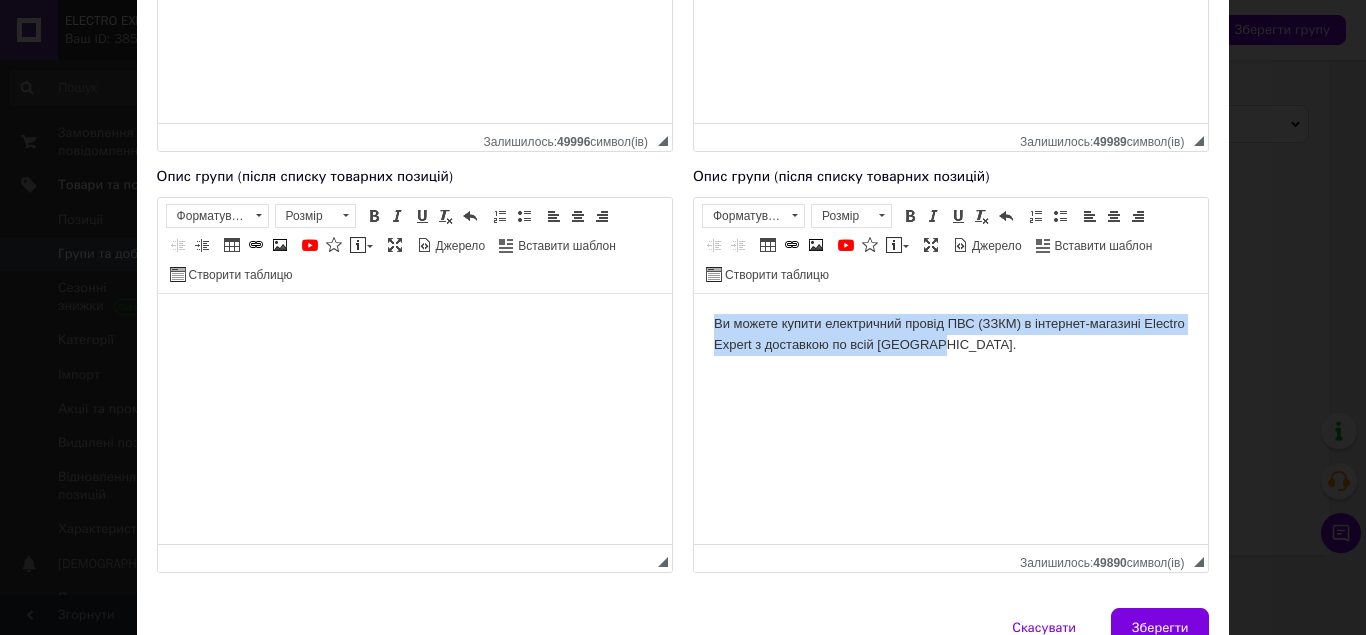 drag, startPoint x: 930, startPoint y: 339, endPoint x: 712, endPoint y: 319, distance: 218.91551 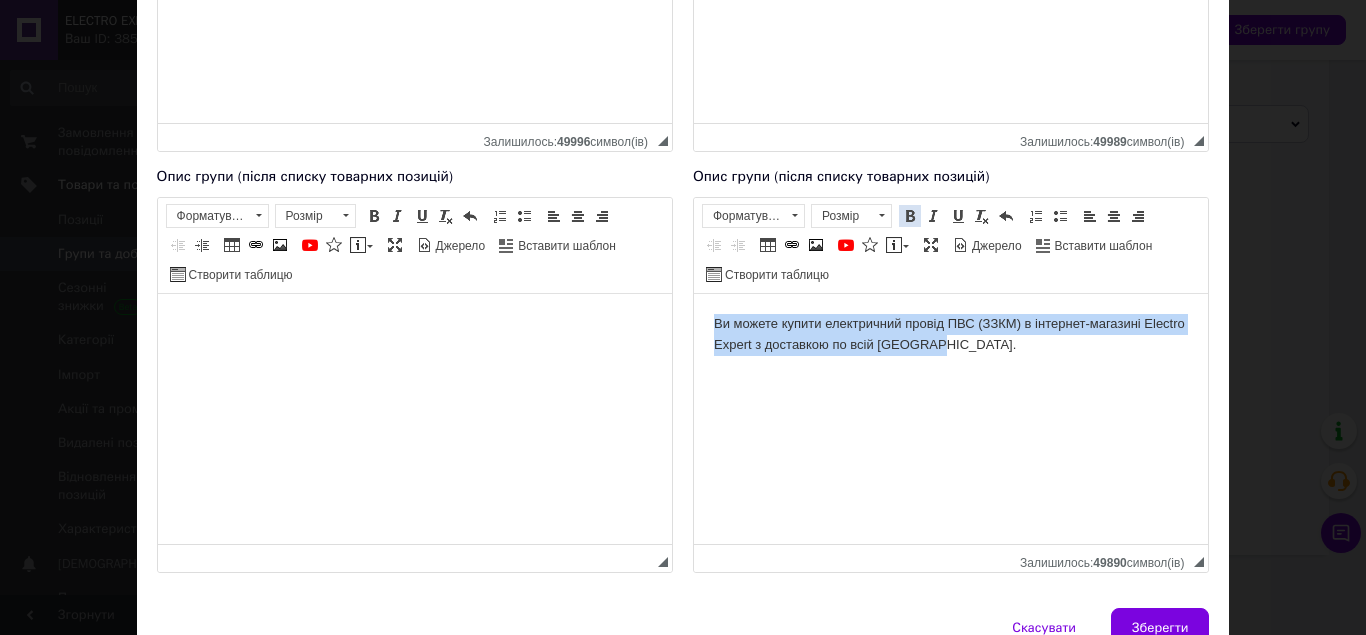 click at bounding box center (910, 216) 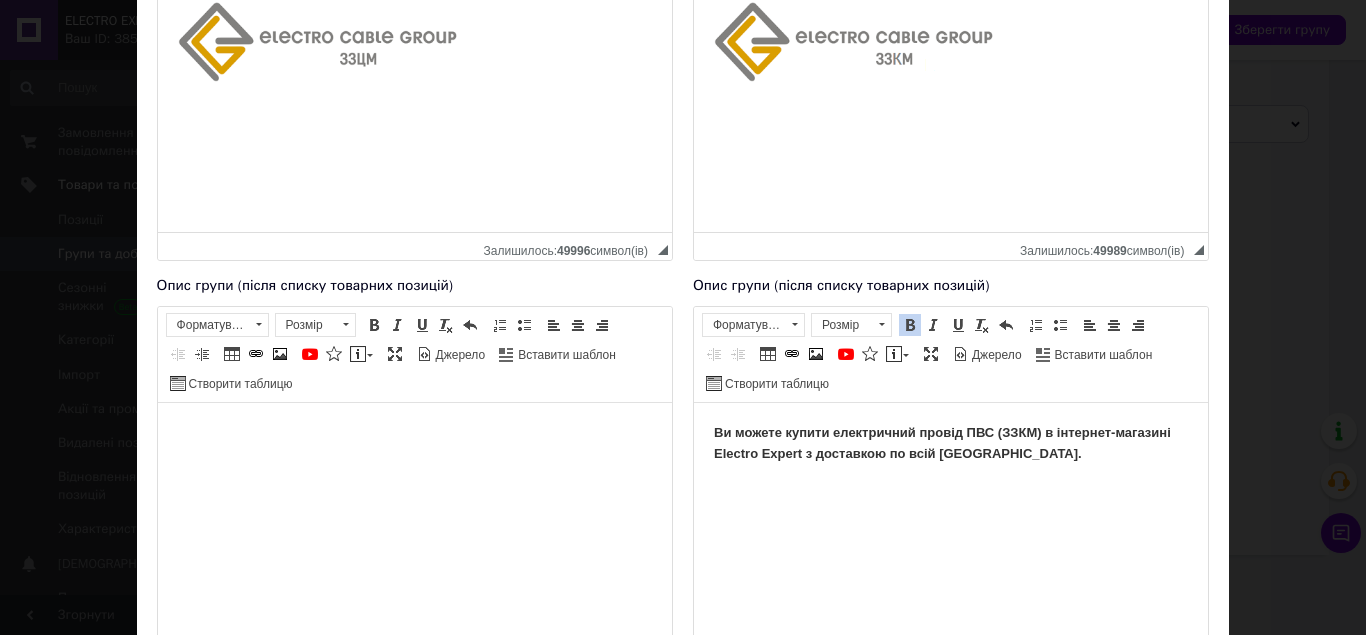 scroll, scrollTop: 200, scrollLeft: 0, axis: vertical 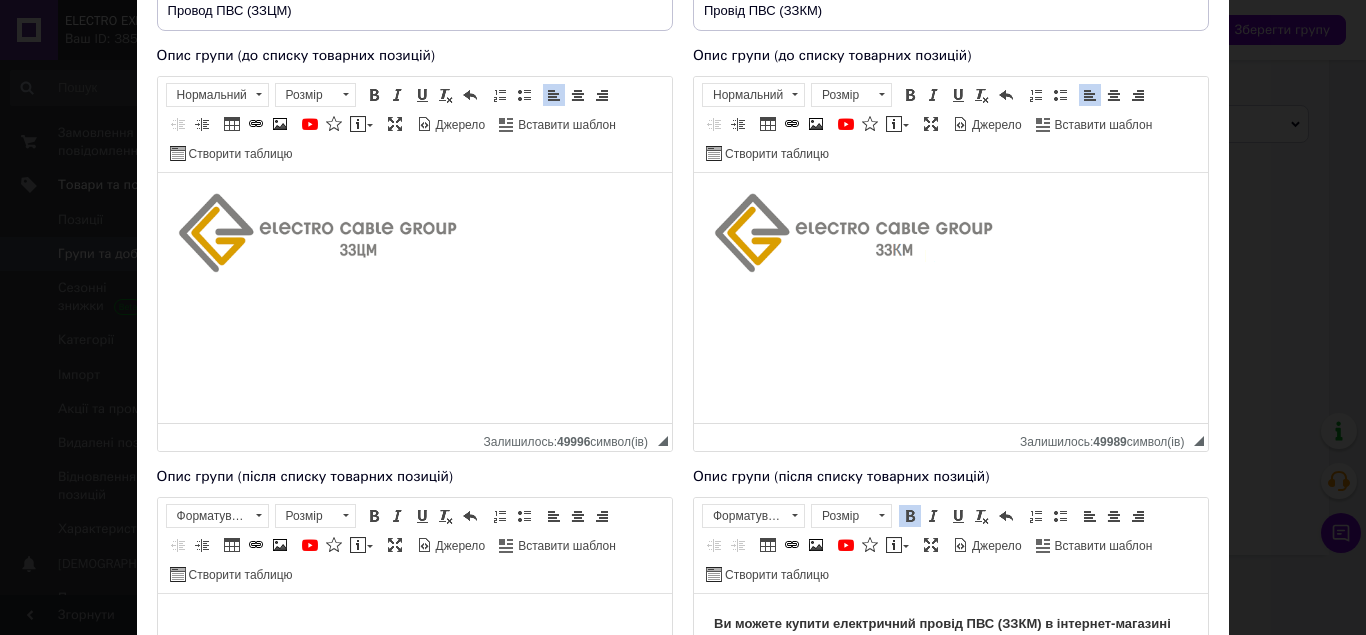 click at bounding box center (414, 252) 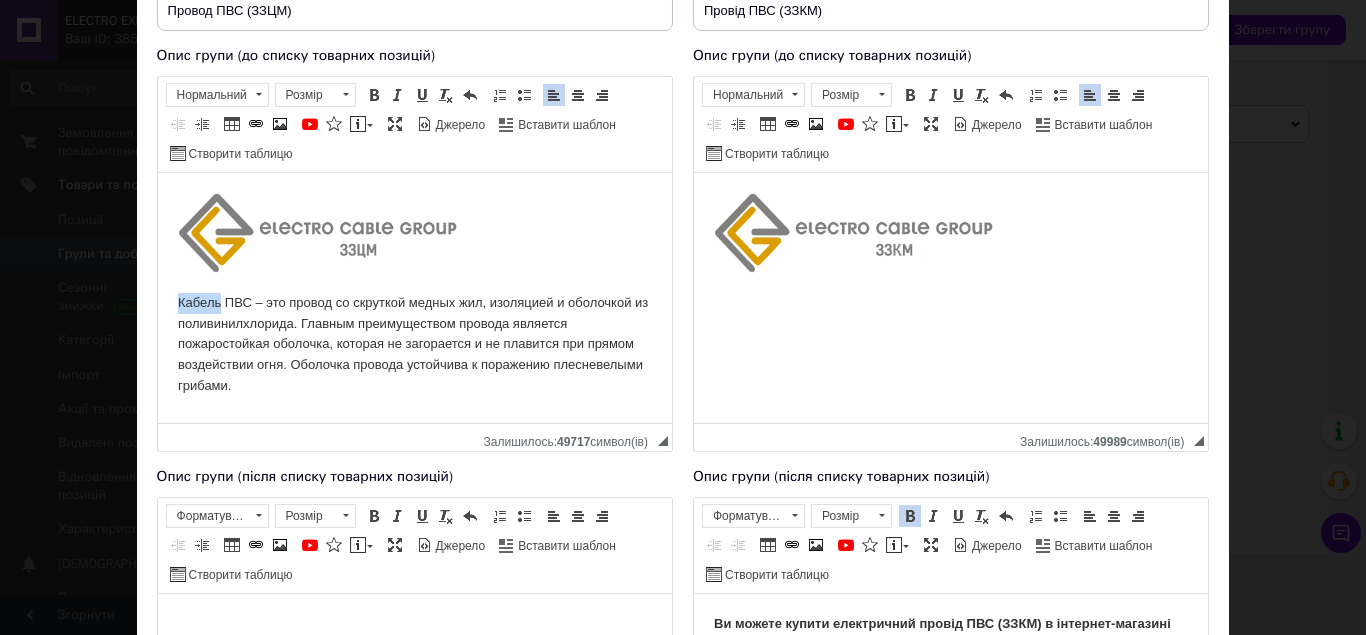 drag, startPoint x: 218, startPoint y: 303, endPoint x: 177, endPoint y: 297, distance: 41.4367 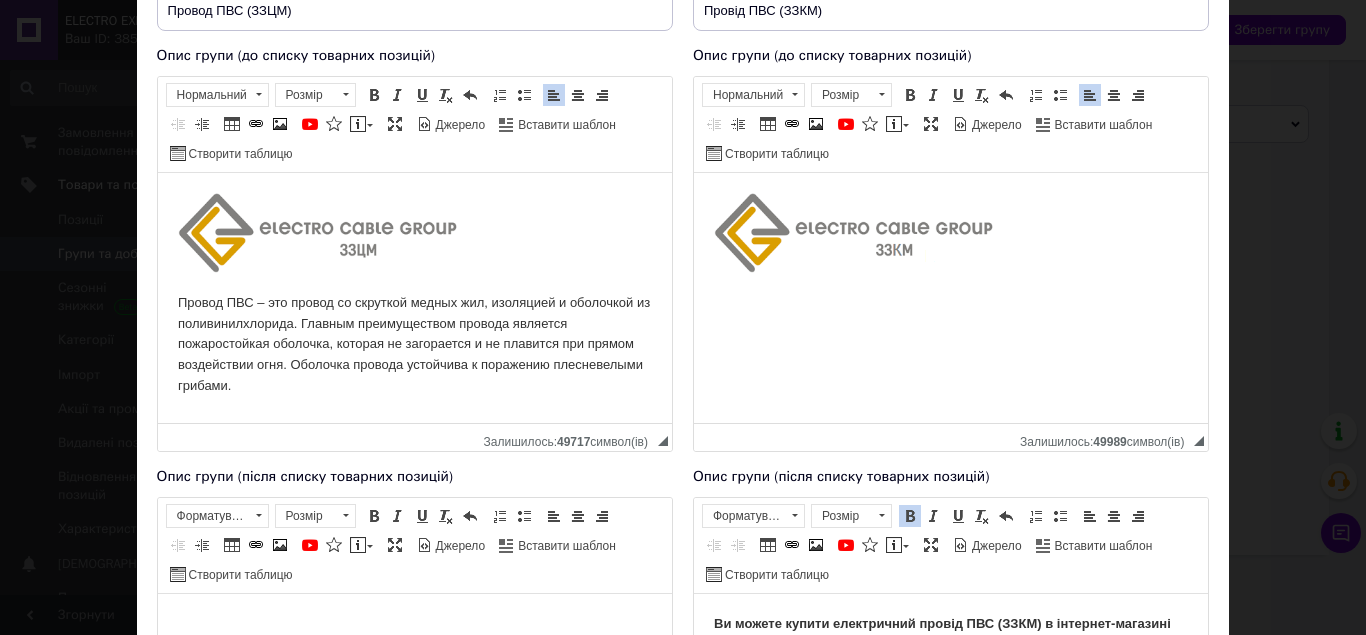 click on "Провод ПВС – это провод со скруткой медных жил, изоляцией и оболочкой из поливинилхлорида. Главным преимуществом провода является пожаростойкая оболочка, которая не загорается и не плавится при прямом воздействии огня. Оболочка провода устойчива к поражению плесневелыми грибами." at bounding box center (414, 344) 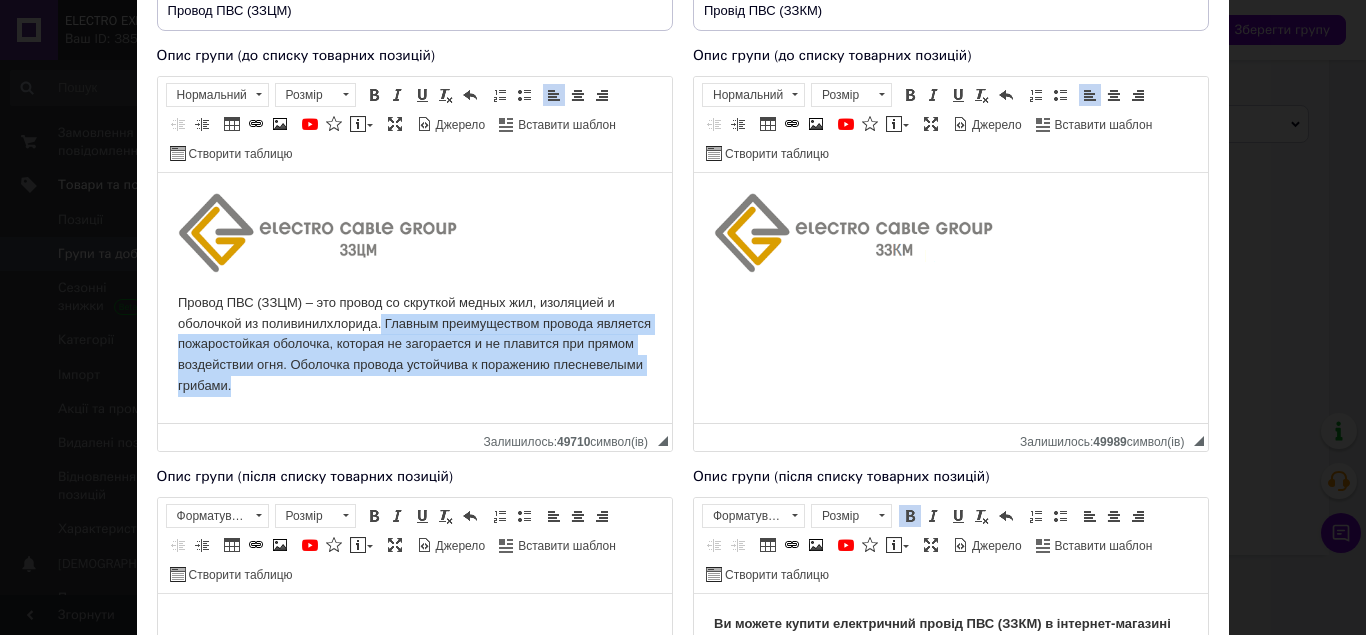 drag, startPoint x: 381, startPoint y: 321, endPoint x: 436, endPoint y: 380, distance: 80.65978 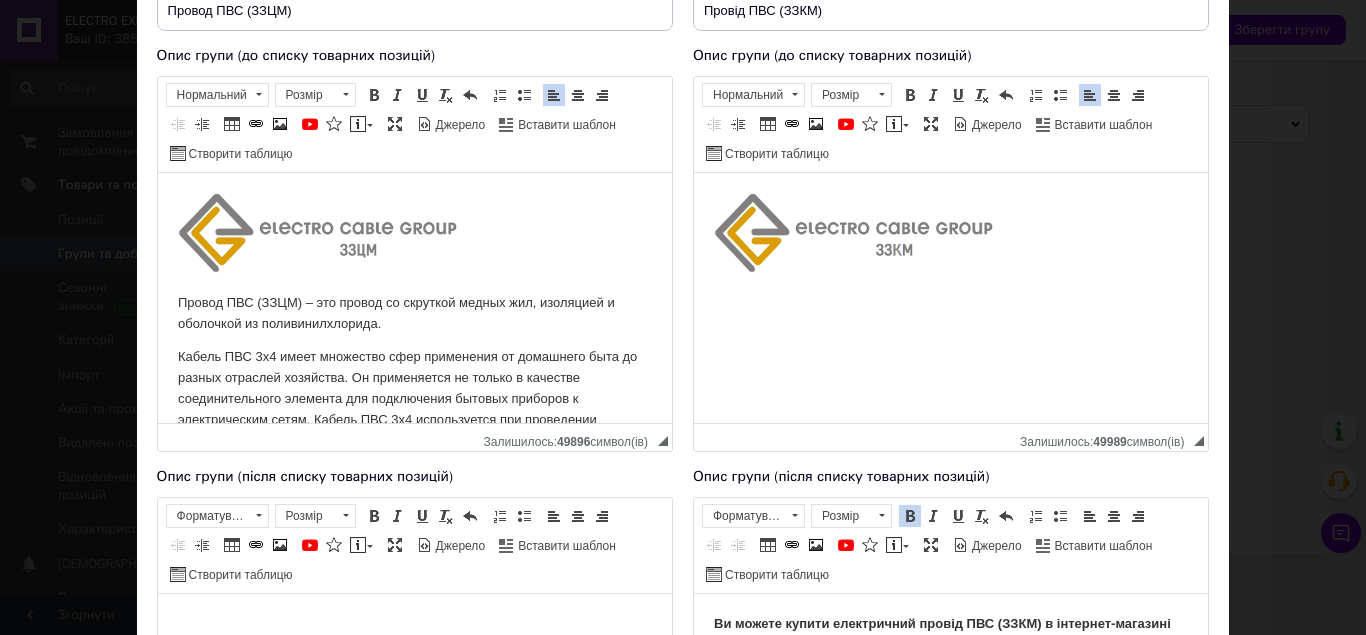 scroll, scrollTop: 45, scrollLeft: 0, axis: vertical 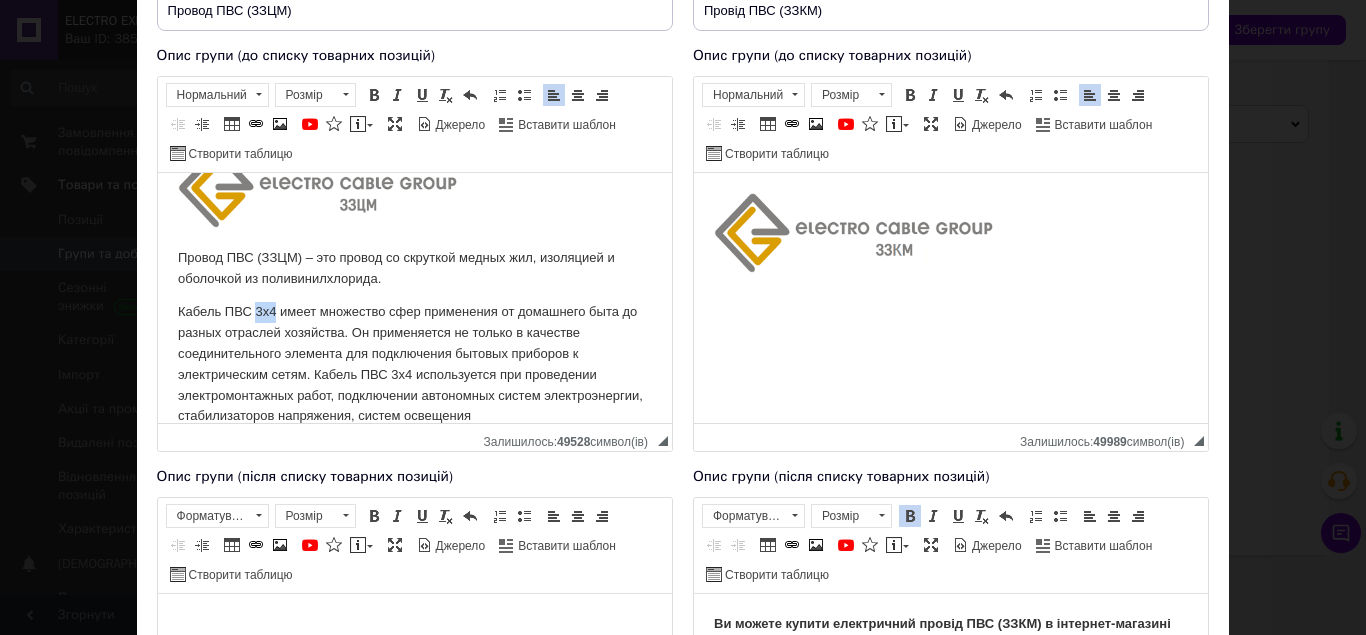 drag, startPoint x: 274, startPoint y: 307, endPoint x: 255, endPoint y: 309, distance: 19.104973 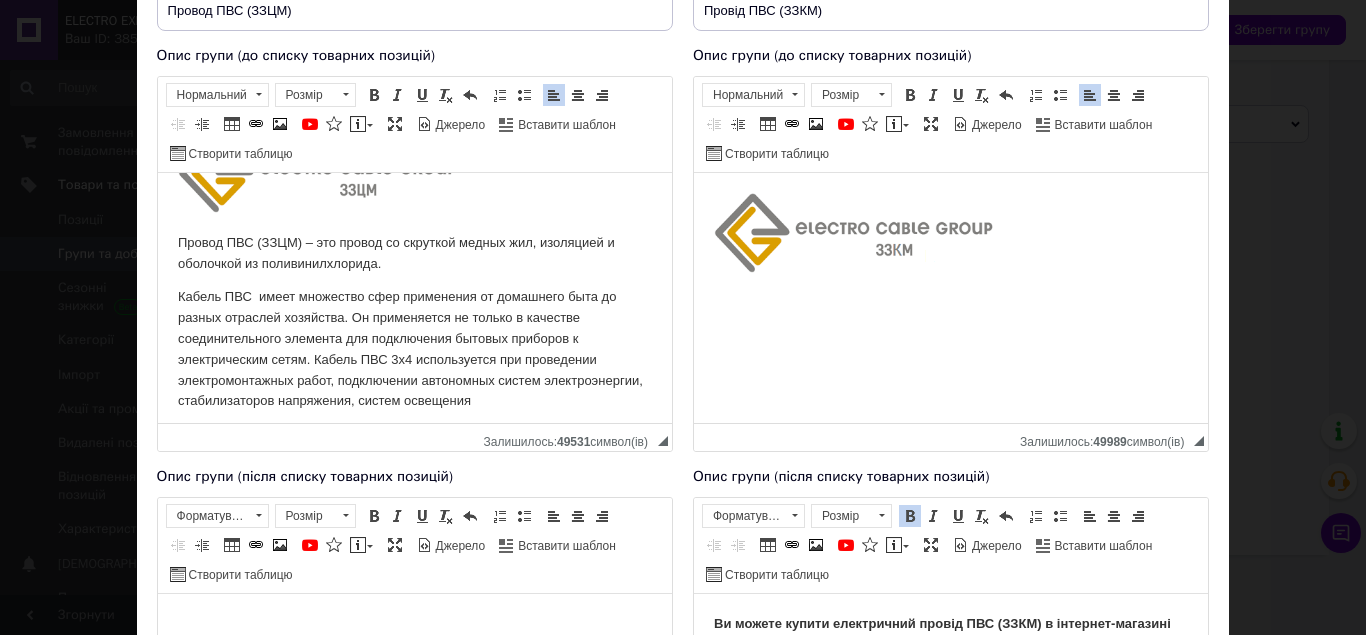 scroll, scrollTop: 69, scrollLeft: 0, axis: vertical 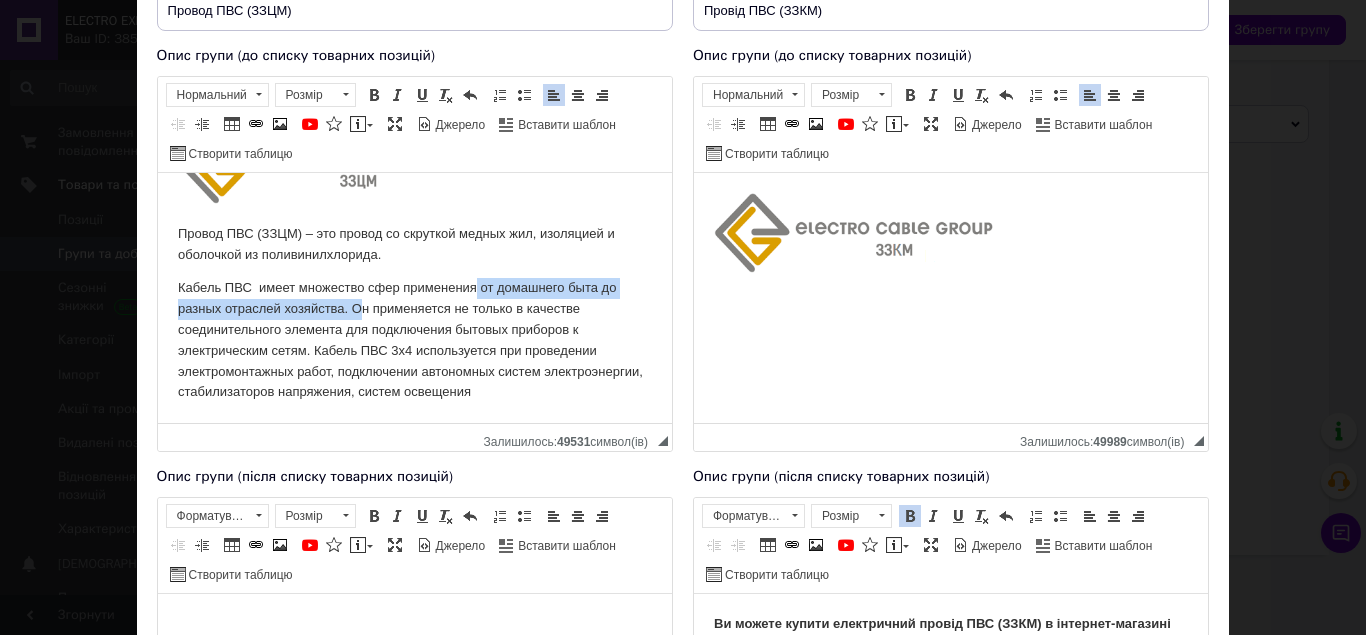 drag, startPoint x: 474, startPoint y: 284, endPoint x: 361, endPoint y: 303, distance: 114.58621 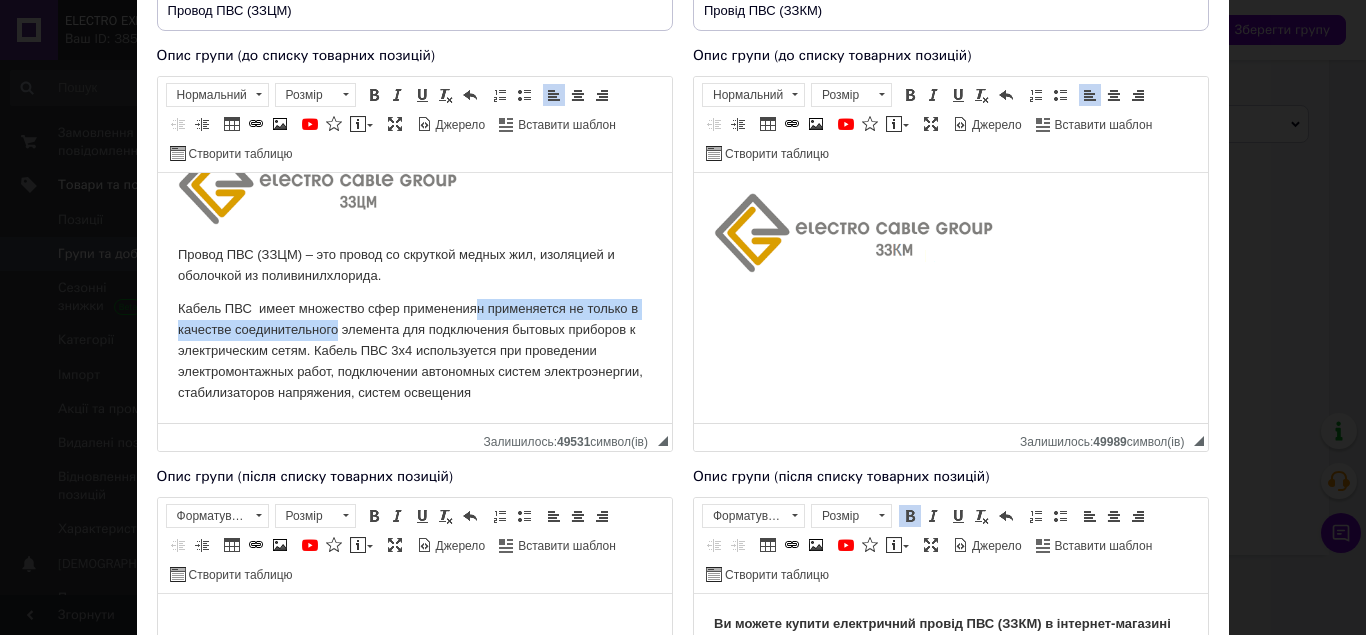 scroll, scrollTop: 48, scrollLeft: 0, axis: vertical 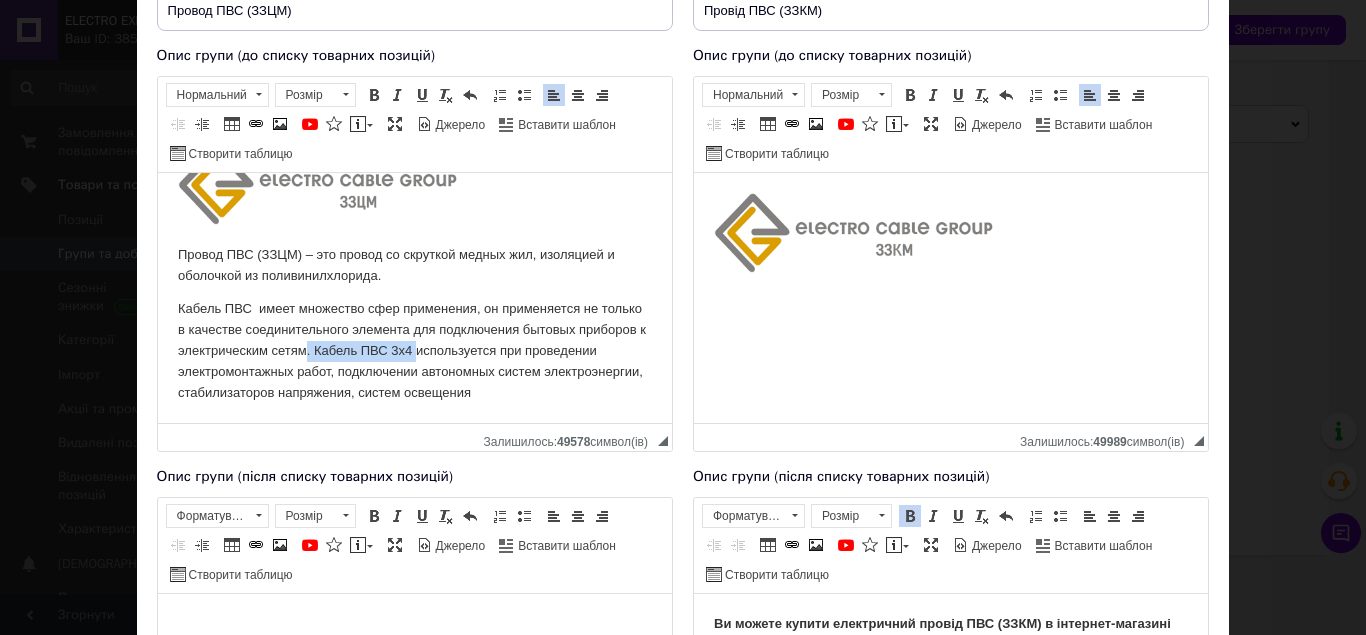 drag, startPoint x: 486, startPoint y: 349, endPoint x: 374, endPoint y: 349, distance: 112 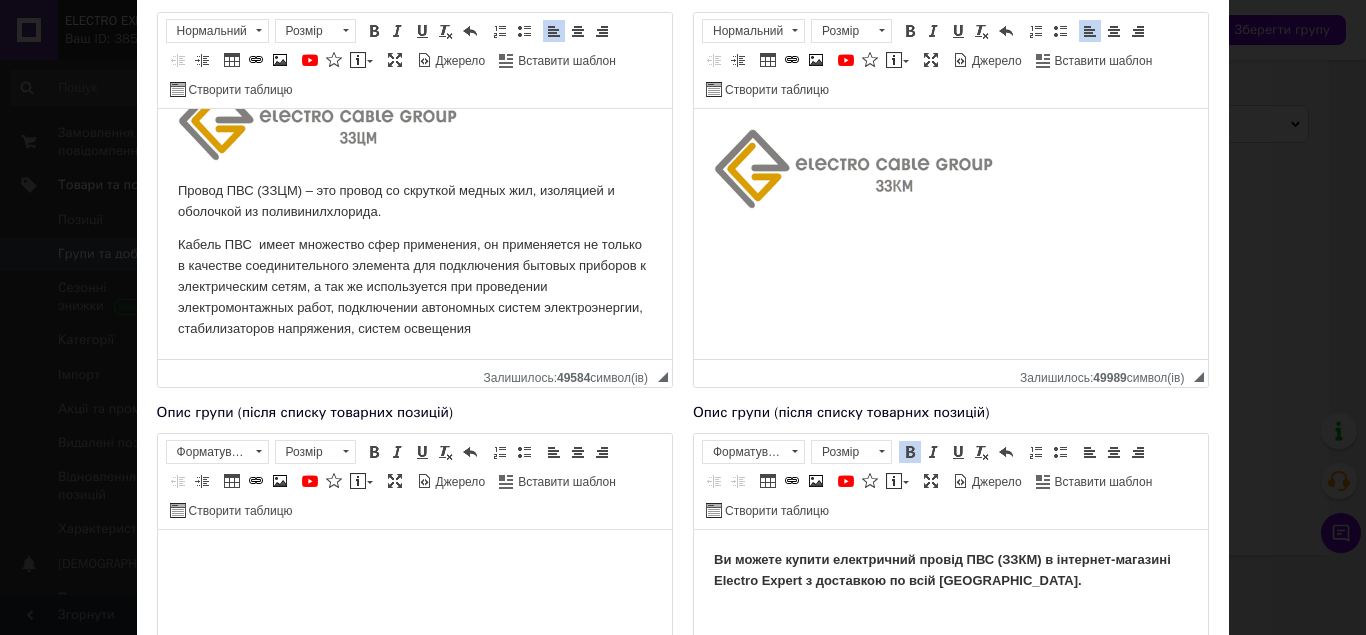 scroll, scrollTop: 300, scrollLeft: 0, axis: vertical 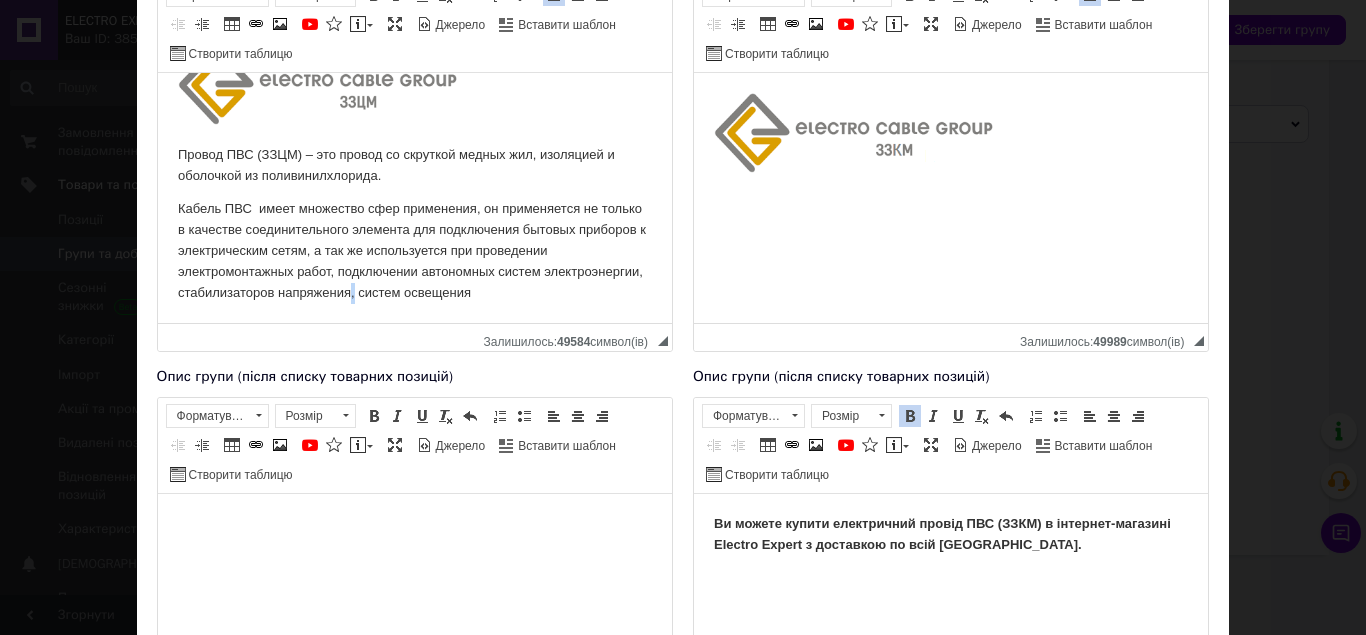 click on "Кабель ПВС  имеет множество сфер применения, он применяется не только в качестве соединительного элемента для подключения бытовых приборов к электрическим сетям, а так же используется при проведении электромонтажных работ, подключении автономных систем электроэнергии, стабилизаторов напряжения, систем освещения" at bounding box center [414, 250] 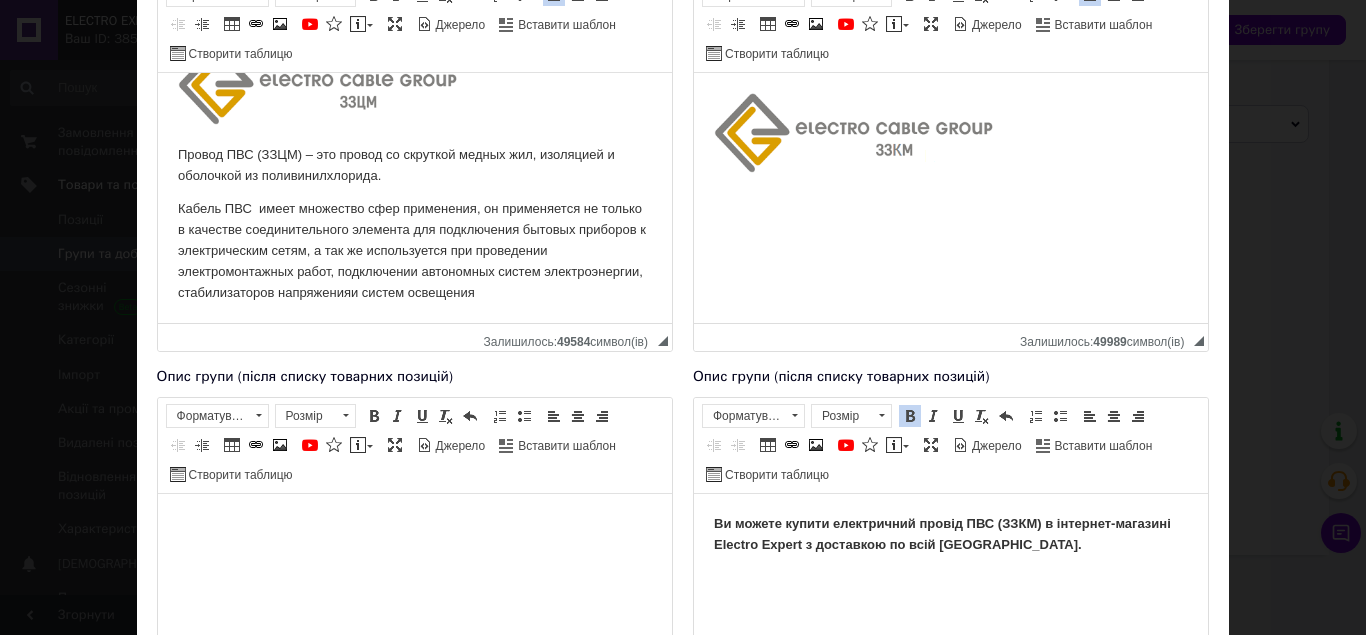 click on "Кабель ПВС  имеет множество сфер применения, он применяется не только в качестве соединительного элемента для подключения бытовых приборов к электрическим сетям, а так же используется при проведении электромонтажных работ, подключении автономных систем электроэнергии, стабилизаторов напряженияи систем освещения" at bounding box center (414, 250) 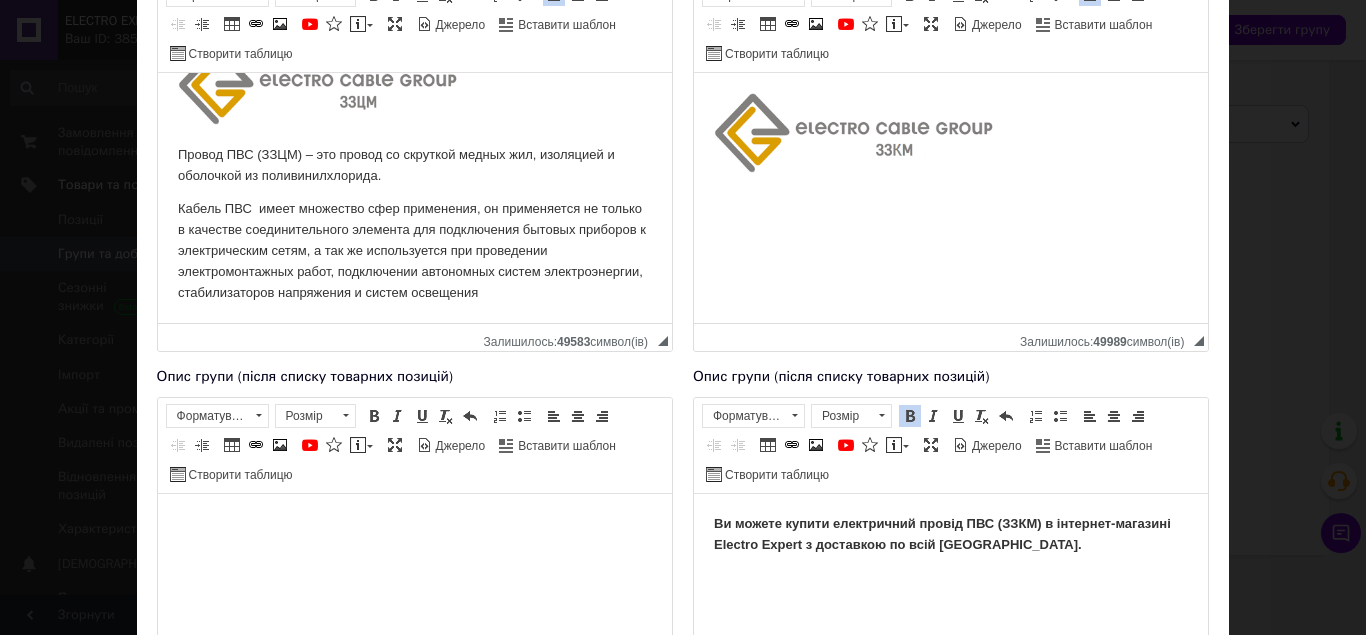 click on "Кабель ПВС  имеет множество сфер применения, он применяется не только в качестве соединительного элемента для подключения бытовых приборов к электрическим сетям, а так же используется при проведении электромонтажных работ, подключении автономных систем электроэнергии, стабилизаторов напряжения и систем освещения" at bounding box center [414, 250] 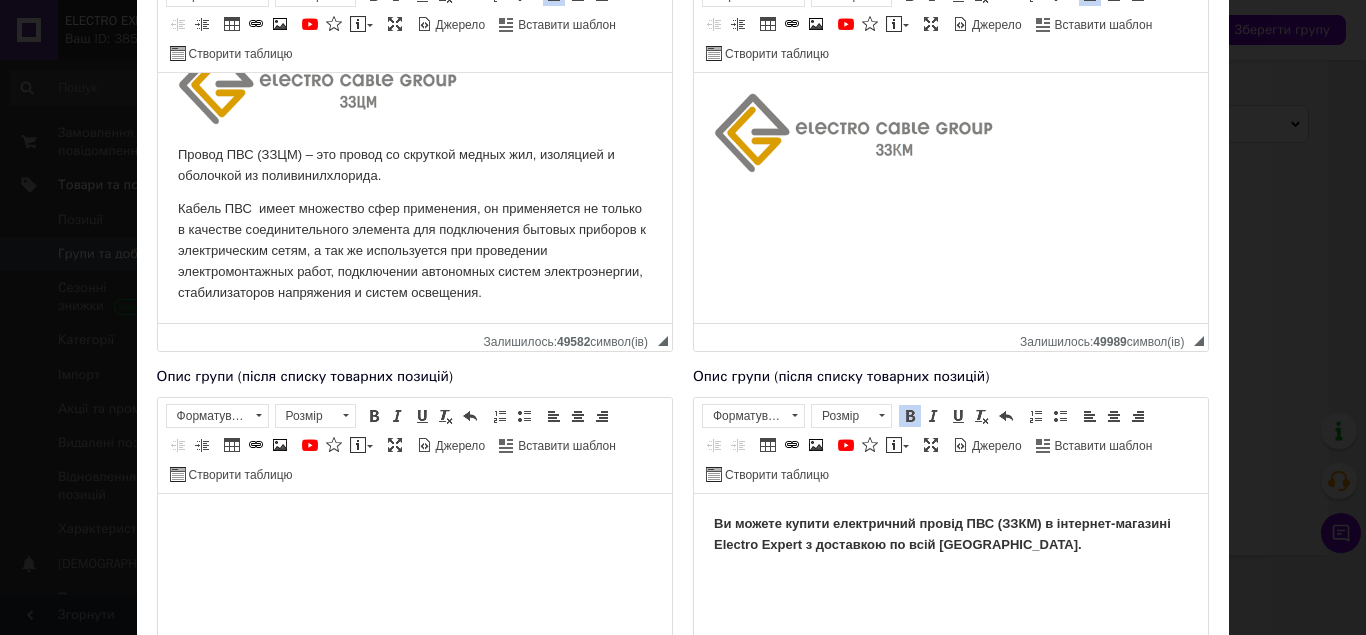 click on "Провод ПВС (ЗЗЦМ) – это провод со скруткой медных жил, изоляцией и оболочкой из поливинилхлорида." at bounding box center (414, 165) 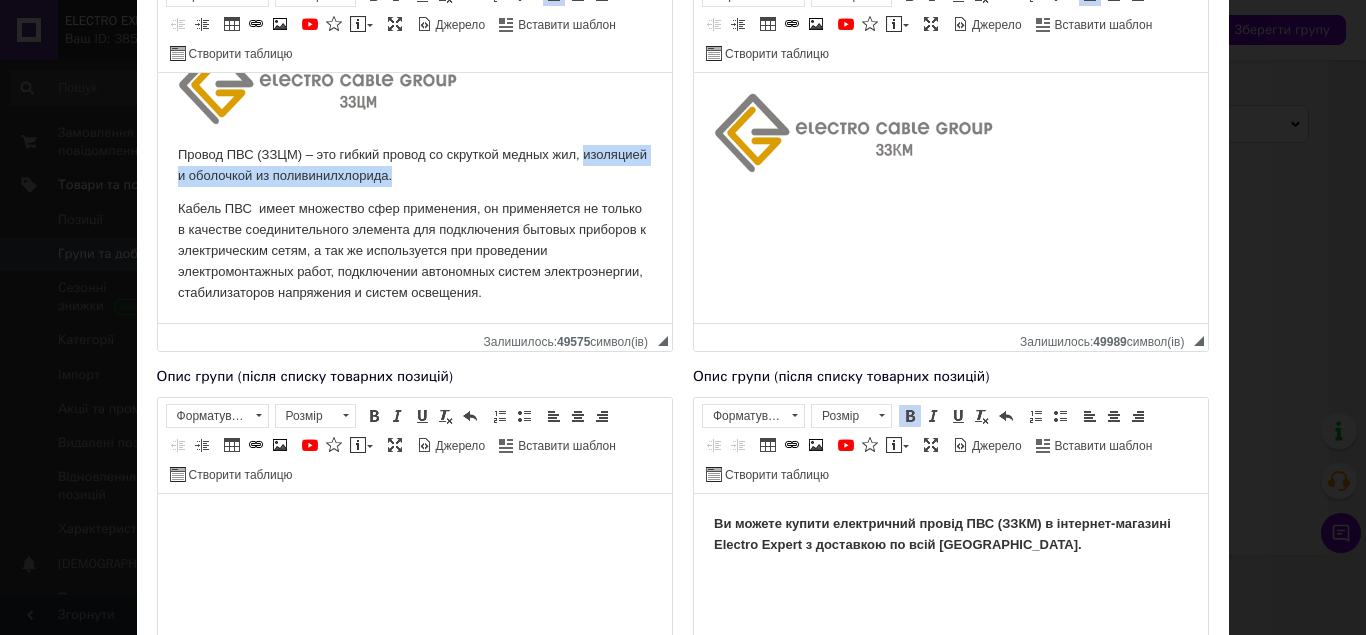drag, startPoint x: 176, startPoint y: 175, endPoint x: 458, endPoint y: 180, distance: 282.0443 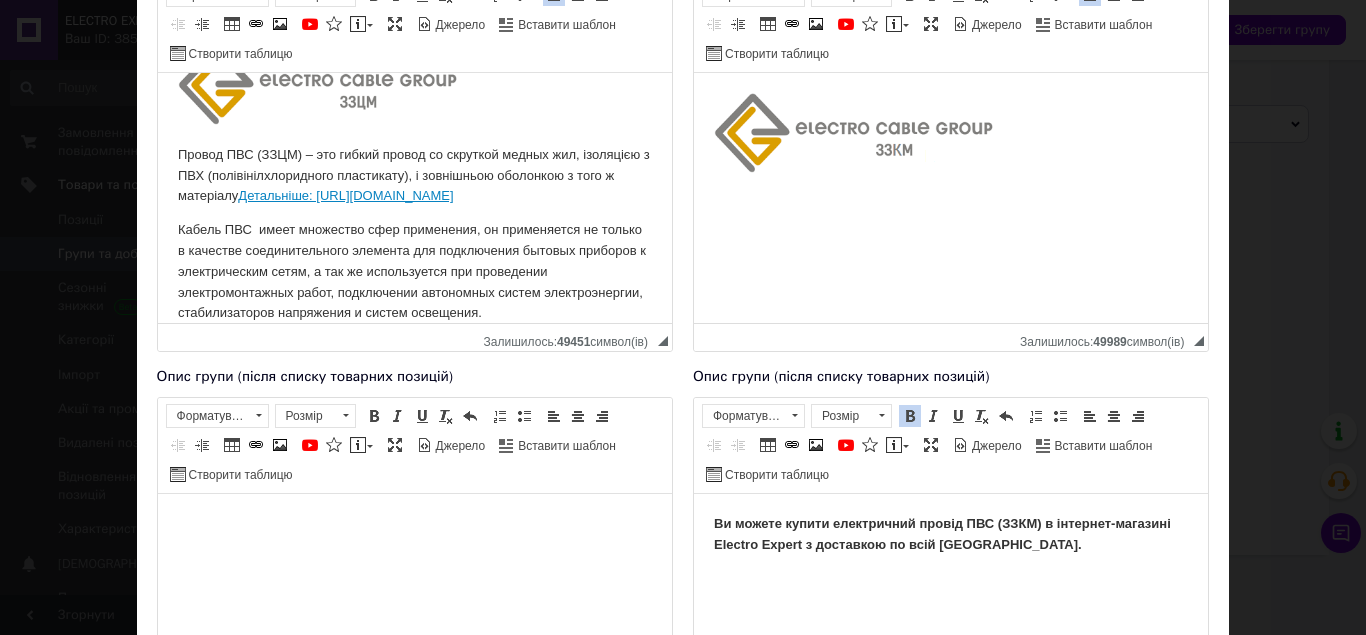 drag, startPoint x: 511, startPoint y: 220, endPoint x: 176, endPoint y: 178, distance: 337.62256 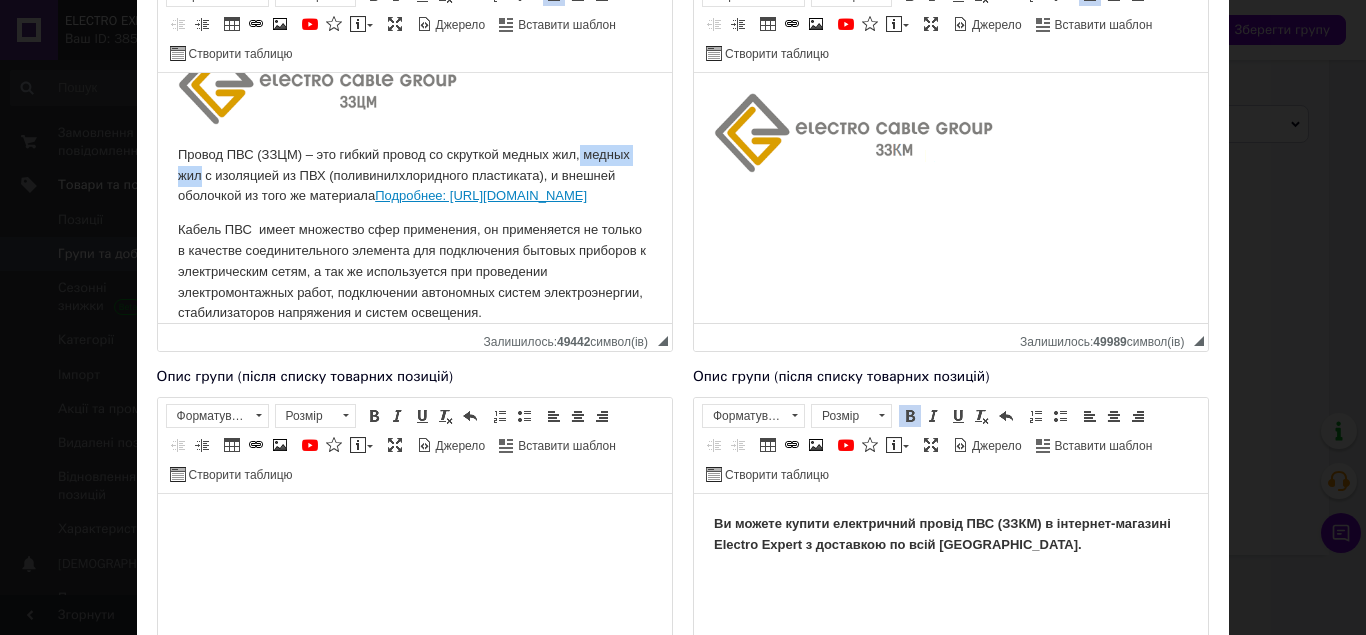drag, startPoint x: 197, startPoint y: 175, endPoint x: 580, endPoint y: 145, distance: 384.17313 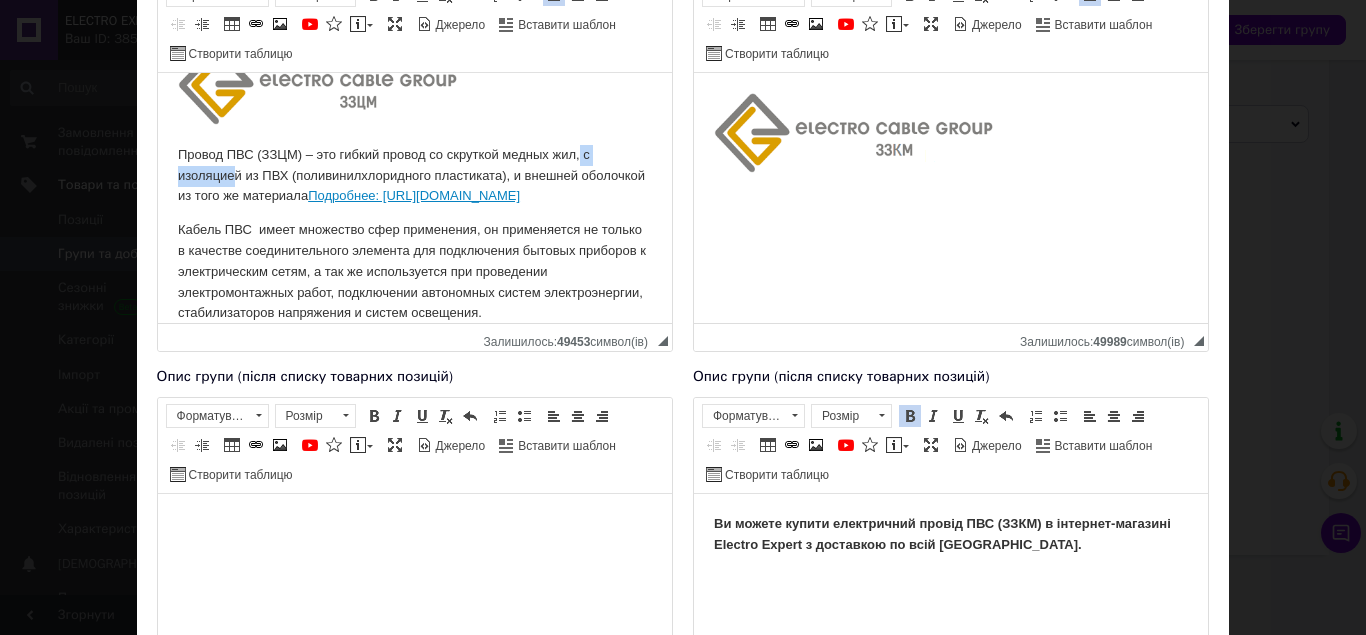 drag, startPoint x: 478, startPoint y: 213, endPoint x: 375, endPoint y: 196, distance: 104.393486 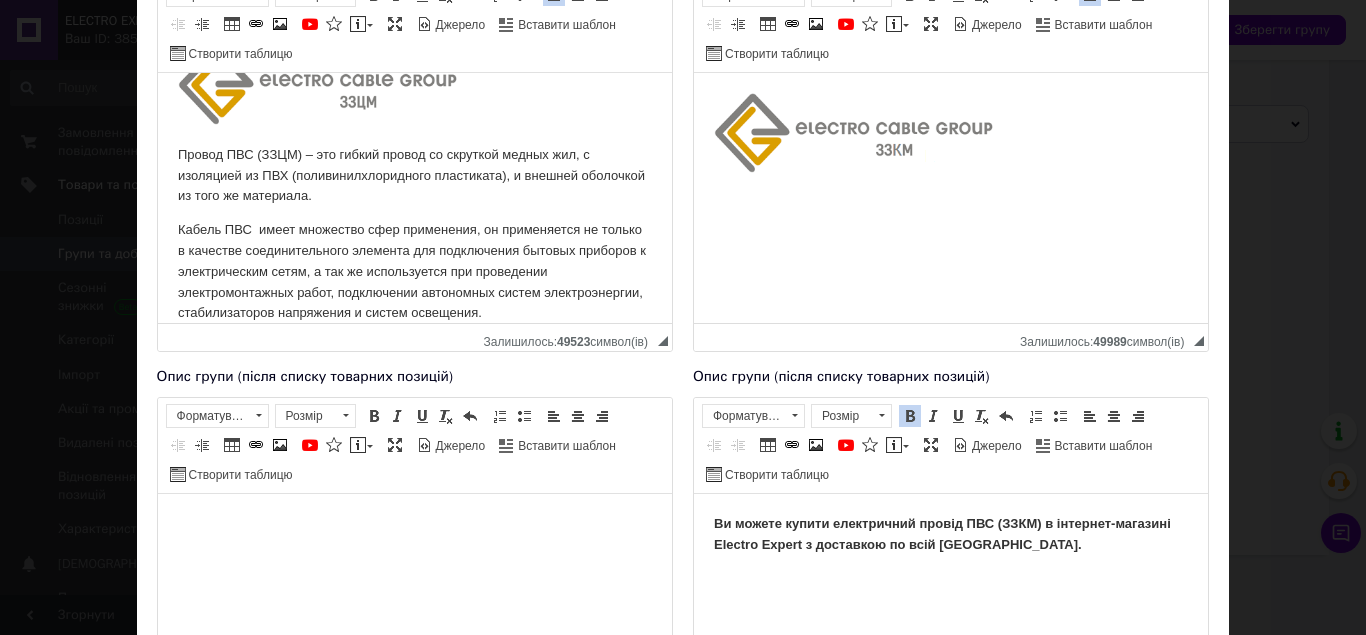 click on "Провод ПВС (ЗЗЦМ) – это гибкий провод со скруткой медных жил, с изоляцией из ПВХ (поливинилхлоридного пластиката), и внешней оболочкой из того же материала." at bounding box center [414, 175] 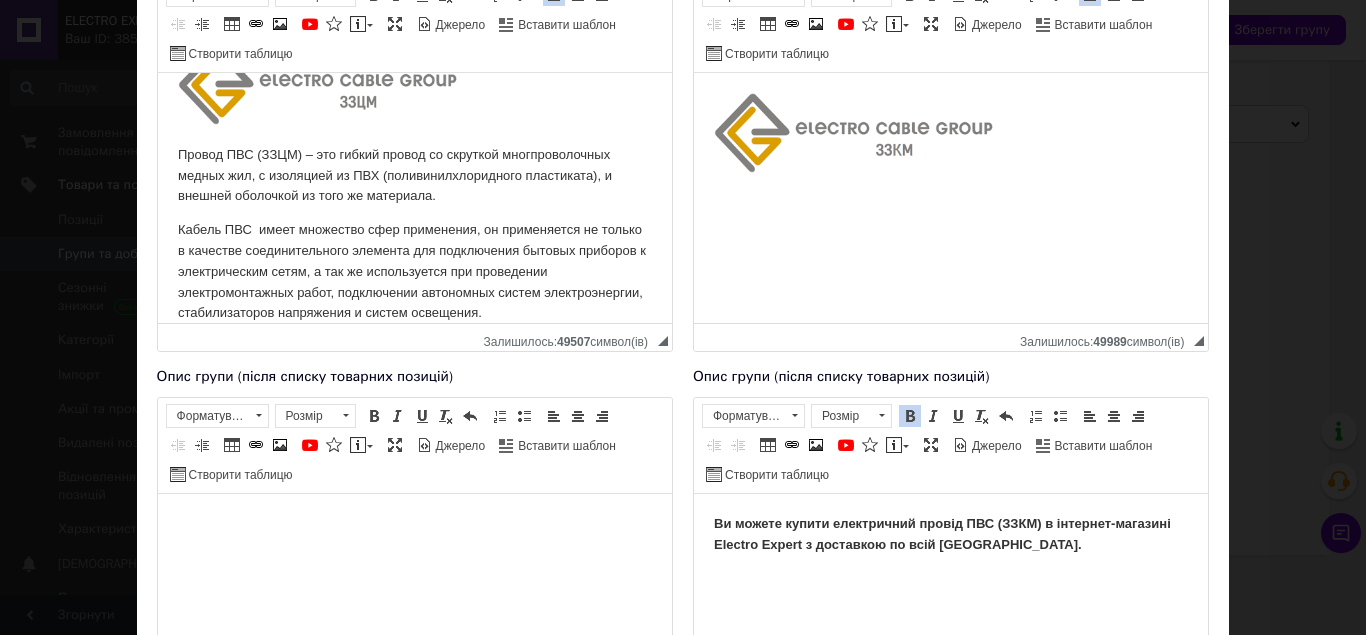 click on "Провод ПВС (ЗЗЦМ) – это гибкий провод со скруткой многпроволочных медных жил, с изоляцией из ПВХ (поливинилхлоридного пластиката), и внешней оболочкой из того же материала." at bounding box center [414, 175] 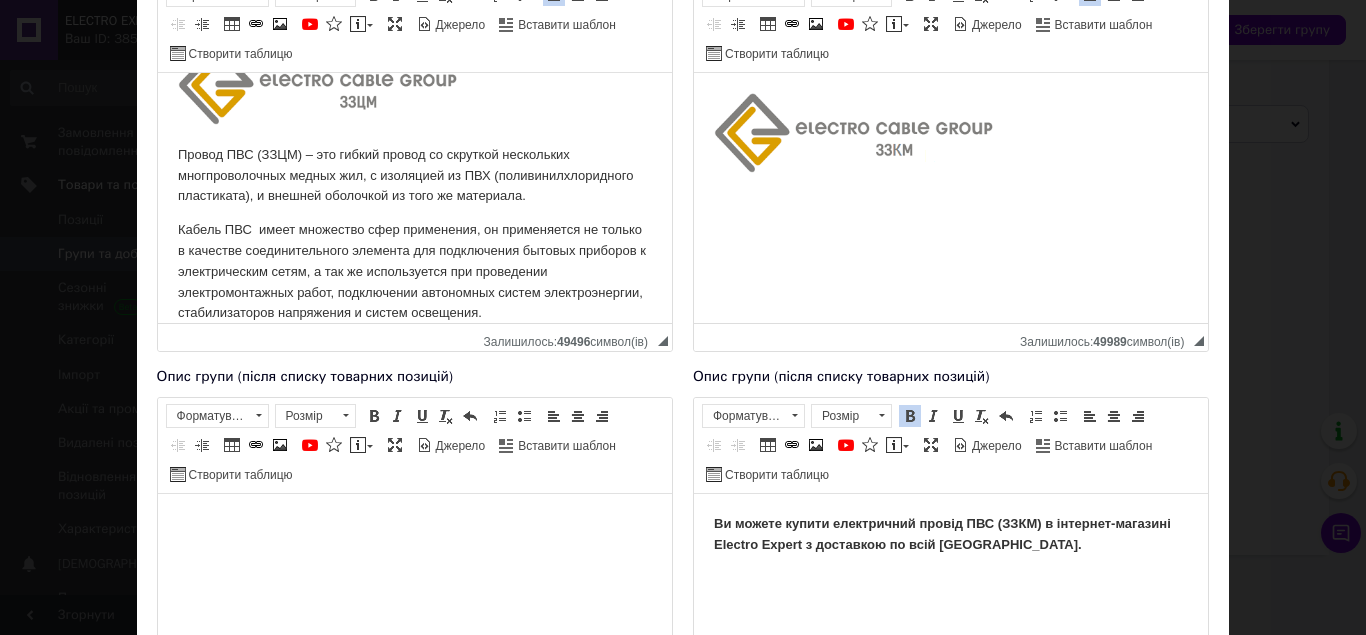 click on "Провод ПВС (ЗЗЦМ) – это гибкий провод со скруткой нескольких многпроволочных медных жил, с изоляцией из ПВХ (поливинилхлоридного пластиката), и внешней оболочкой из того же материала." at bounding box center (414, 175) 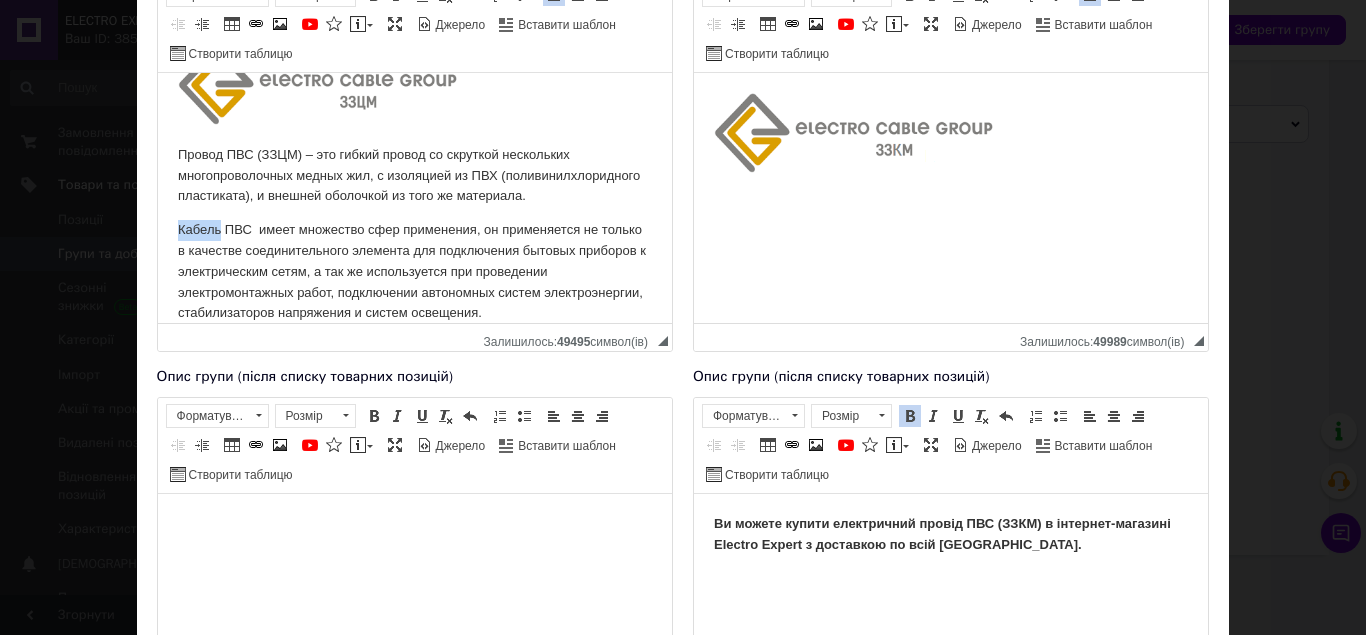 drag, startPoint x: 219, startPoint y: 247, endPoint x: 308, endPoint y: 320, distance: 115.10864 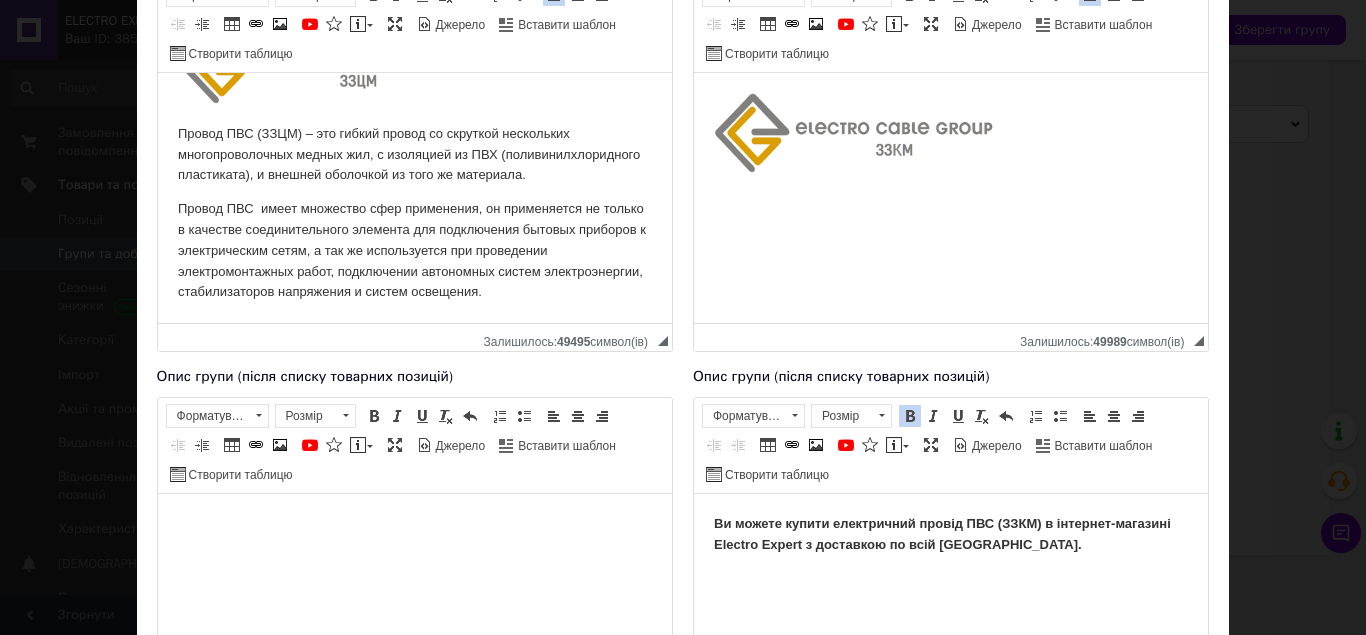 scroll, scrollTop: 90, scrollLeft: 0, axis: vertical 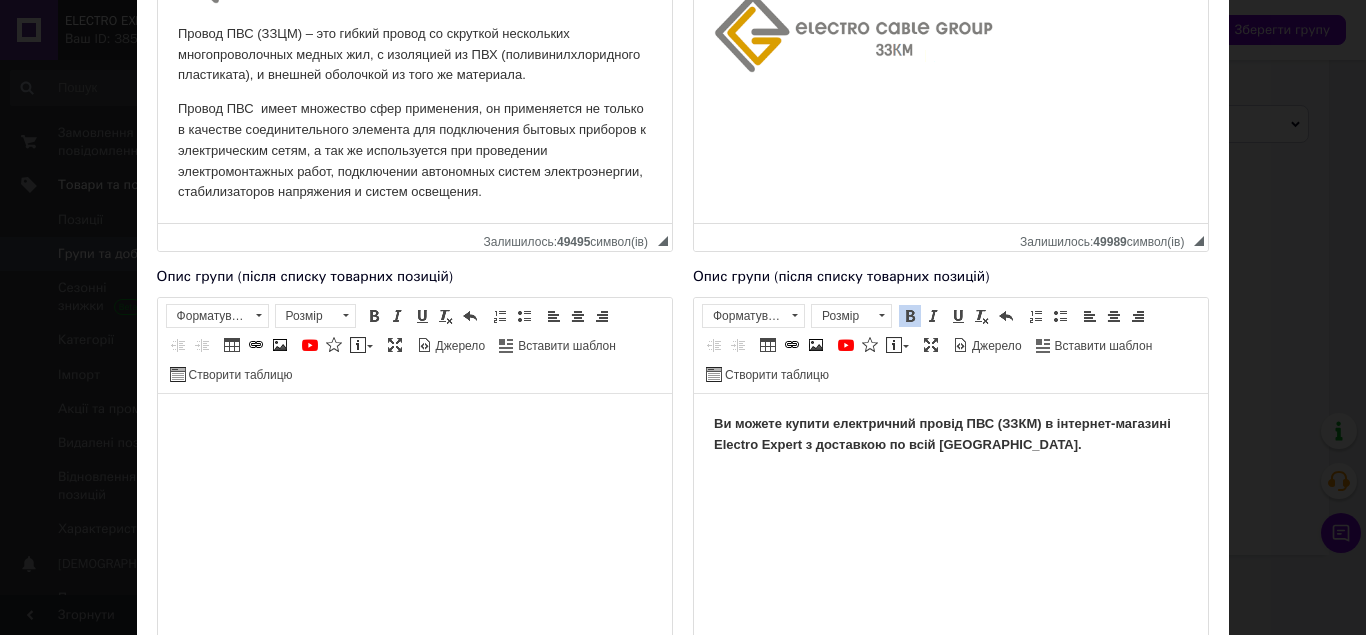 click at bounding box center (414, 423) 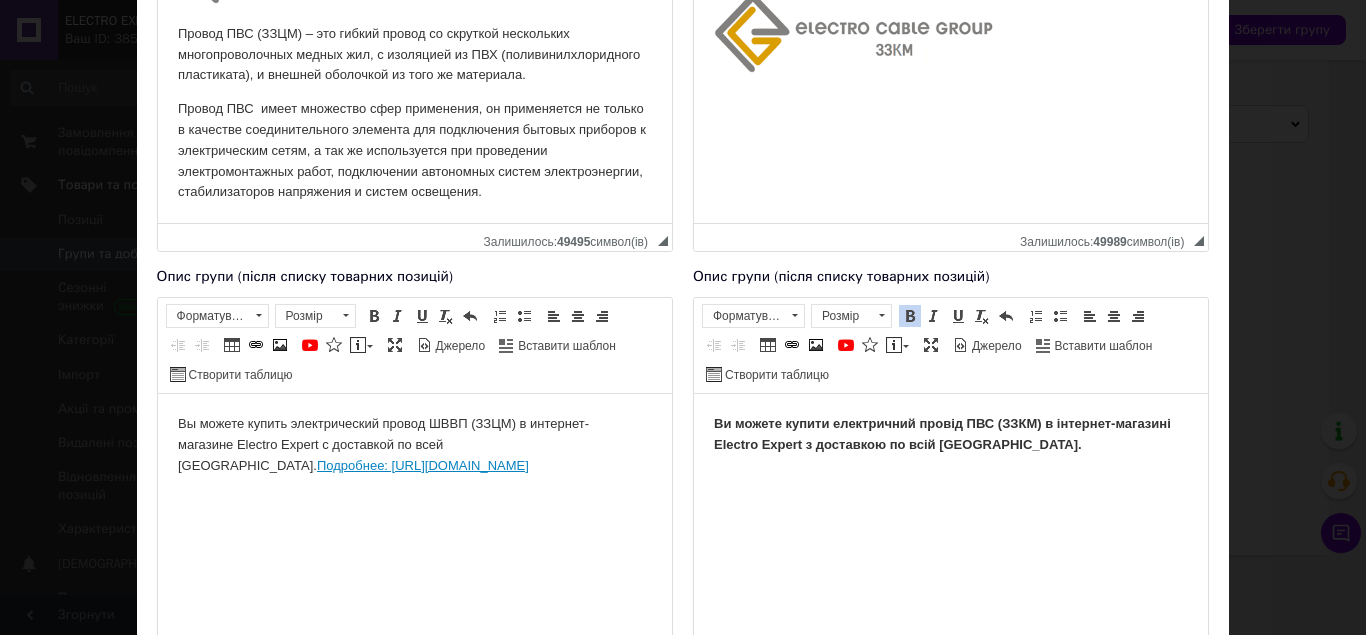 drag, startPoint x: 633, startPoint y: 471, endPoint x: 147, endPoint y: 462, distance: 486.0833 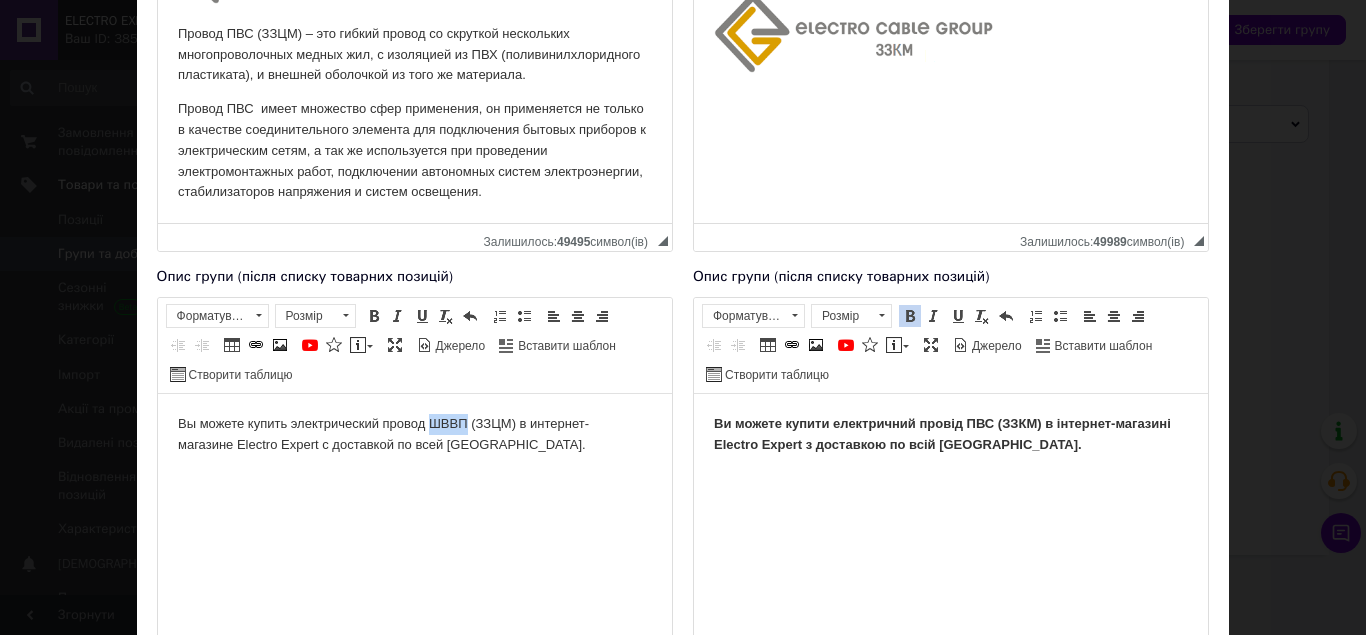 drag, startPoint x: 464, startPoint y: 424, endPoint x: 429, endPoint y: 423, distance: 35.014282 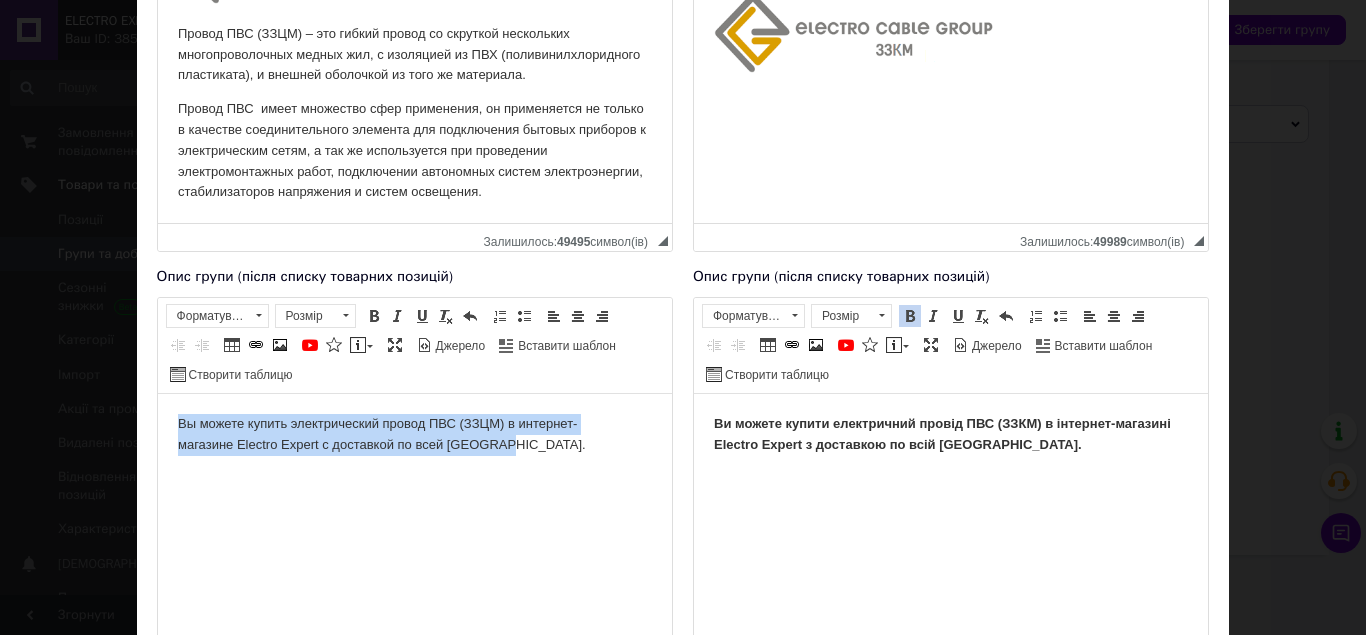 drag, startPoint x: 529, startPoint y: 451, endPoint x: 164, endPoint y: 416, distance: 366.67426 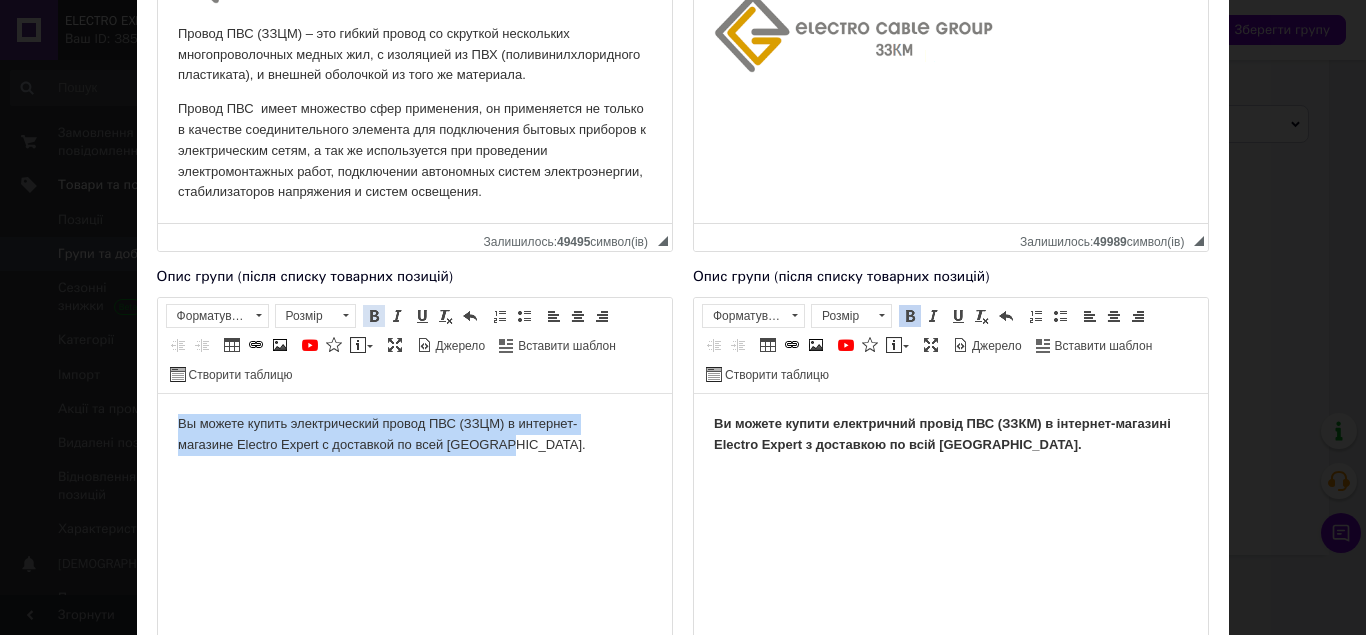click at bounding box center (374, 316) 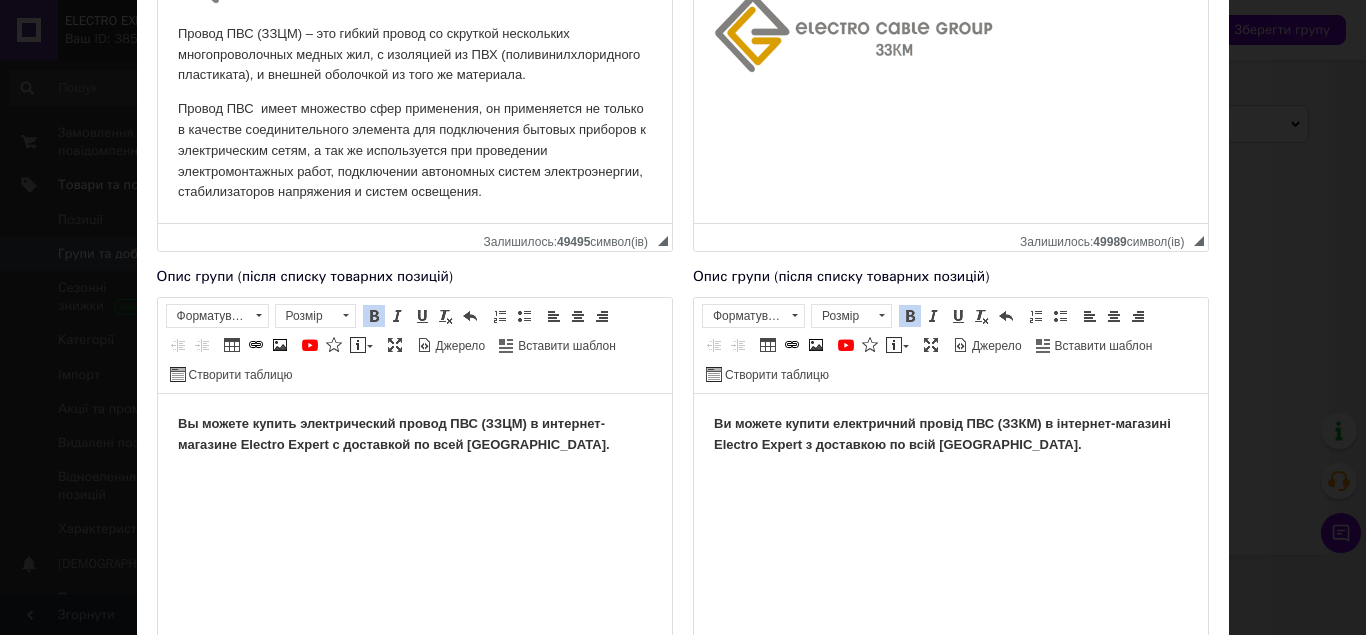 scroll, scrollTop: 100, scrollLeft: 0, axis: vertical 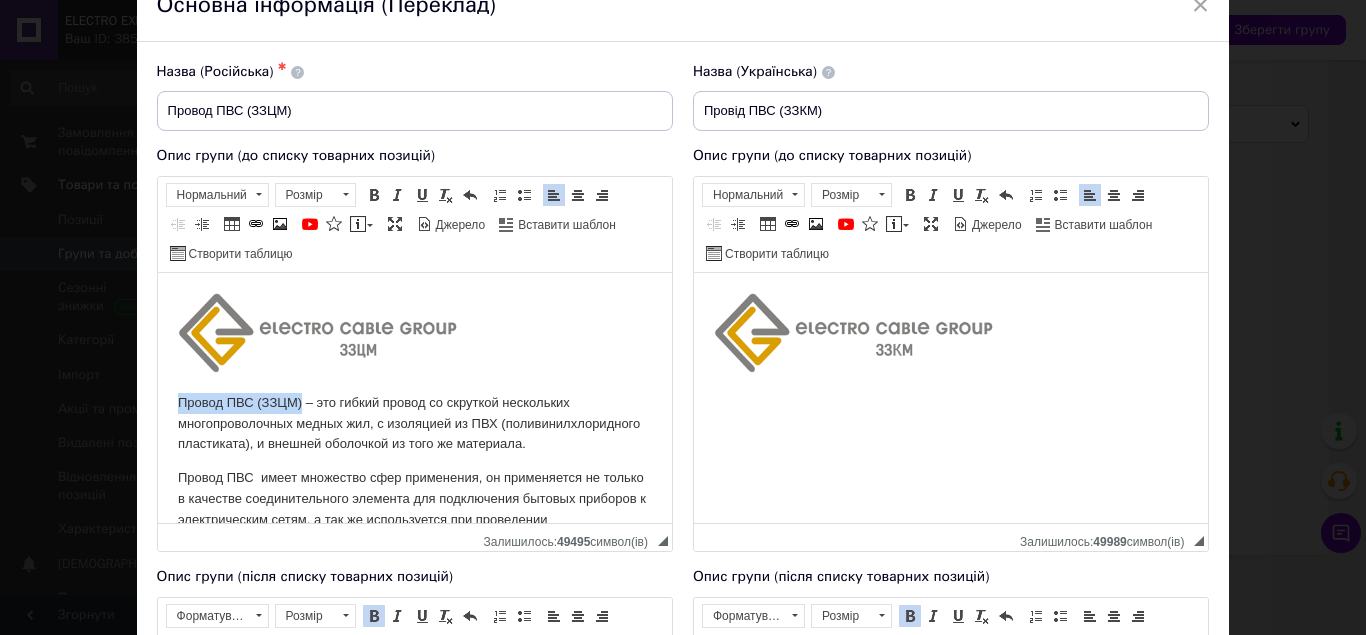 drag, startPoint x: 301, startPoint y: 399, endPoint x: 172, endPoint y: 399, distance: 129 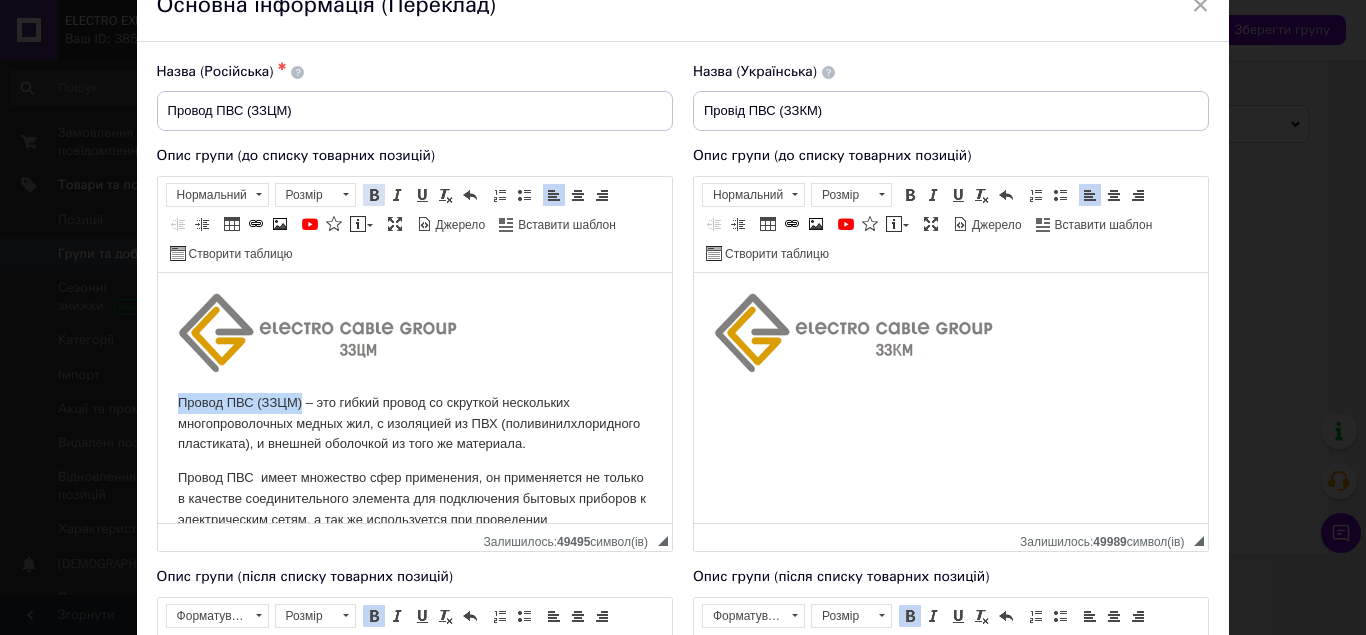 click at bounding box center (374, 195) 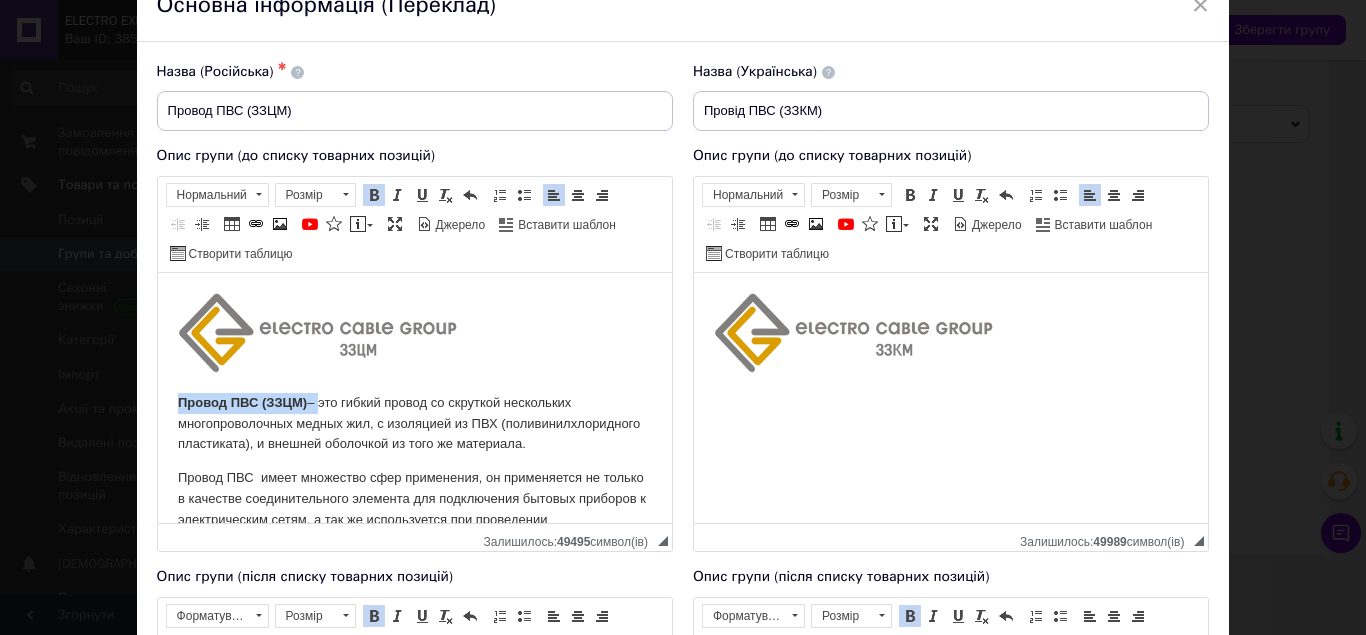 drag, startPoint x: 317, startPoint y: 398, endPoint x: 173, endPoint y: 398, distance: 144 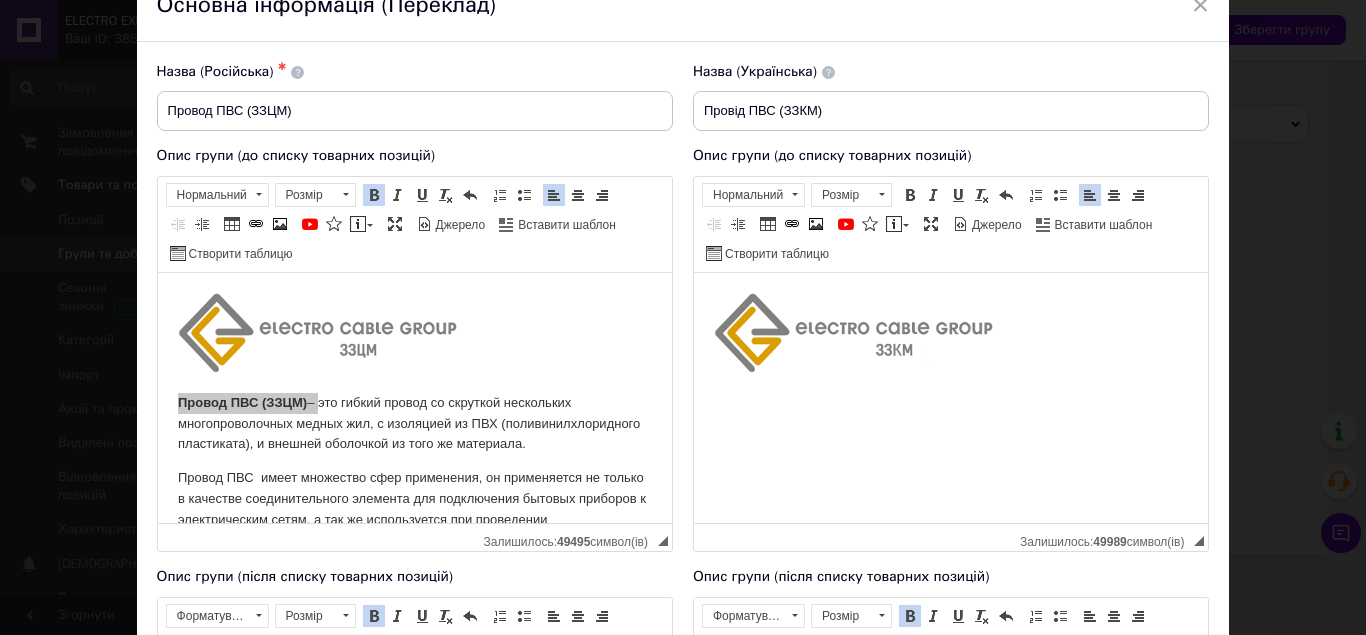 click at bounding box center (950, 402) 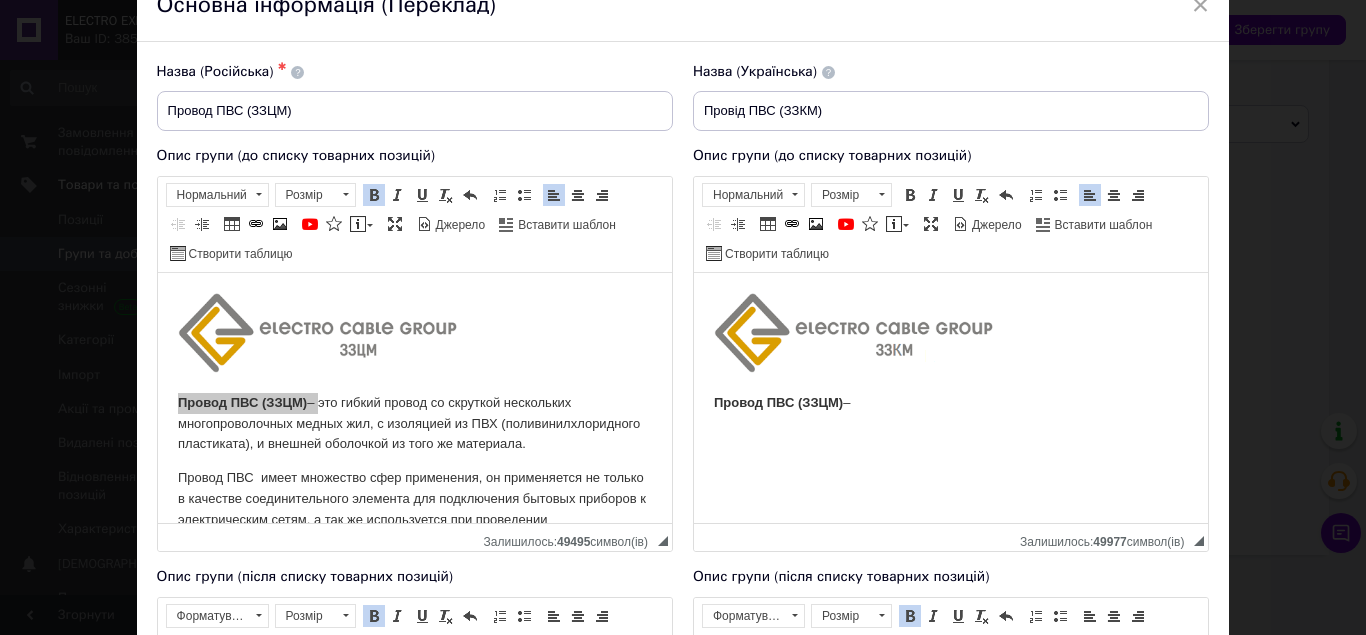 click on "Провод ПВС (ЗЗЦМ)  –" at bounding box center [950, 402] 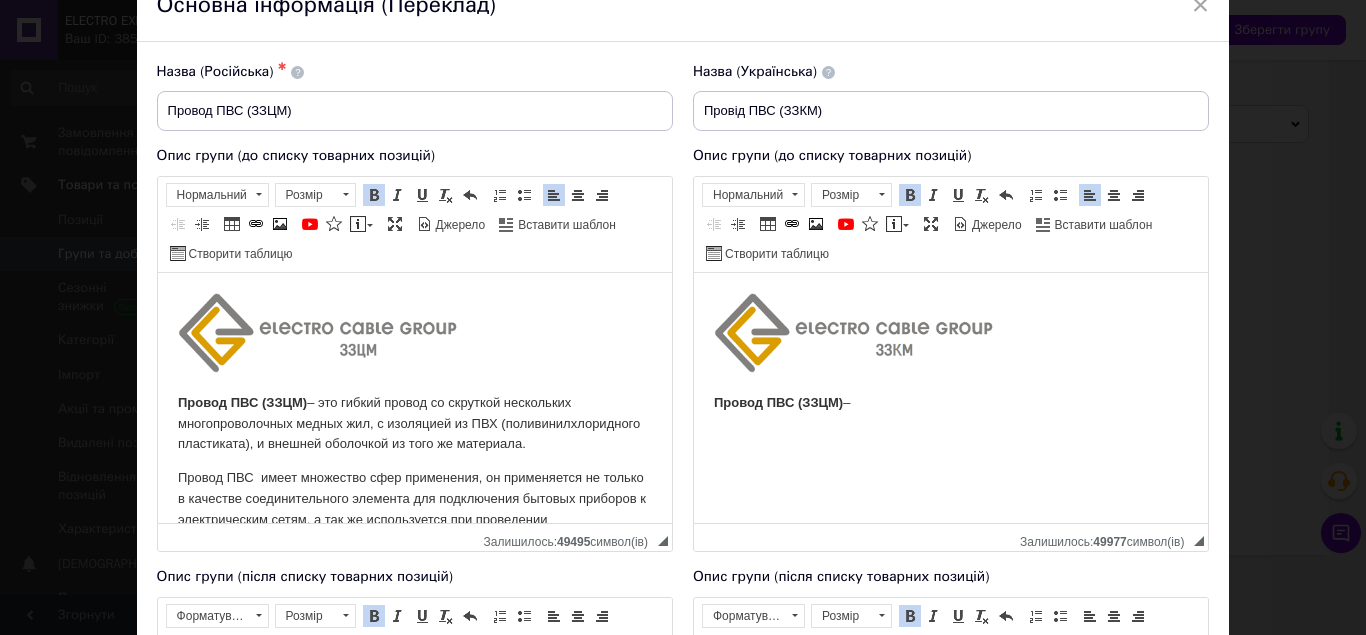 click on "Провод ПВС (ЗЗЦМ)  – это гибкий провод со скруткой нескольких многопроволочных медных жил, с изоляцией из ПВХ (поливинилхлоридного пластиката), и внешней оболочкой из того же материала. Провод ПВС  имеет множество сфер применения, он применяется не только в качестве соединительного элемента для подключения бытовых приборов к электрическим сетям, а так же используется при проведении электромонтажных работ, подключении автономных систем электроэнергии, стабилизаторов напряжения и систем освещения." at bounding box center (414, 431) 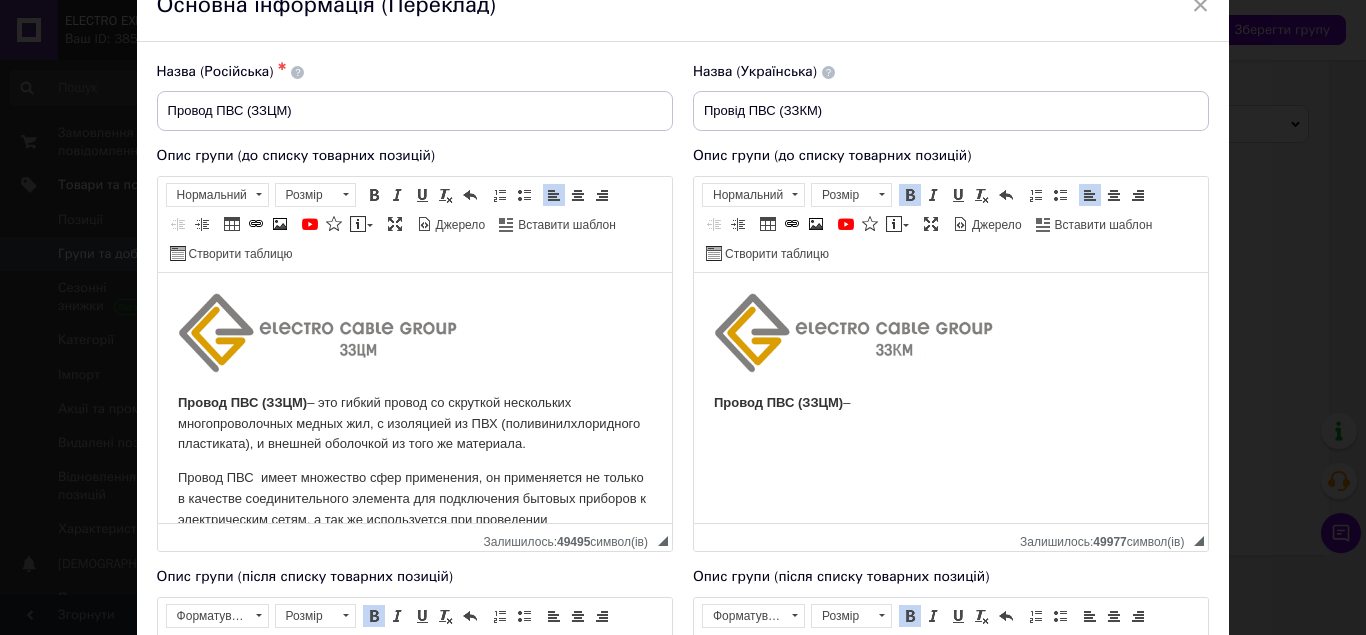 click on "Провод ПВС (ЗЗЦМ)" at bounding box center [777, 401] 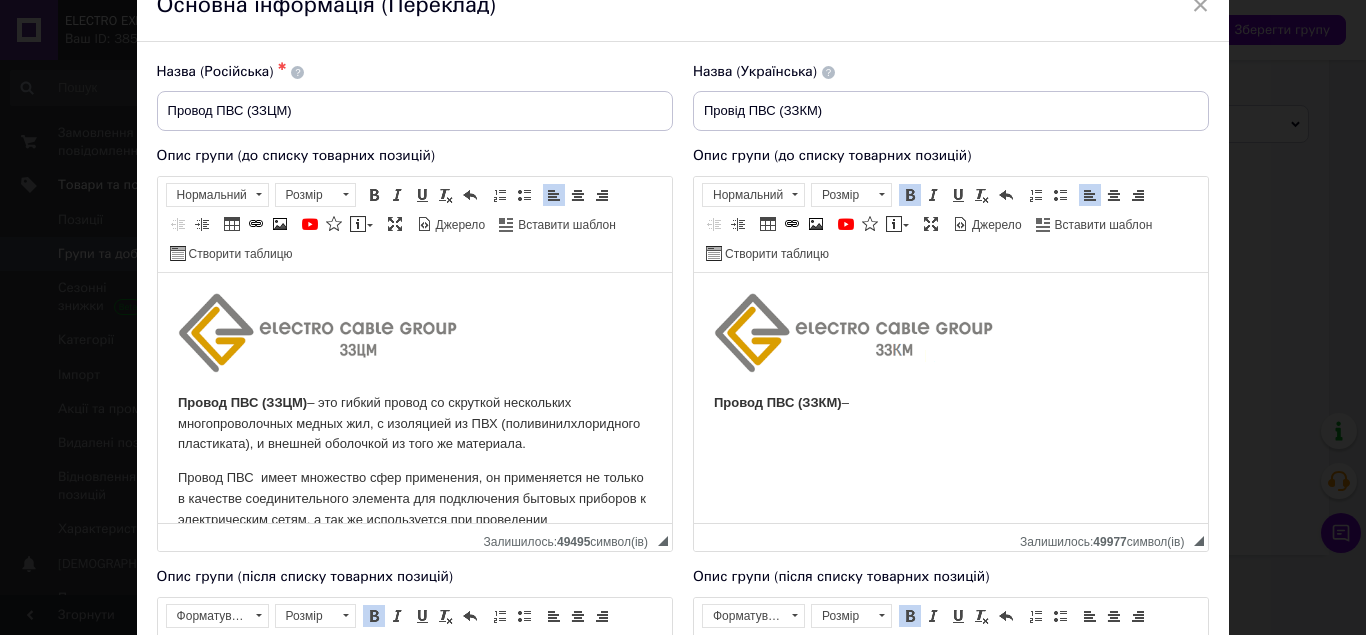 click on "Провод ПВС (ЗЗКМ)" at bounding box center (777, 401) 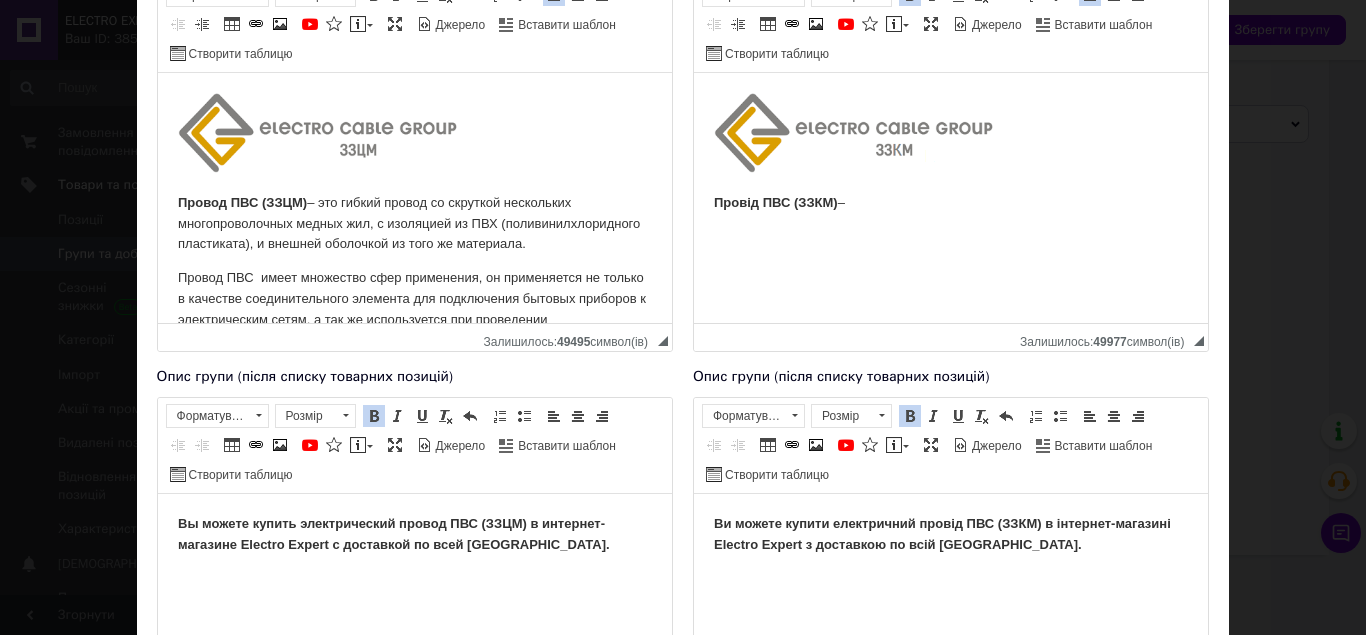 scroll, scrollTop: 603, scrollLeft: 0, axis: vertical 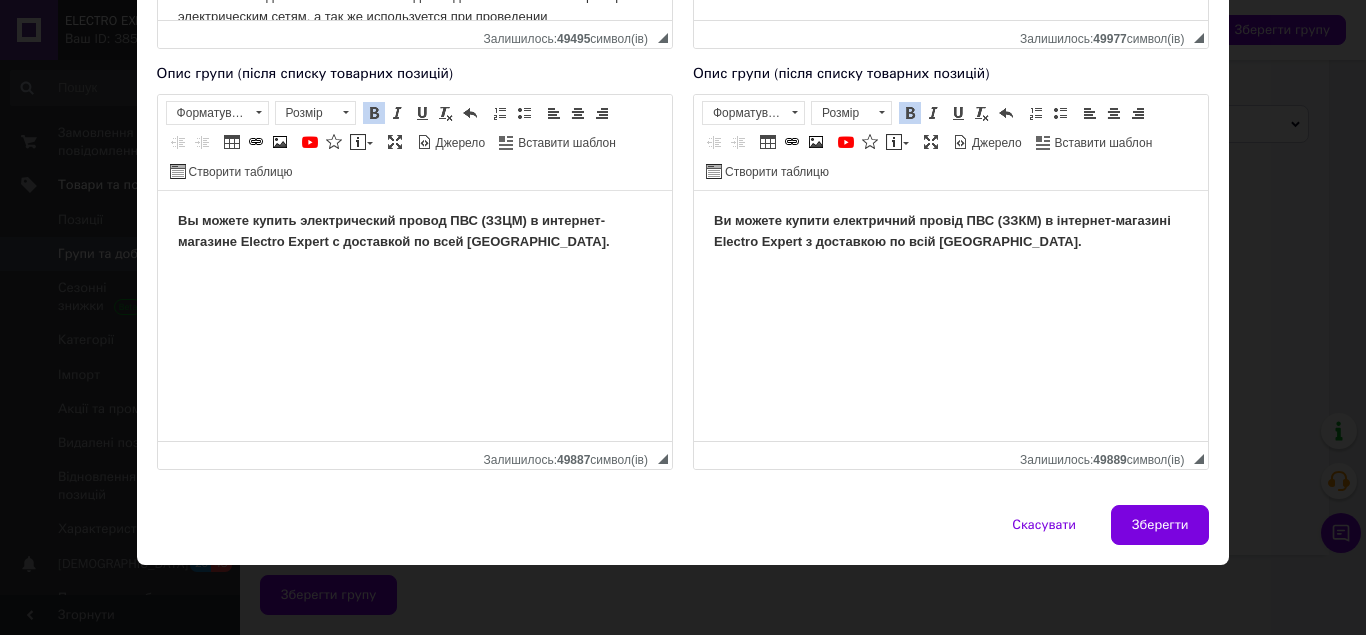 click on "Ви можете купити електричний провід ПВС (ЗЗКМ) в інтернет-магазині Electro Expert з доставкою по всій [GEOGRAPHIC_DATA]." at bounding box center [950, 231] 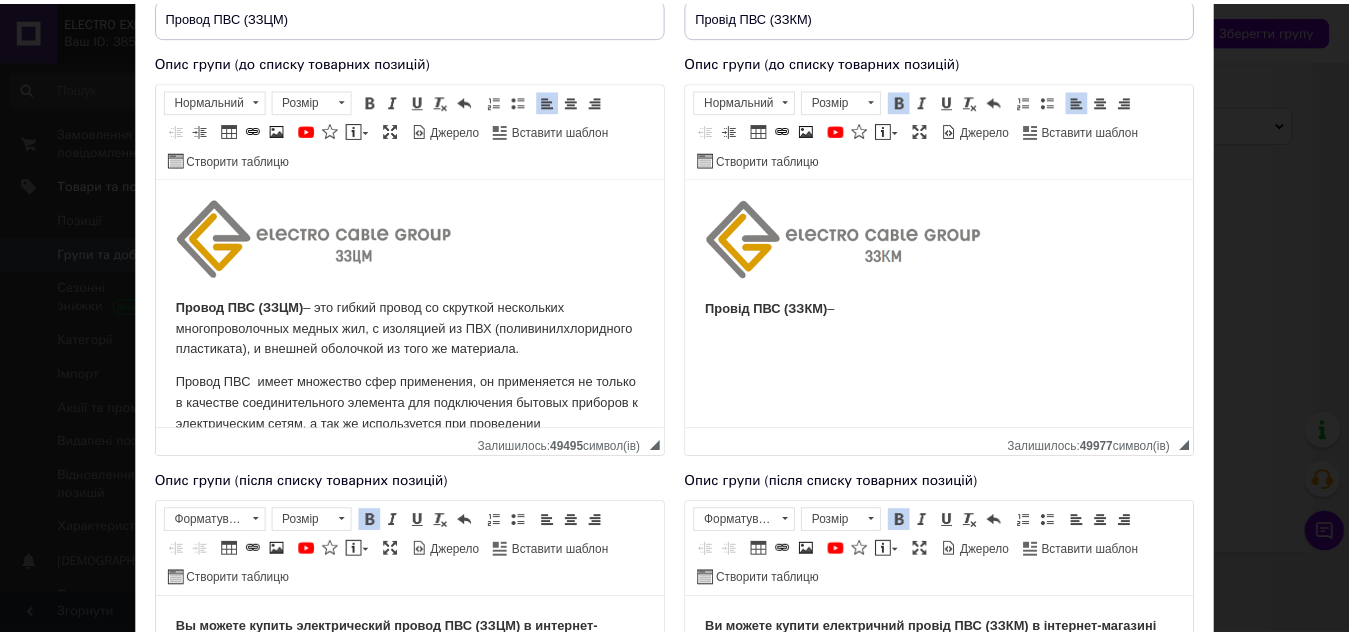 scroll, scrollTop: 503, scrollLeft: 0, axis: vertical 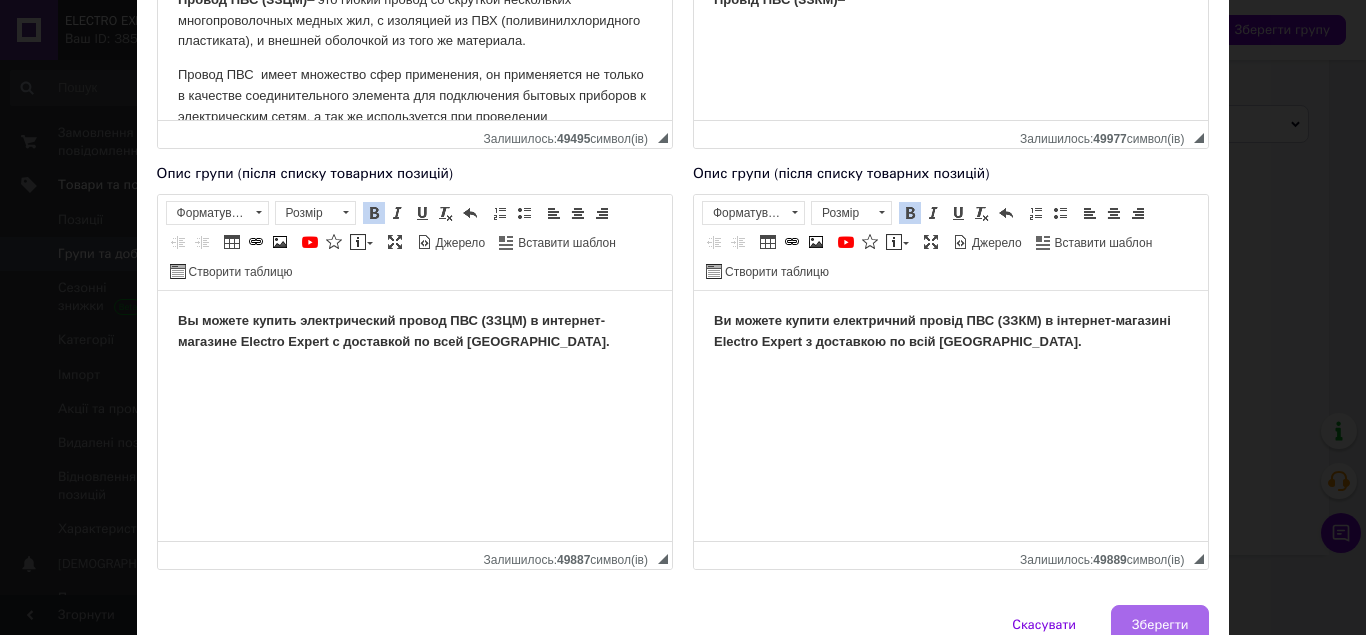 click on "Зберегти" at bounding box center (1160, 625) 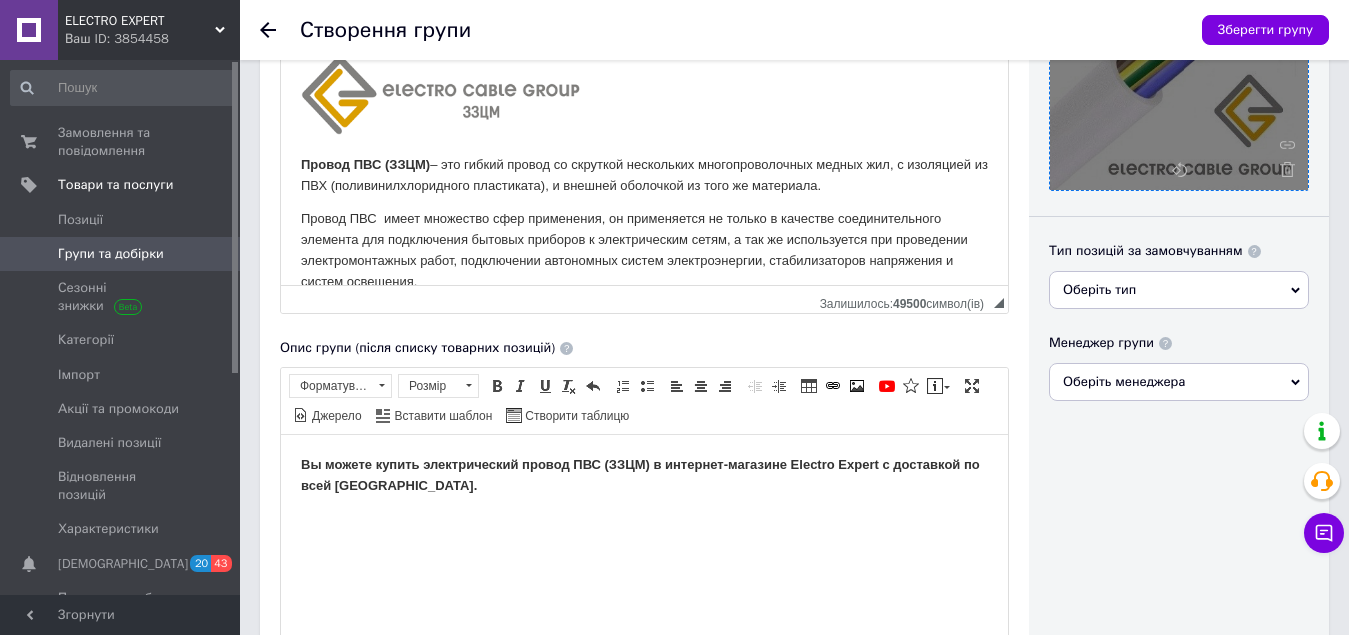 scroll, scrollTop: 172, scrollLeft: 0, axis: vertical 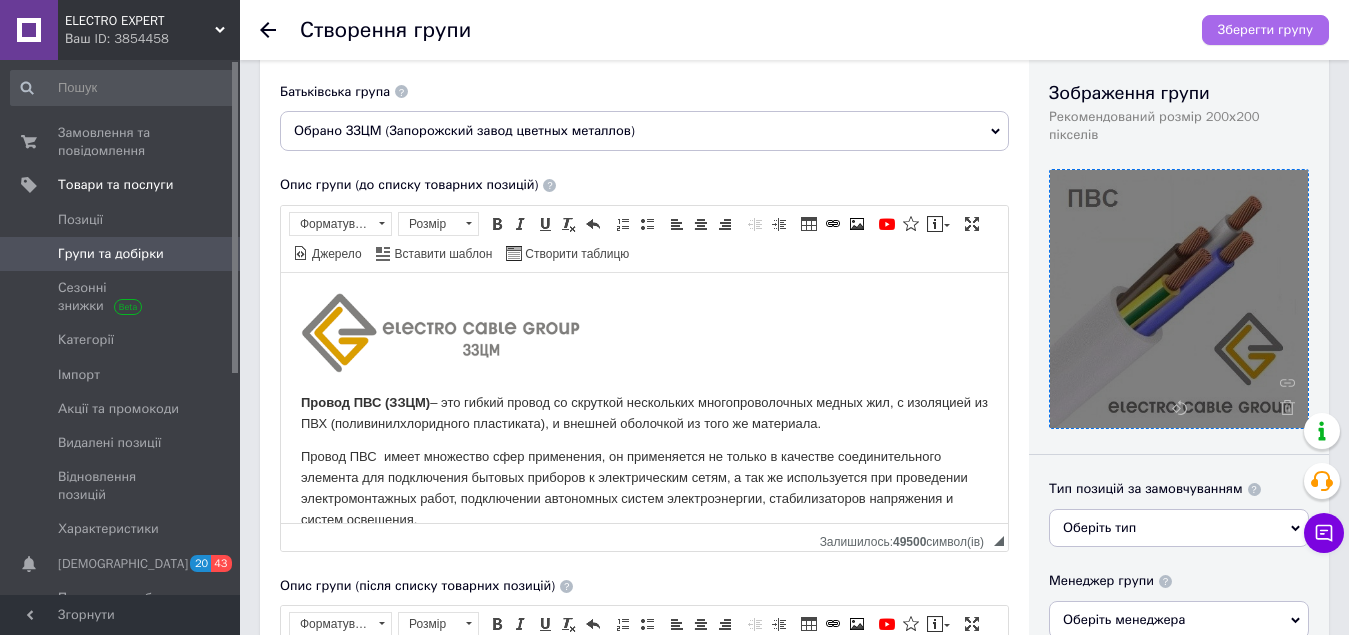 click on "Зберегти групу" at bounding box center (1265, 30) 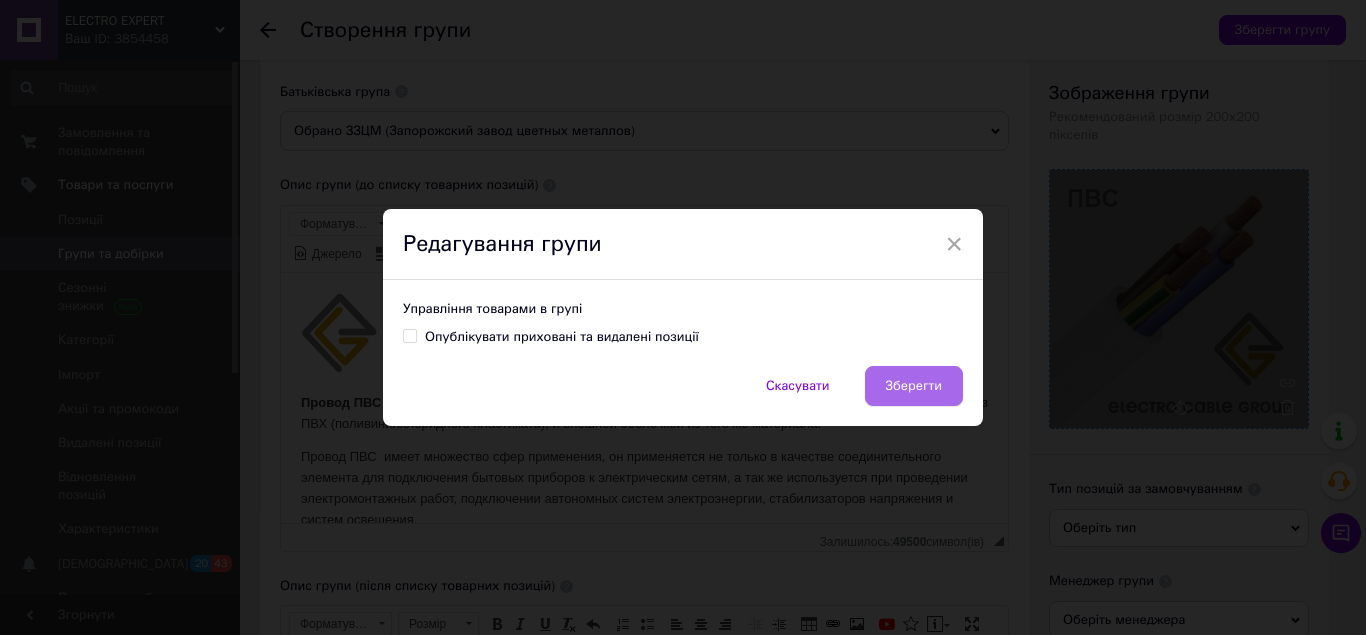 drag, startPoint x: 627, startPoint y: 111, endPoint x: 908, endPoint y: 387, distance: 393.87436 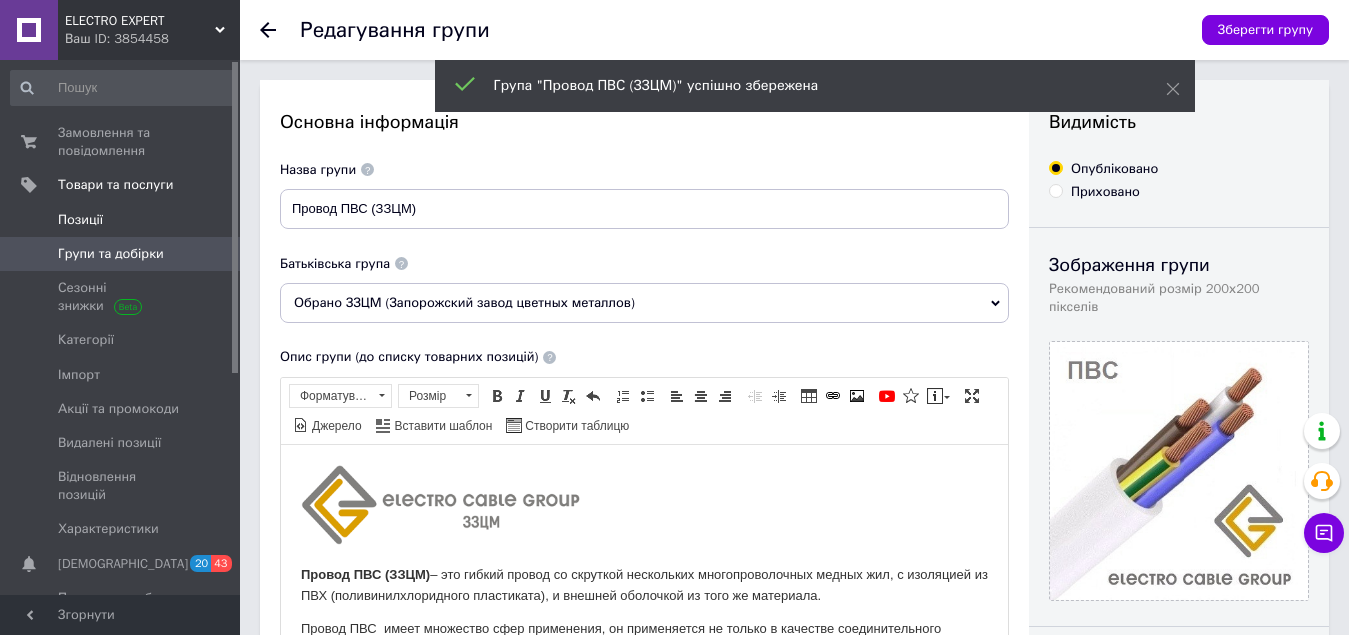 scroll, scrollTop: 0, scrollLeft: 0, axis: both 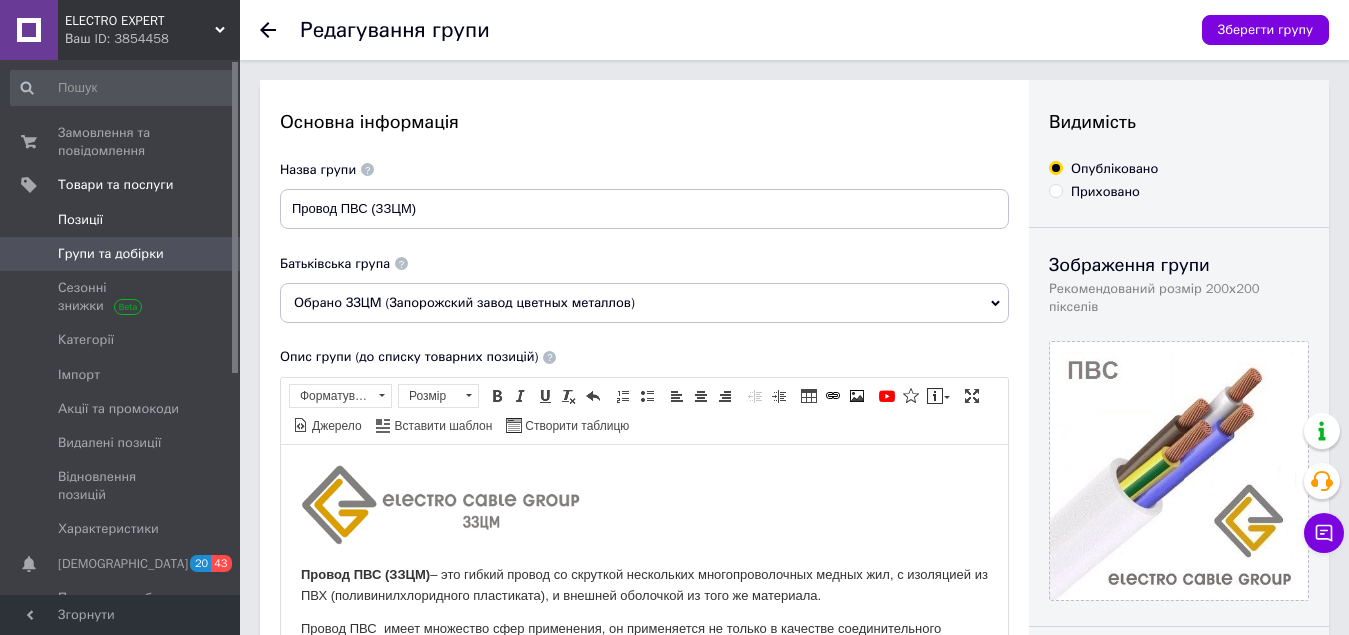 click on "Позиції" at bounding box center (80, 220) 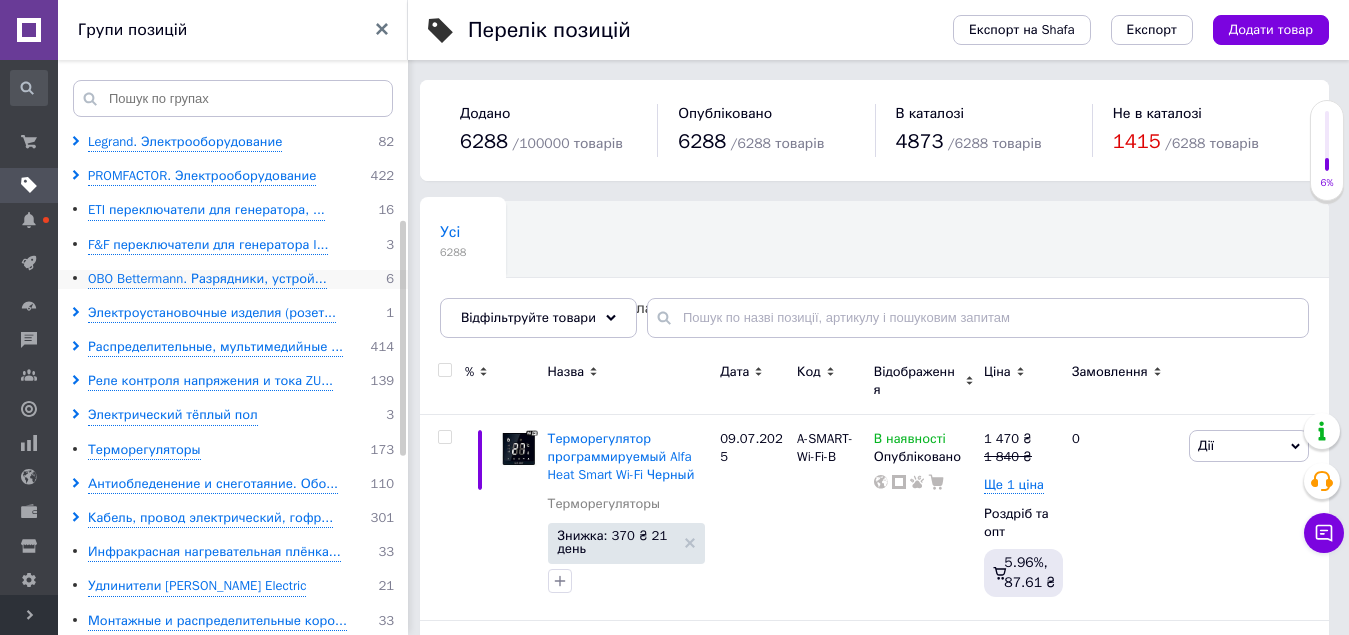 scroll, scrollTop: 200, scrollLeft: 0, axis: vertical 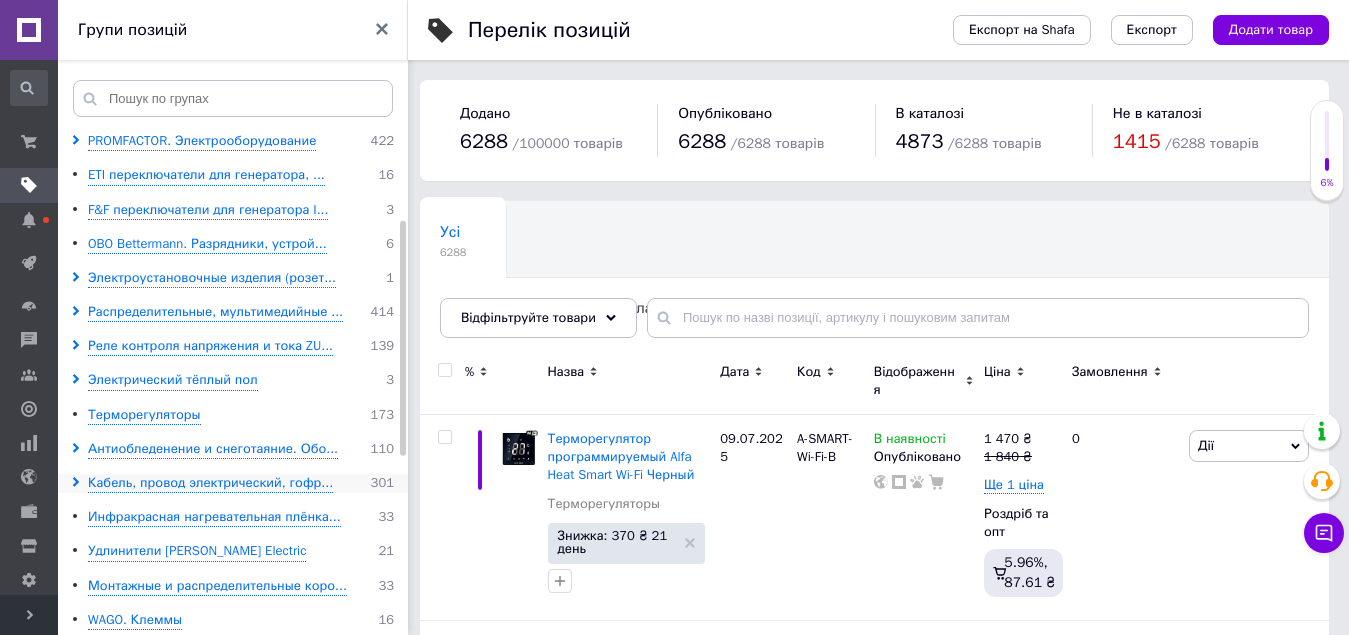 click 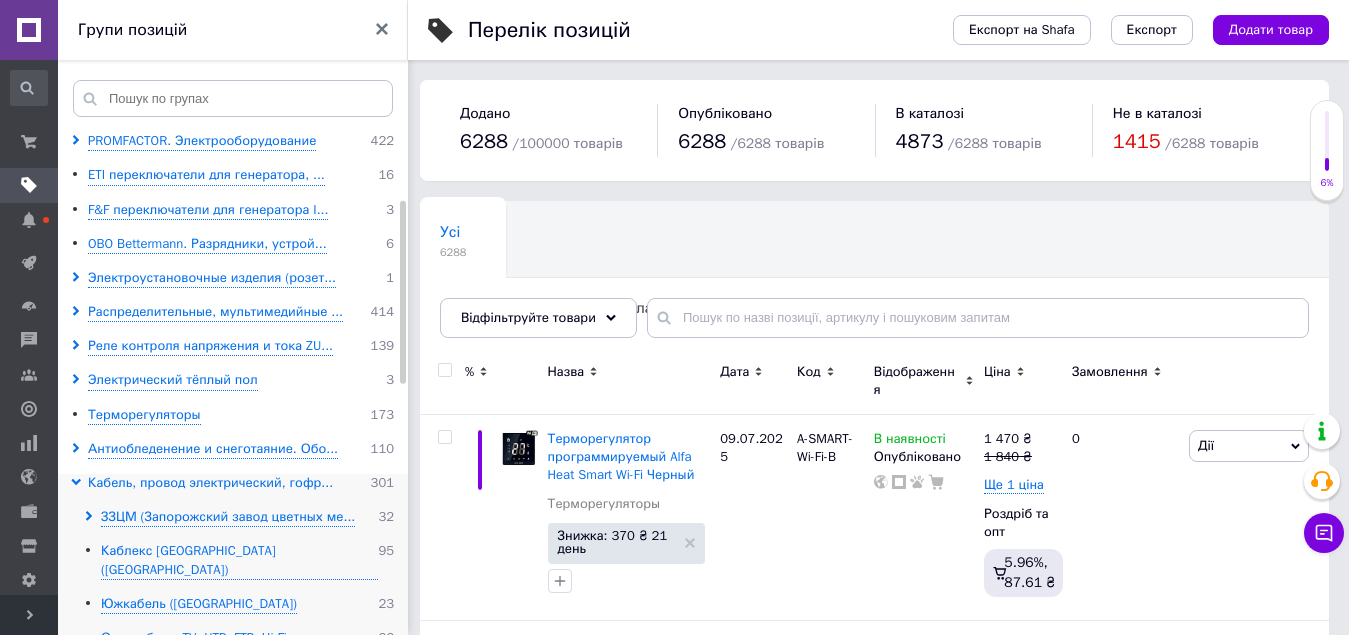 drag, startPoint x: 155, startPoint y: 518, endPoint x: 242, endPoint y: 476, distance: 96.60745 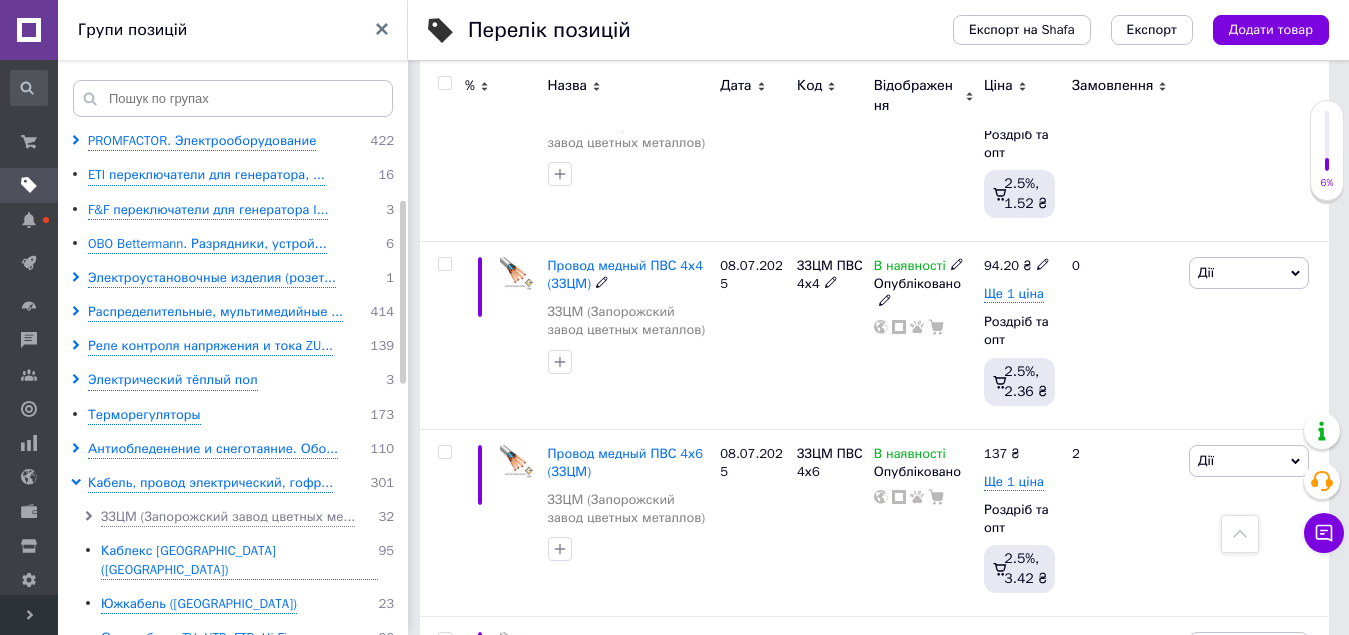 scroll, scrollTop: 3652, scrollLeft: 0, axis: vertical 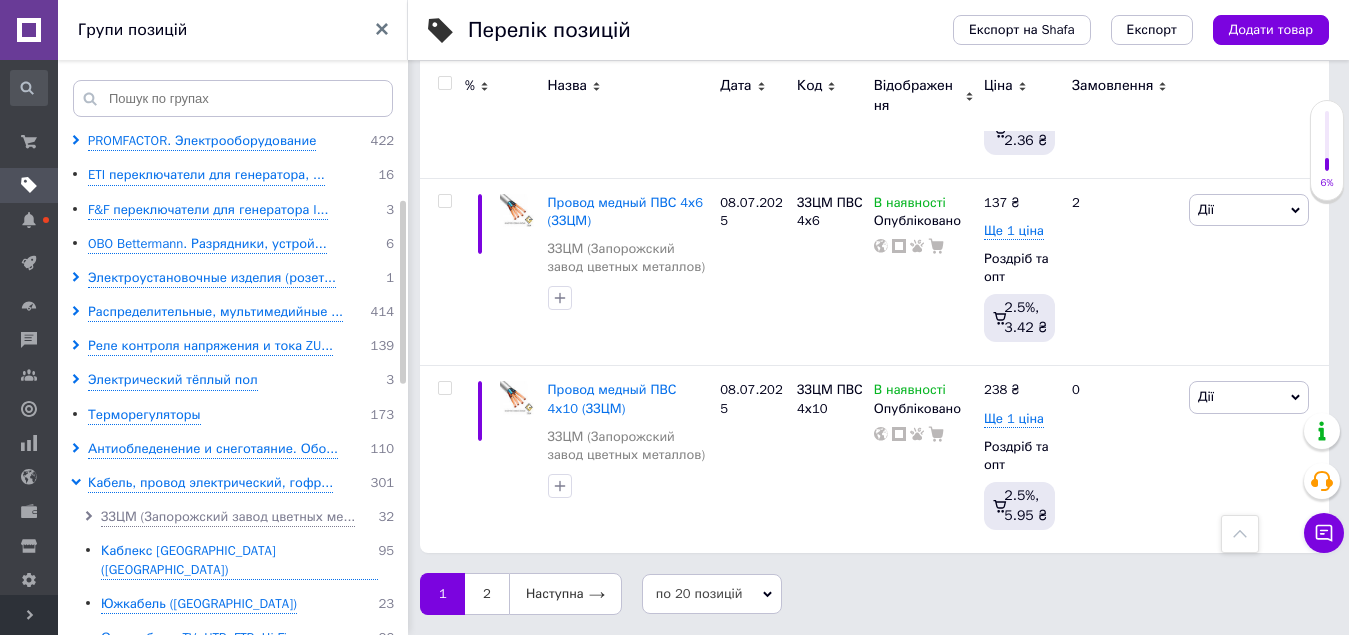 click on "по 20 позицій" at bounding box center [712, 594] 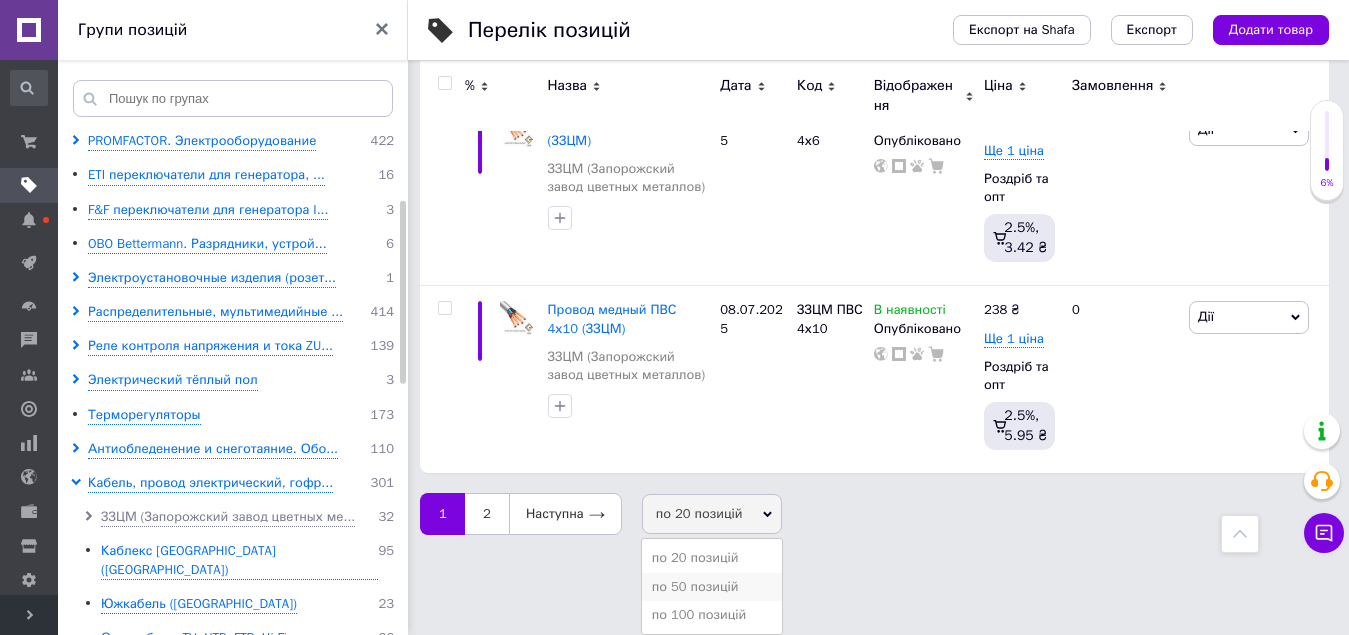 click on "по 50 позицій" at bounding box center (712, 587) 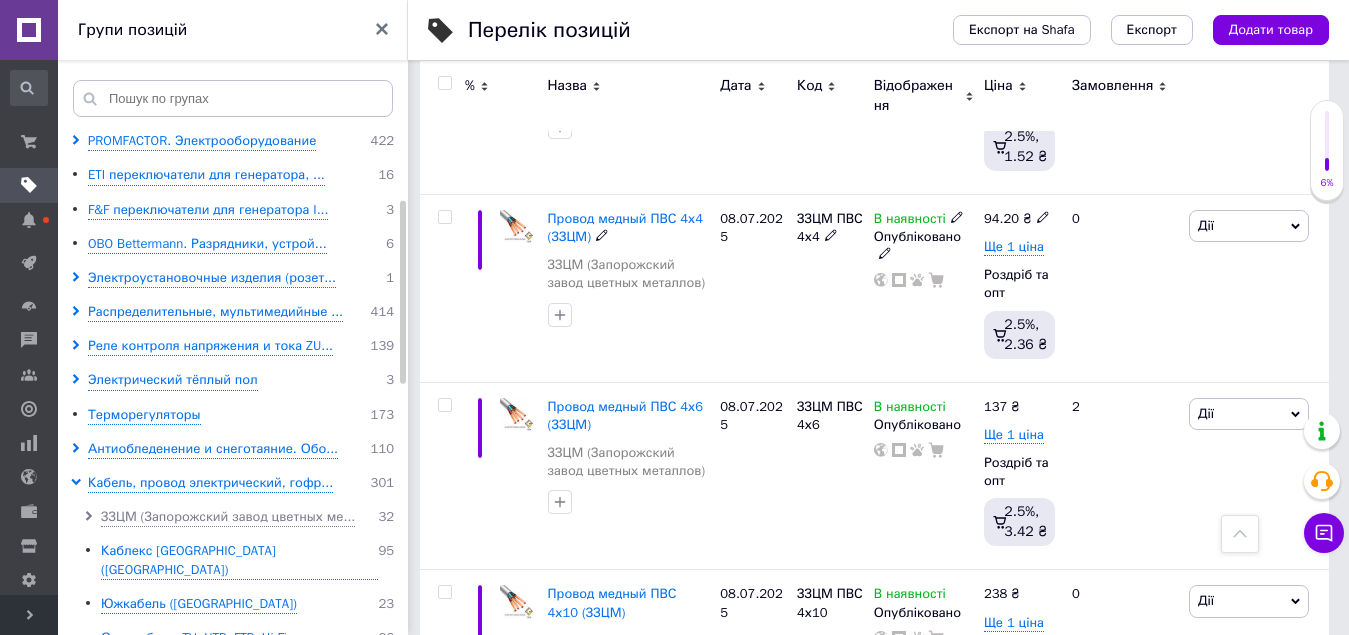 scroll, scrollTop: 3331, scrollLeft: 0, axis: vertical 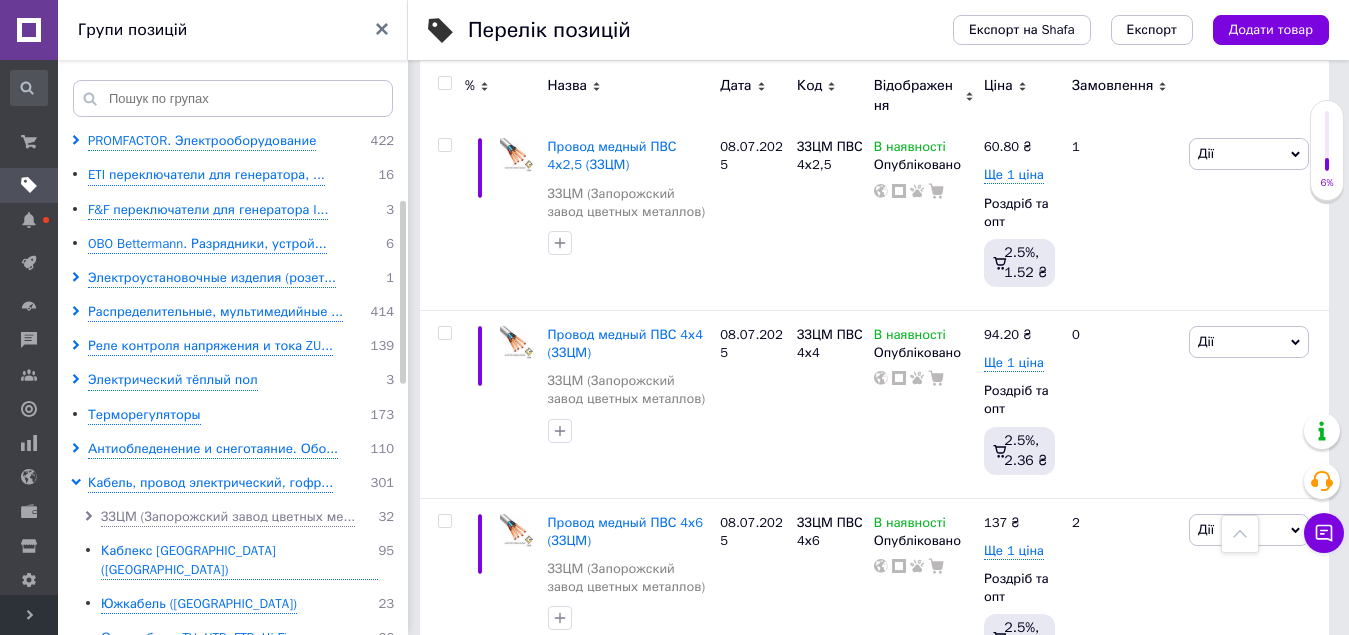 click at bounding box center (444, 83) 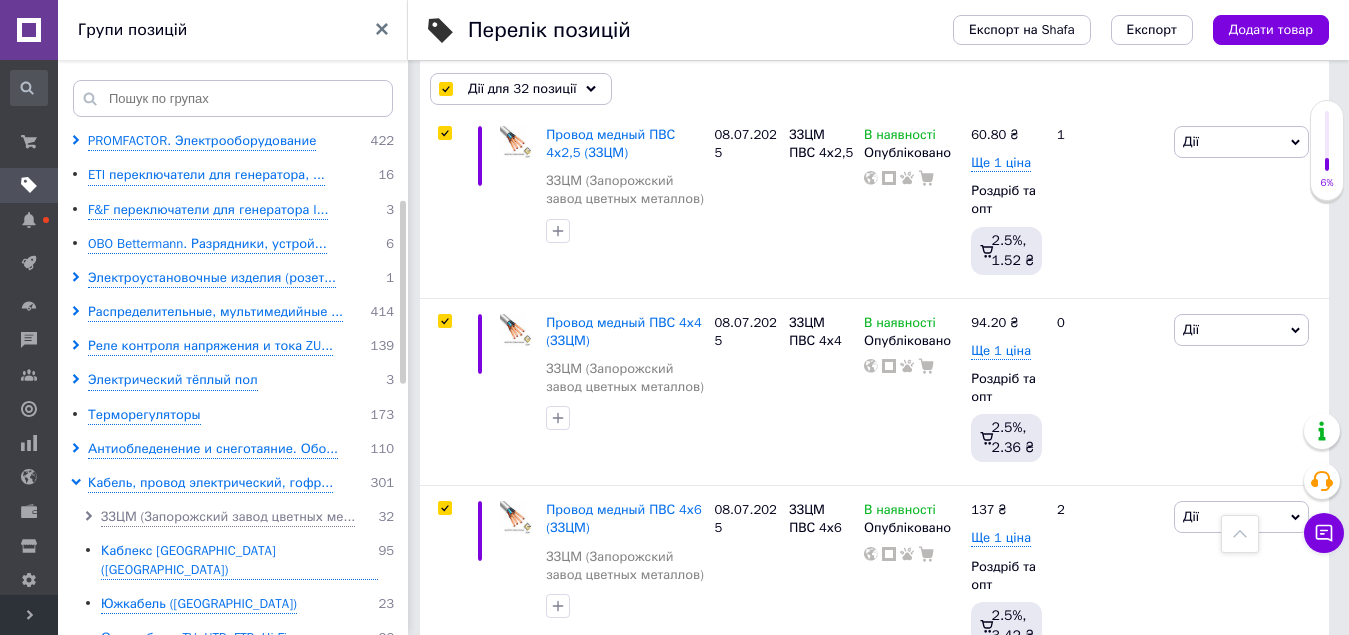 checkbox on "true" 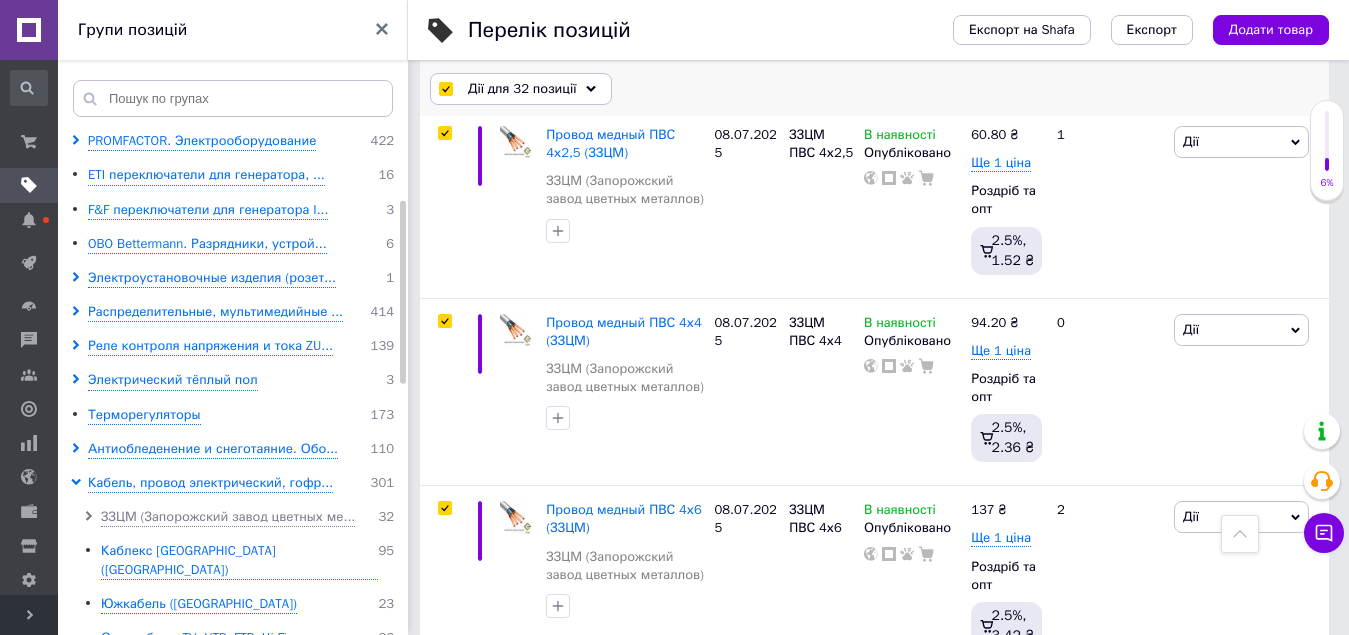 scroll, scrollTop: 3319, scrollLeft: 0, axis: vertical 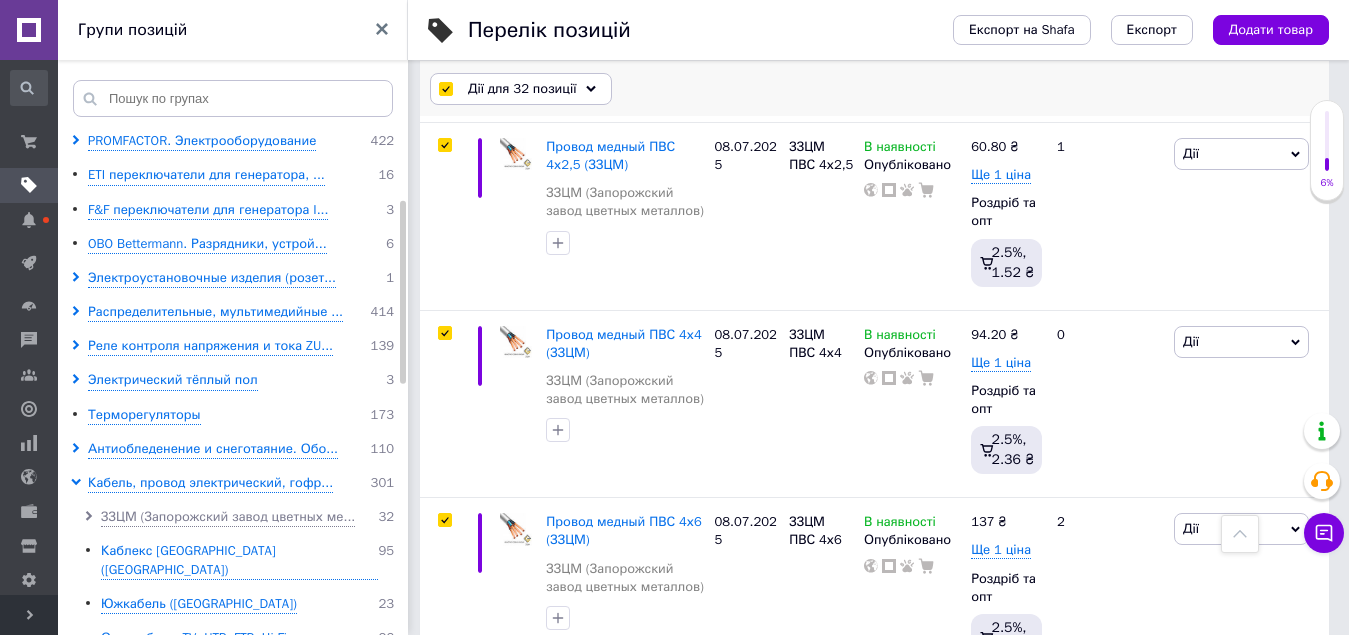 click 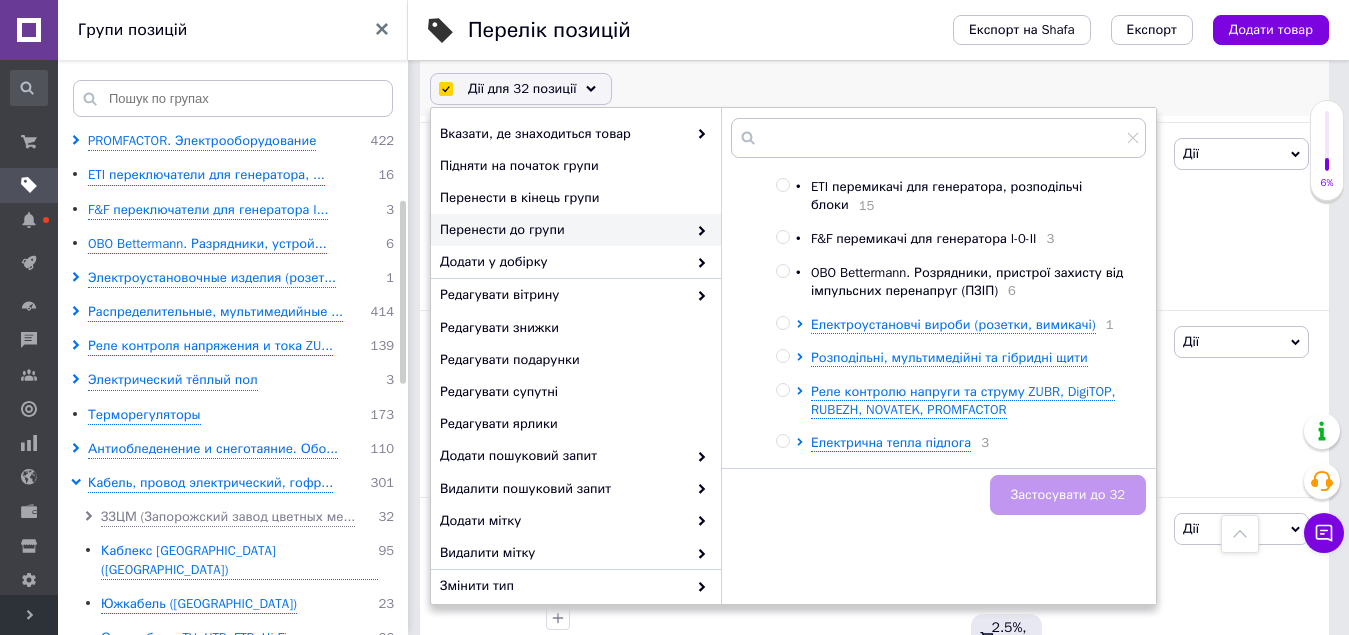 scroll, scrollTop: 400, scrollLeft: 0, axis: vertical 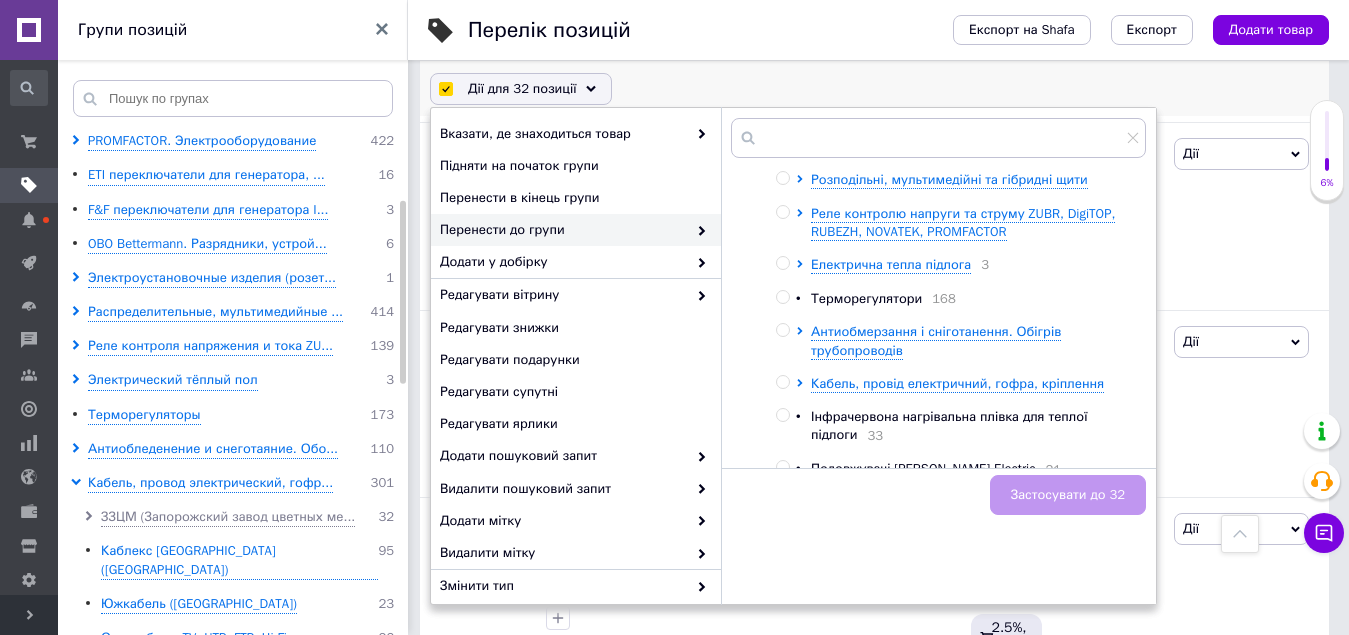 click at bounding box center (803, 384) 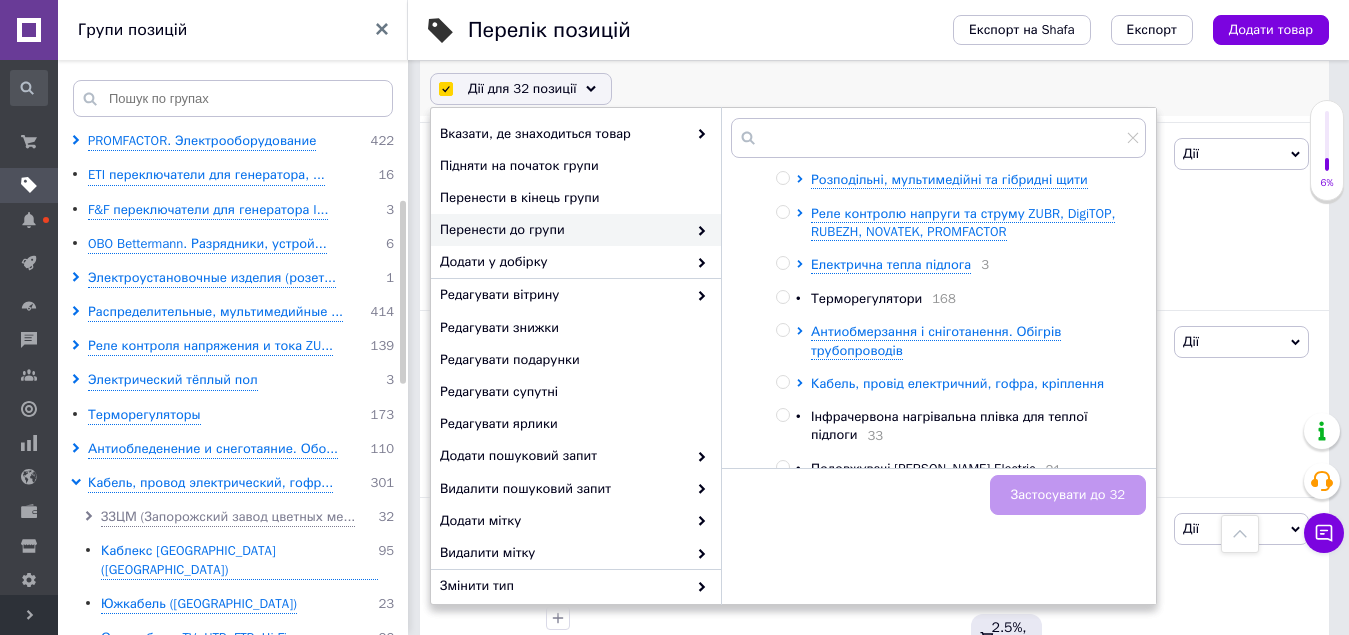 click 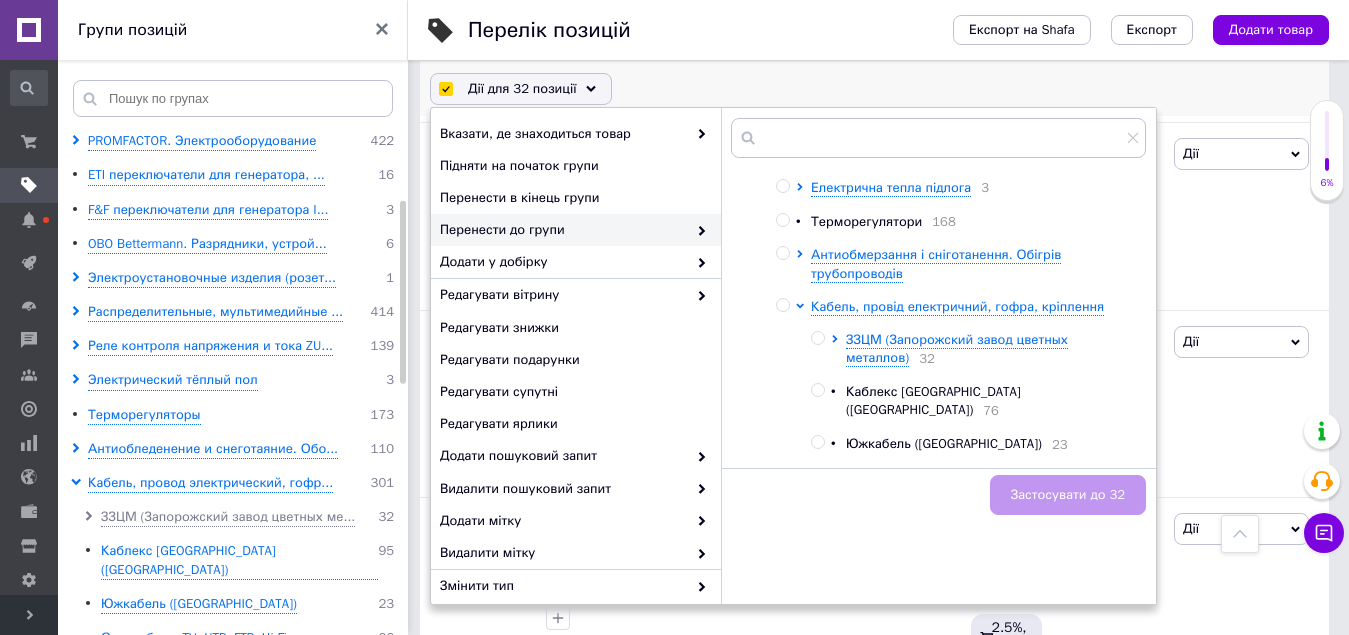 scroll, scrollTop: 500, scrollLeft: 0, axis: vertical 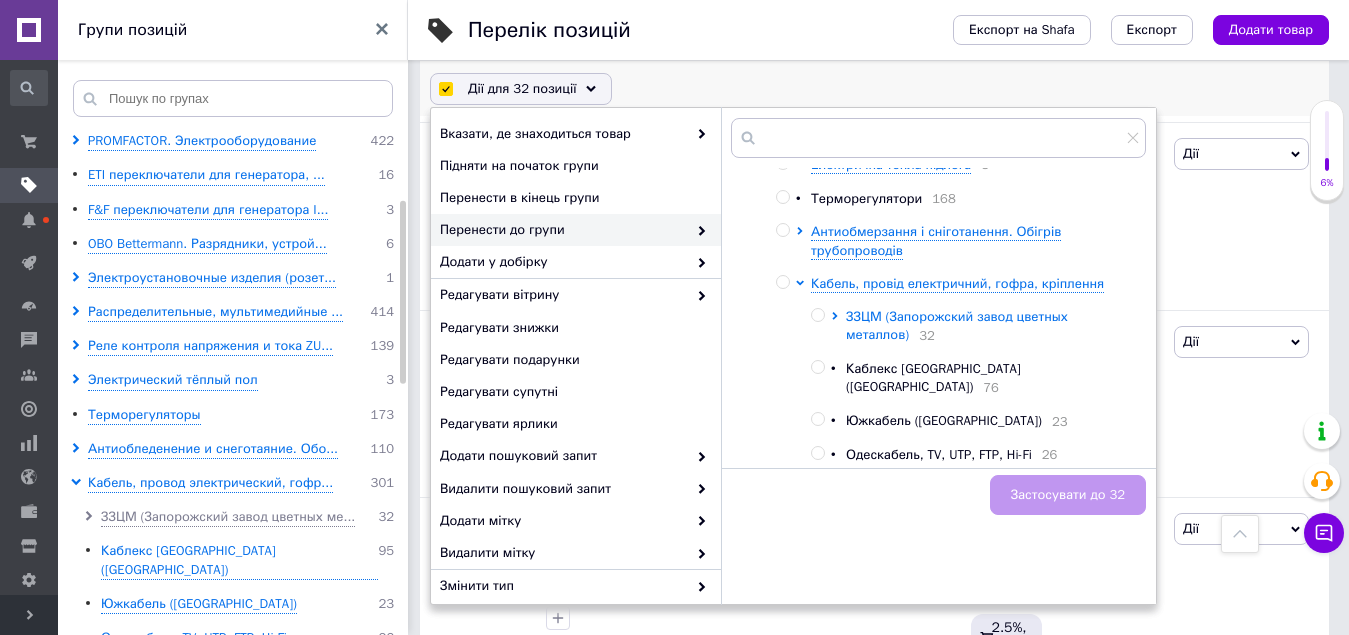 click 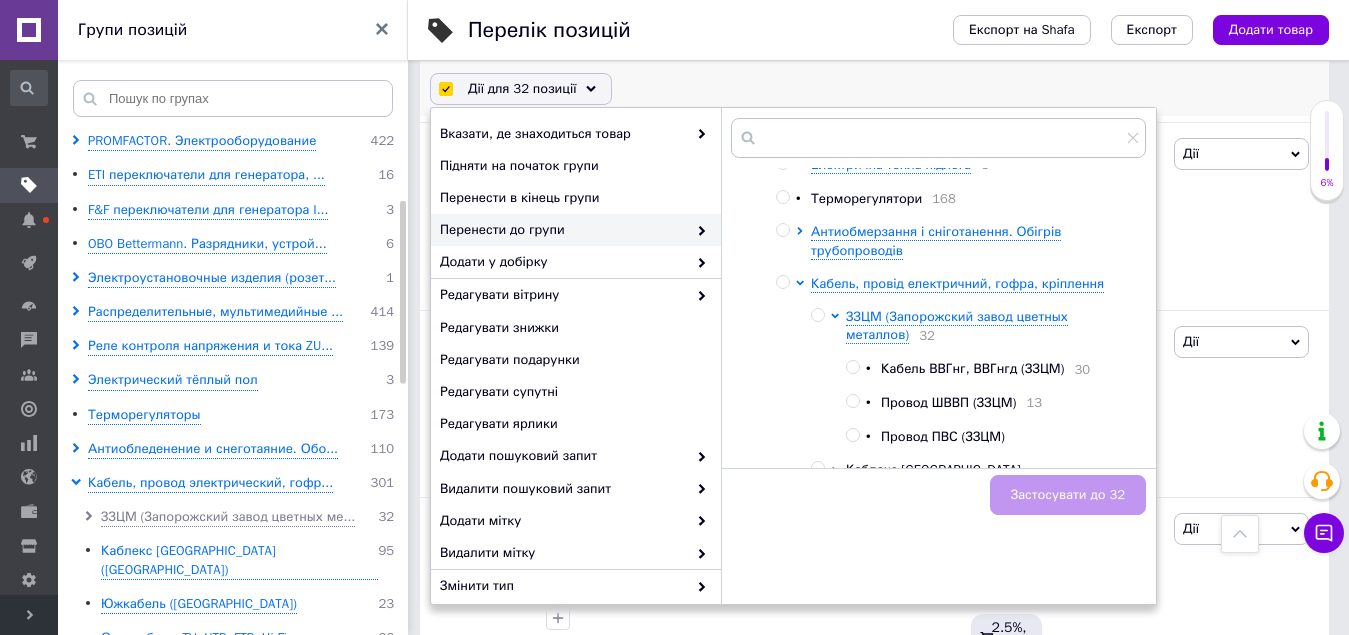 scroll, scrollTop: 600, scrollLeft: 0, axis: vertical 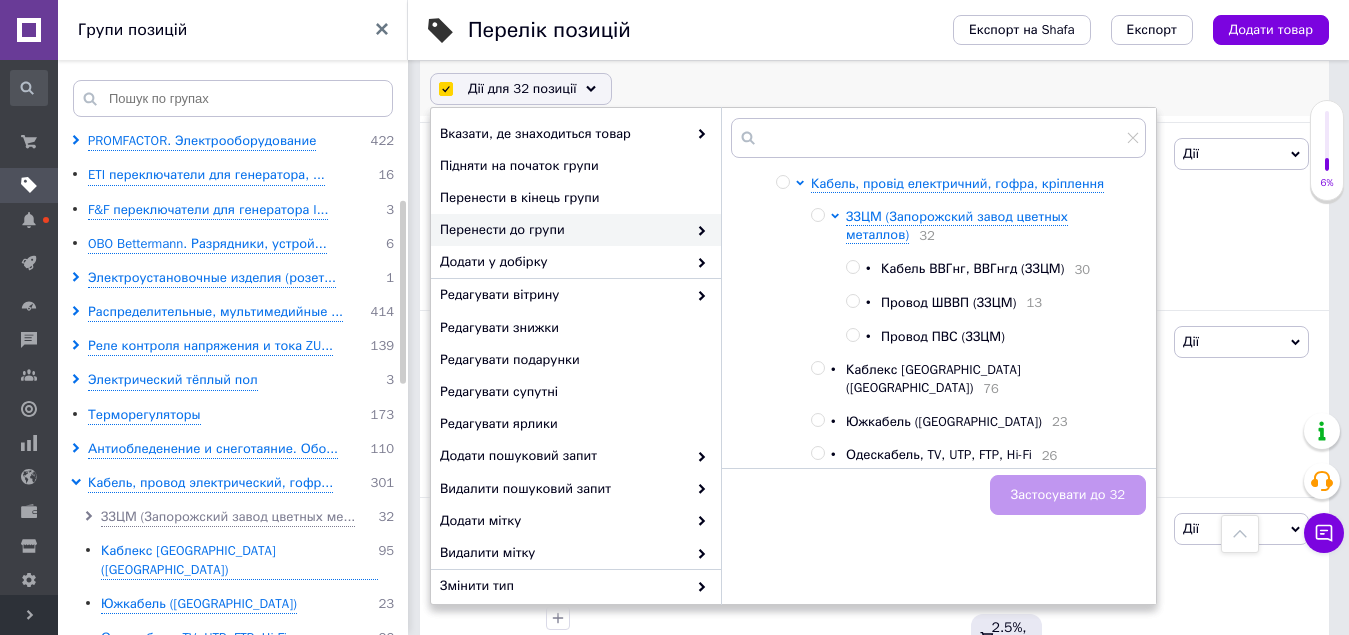 click at bounding box center [852, 335] 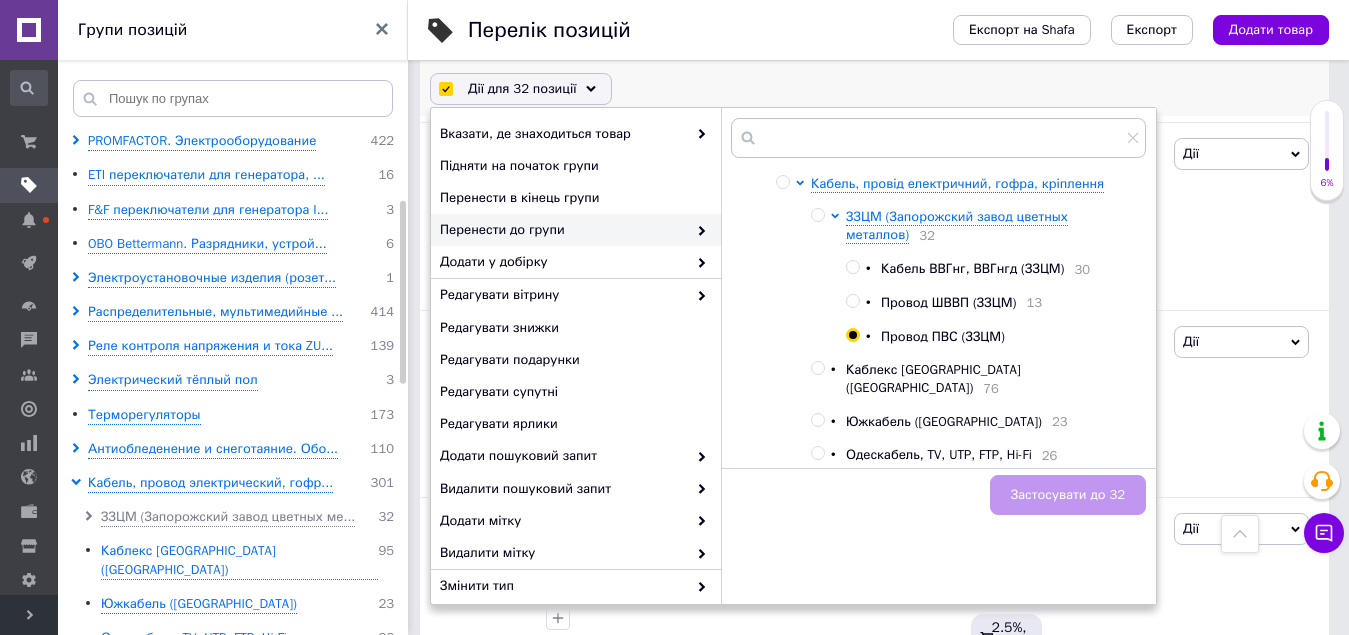 radio on "true" 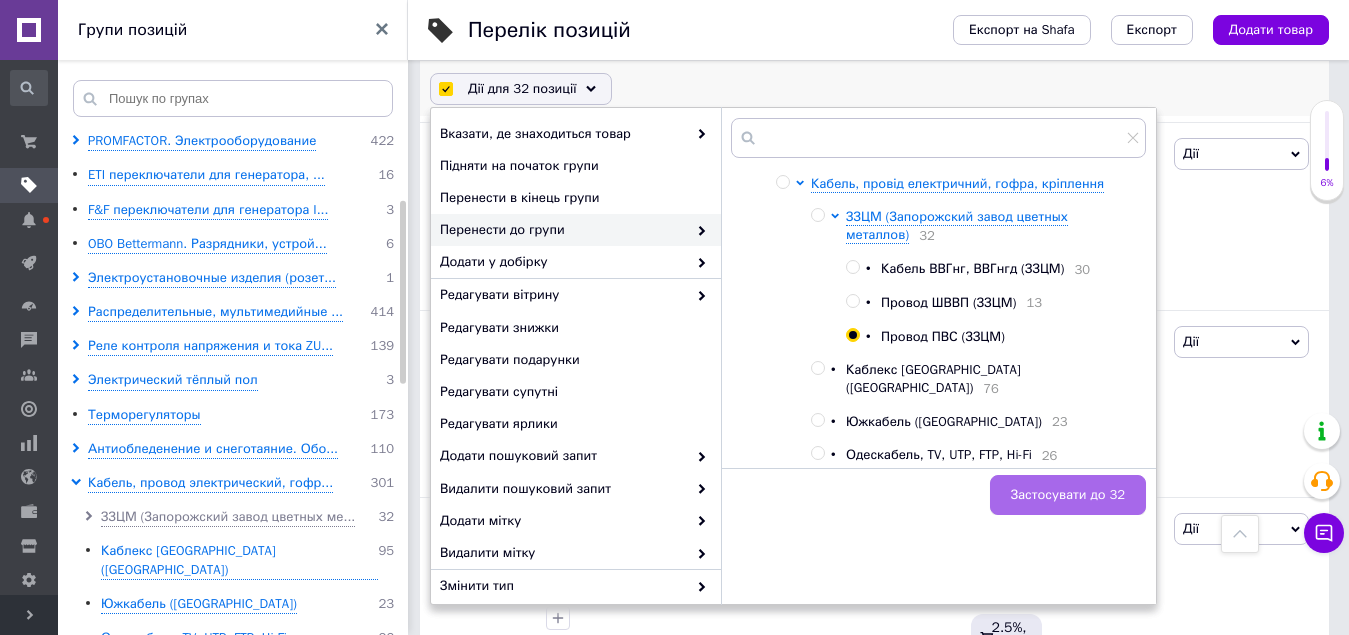 click on "Застосувати до 32" at bounding box center (1068, 495) 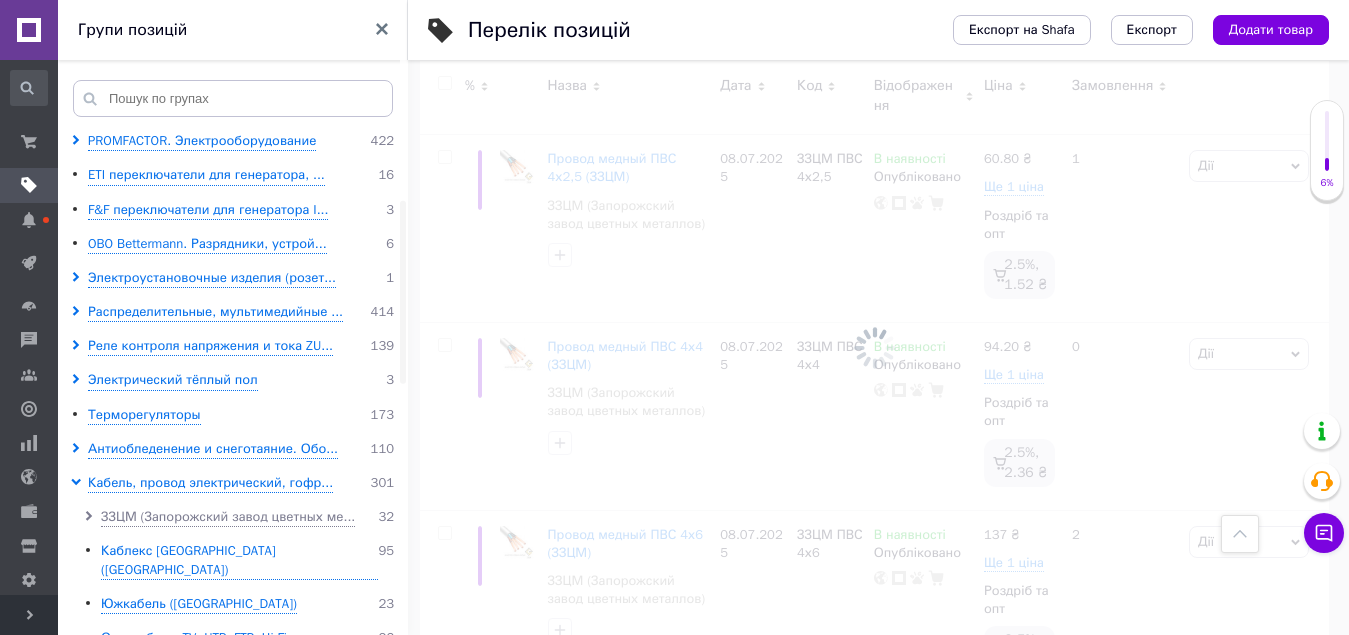 checkbox on "false" 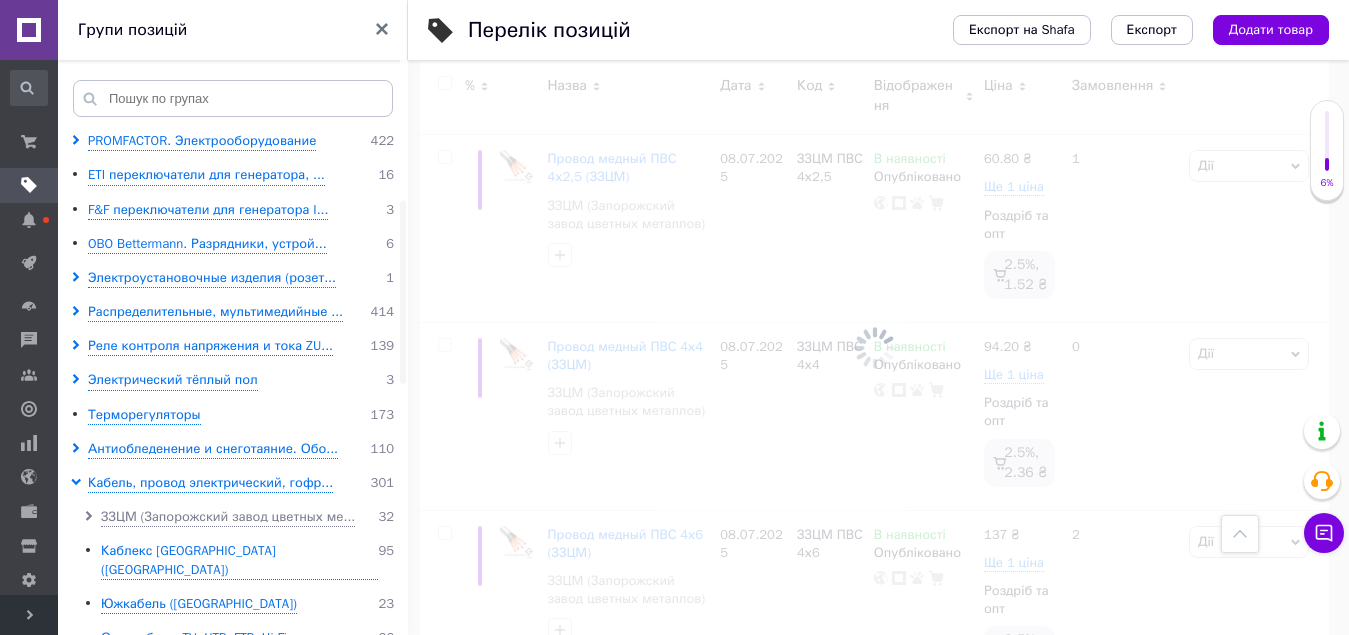 checkbox on "false" 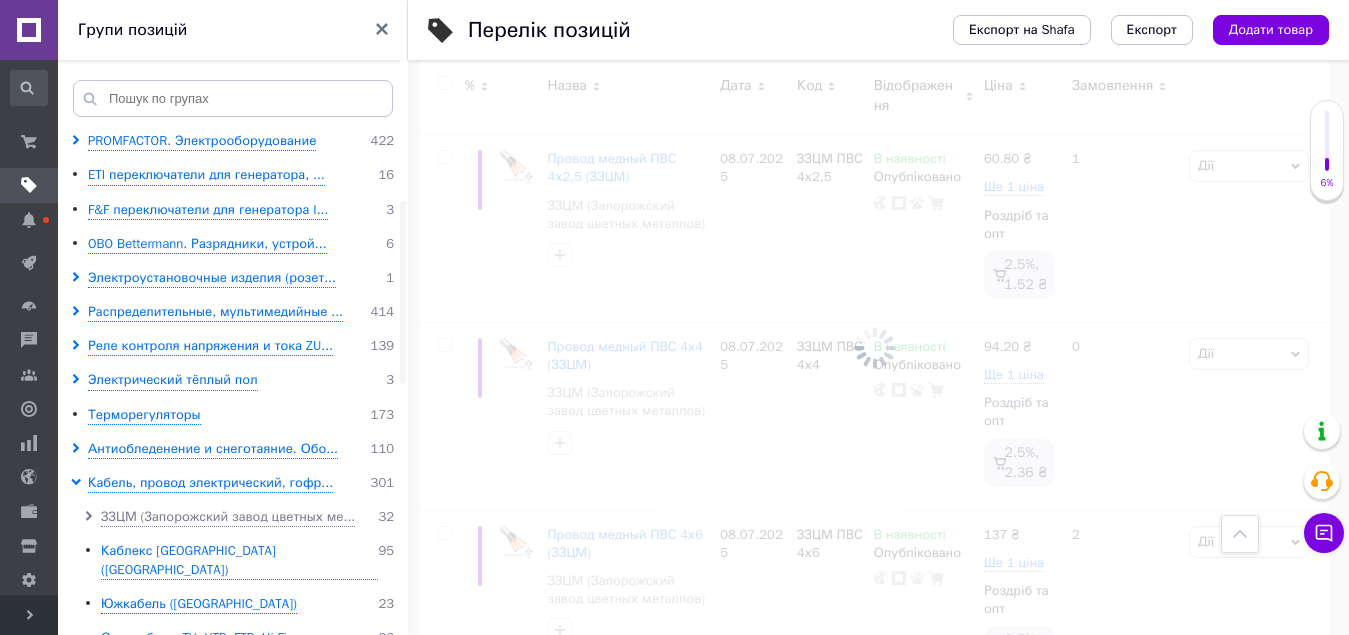 checkbox on "false" 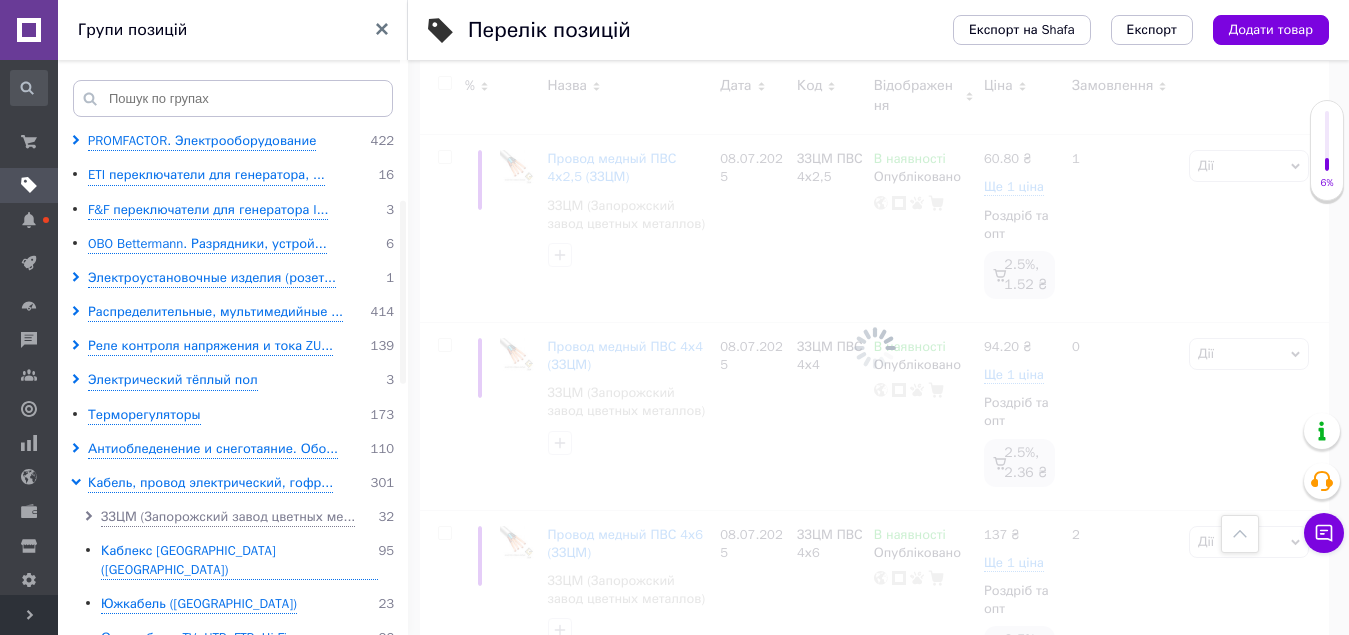 checkbox on "false" 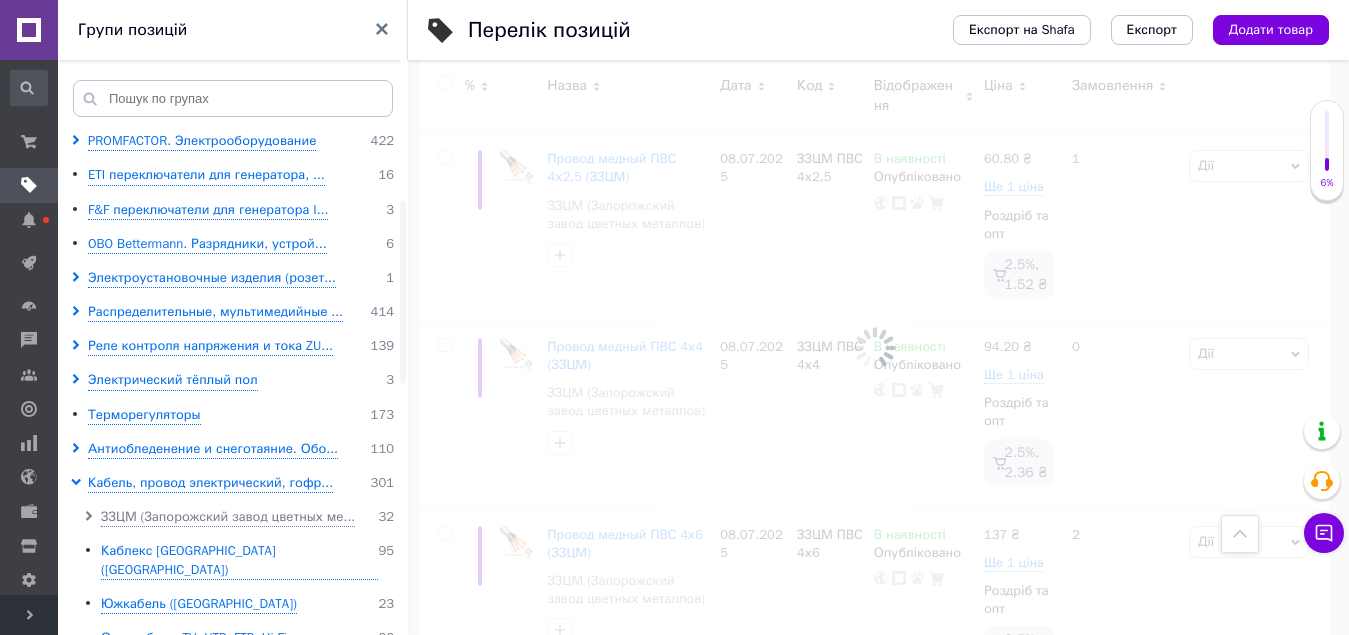 checkbox on "false" 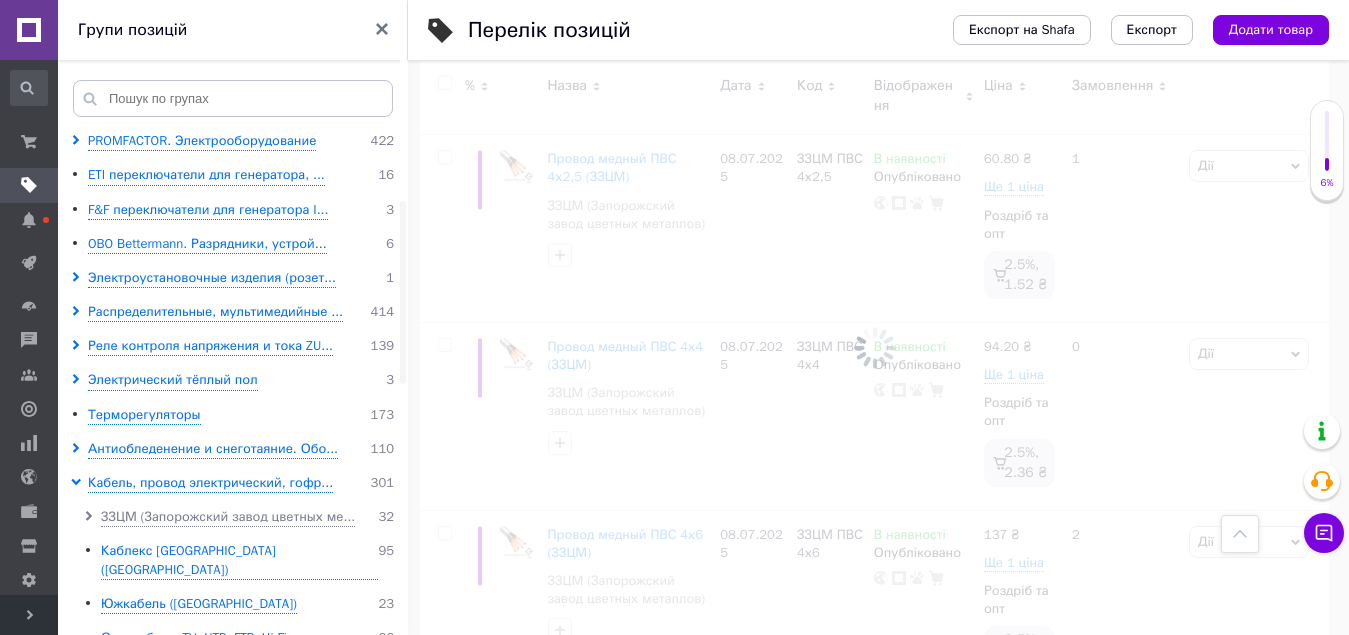 checkbox on "false" 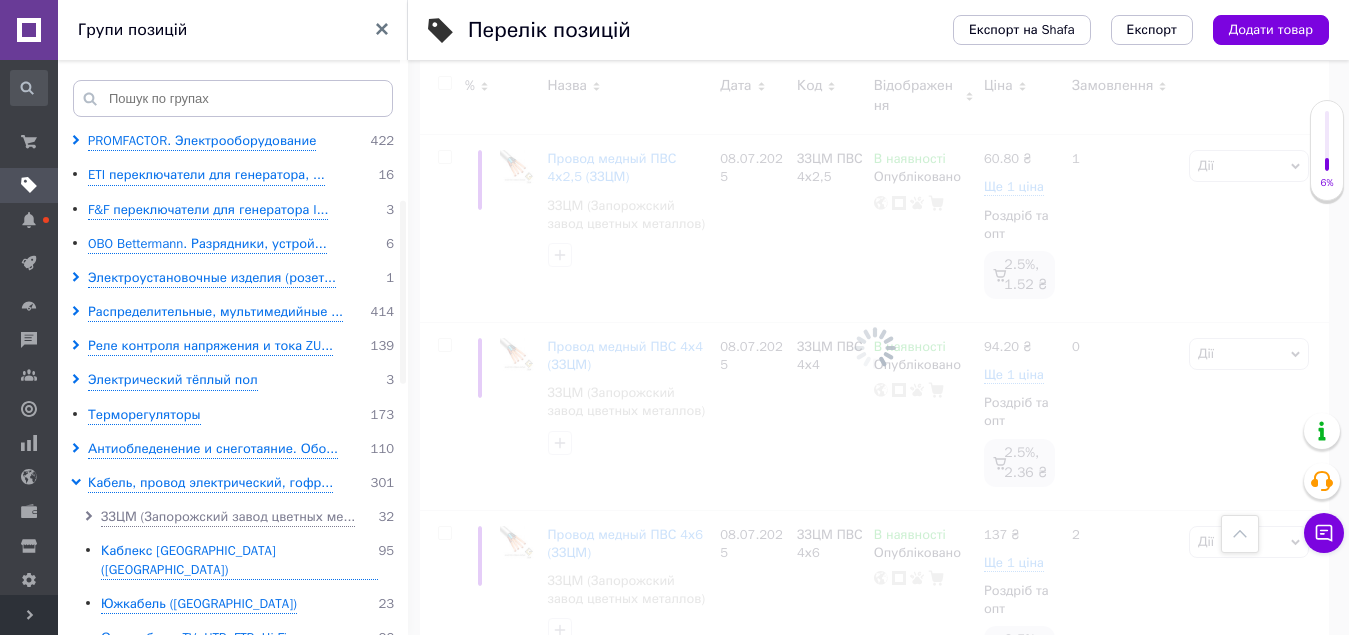 checkbox on "false" 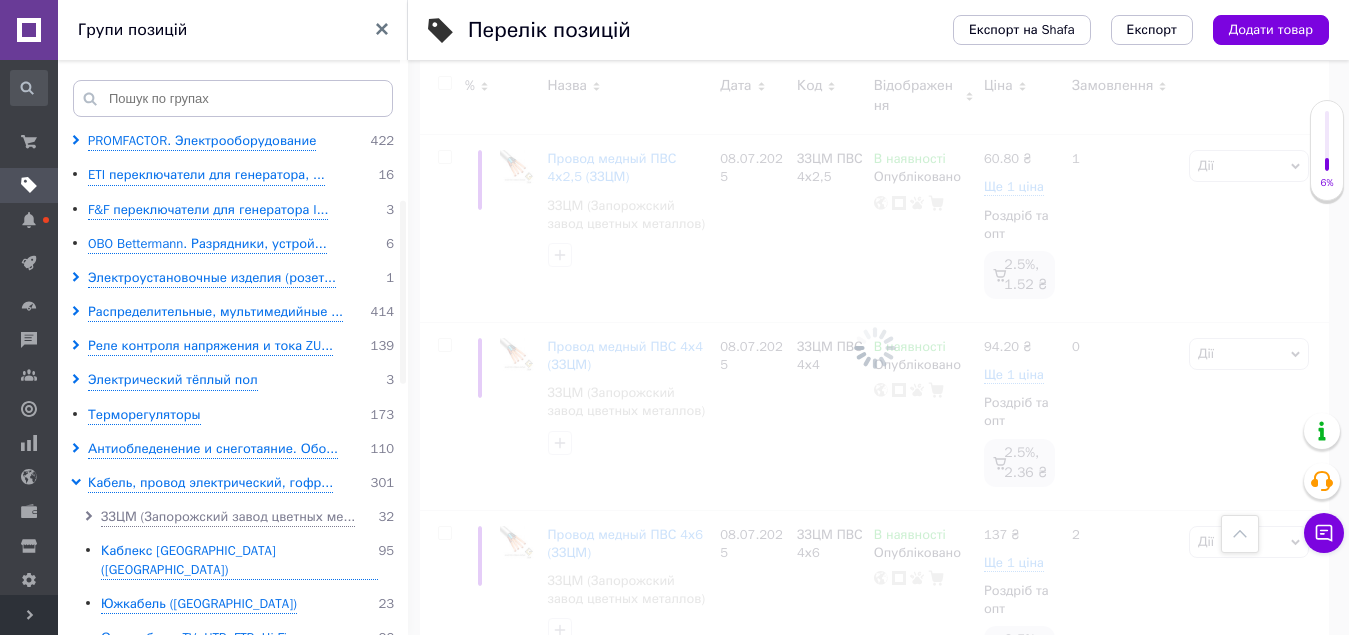checkbox on "false" 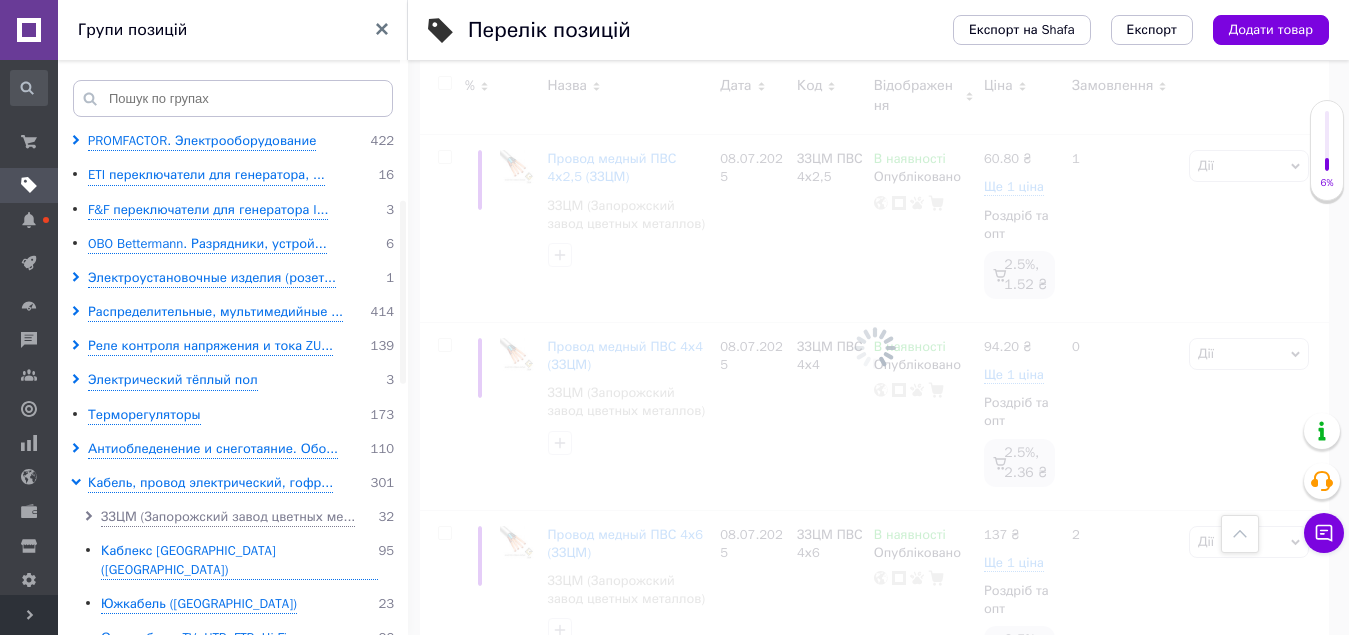 checkbox on "false" 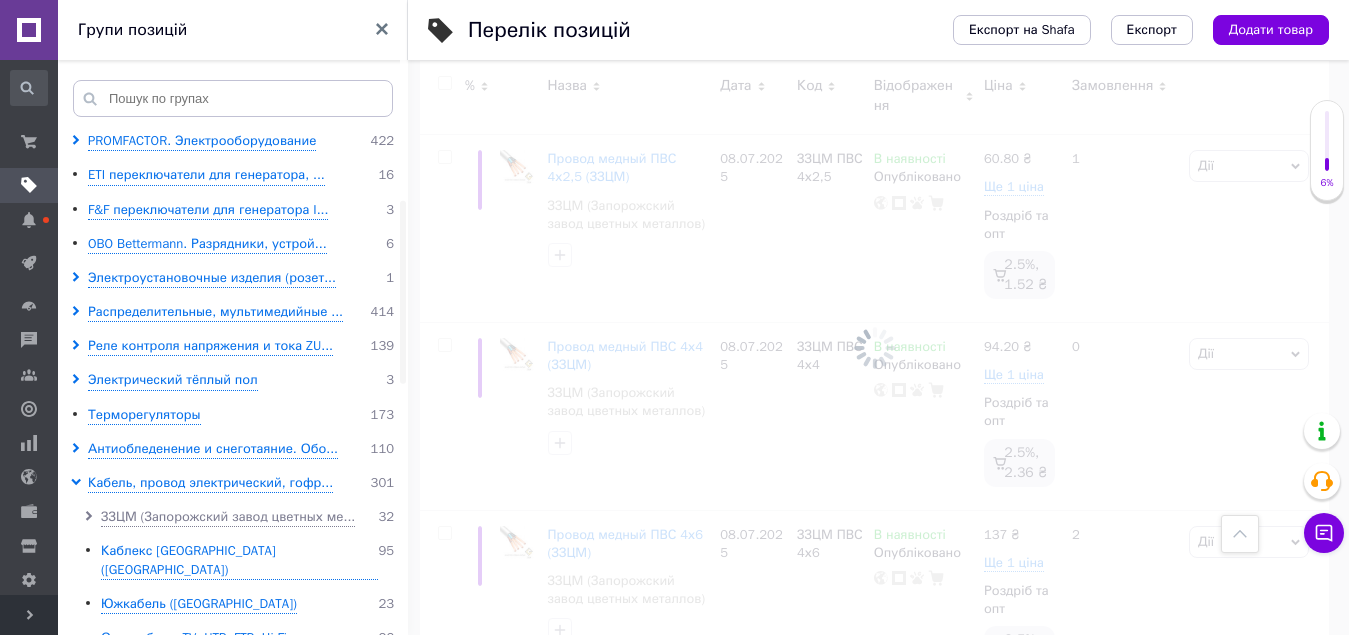 checkbox on "false" 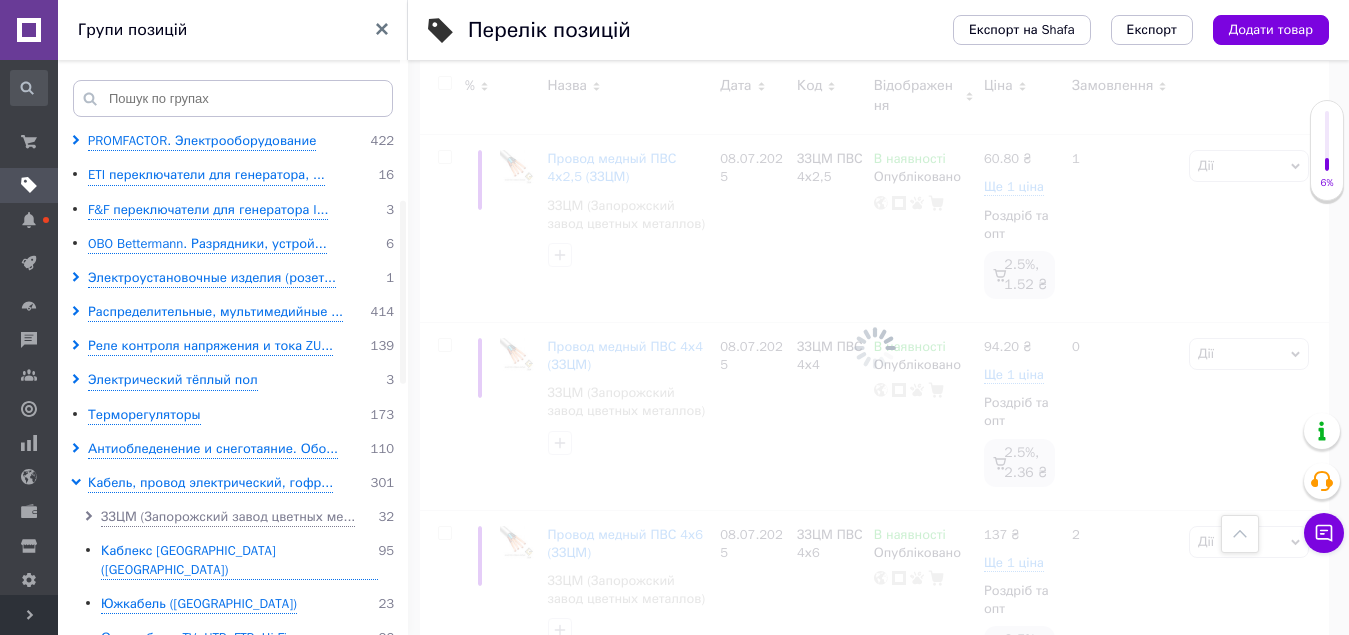 checkbox on "false" 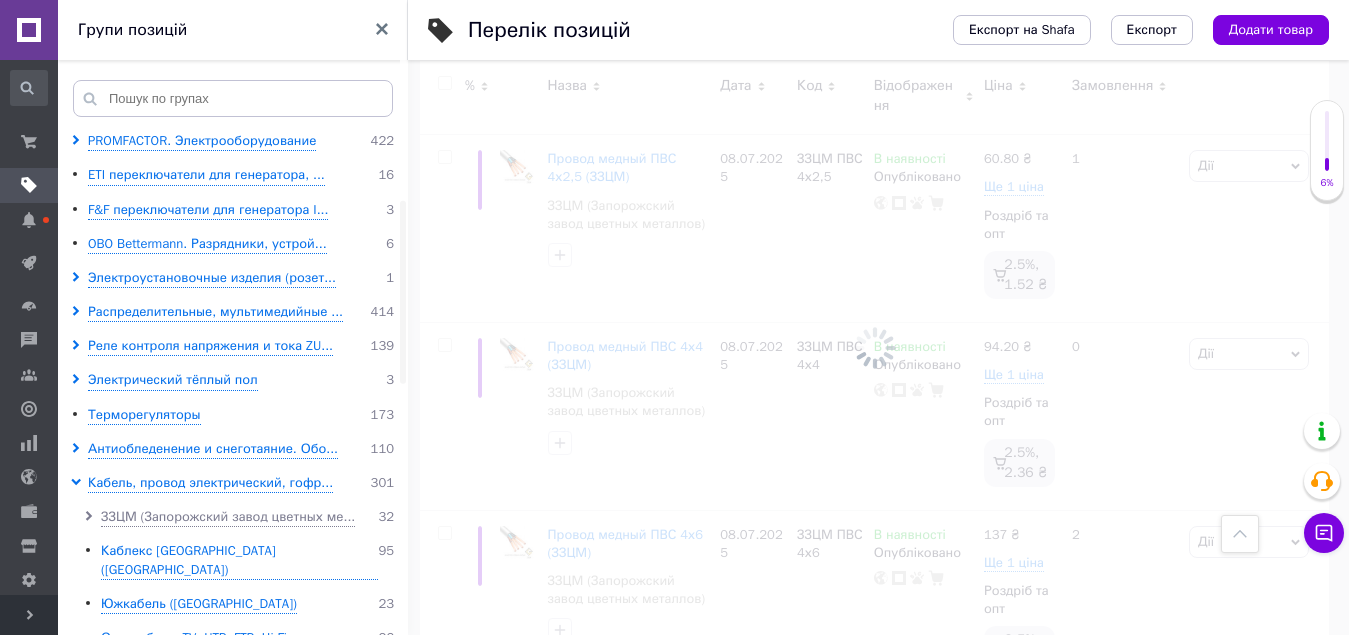 checkbox on "false" 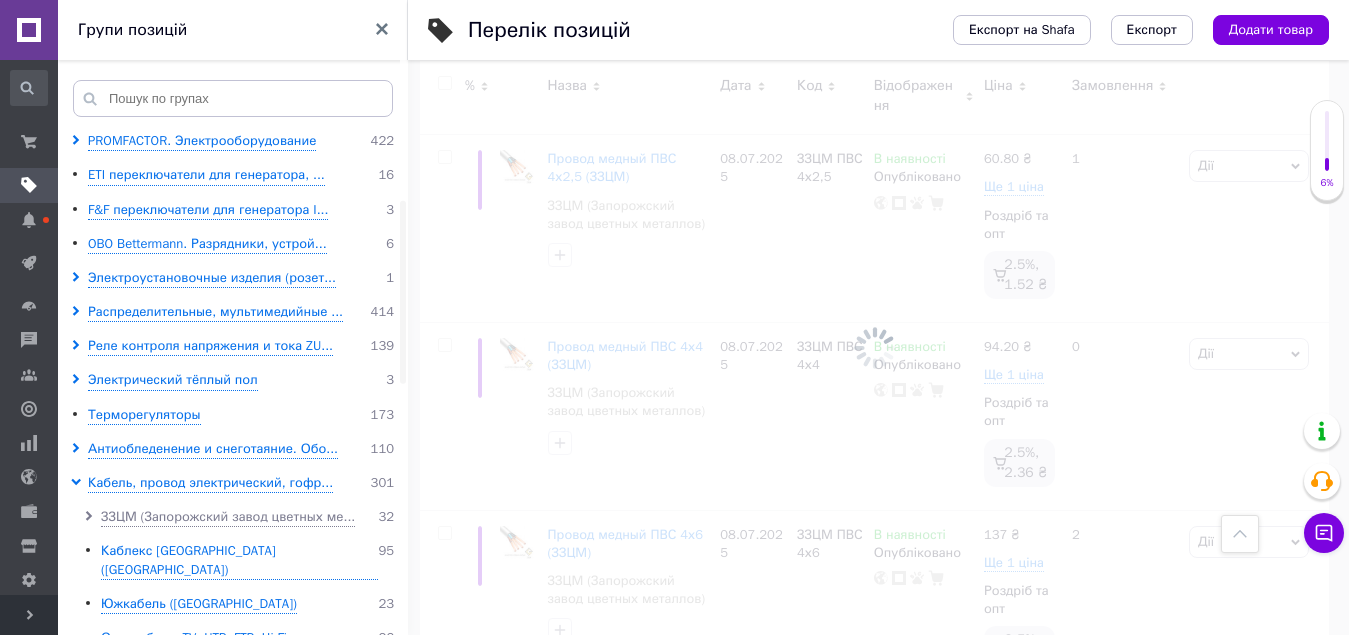 checkbox on "false" 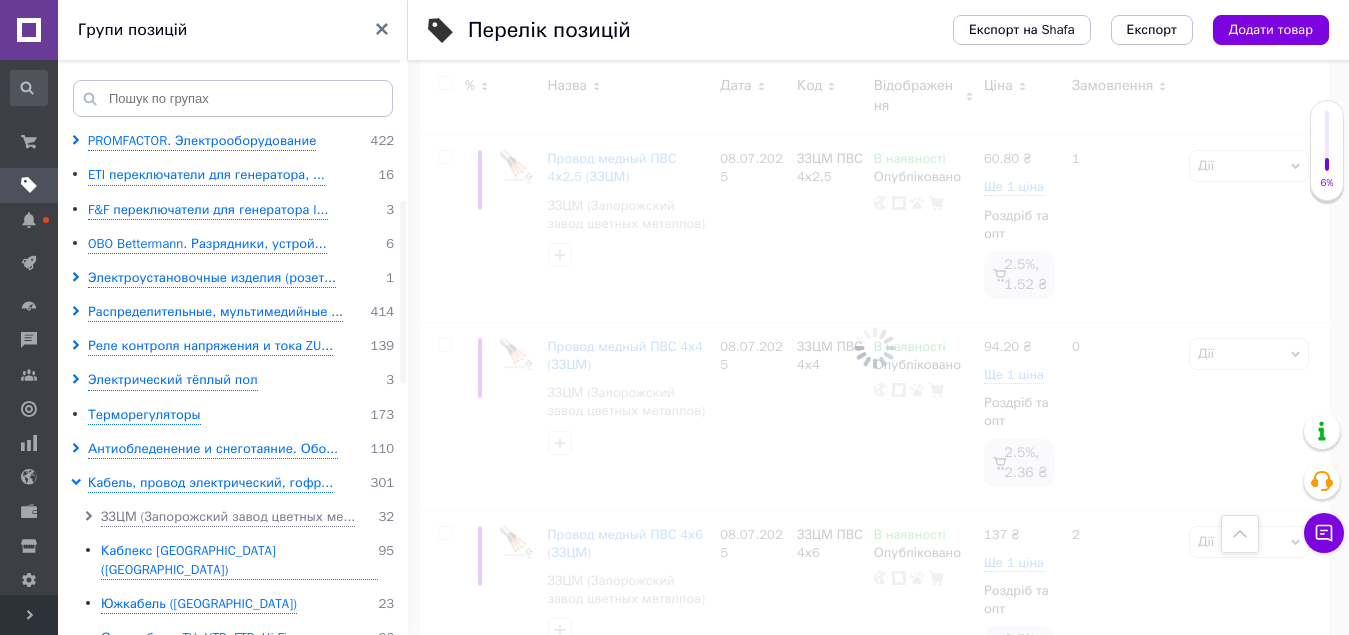 checkbox on "false" 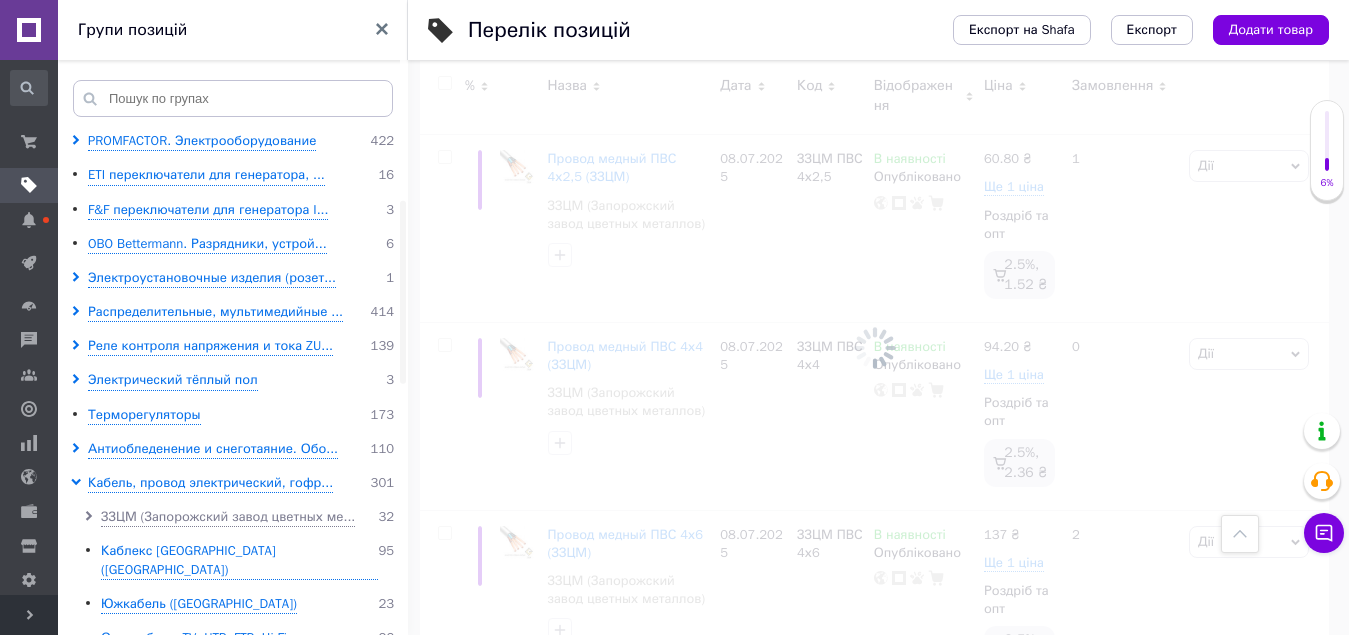 checkbox on "false" 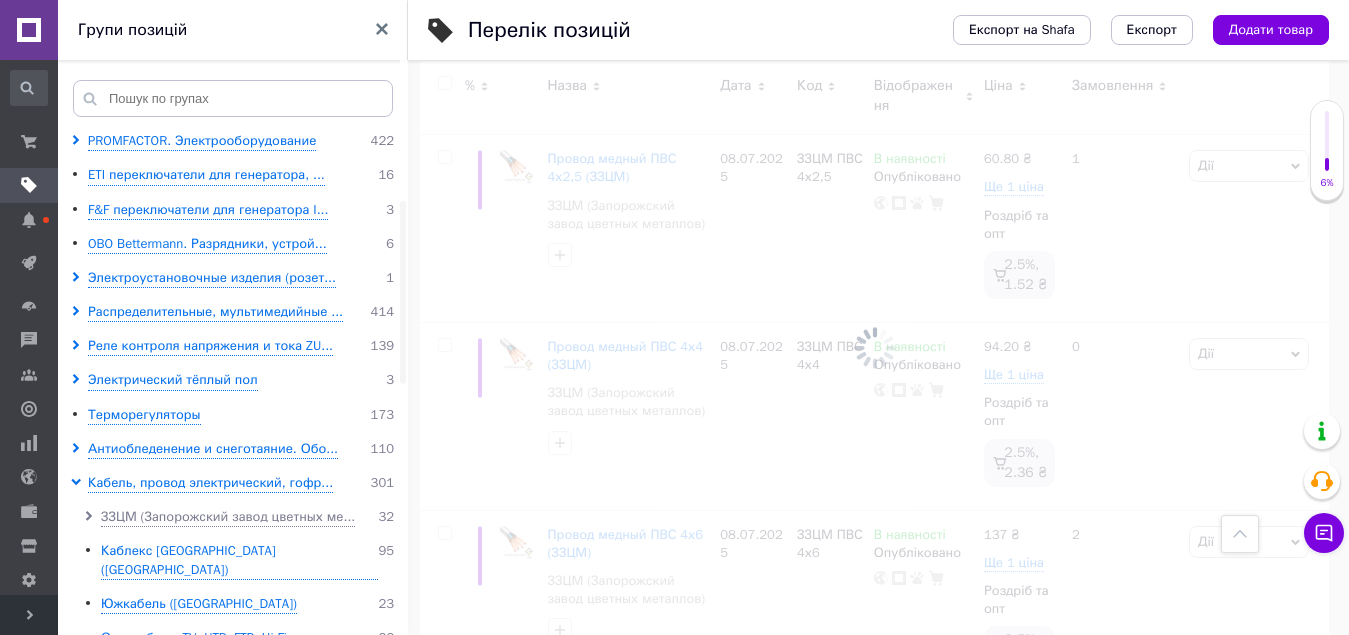 checkbox on "false" 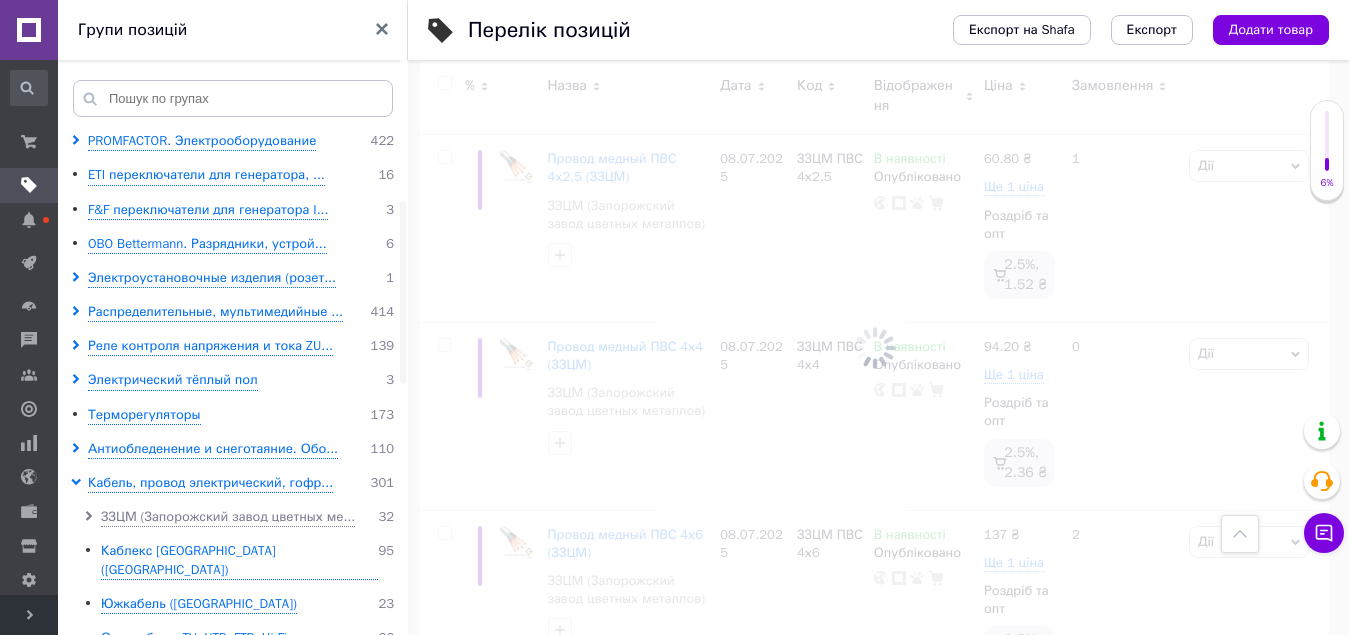checkbox on "false" 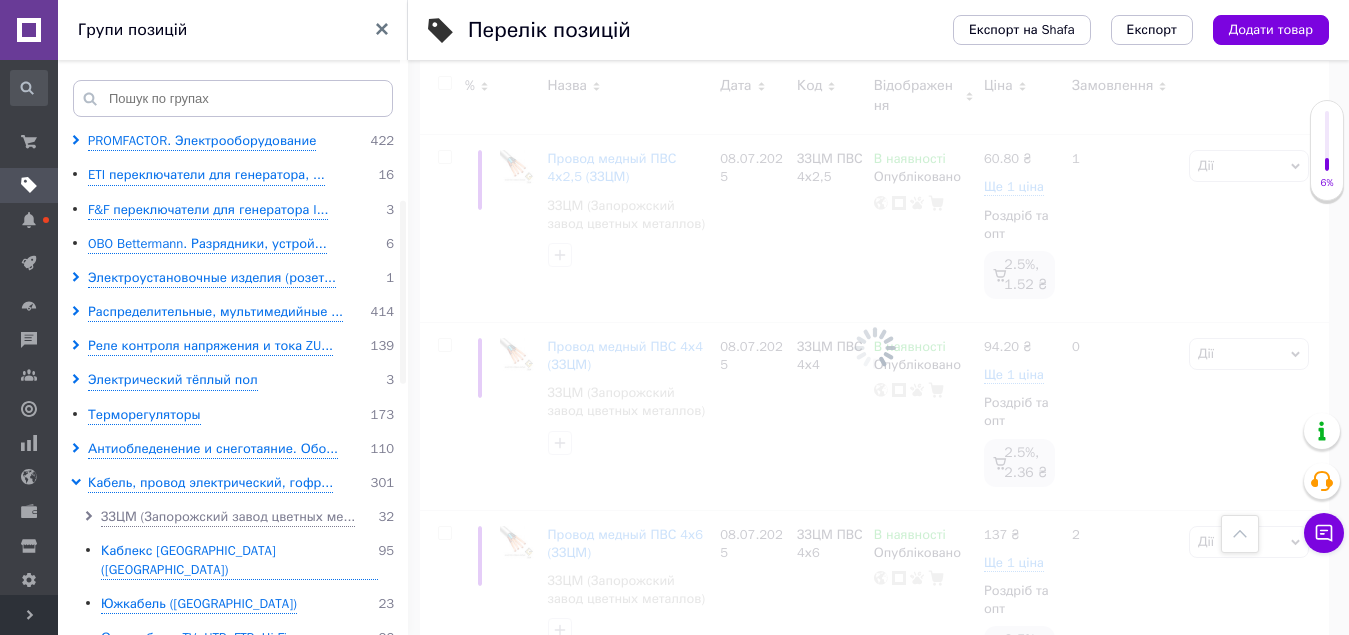 checkbox on "false" 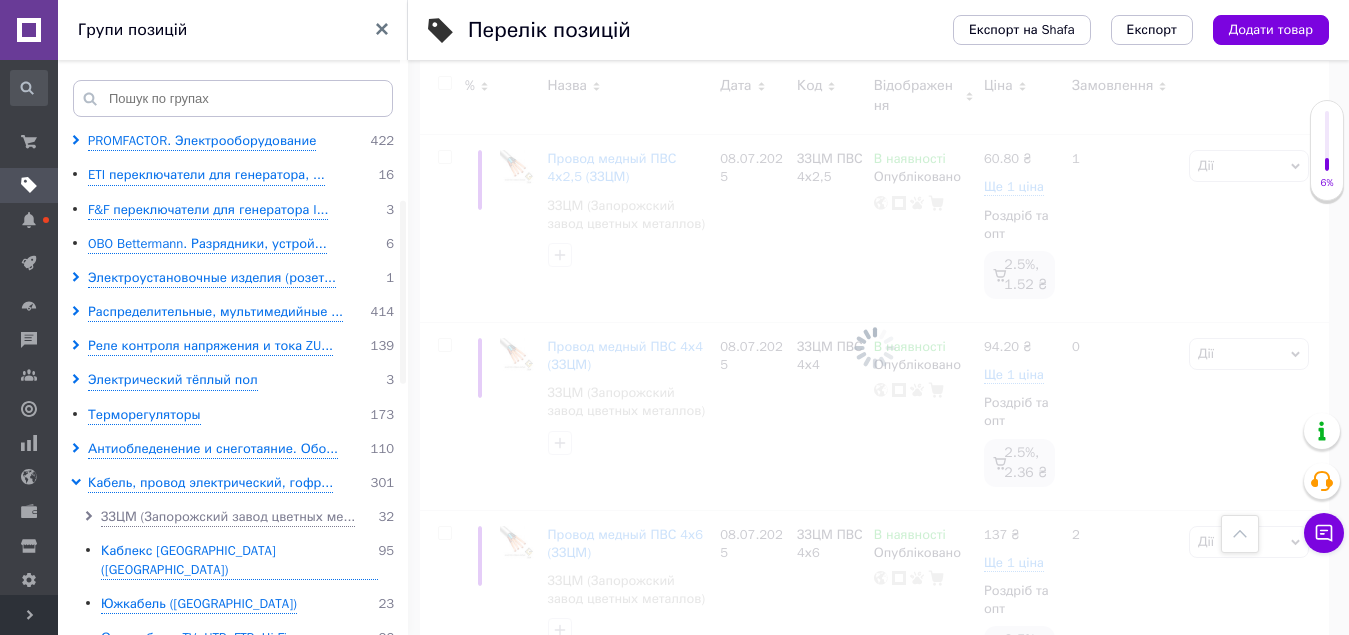 checkbox on "false" 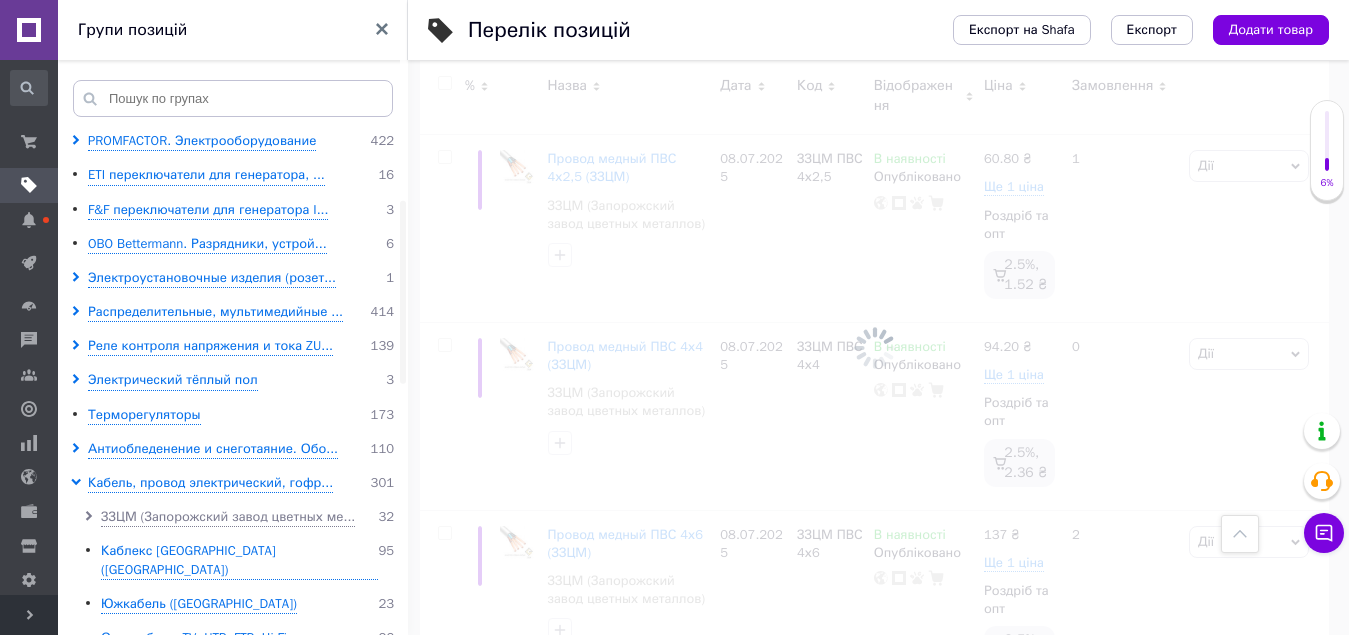 checkbox on "false" 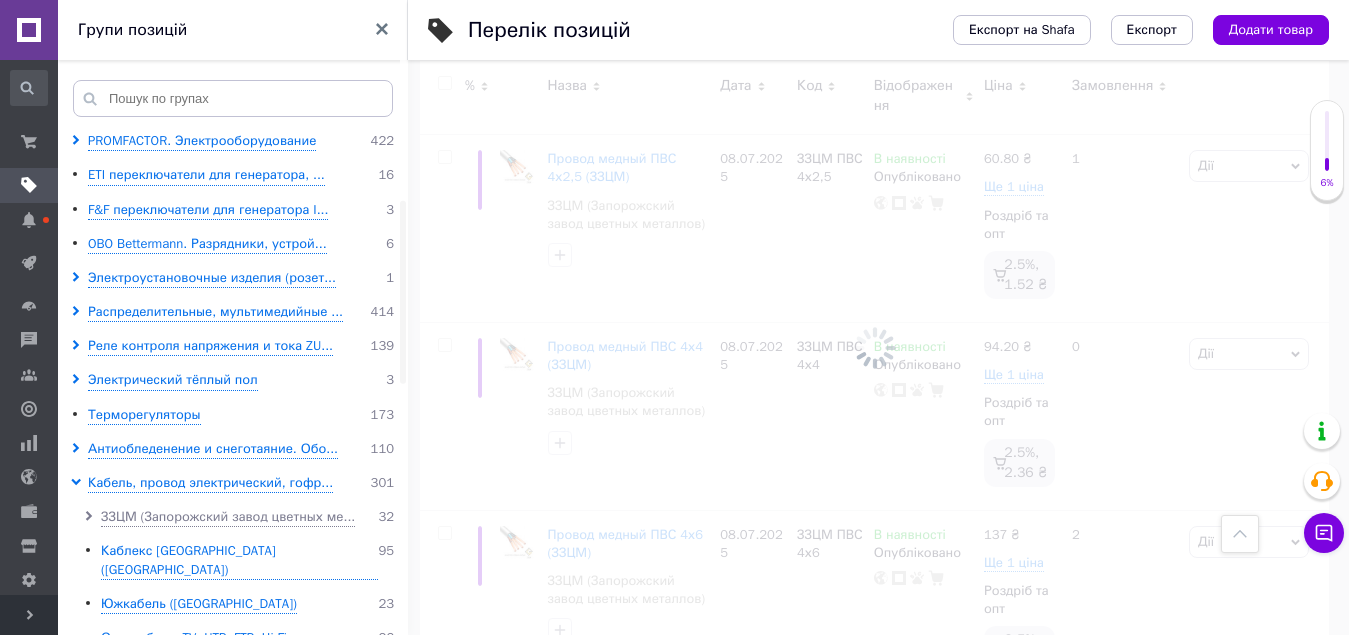 checkbox on "false" 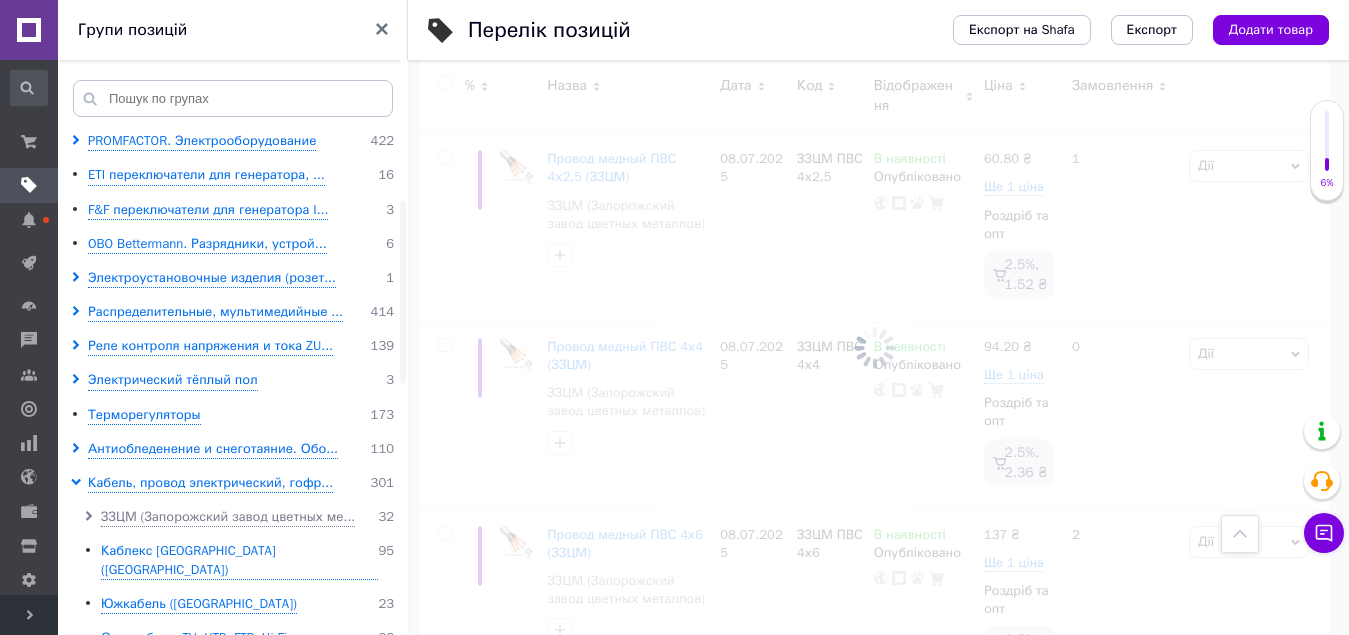 checkbox on "false" 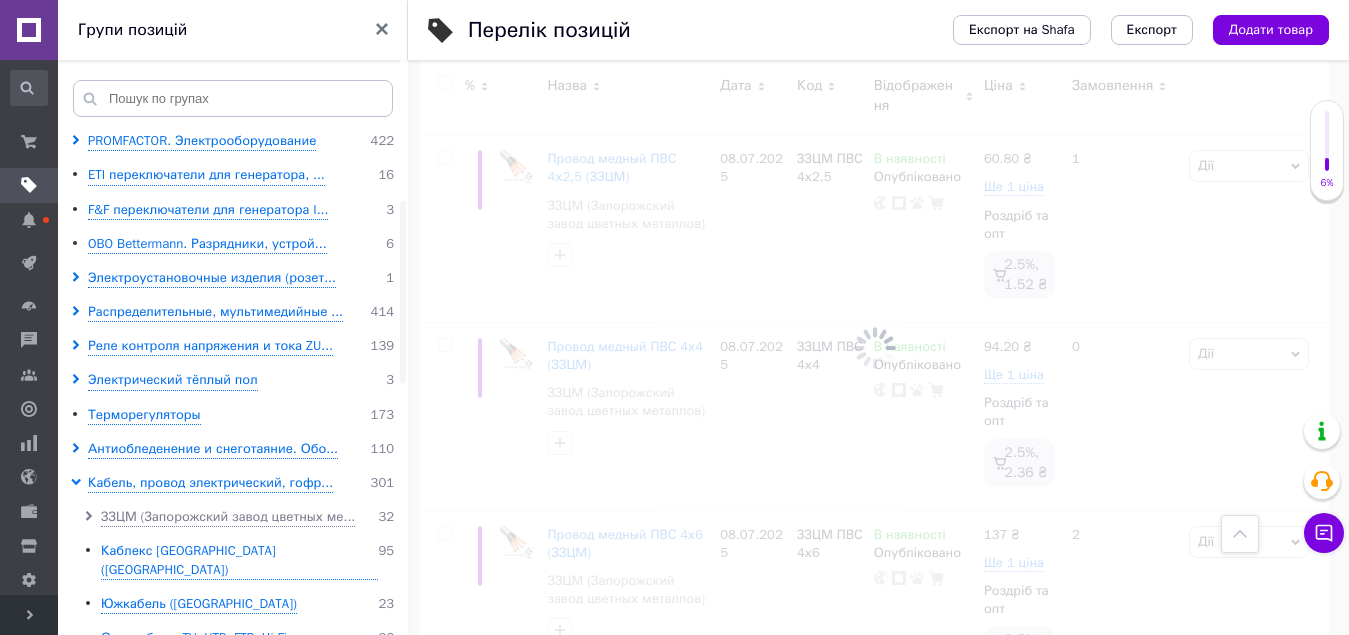 checkbox on "false" 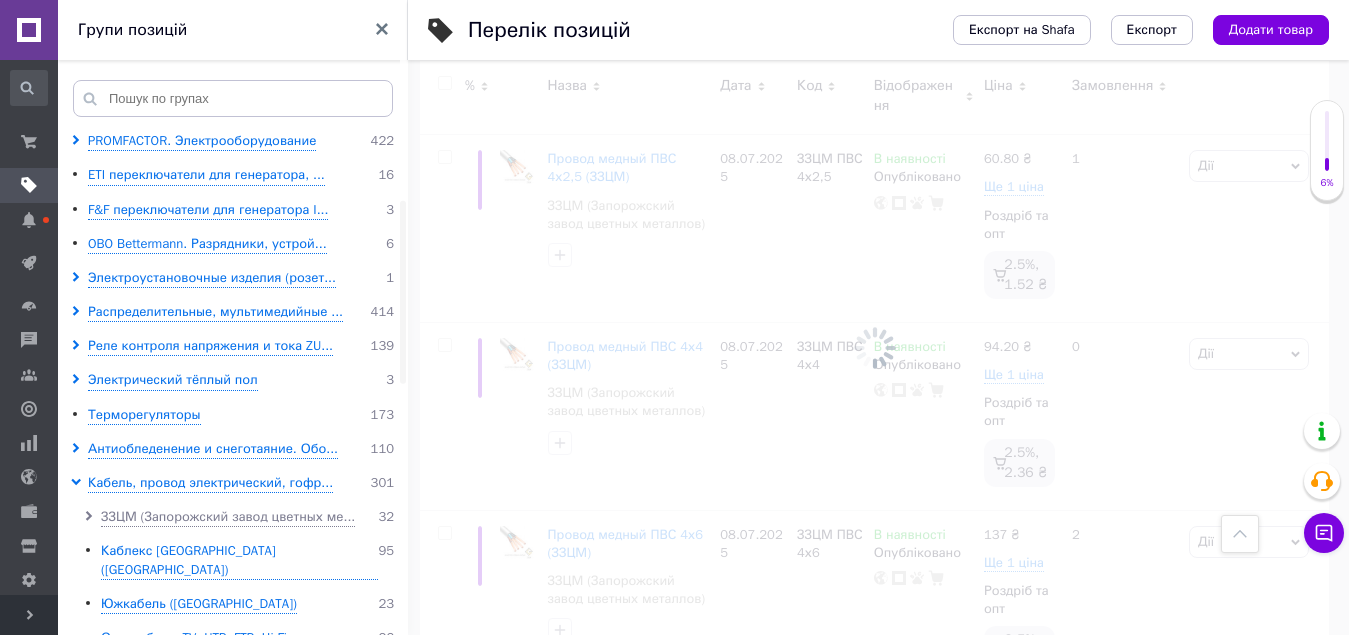 checkbox on "false" 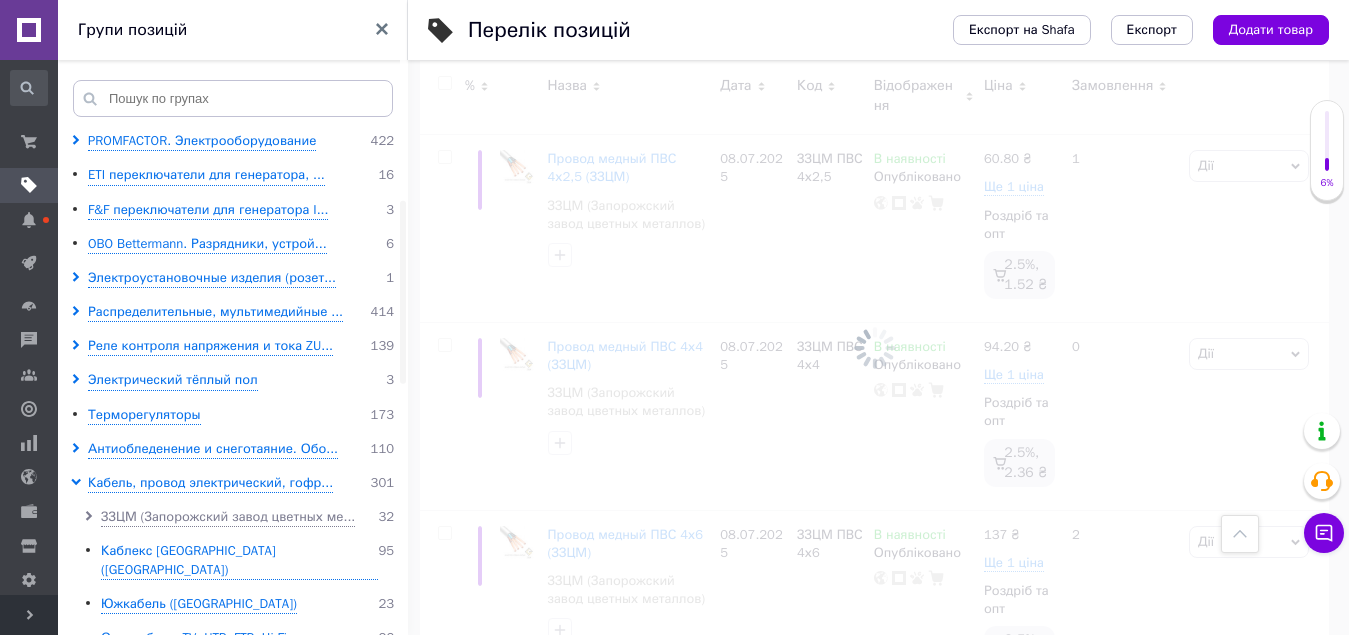 checkbox on "false" 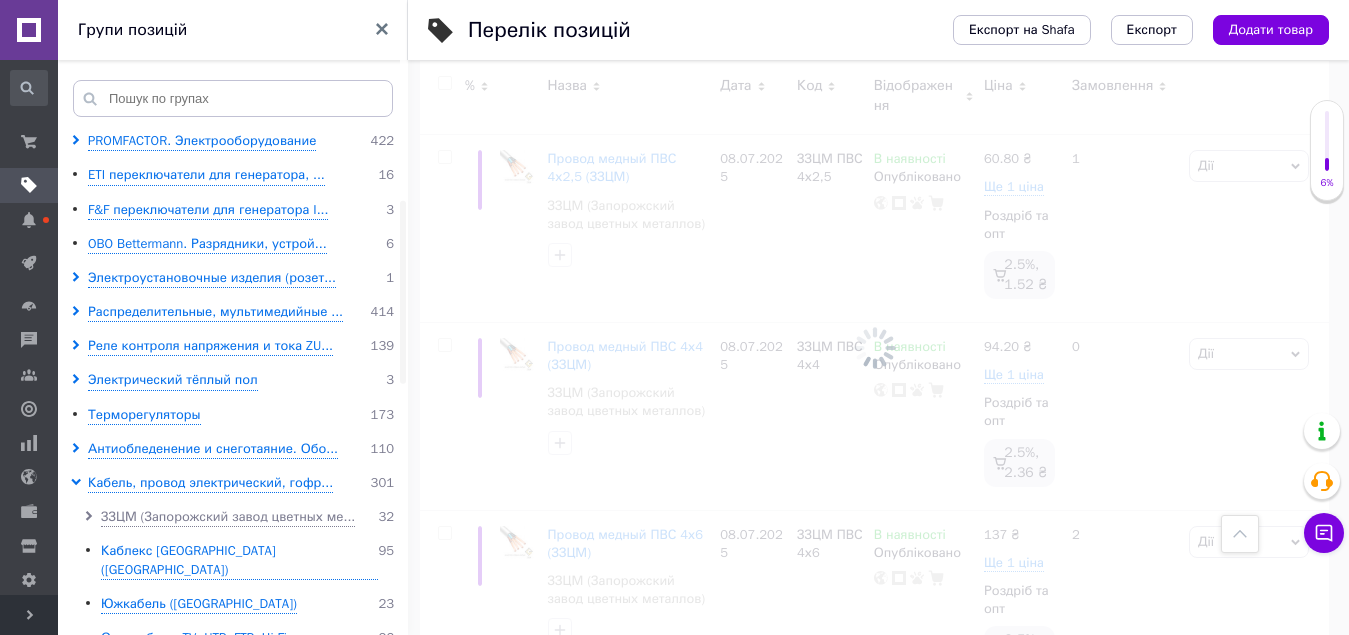checkbox on "false" 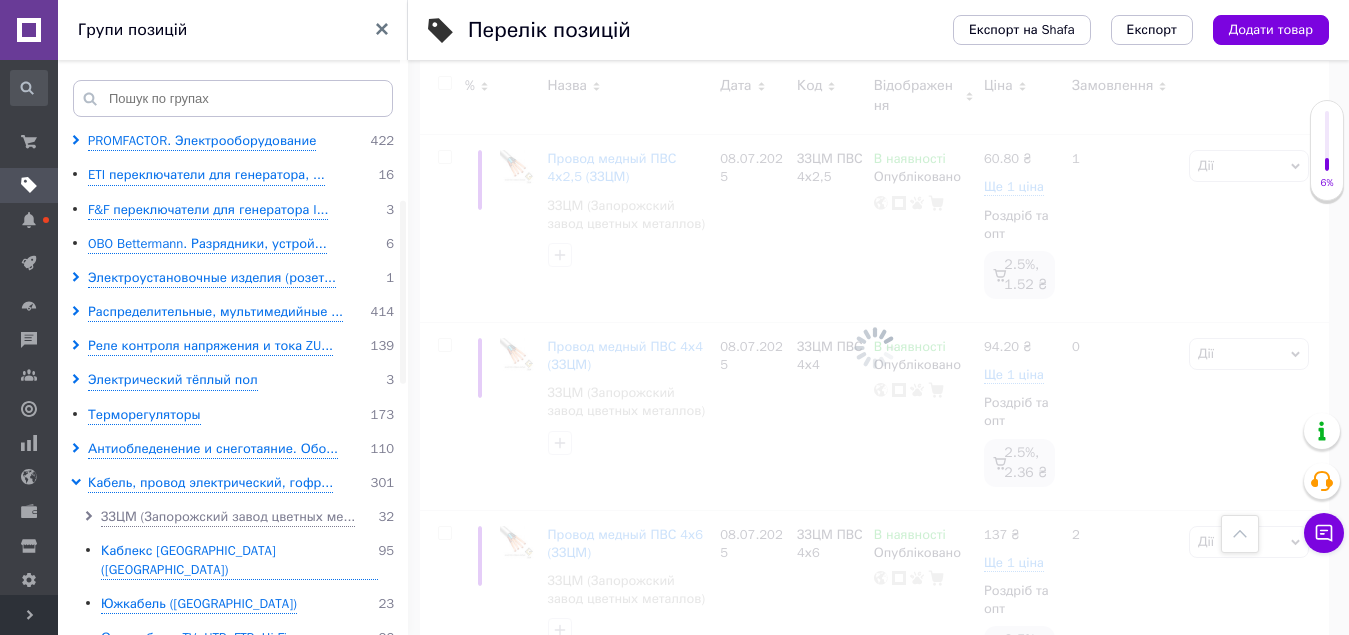 checkbox on "false" 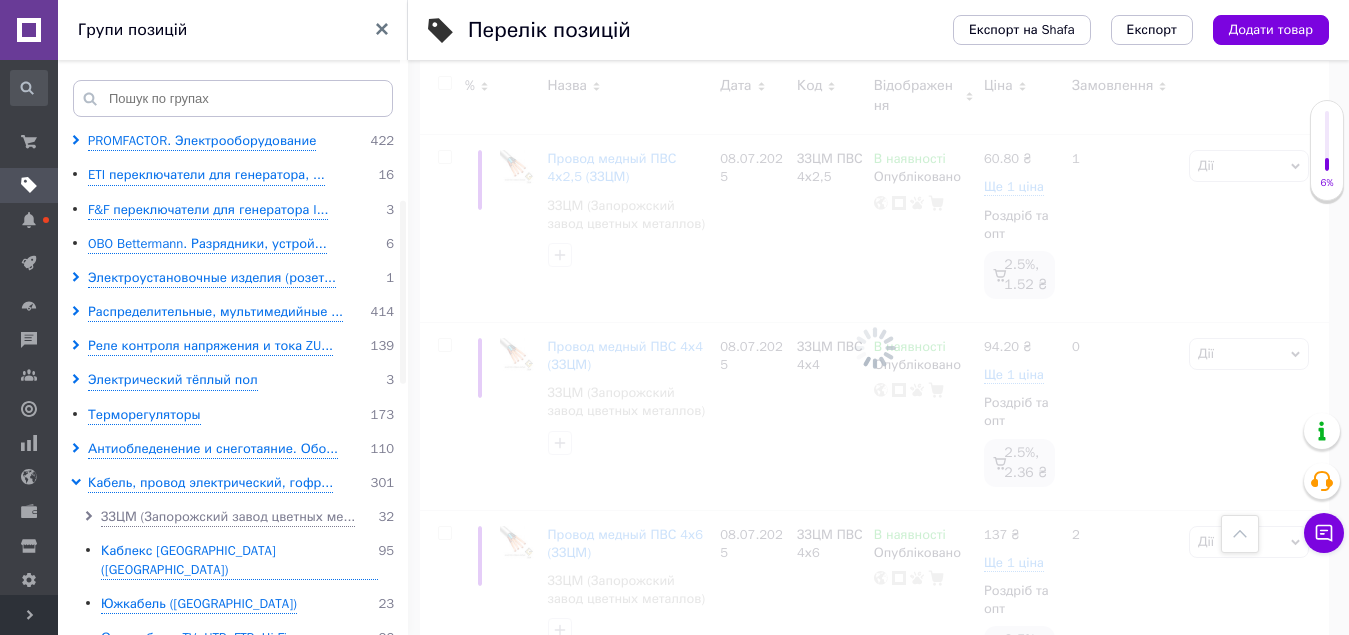 checkbox on "false" 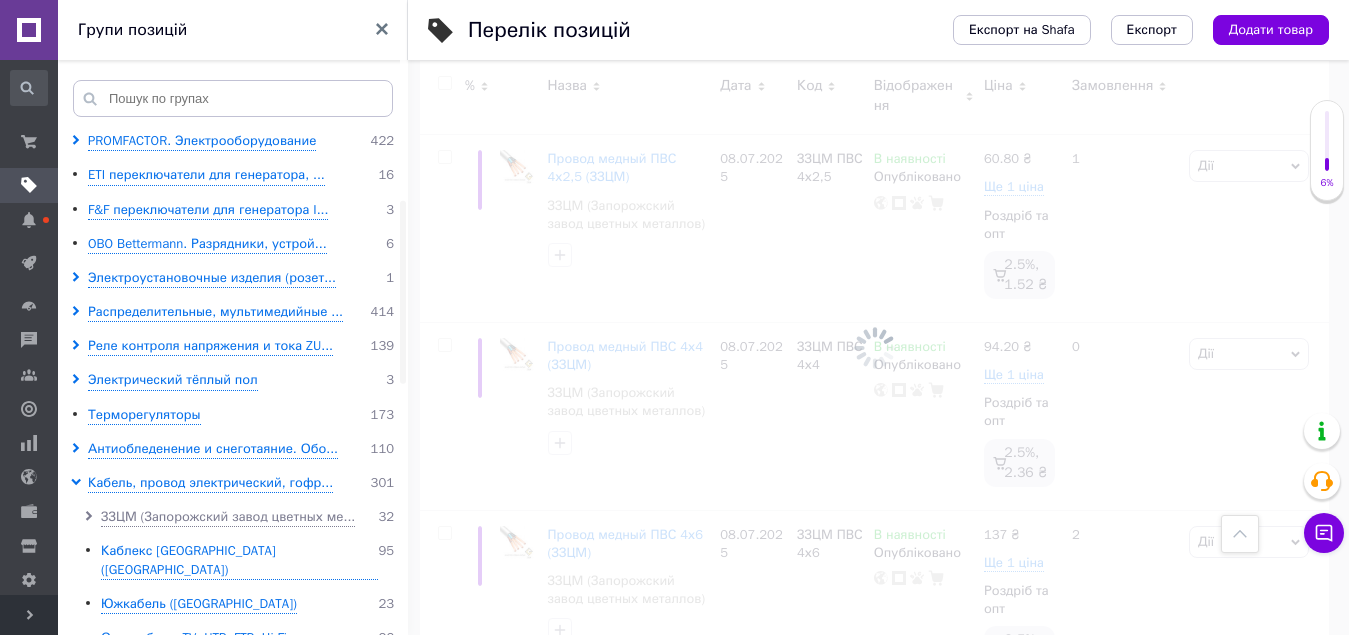 checkbox on "false" 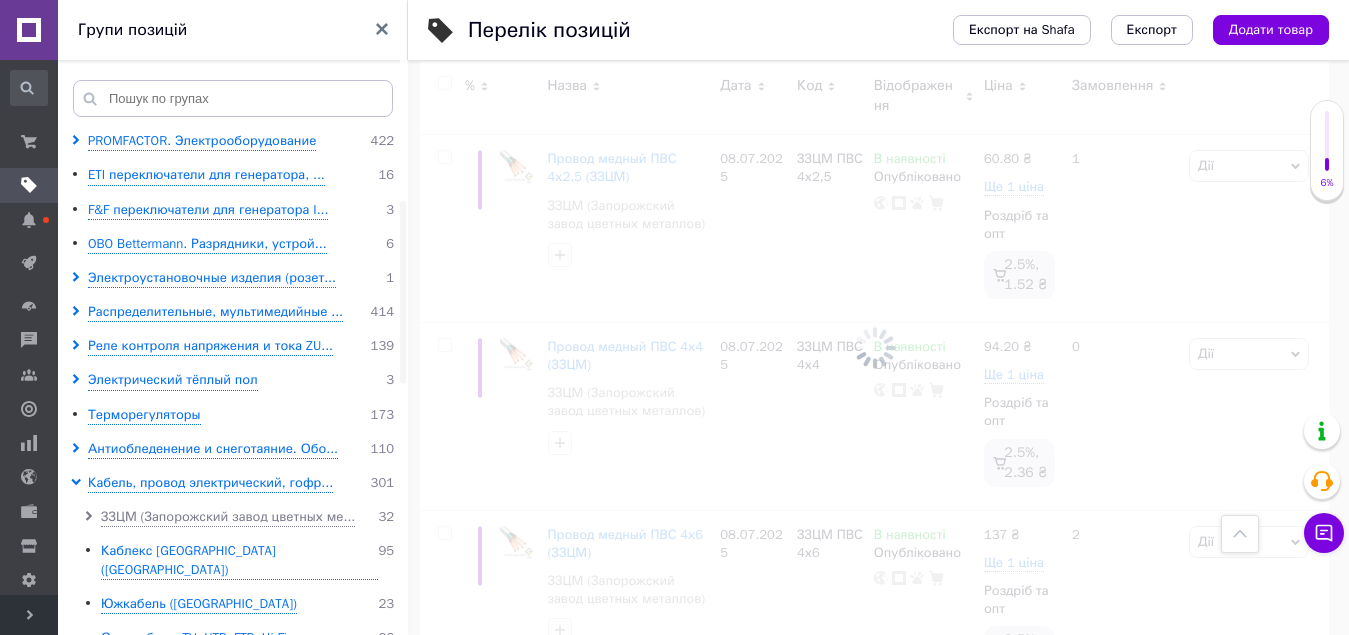 checkbox on "false" 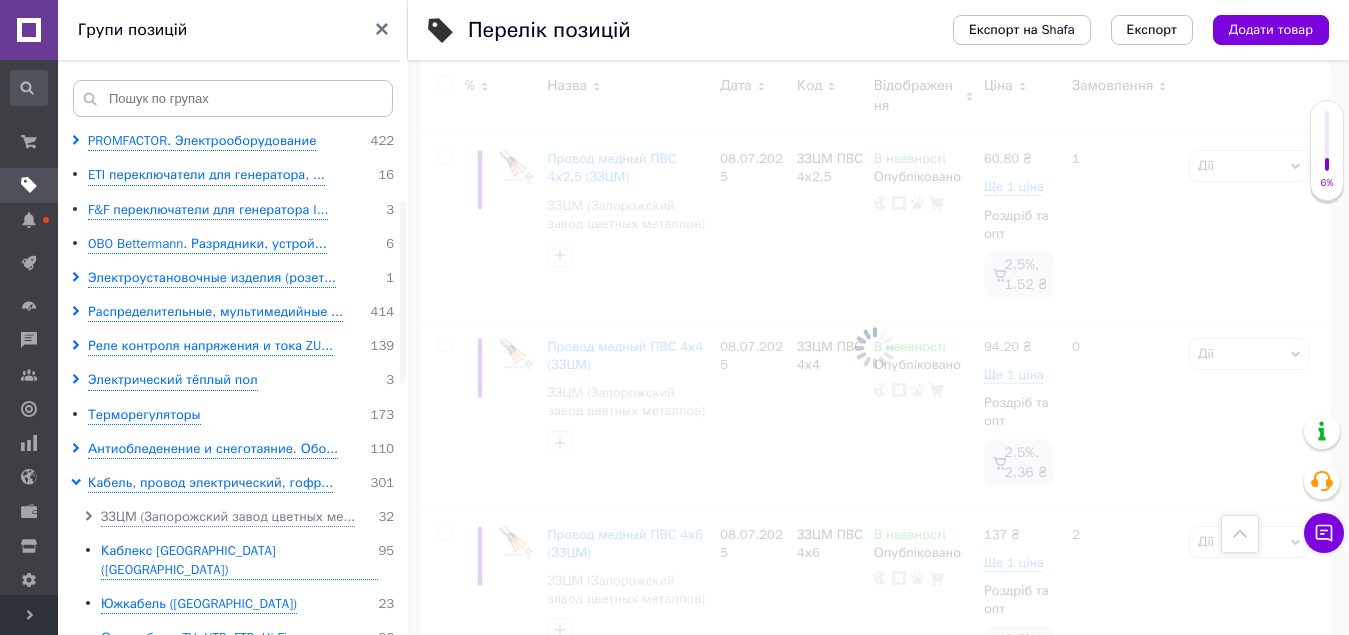 checkbox on "false" 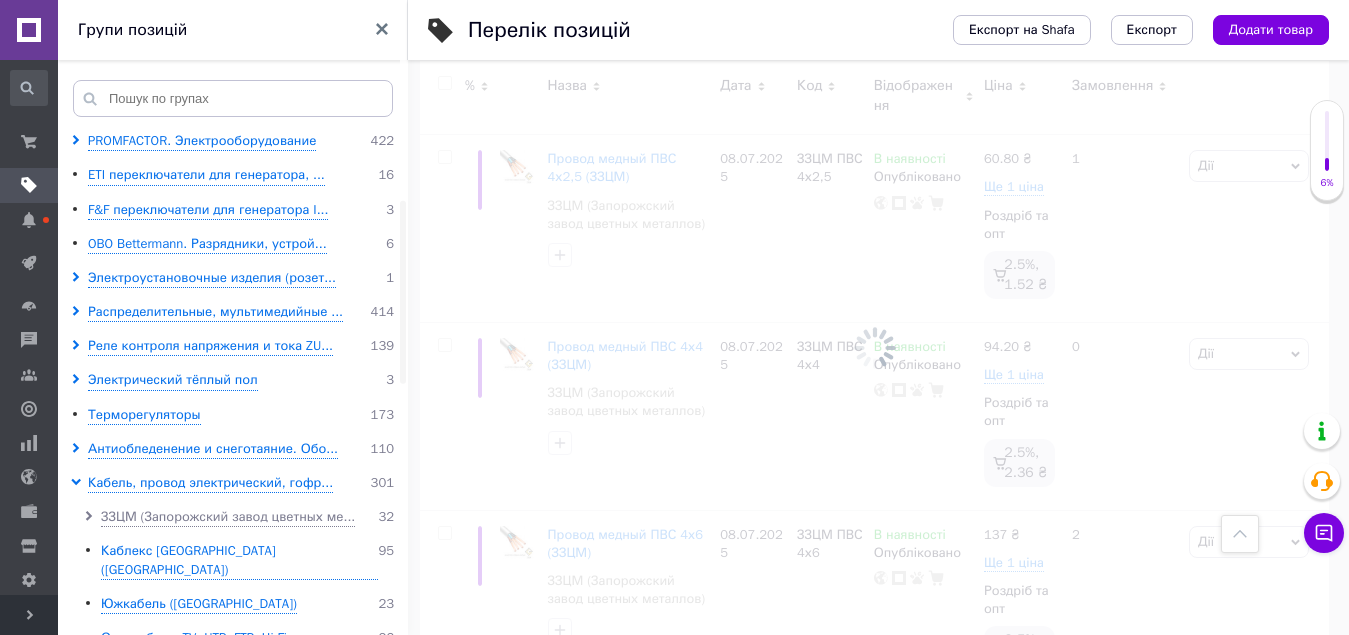 checkbox on "false" 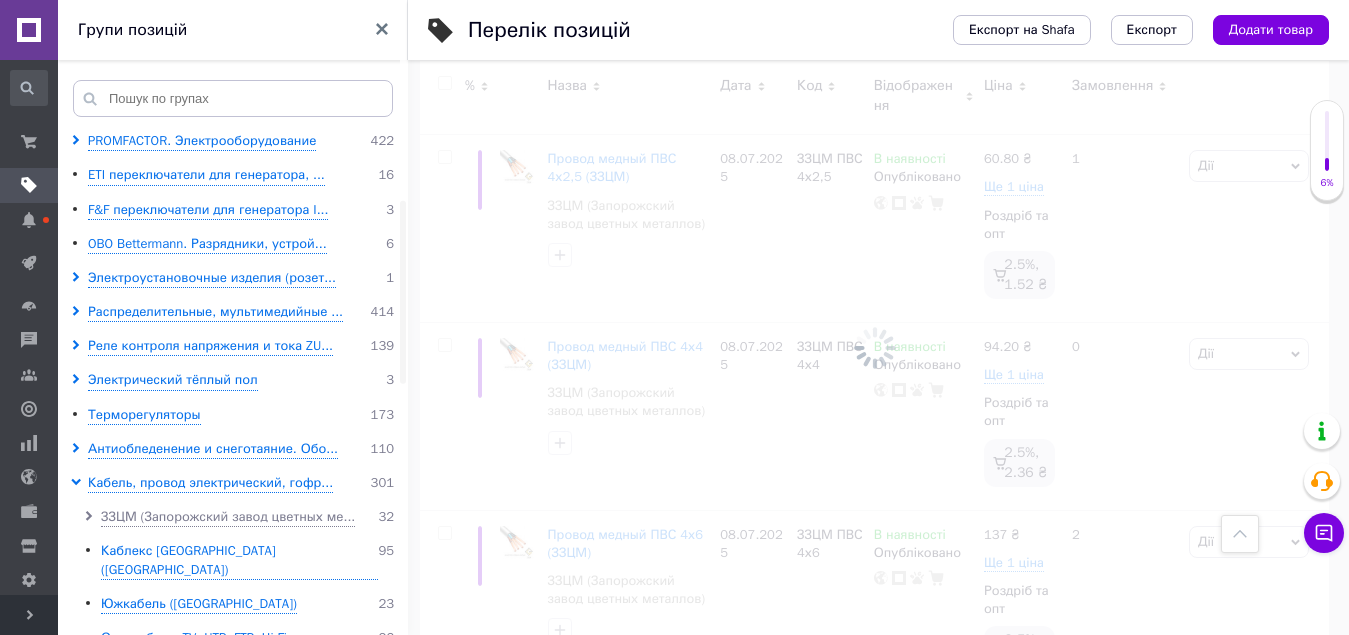 scroll, scrollTop: 3331, scrollLeft: 0, axis: vertical 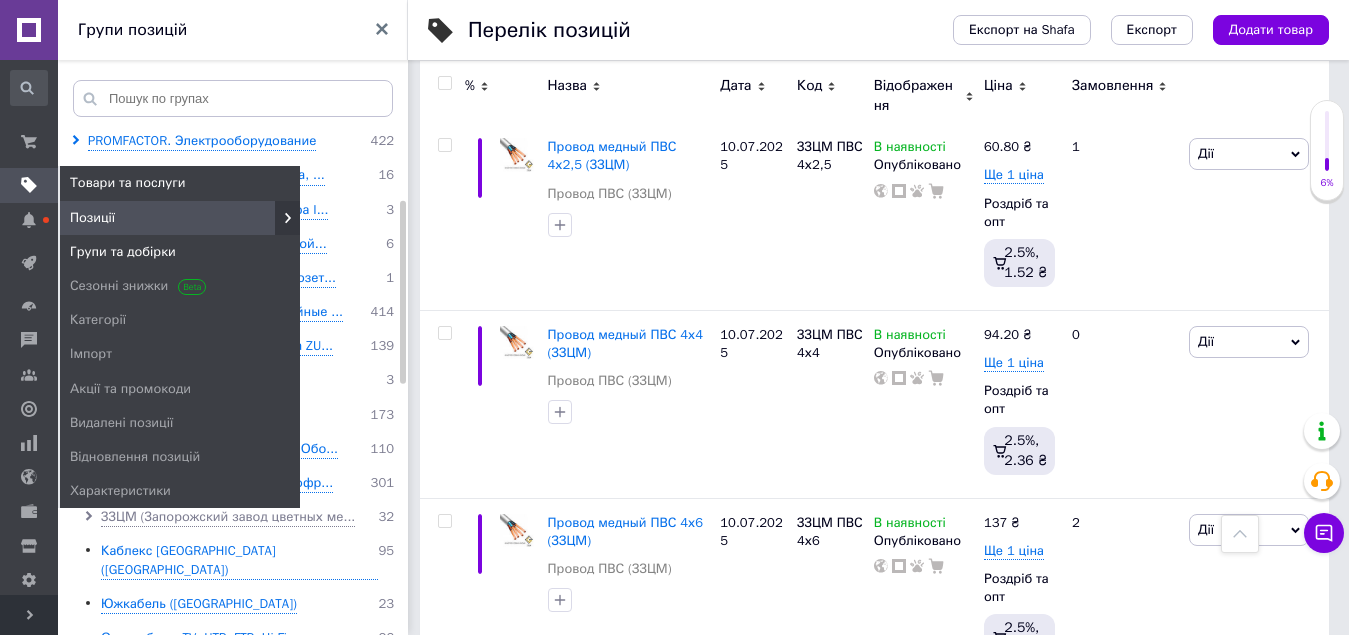 click on "Групи та добірки" at bounding box center (123, 252) 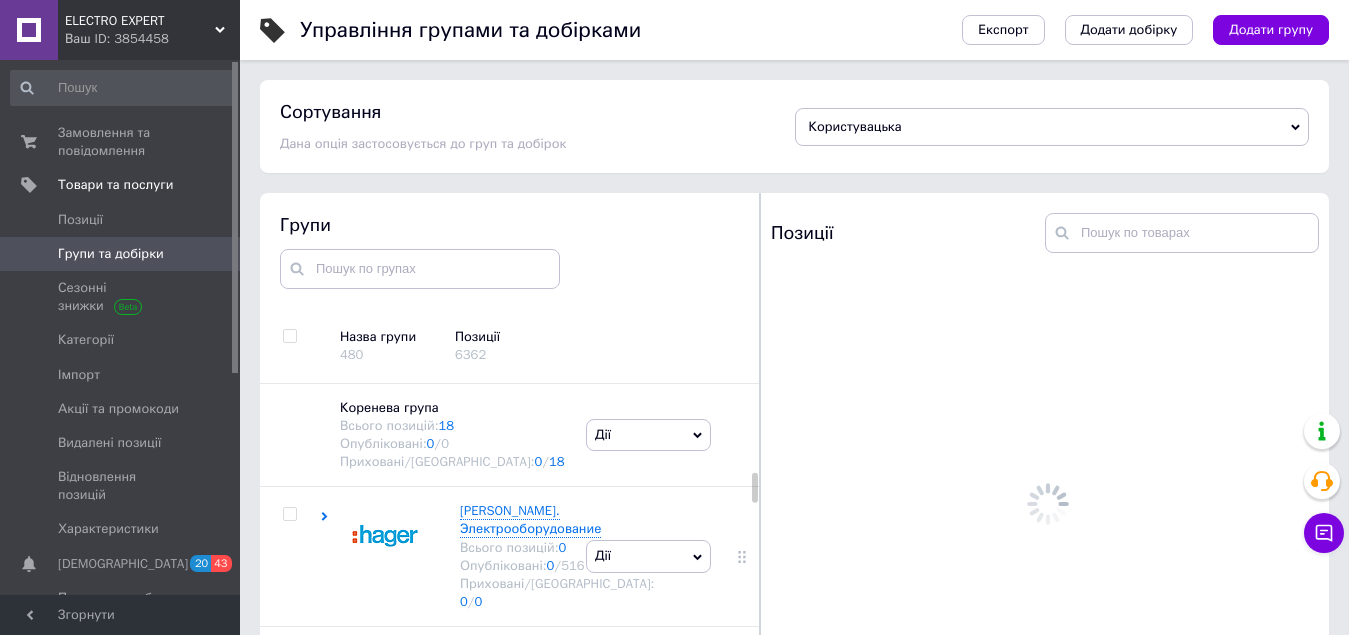 scroll, scrollTop: 113, scrollLeft: 0, axis: vertical 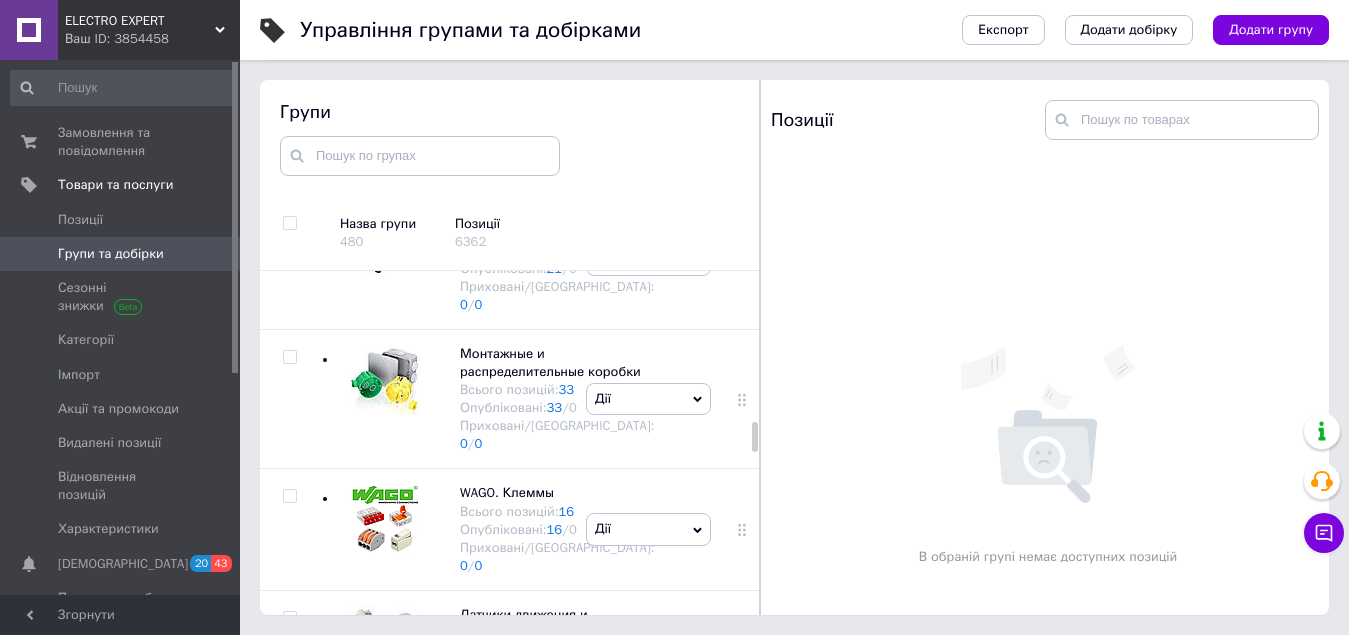 click 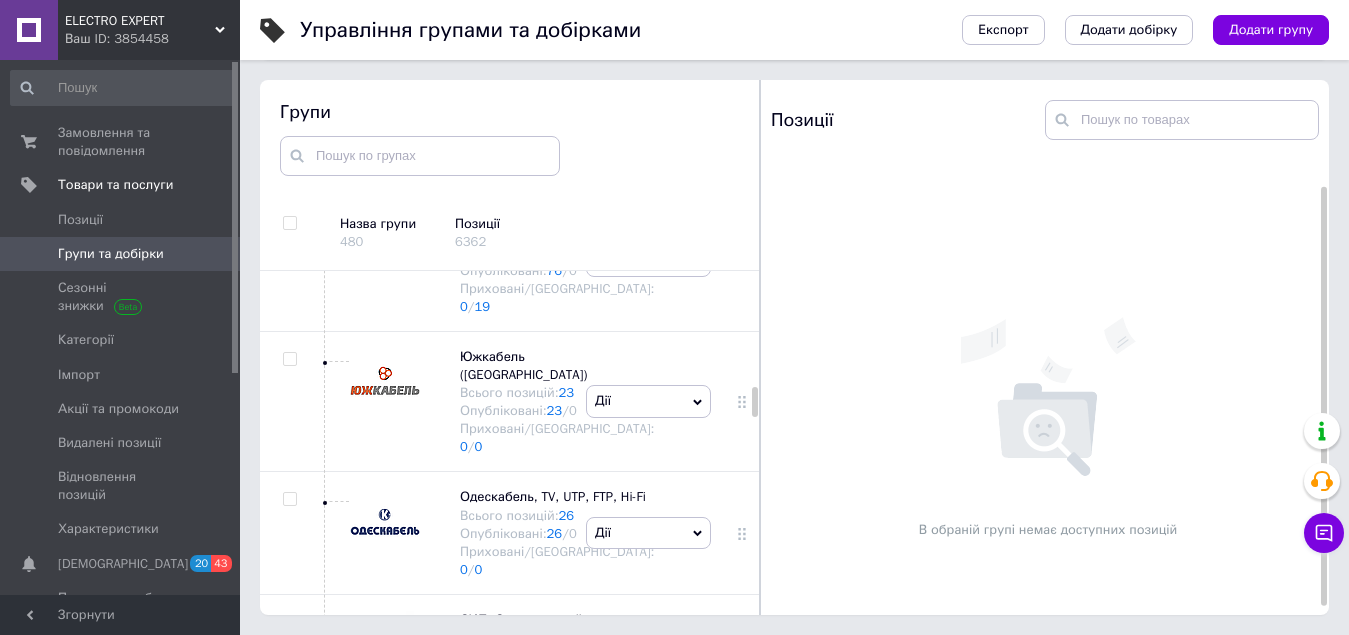 scroll, scrollTop: 35, scrollLeft: 0, axis: vertical 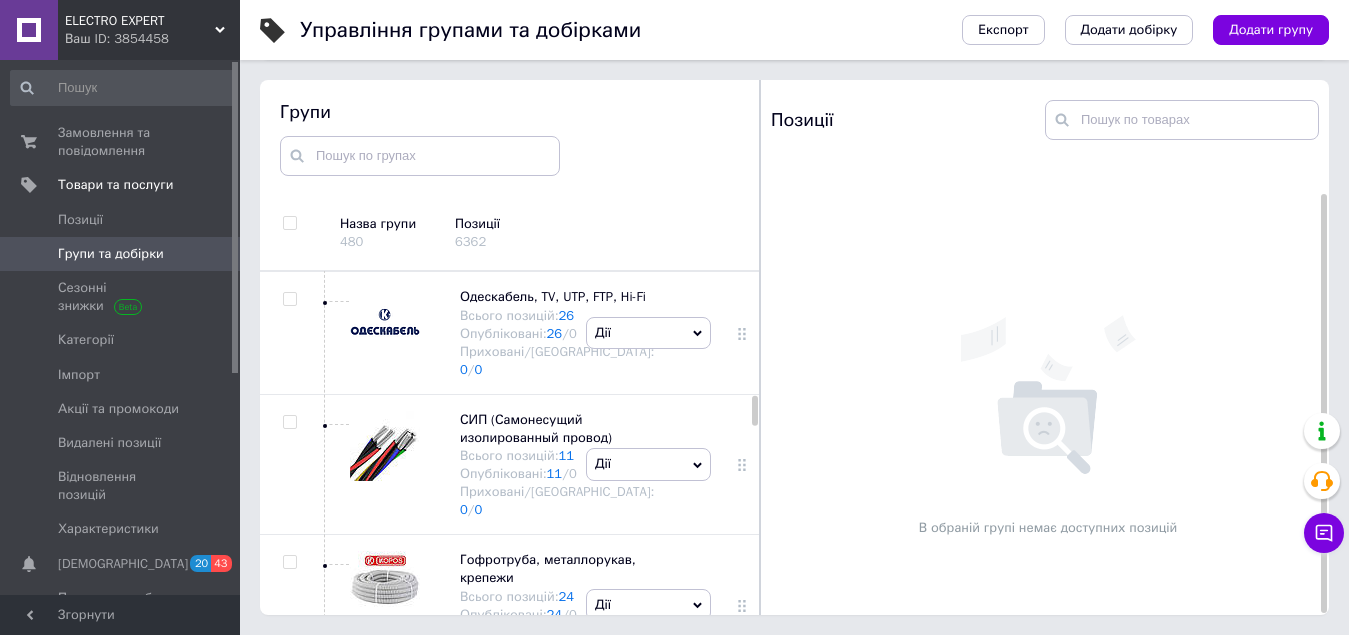 click 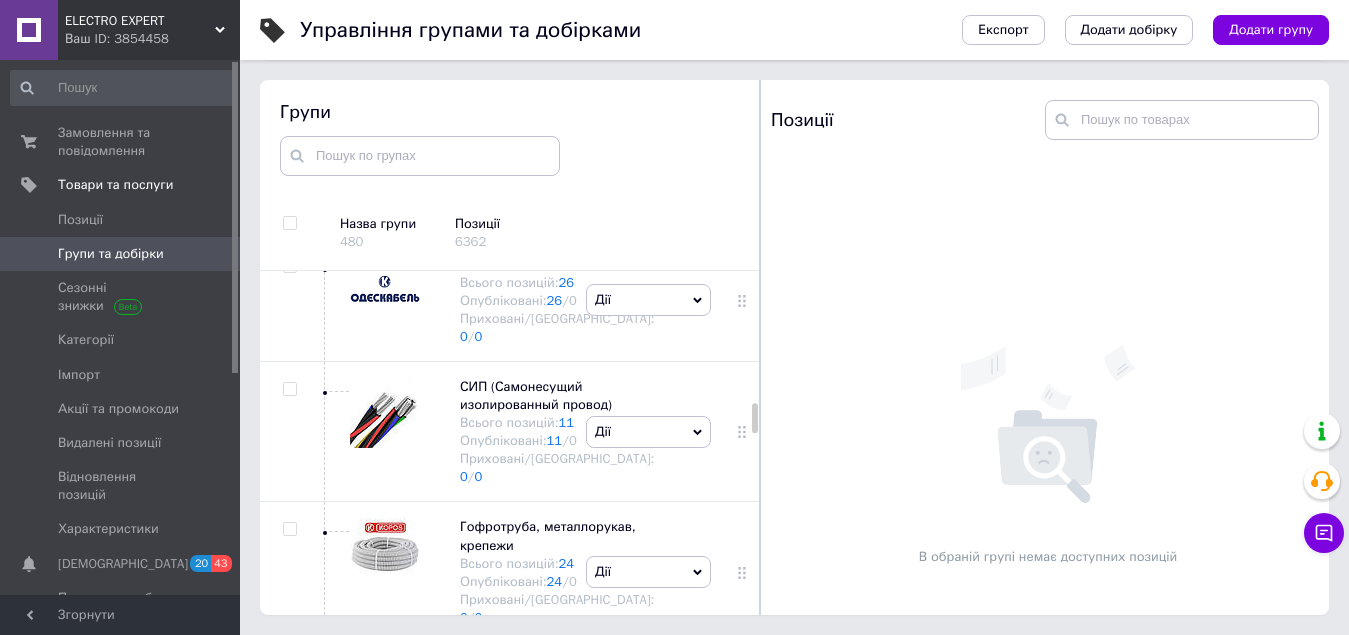 scroll, scrollTop: 2993, scrollLeft: 0, axis: vertical 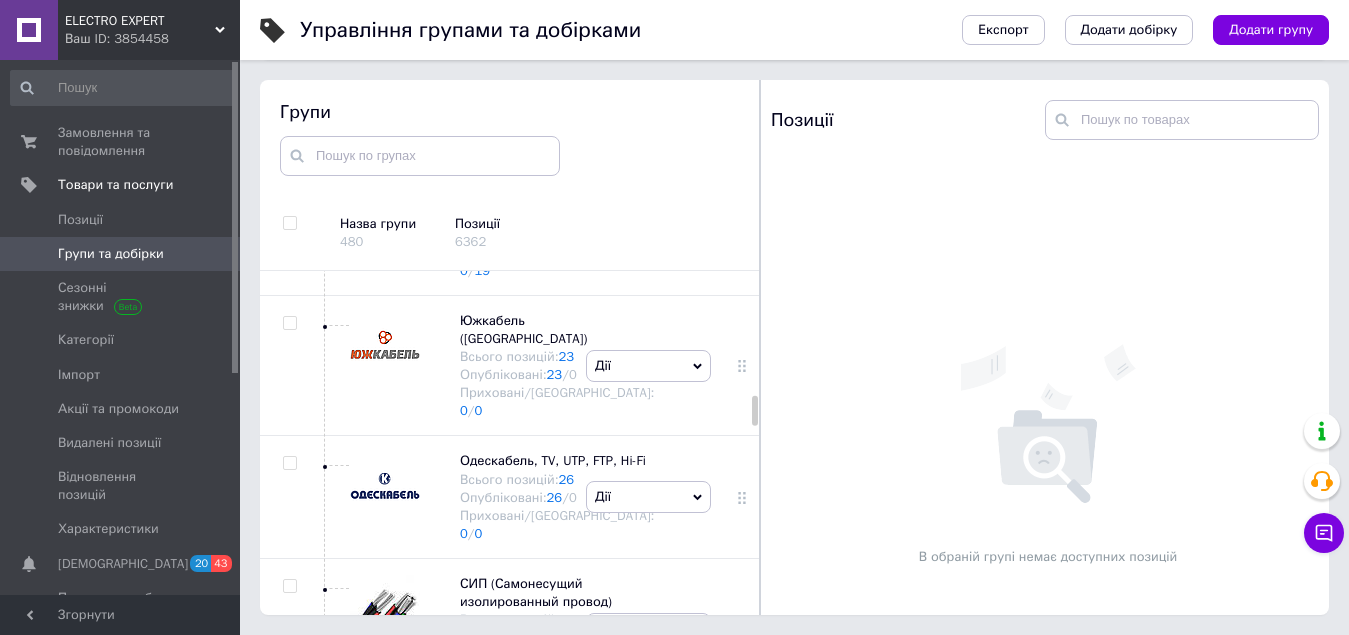 click on "Позиції" at bounding box center [80, 220] 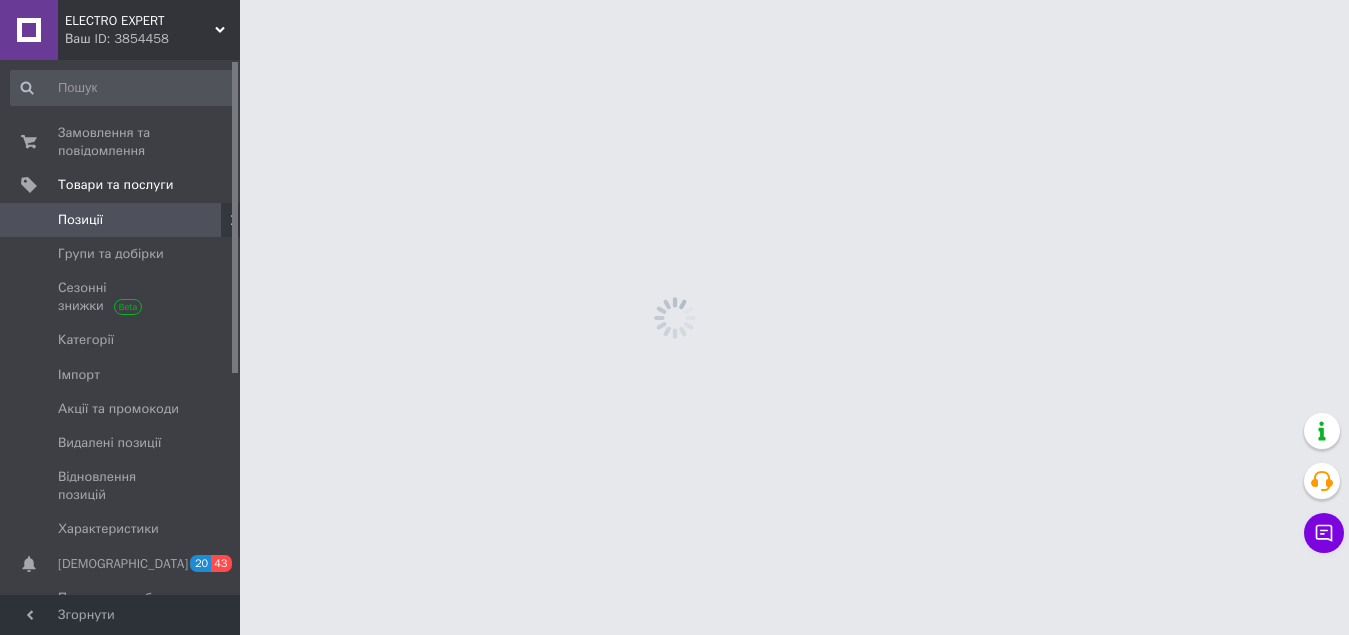 scroll, scrollTop: 0, scrollLeft: 0, axis: both 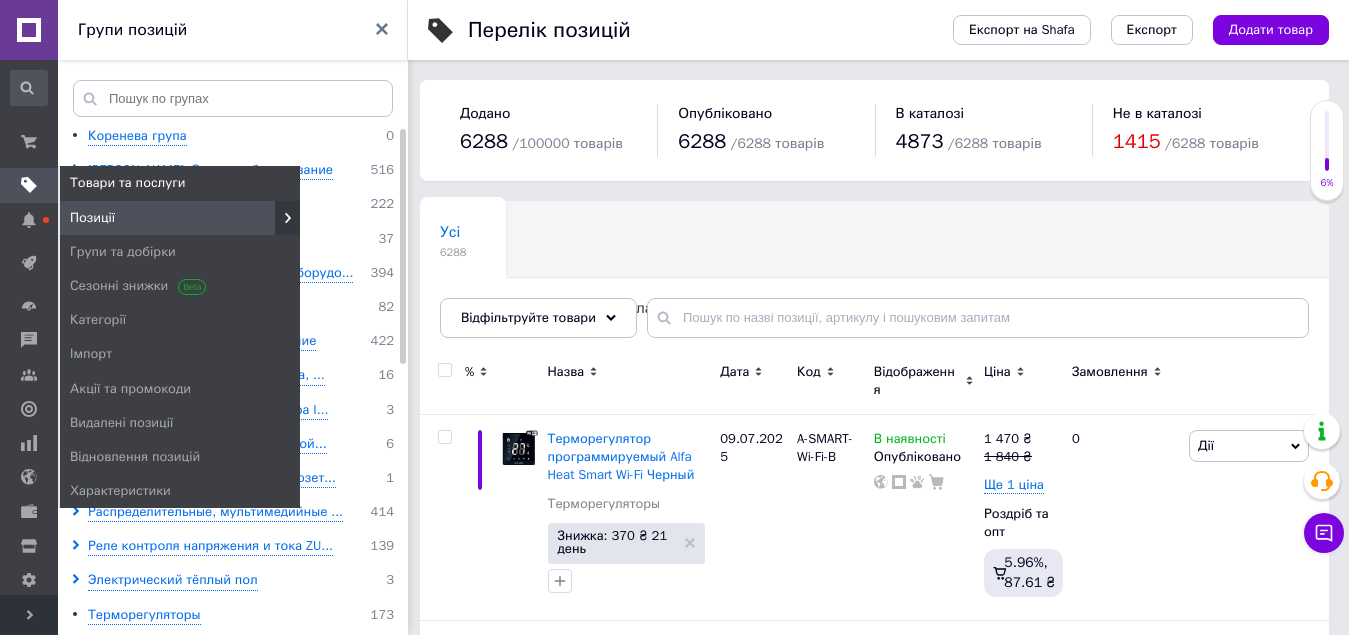 click on "Групи та добірки" at bounding box center [123, 252] 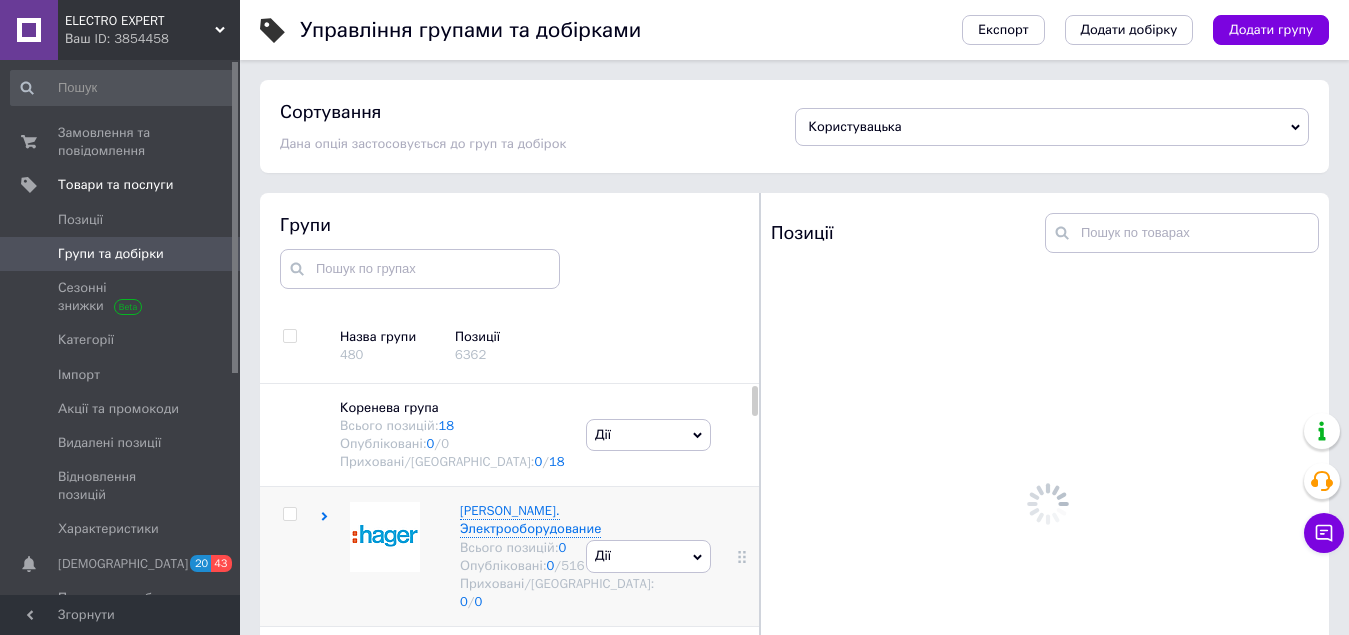 scroll, scrollTop: 113, scrollLeft: 0, axis: vertical 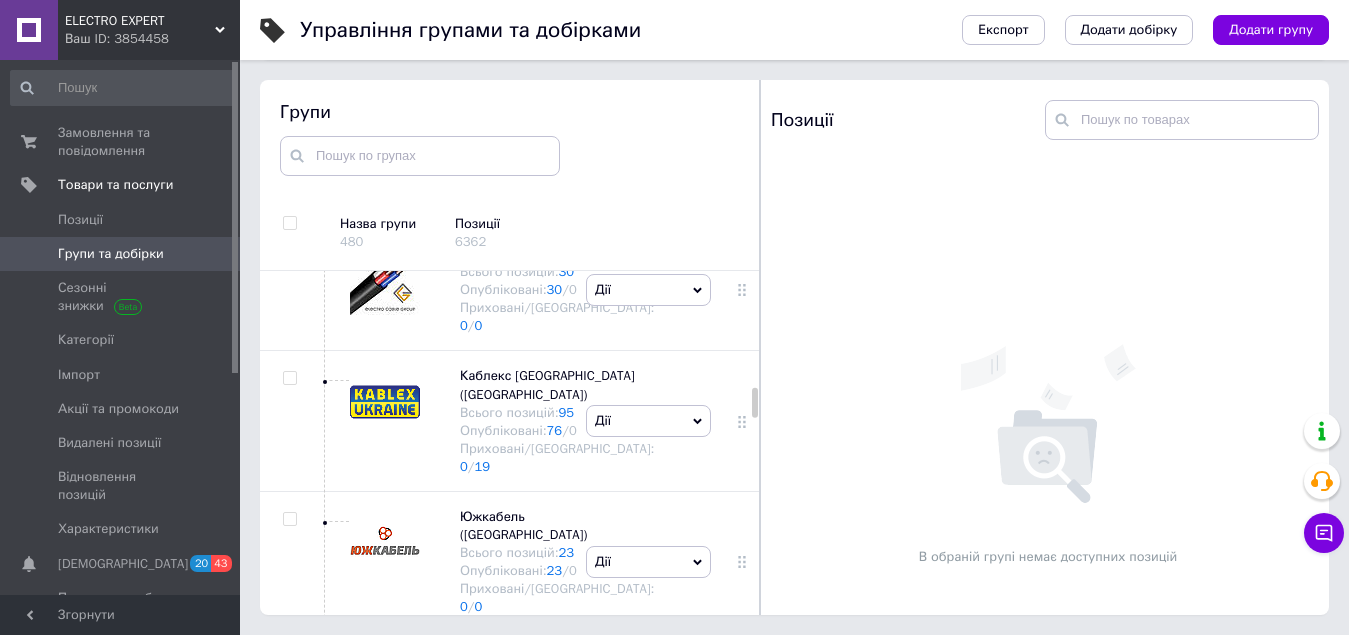 click on "Дії" at bounding box center (648, -87) 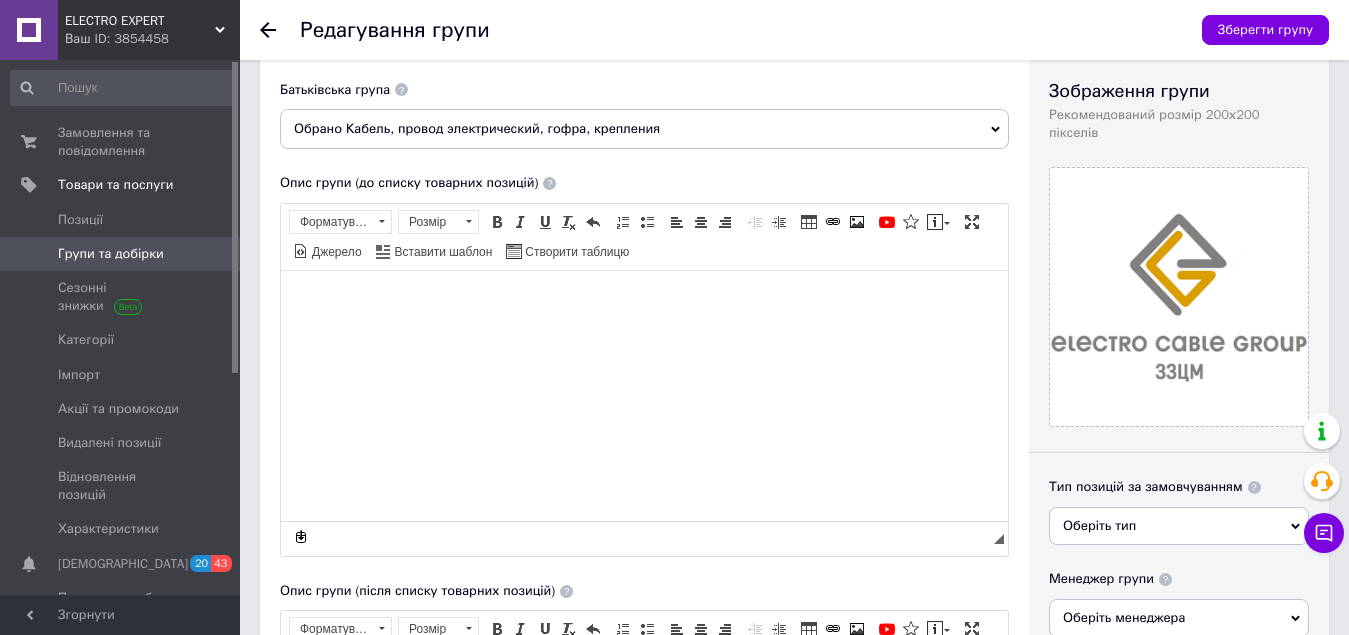 scroll, scrollTop: 200, scrollLeft: 0, axis: vertical 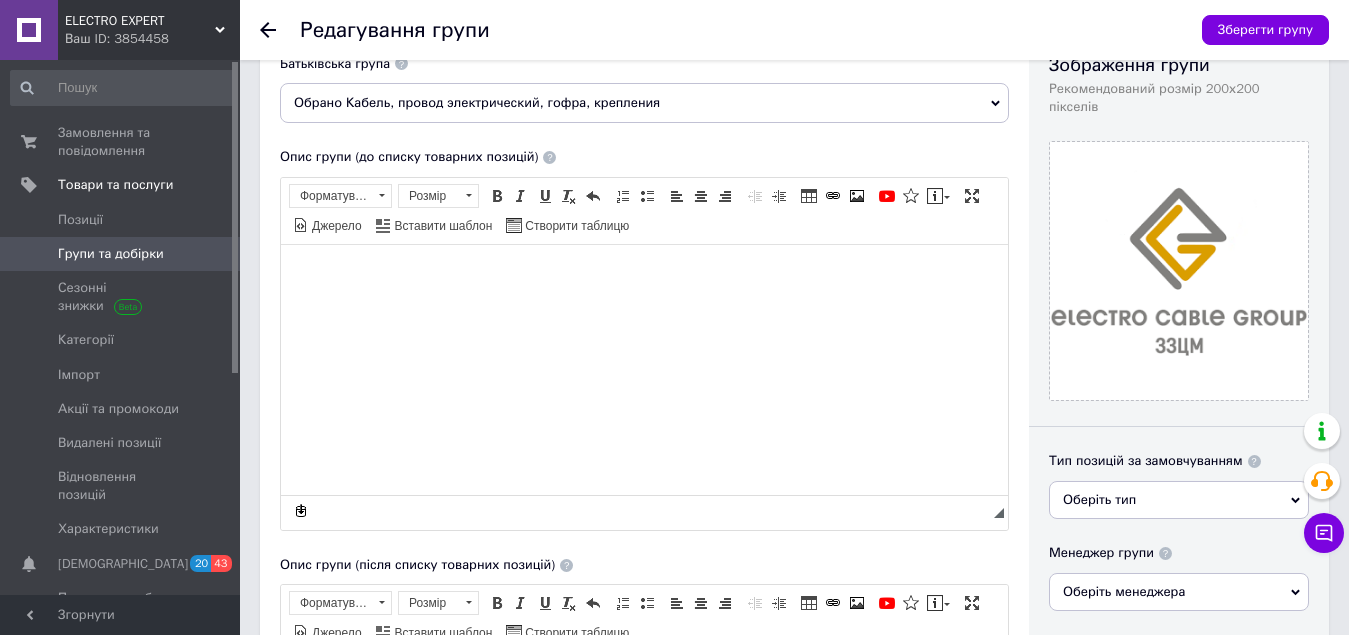 click at bounding box center (644, 274) 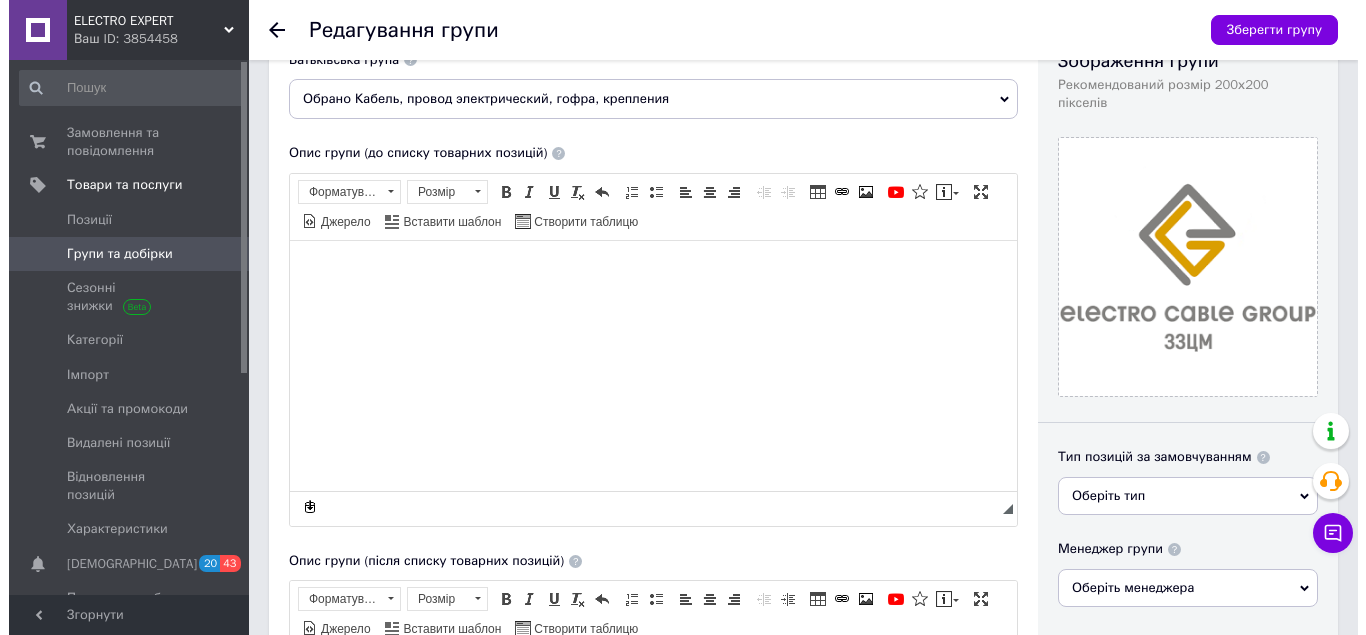 scroll, scrollTop: 200, scrollLeft: 0, axis: vertical 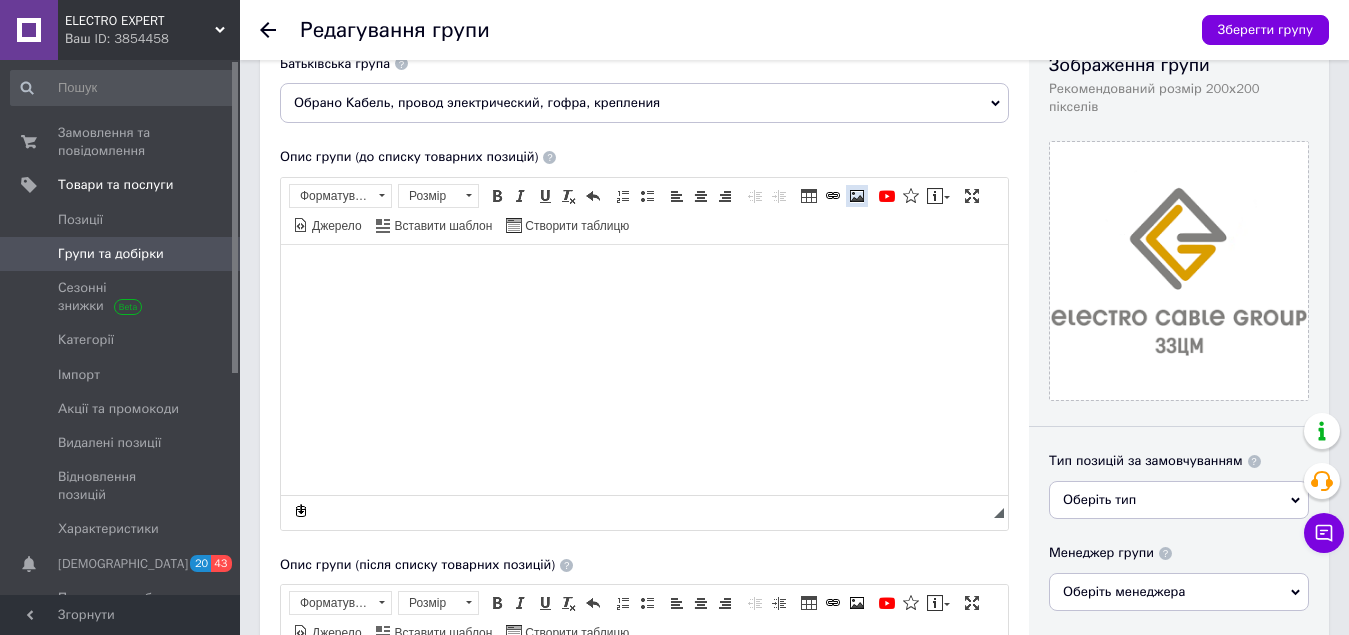 click at bounding box center [857, 196] 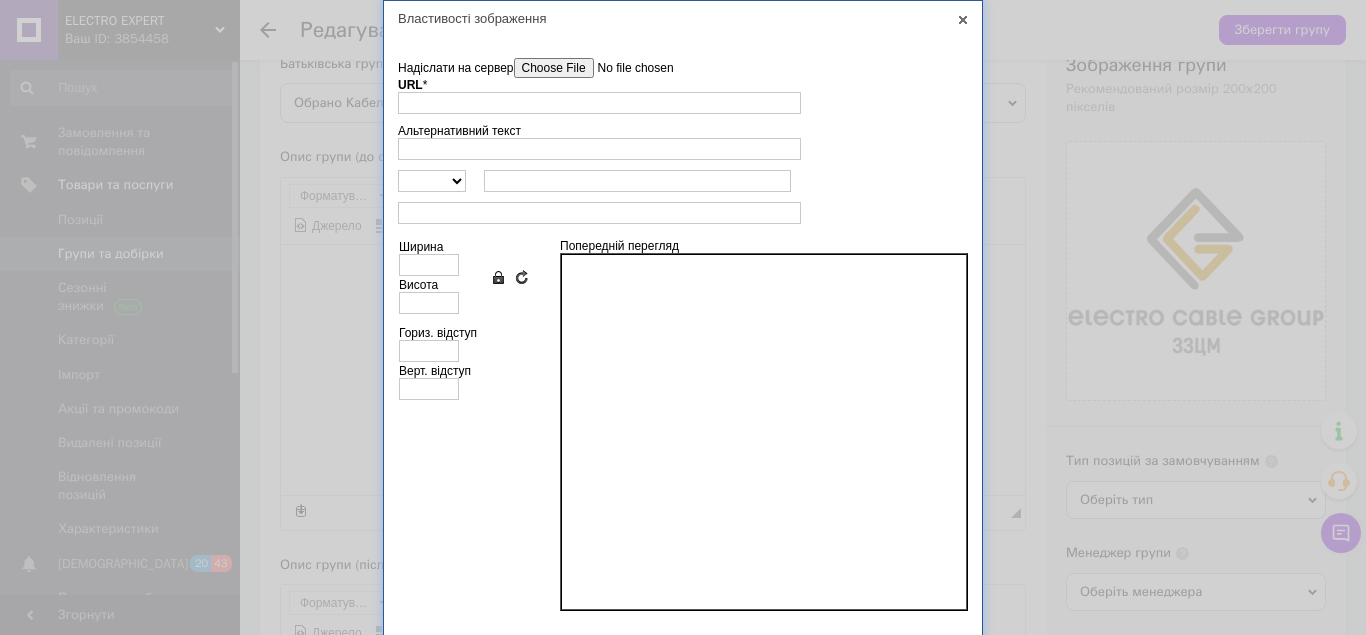 click on "Надіслати на сервер" at bounding box center (627, 68) 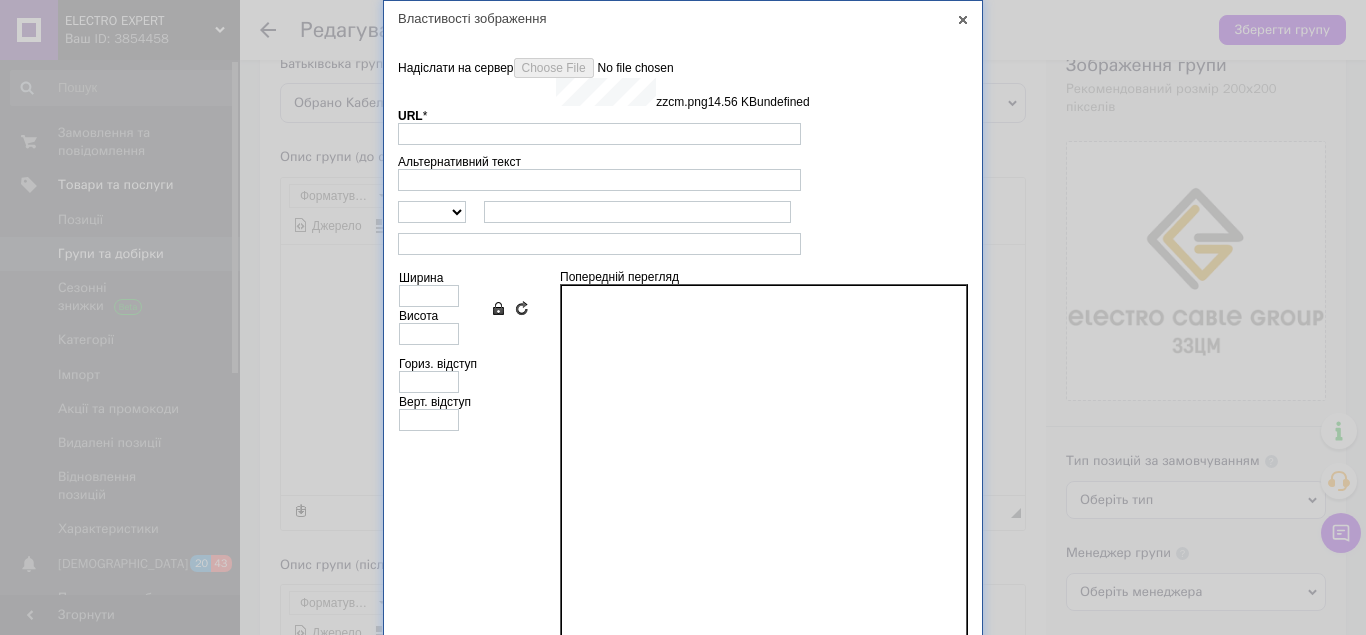 type on "[URL][DOMAIN_NAME]" 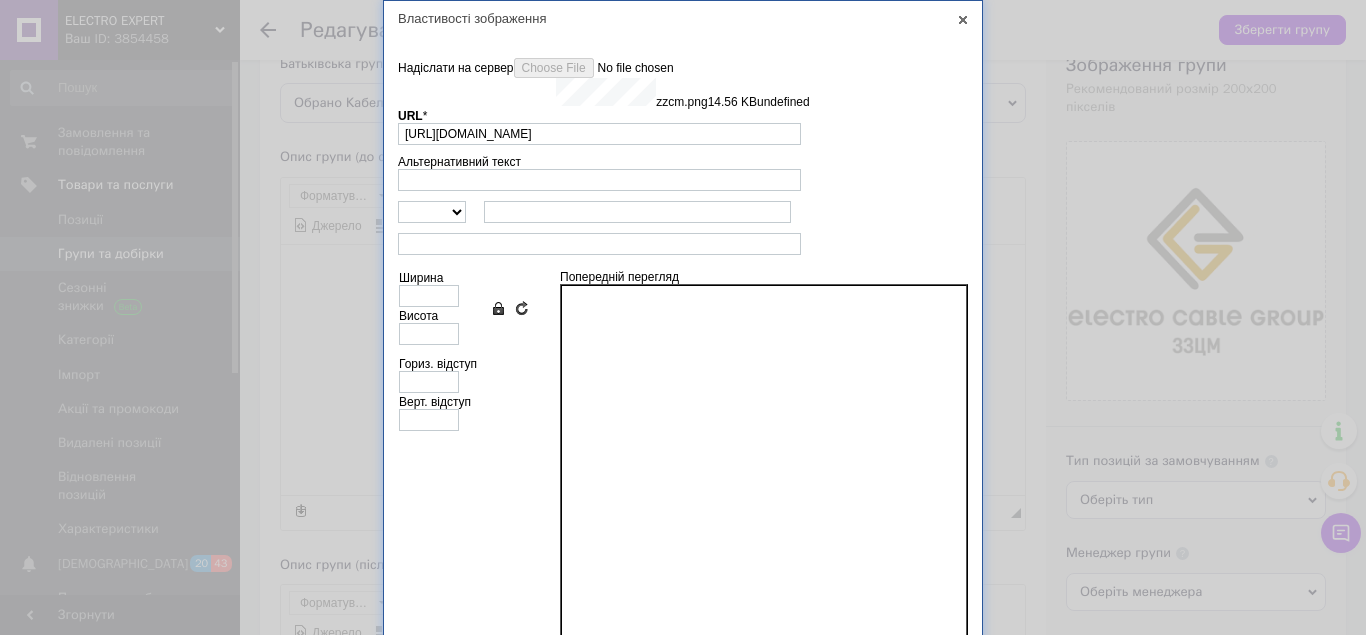 type on "410" 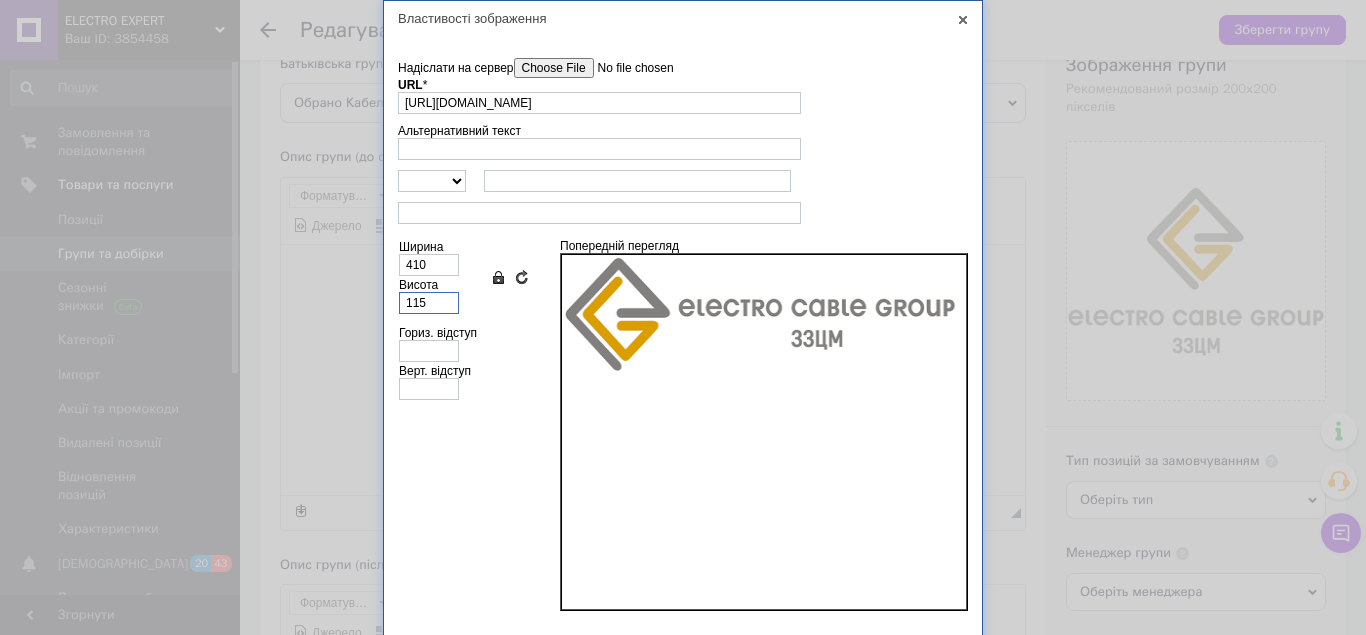 drag, startPoint x: 440, startPoint y: 301, endPoint x: 390, endPoint y: 302, distance: 50.01 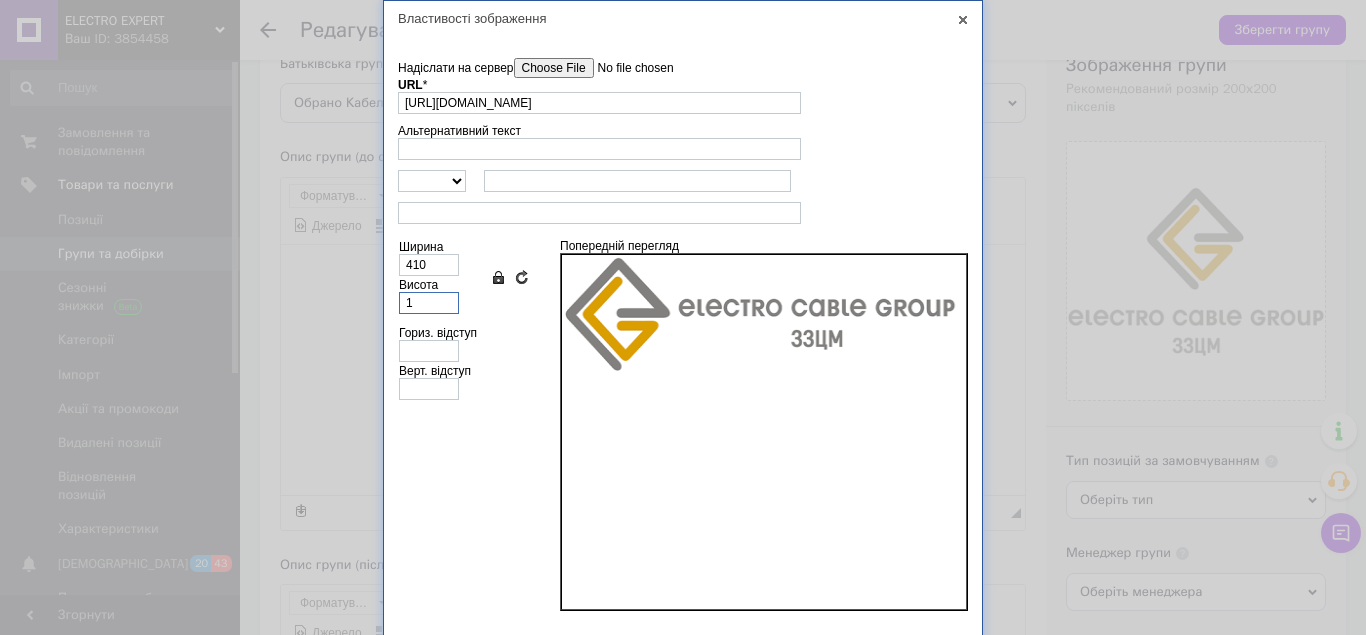 type on "4" 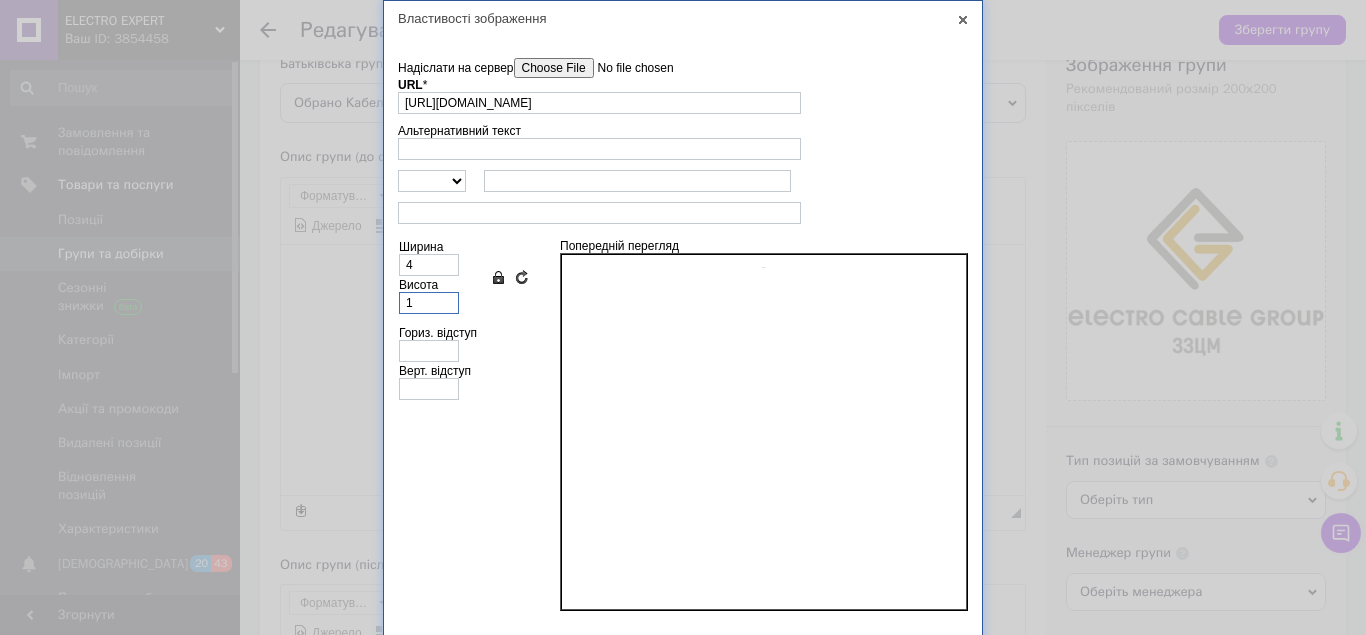 type on "10" 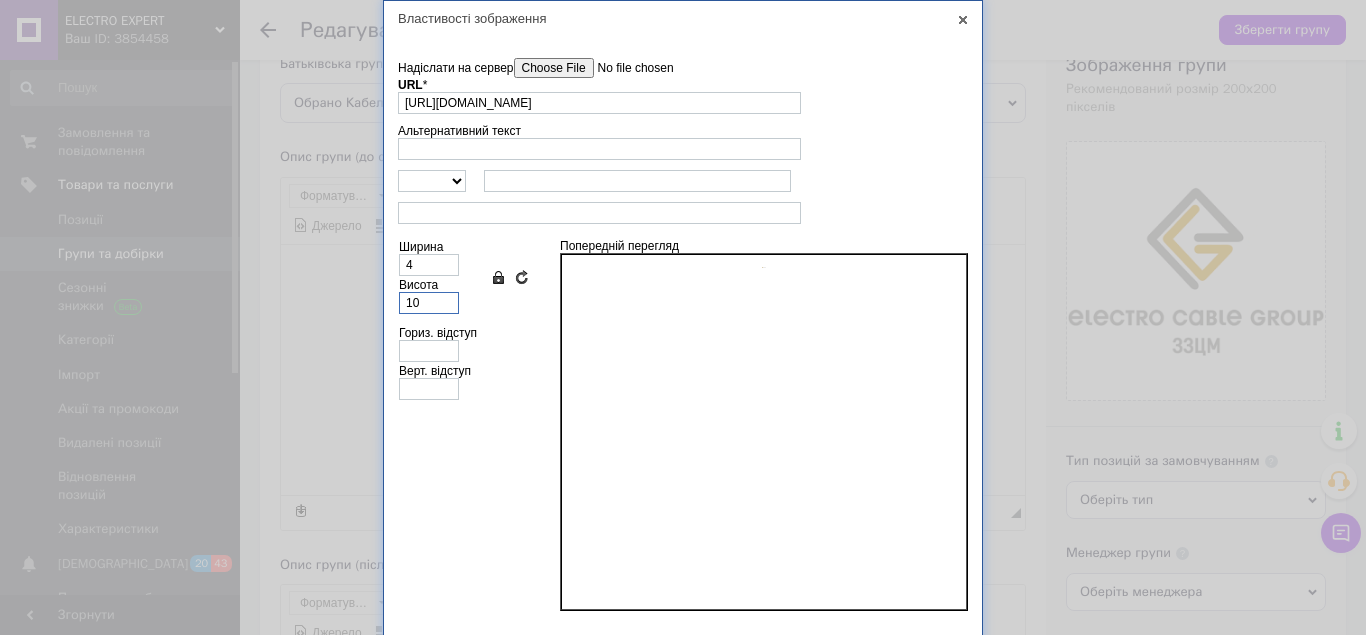 type on "36" 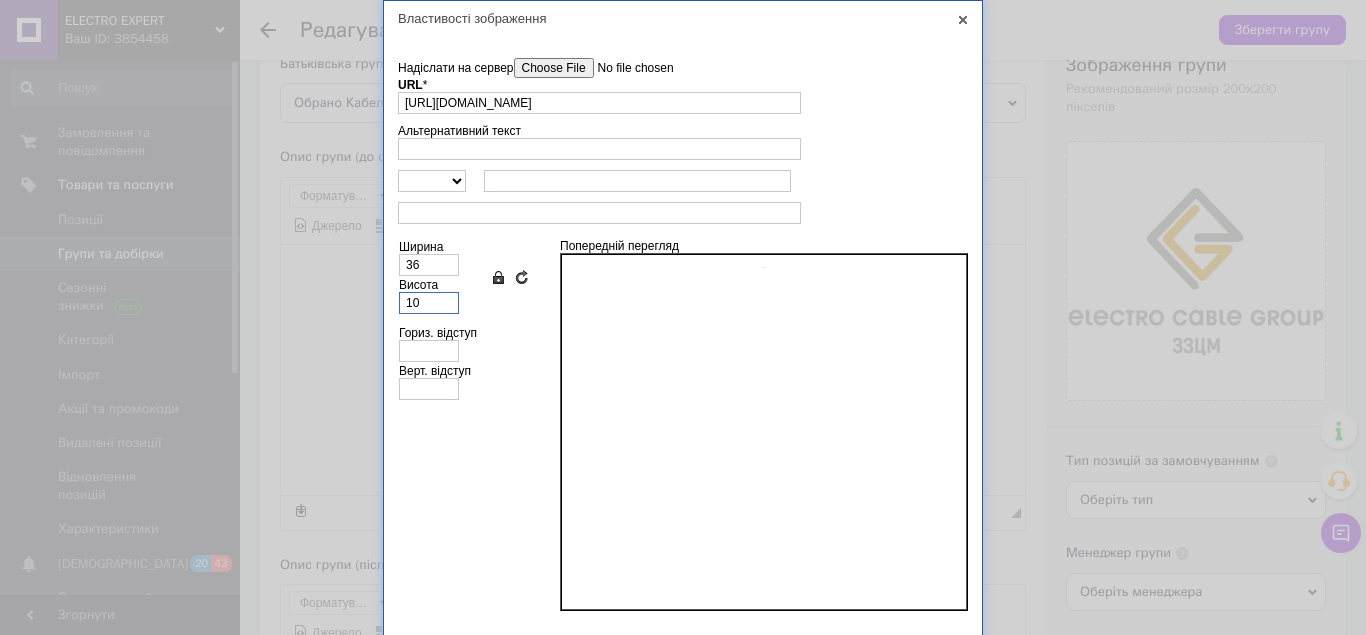 type on "100" 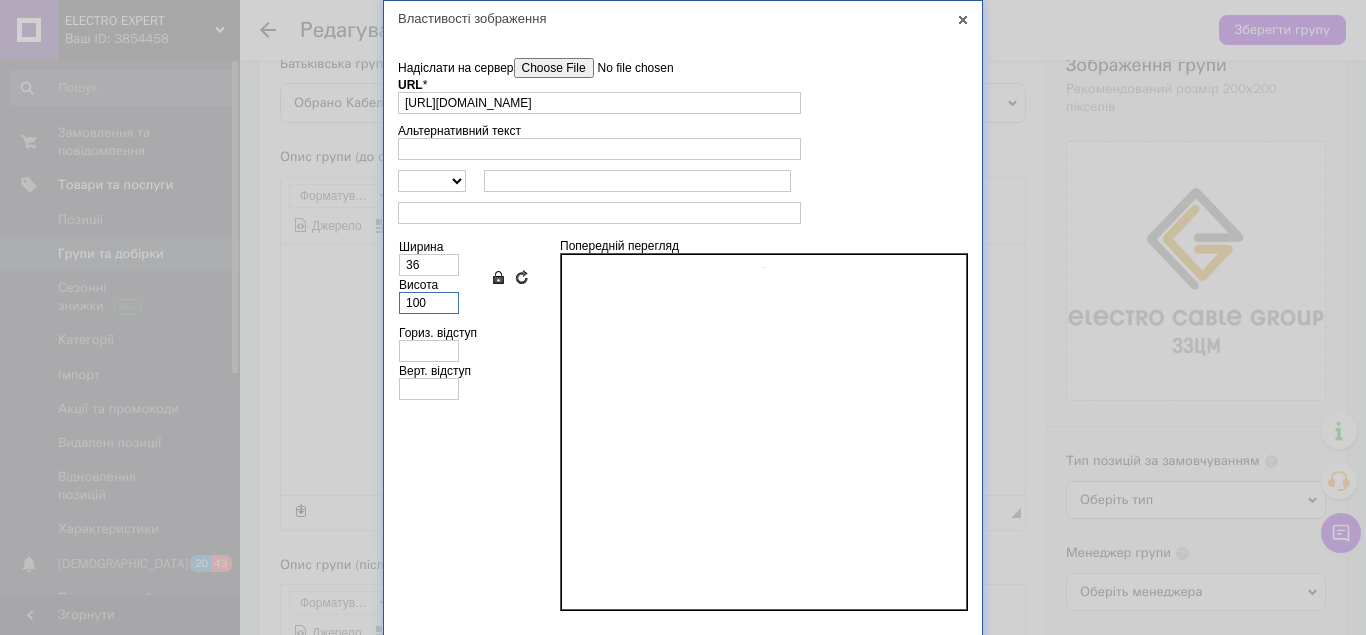 type on "357" 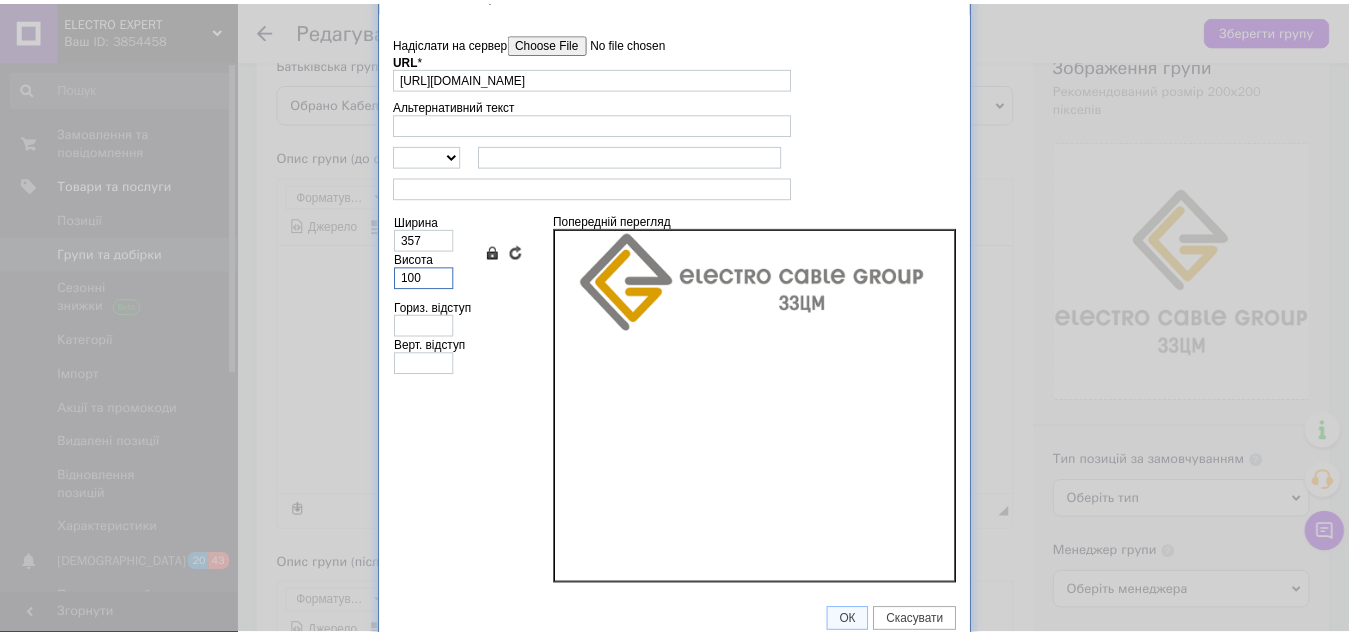 scroll, scrollTop: 39, scrollLeft: 0, axis: vertical 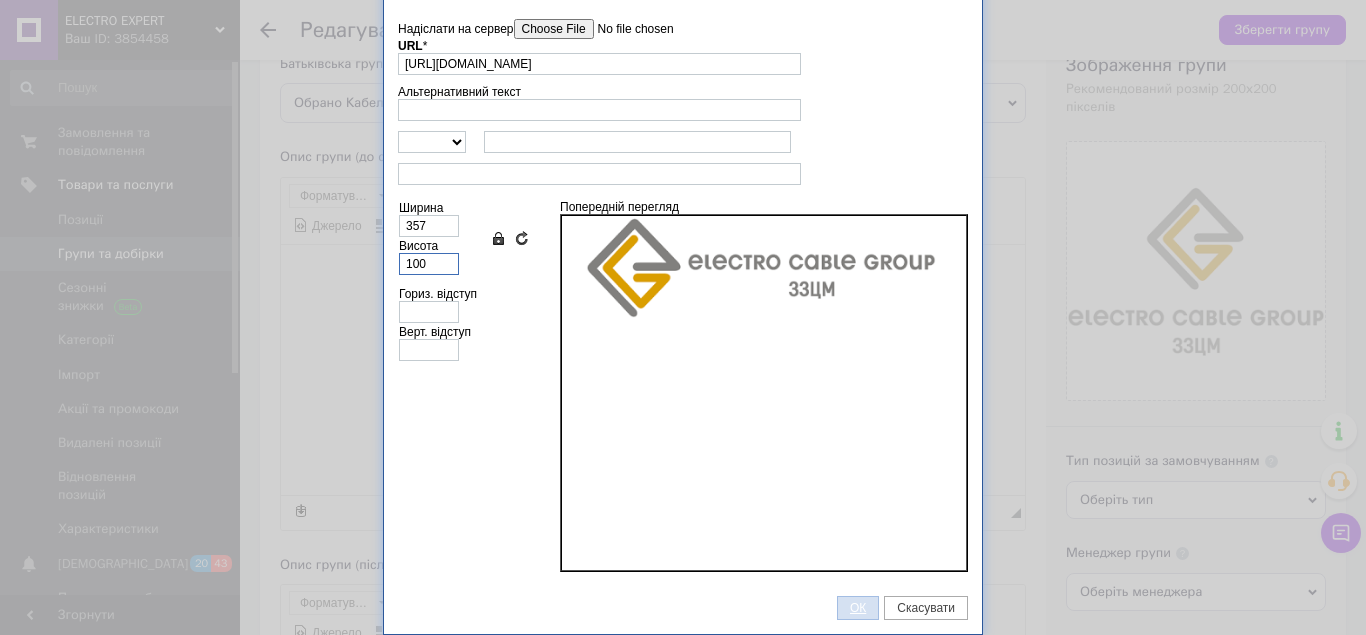 type on "100" 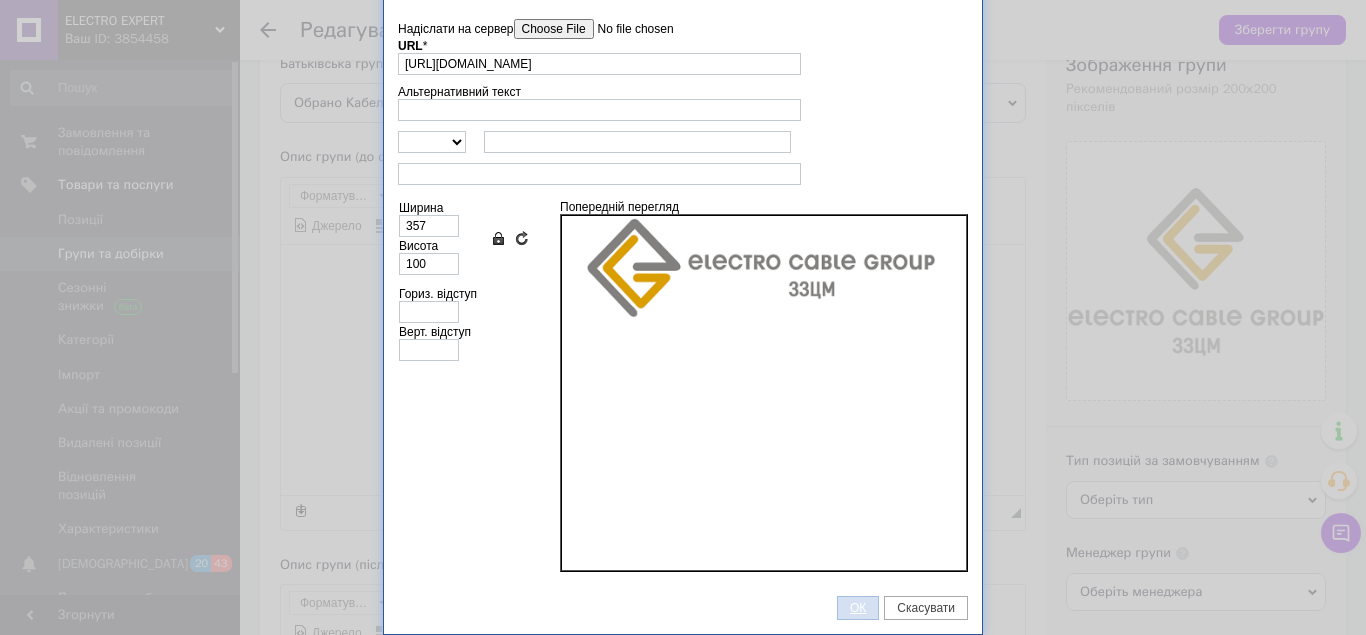 click on "ОК" at bounding box center (858, 608) 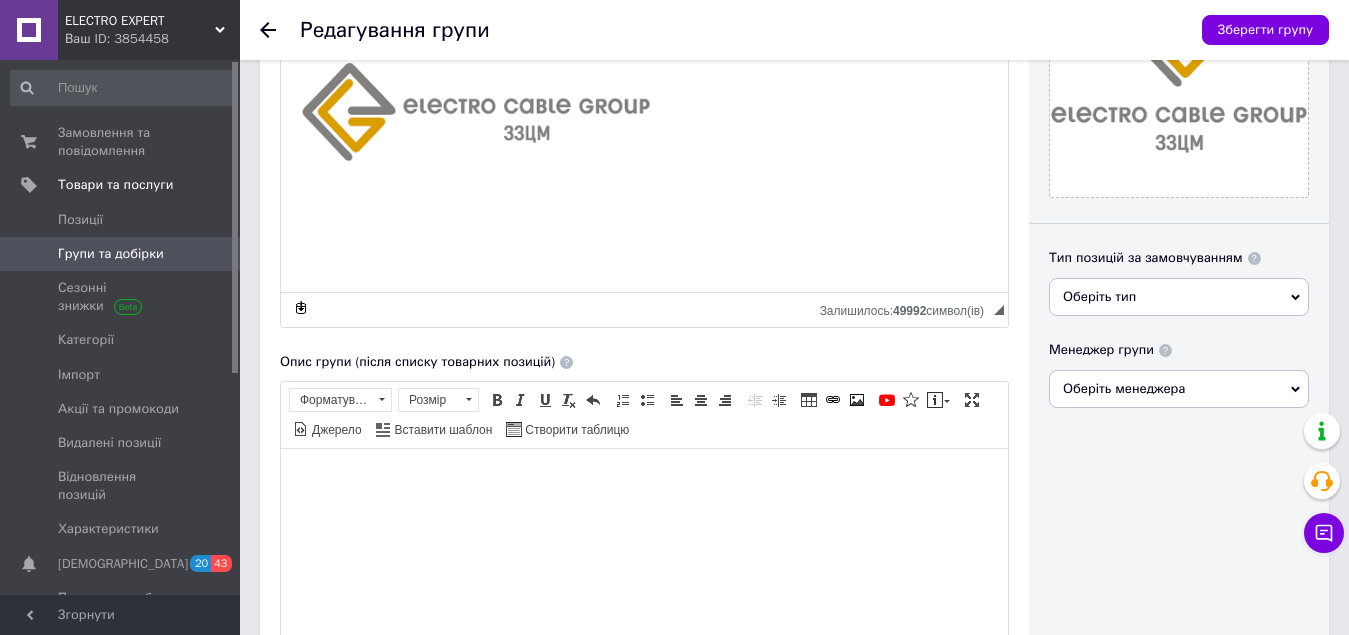 scroll, scrollTop: 500, scrollLeft: 0, axis: vertical 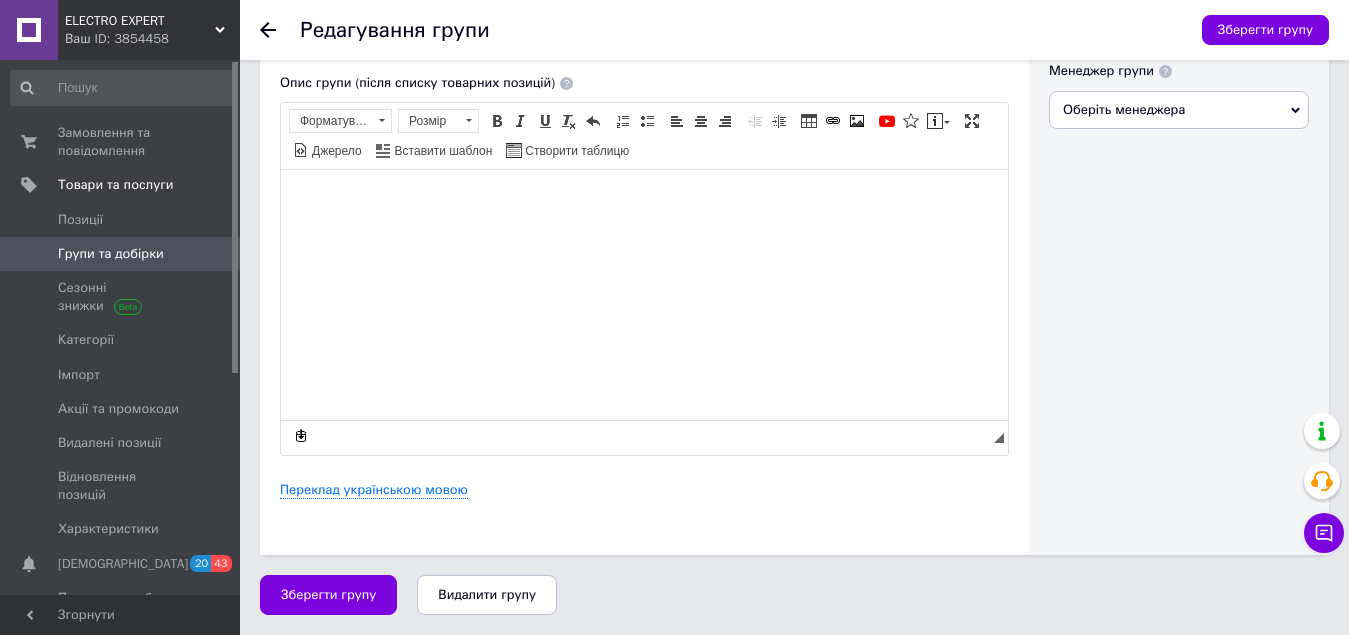 click at bounding box center (644, 200) 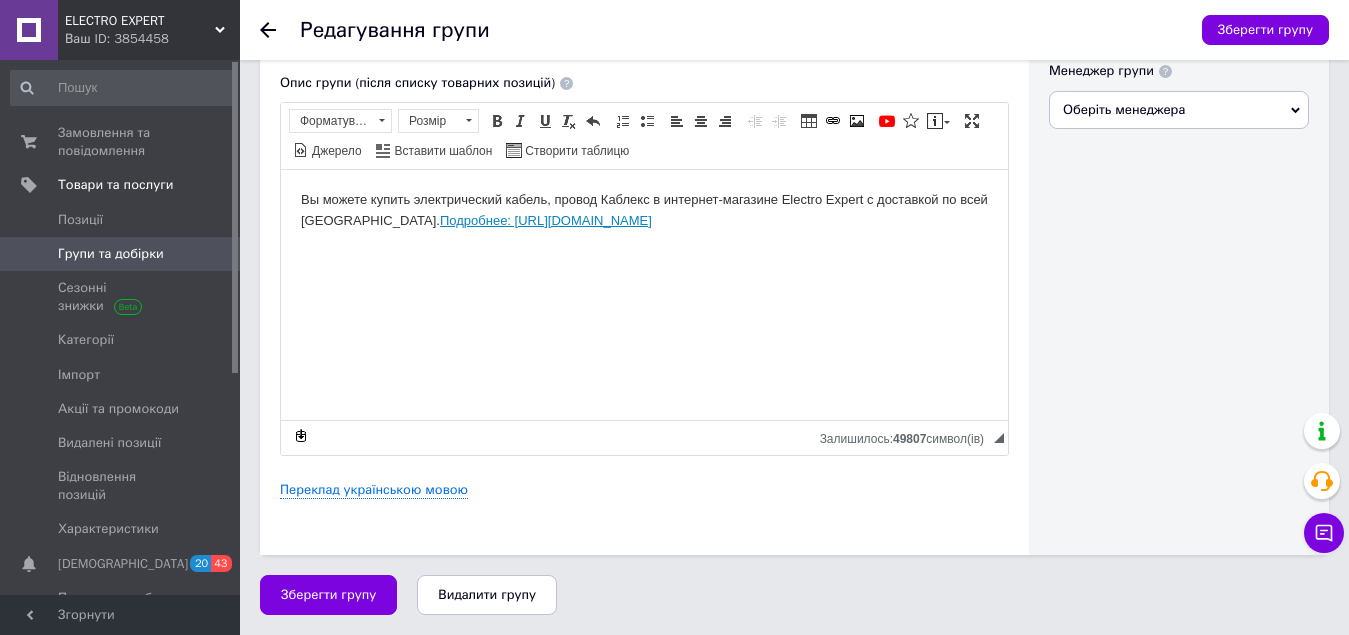 drag, startPoint x: 850, startPoint y: 226, endPoint x: 360, endPoint y: 226, distance: 490 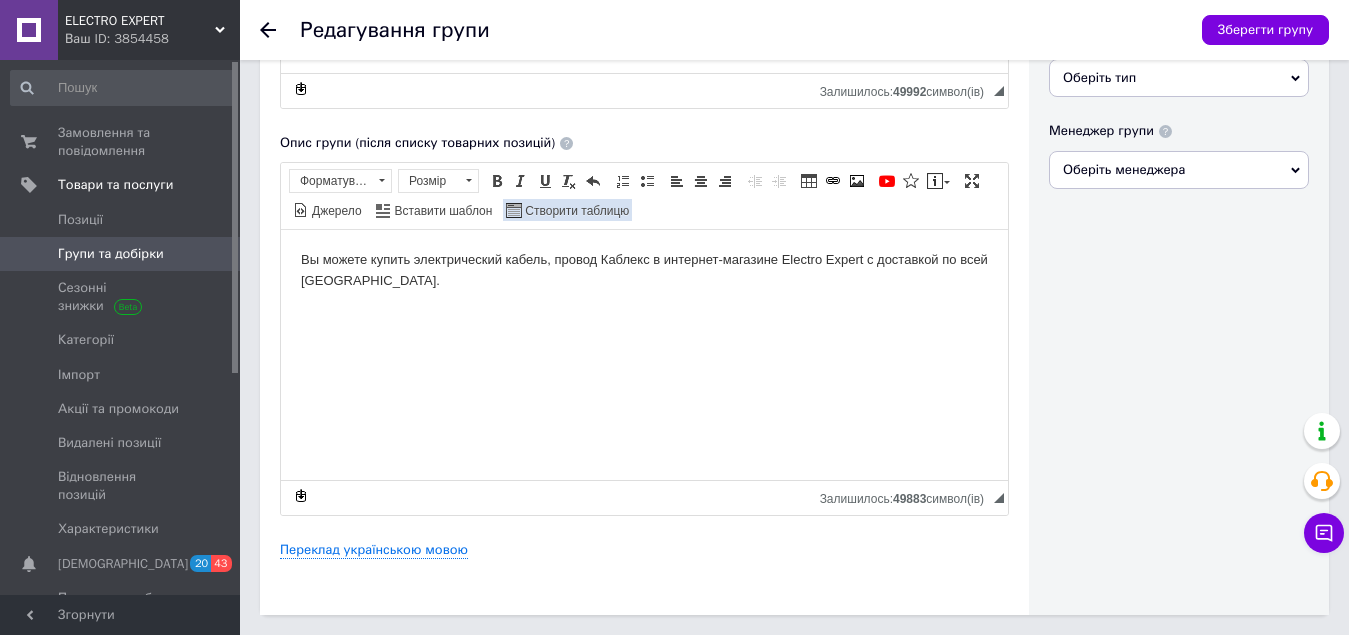 scroll, scrollTop: 586, scrollLeft: 0, axis: vertical 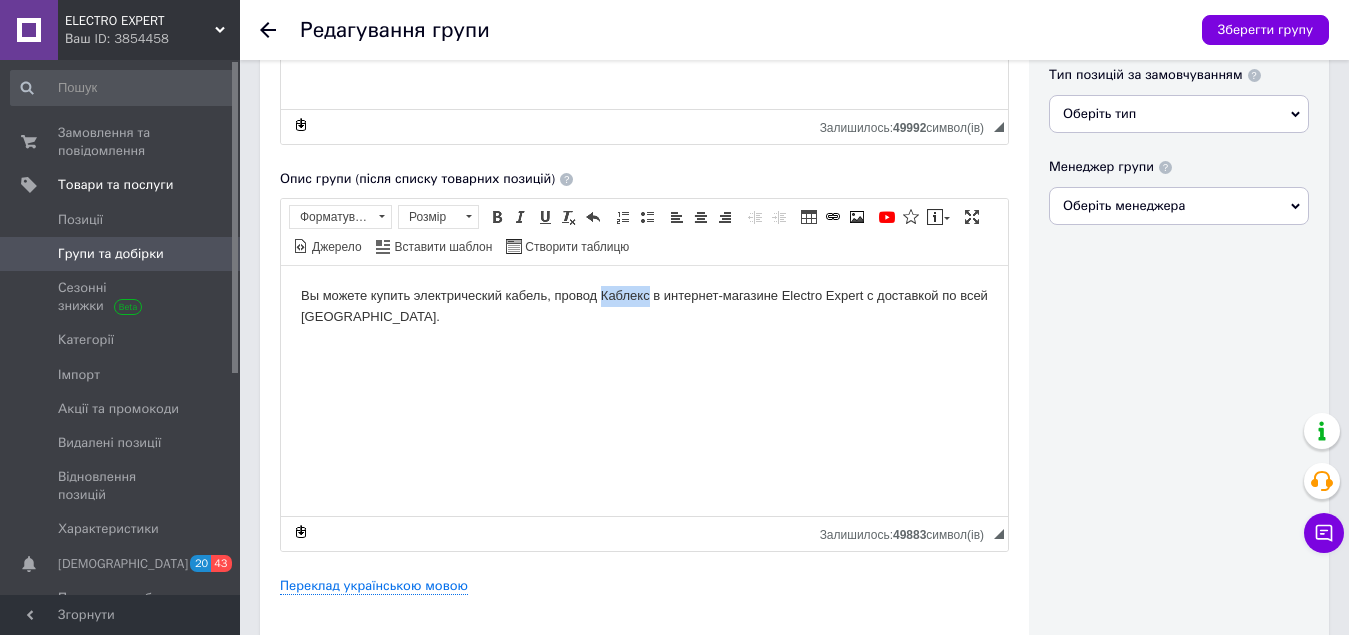 drag, startPoint x: 649, startPoint y: 299, endPoint x: 604, endPoint y: 295, distance: 45.17743 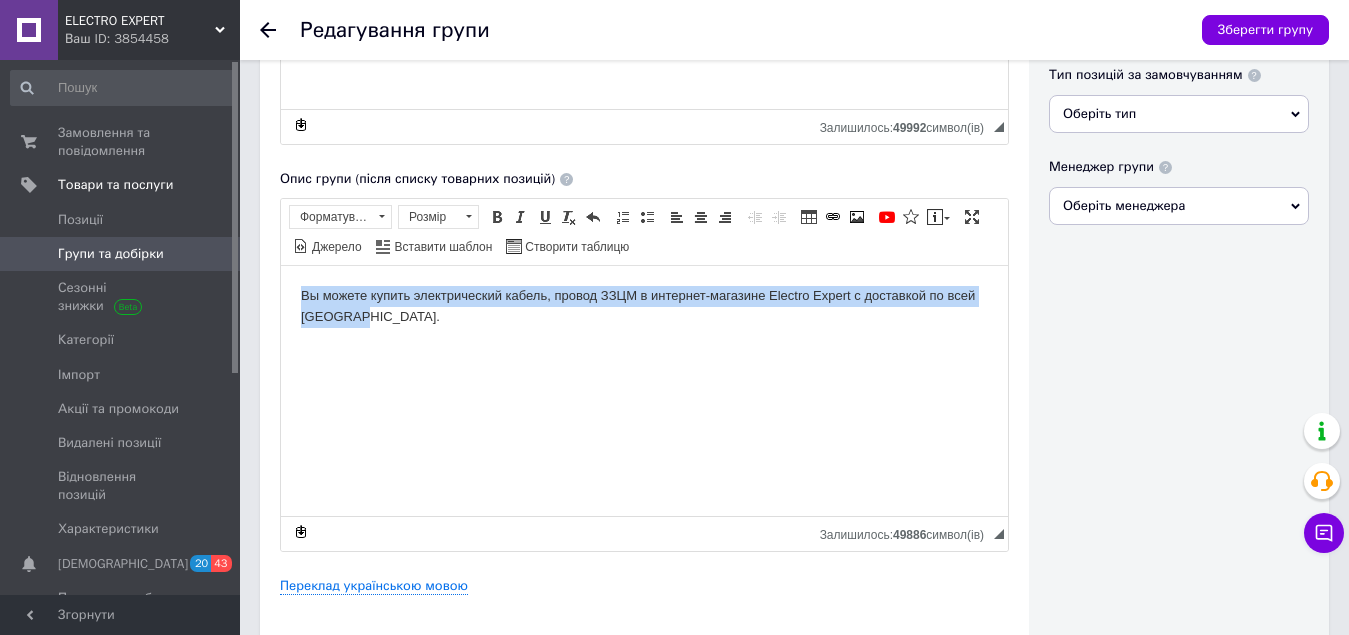drag, startPoint x: 370, startPoint y: 321, endPoint x: 287, endPoint y: 298, distance: 86.127815 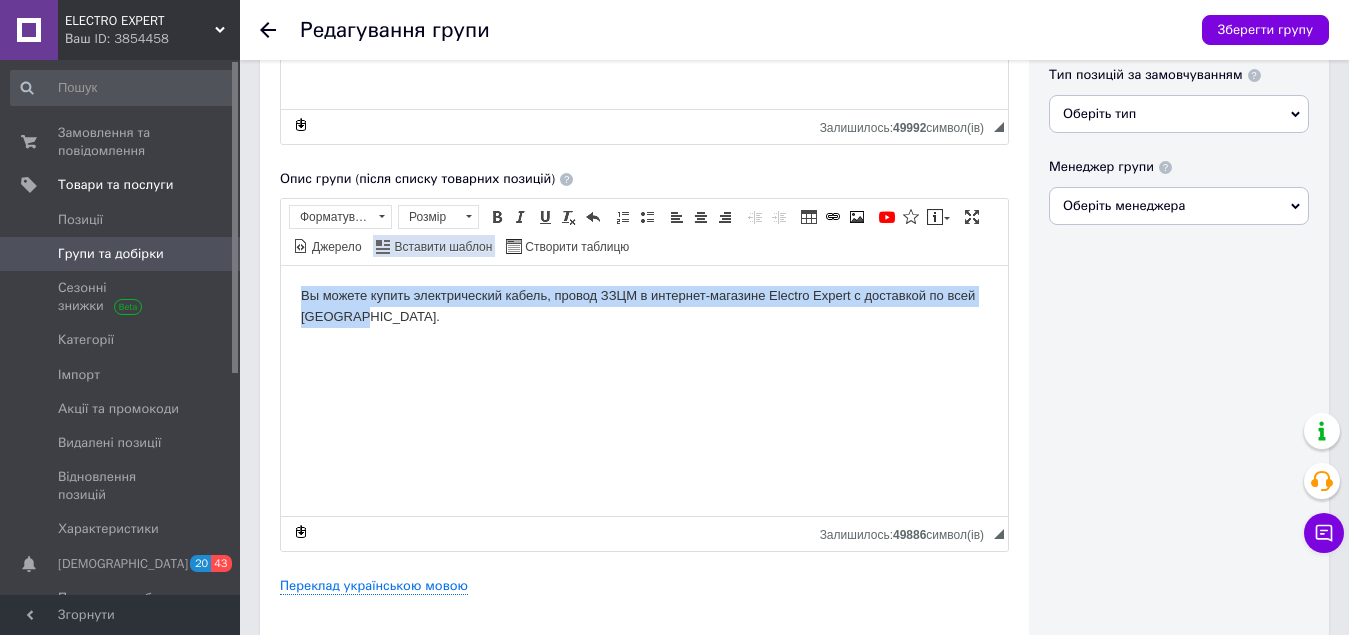 click at bounding box center (497, 217) 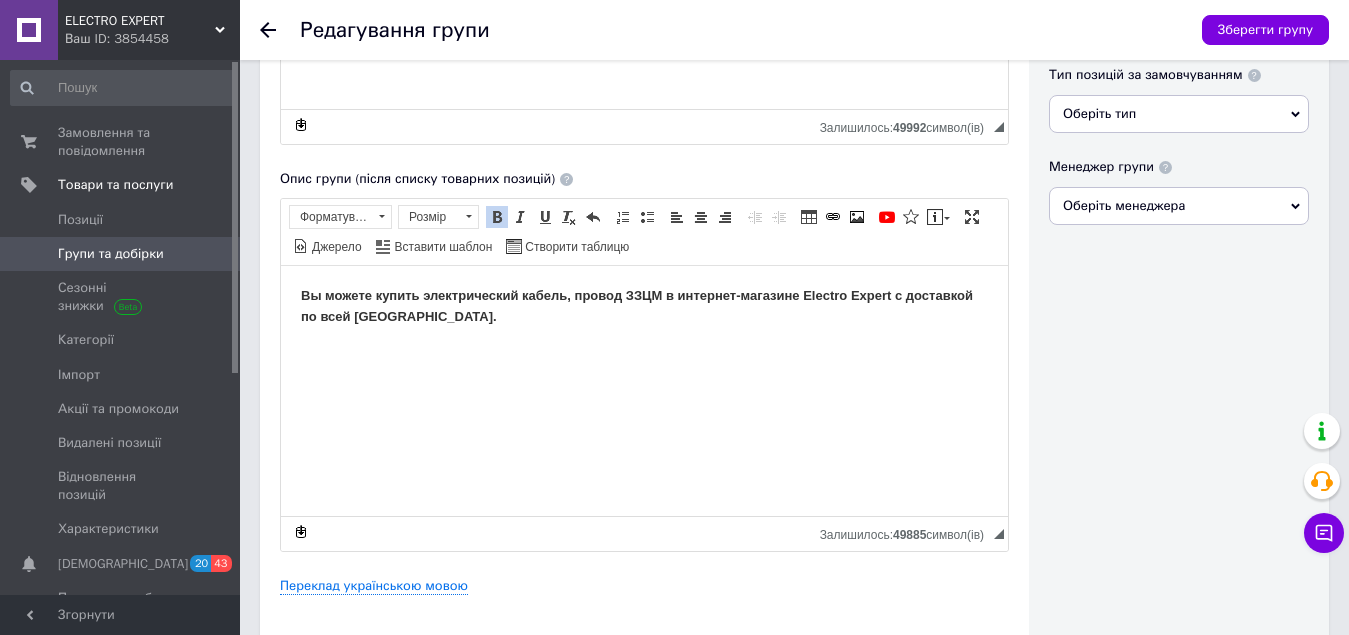 click on "Вы можете купить электрический кабель, провод ЗЗЦМ в интернет-магазине Electro Expert с доставкой по всей [GEOGRAPHIC_DATA]." at bounding box center (644, 307) 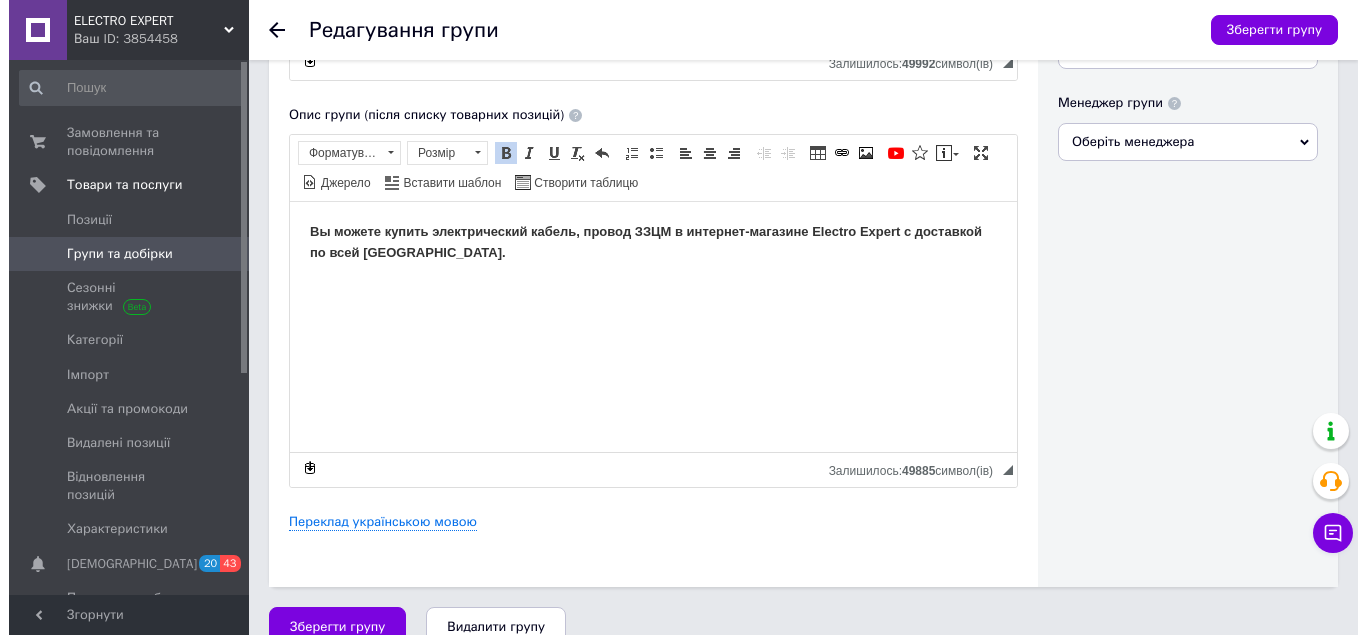 scroll, scrollTop: 686, scrollLeft: 0, axis: vertical 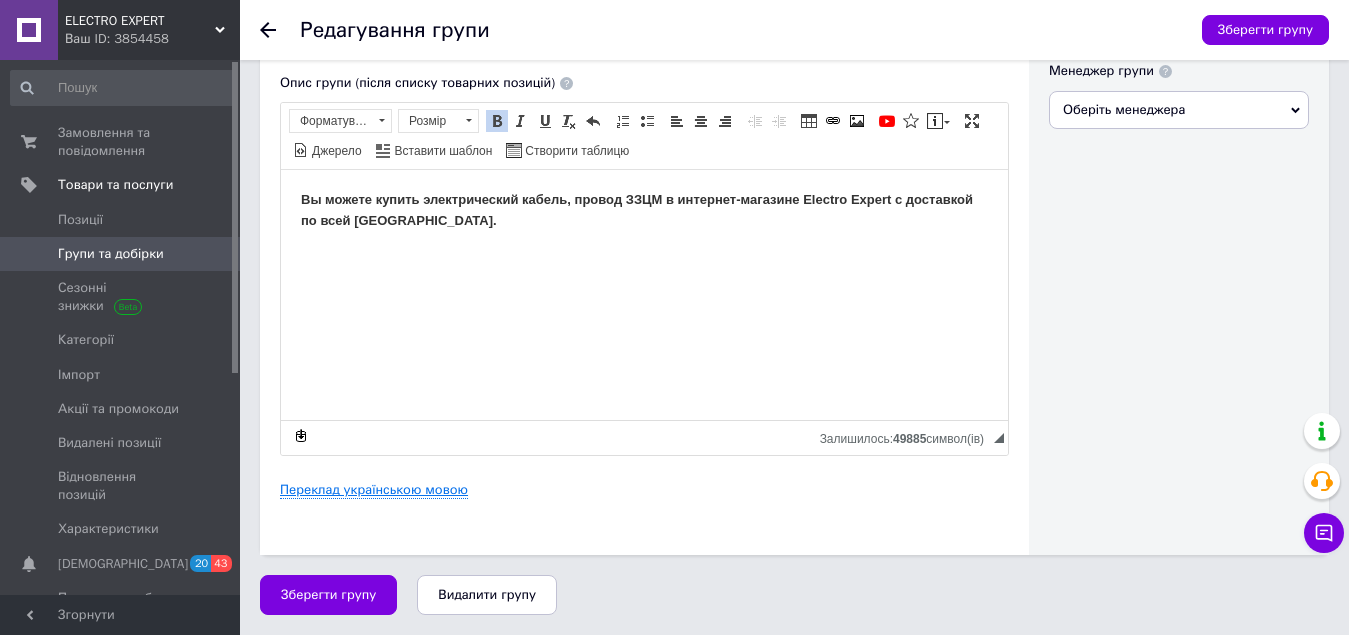 click on "Переклад українською мовою" at bounding box center [374, 490] 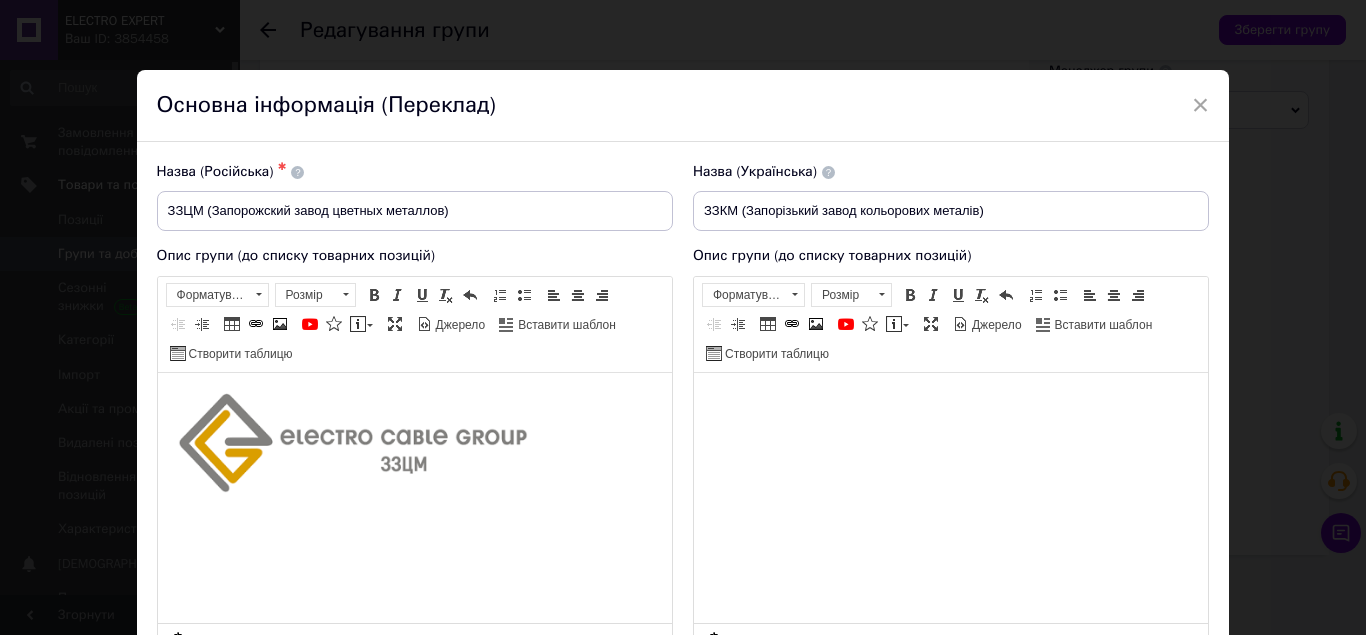 scroll, scrollTop: 0, scrollLeft: 0, axis: both 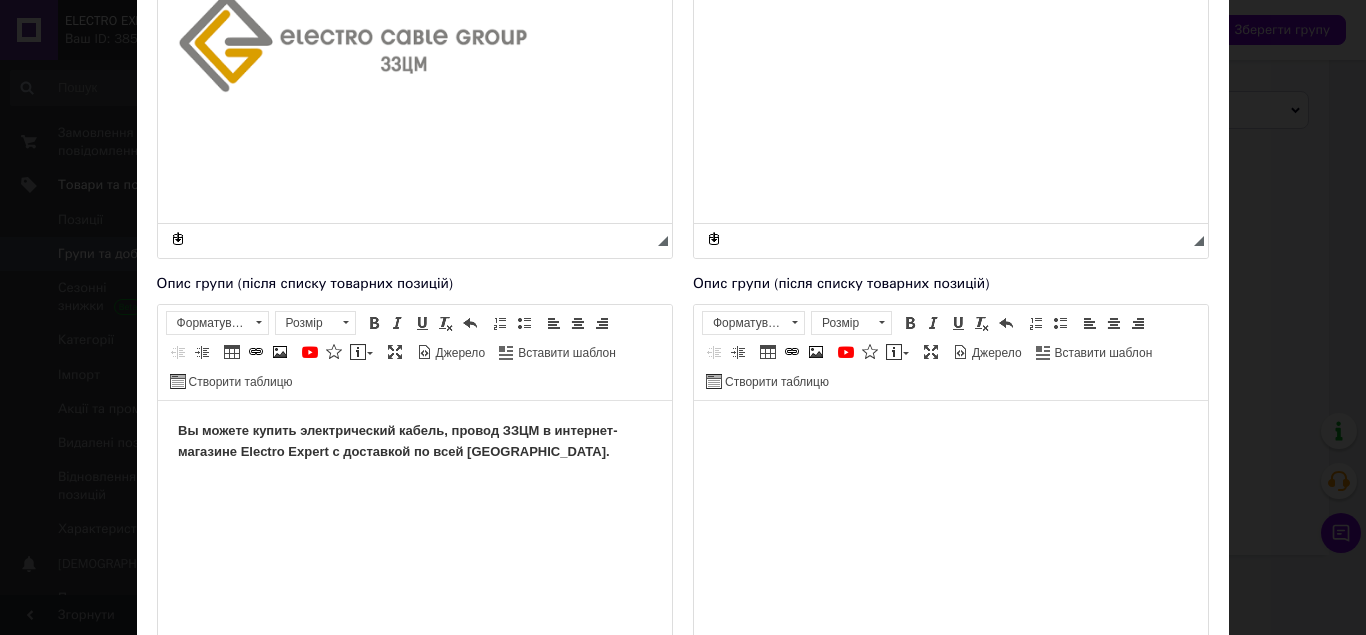 click at bounding box center (950, 430) 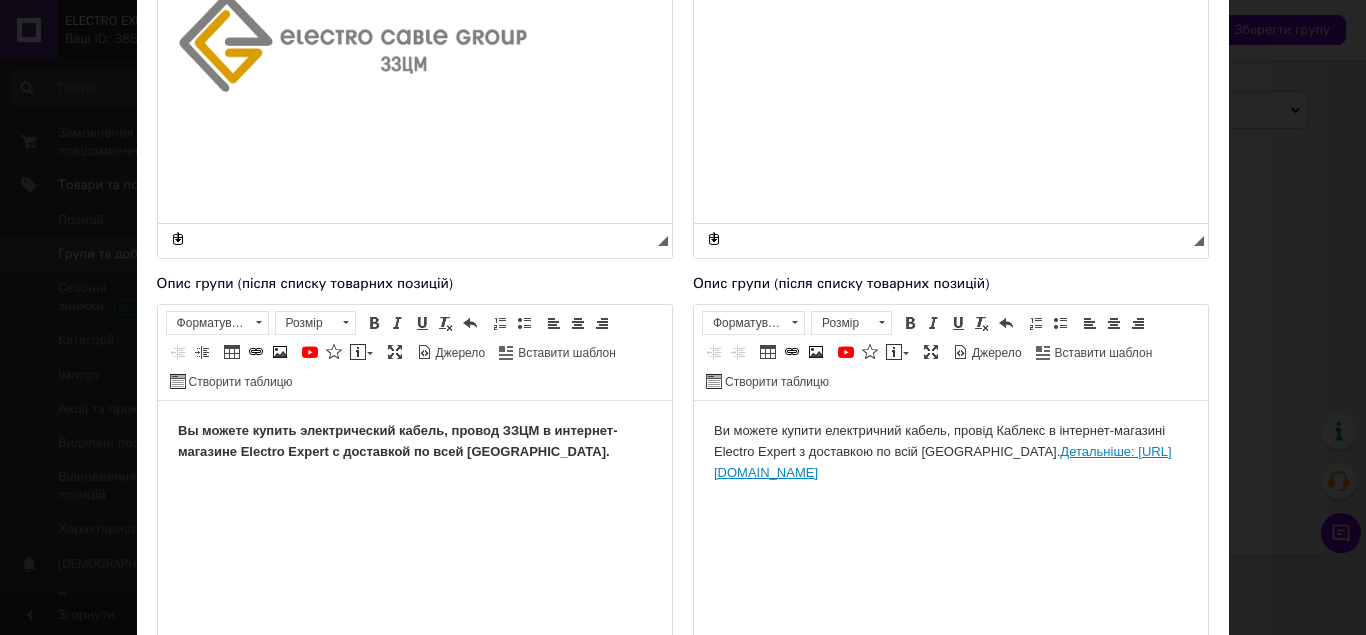 drag, startPoint x: 1051, startPoint y: 489, endPoint x: 965, endPoint y: 457, distance: 91.76056 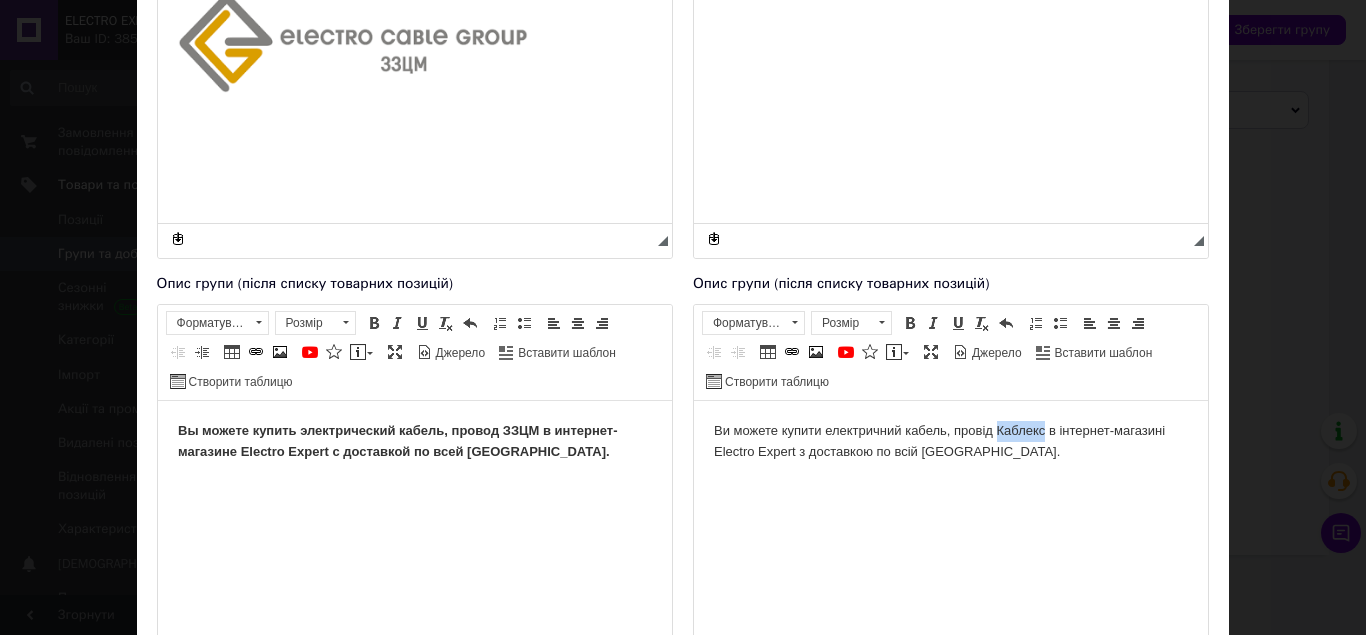 drag, startPoint x: 1044, startPoint y: 431, endPoint x: 998, endPoint y: 433, distance: 46.043457 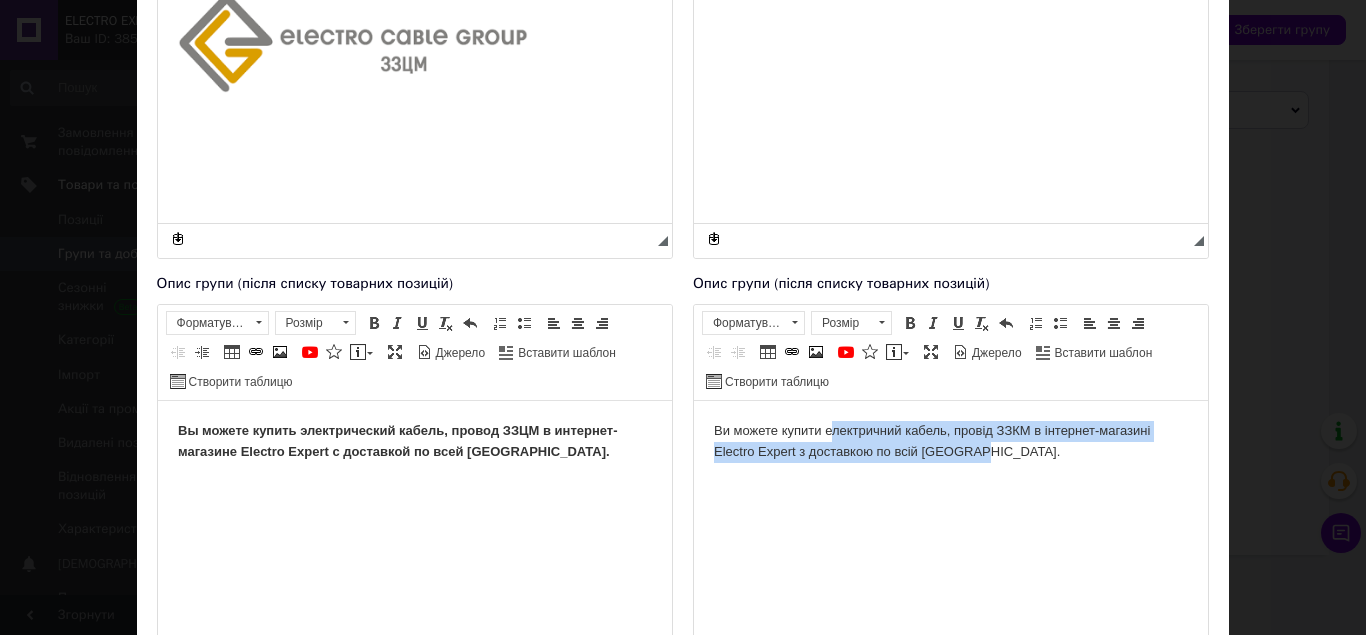 drag, startPoint x: 1004, startPoint y: 453, endPoint x: 771, endPoint y: 432, distance: 233.94444 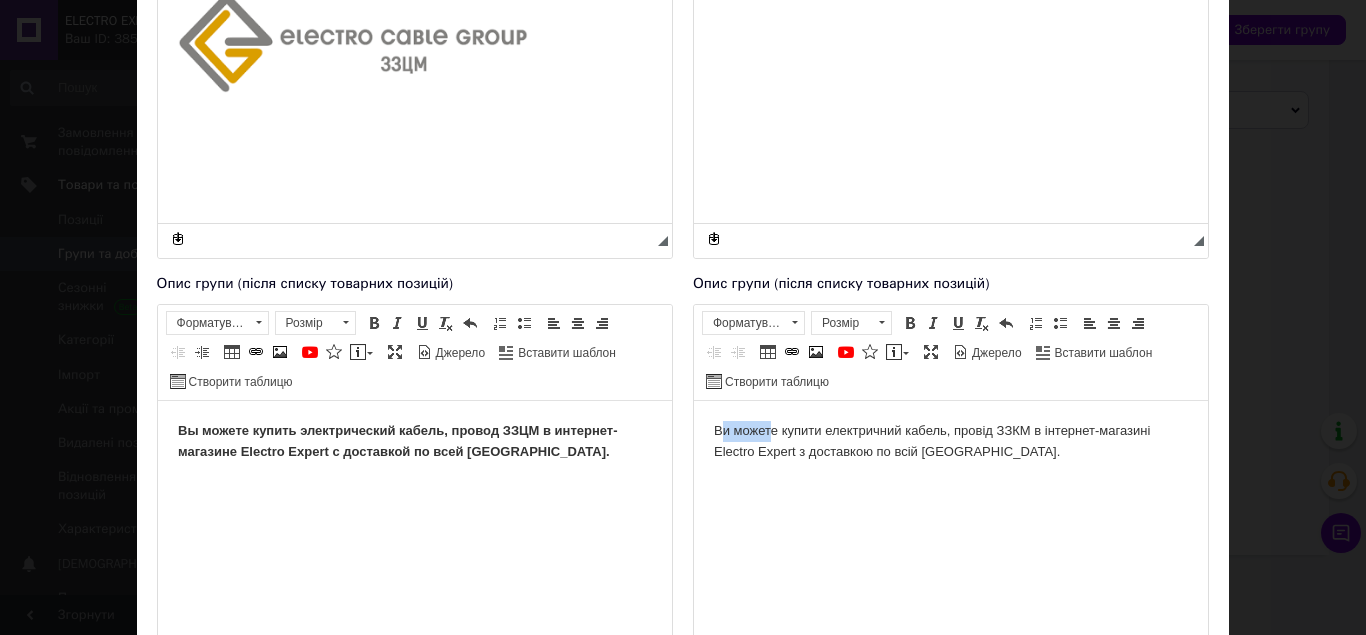 drag, startPoint x: 771, startPoint y: 432, endPoint x: 718, endPoint y: 430, distance: 53.037724 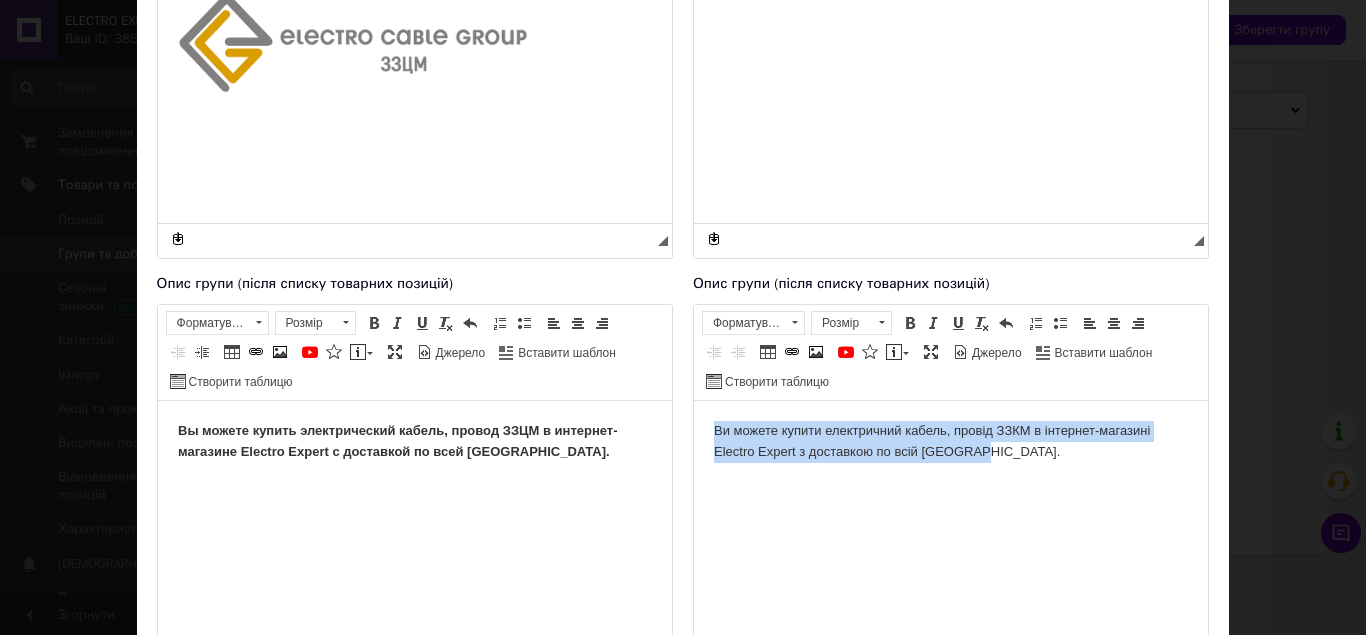 drag, startPoint x: 982, startPoint y: 455, endPoint x: 702, endPoint y: 421, distance: 282.05673 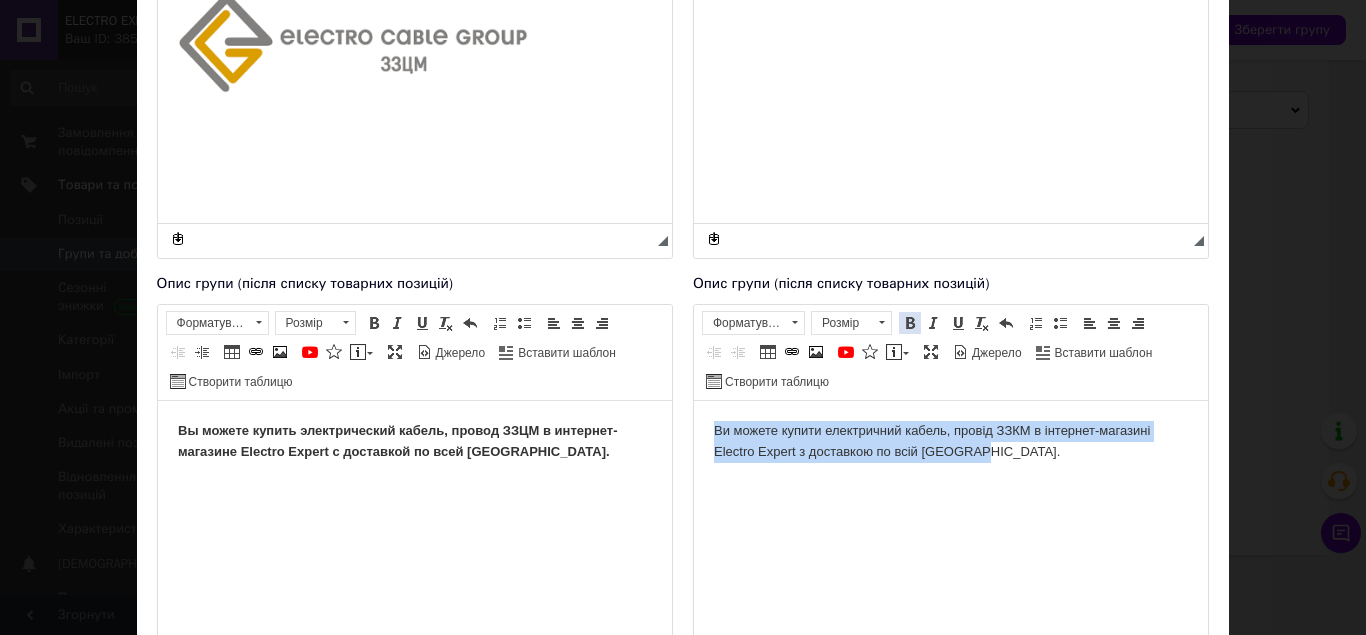 click at bounding box center (910, 323) 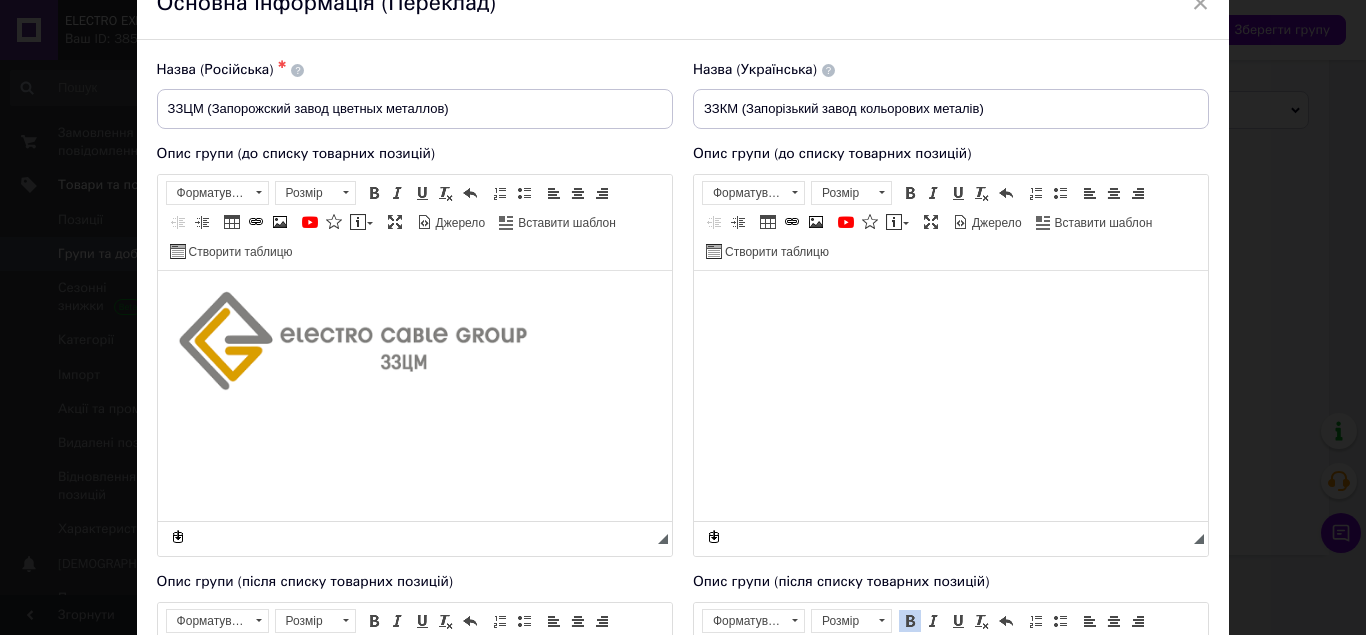 scroll, scrollTop: 100, scrollLeft: 0, axis: vertical 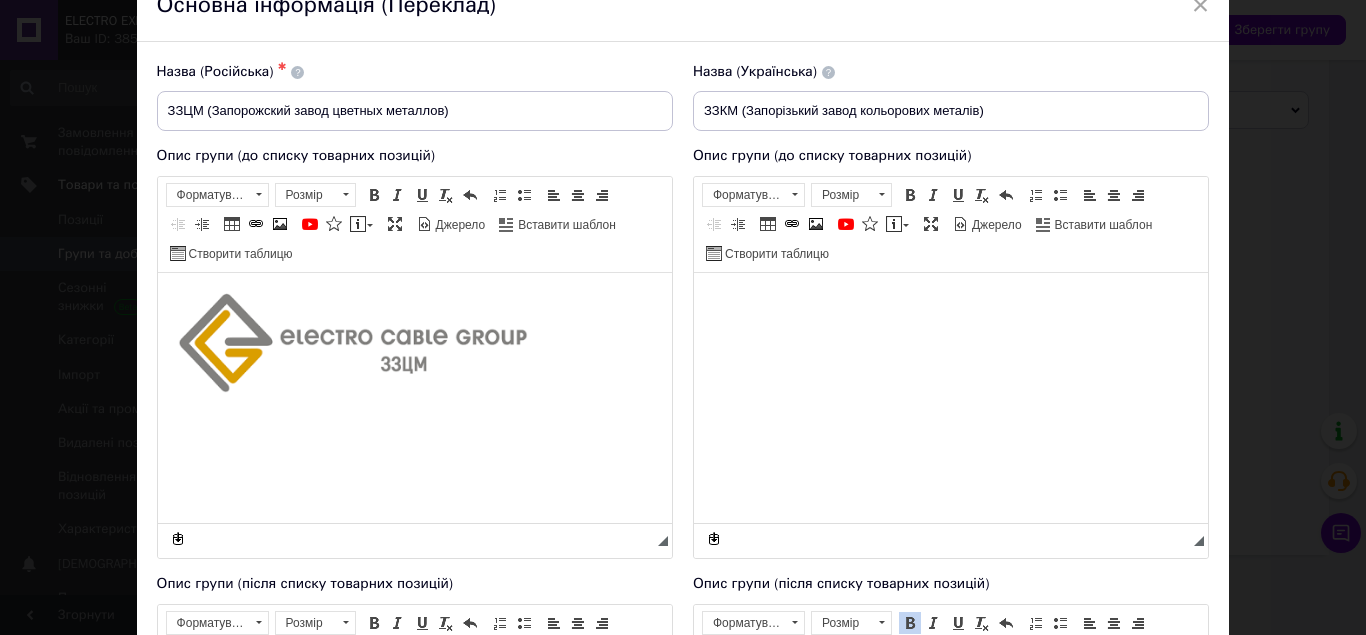 click at bounding box center [950, 302] 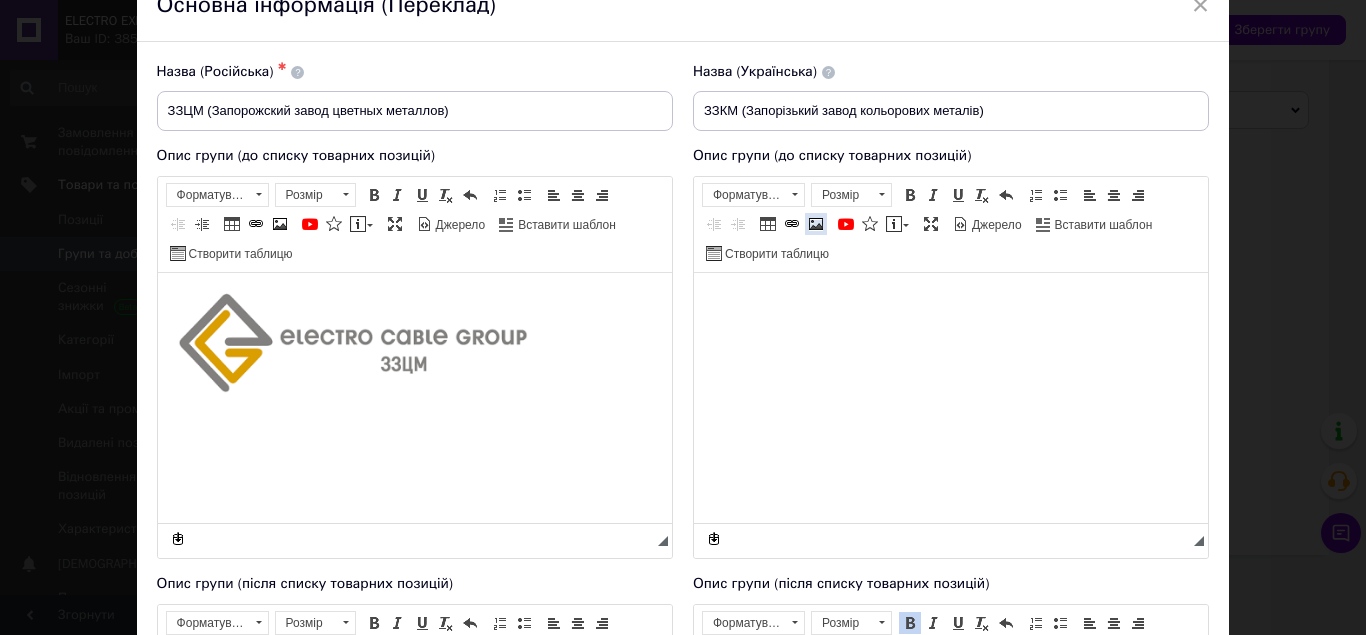 click at bounding box center (816, 224) 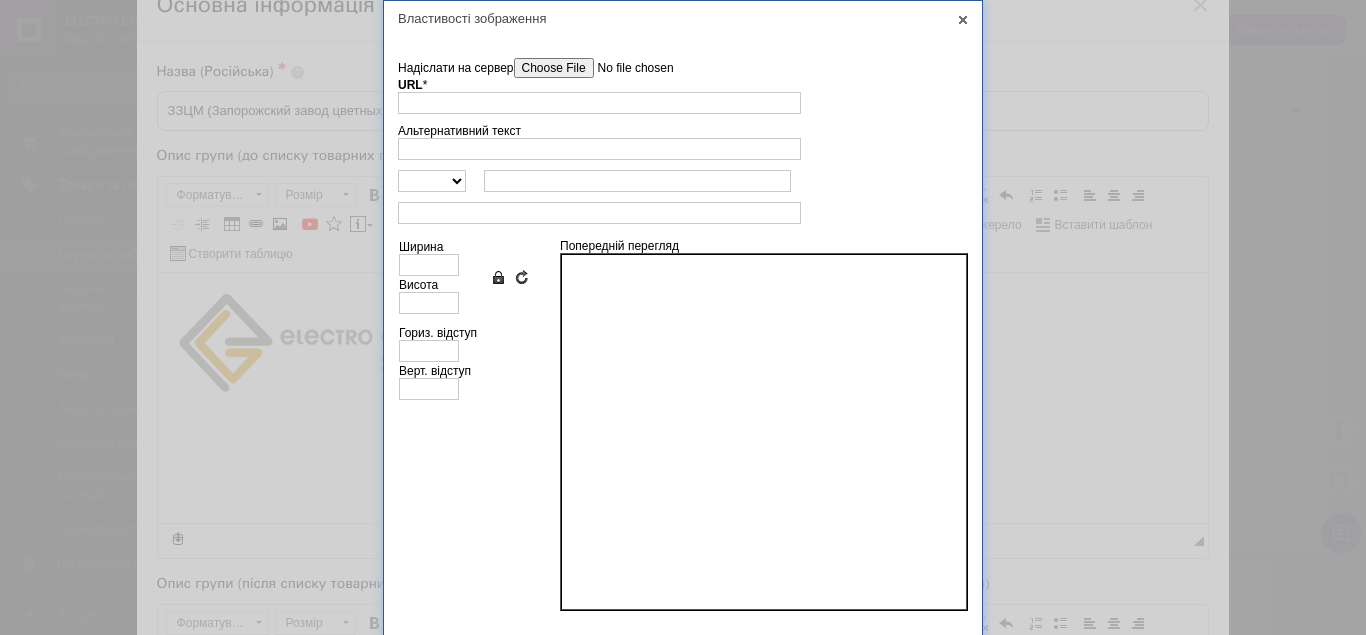 click on "Надіслати на сервер" at bounding box center (627, 68) 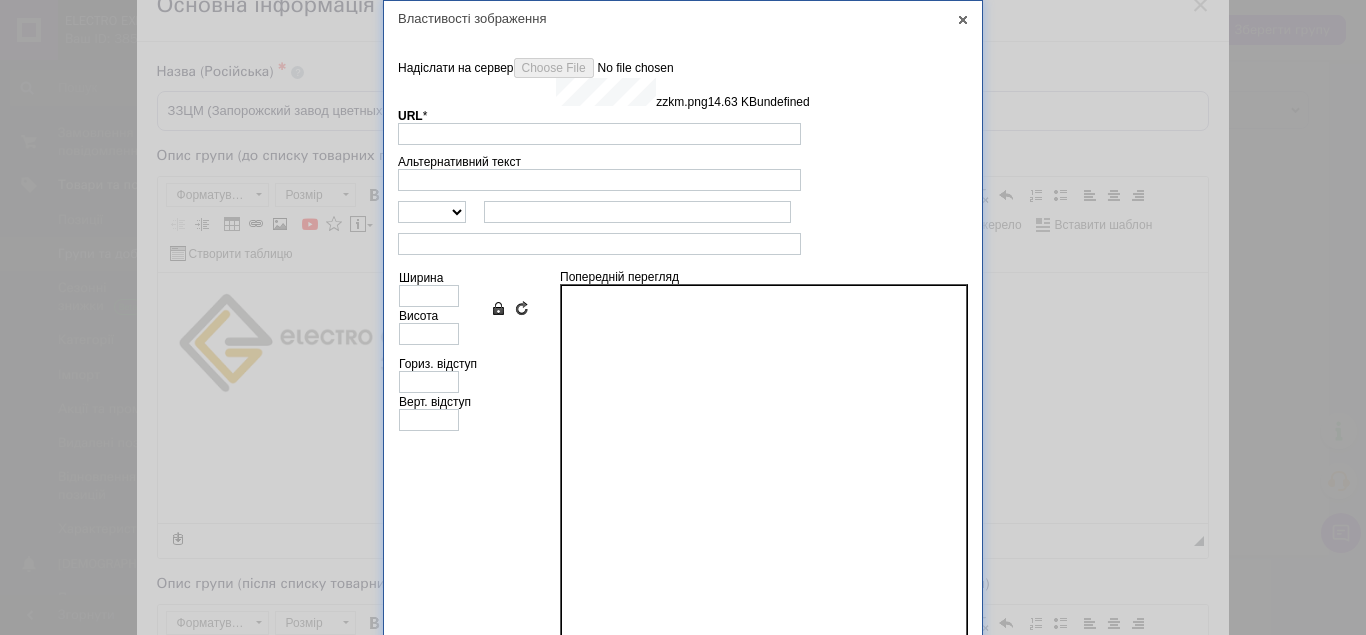 type on "[URL][DOMAIN_NAME]" 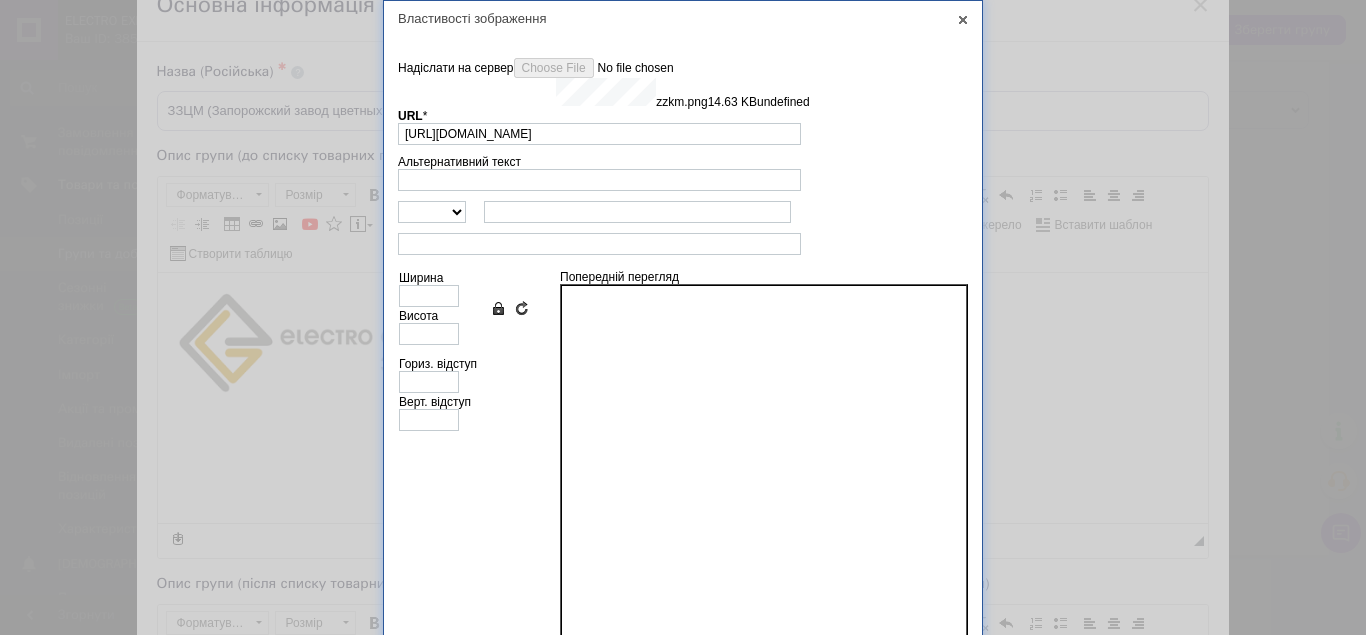 type on "410" 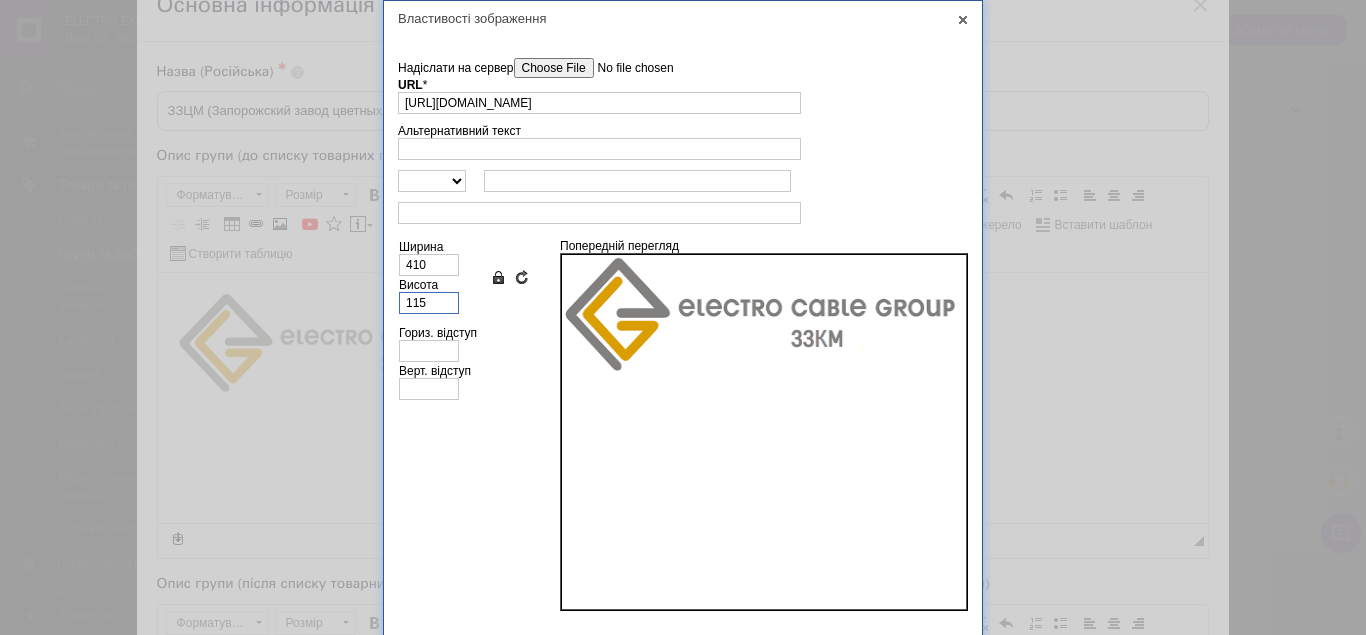 drag, startPoint x: 430, startPoint y: 303, endPoint x: 383, endPoint y: 301, distance: 47.042534 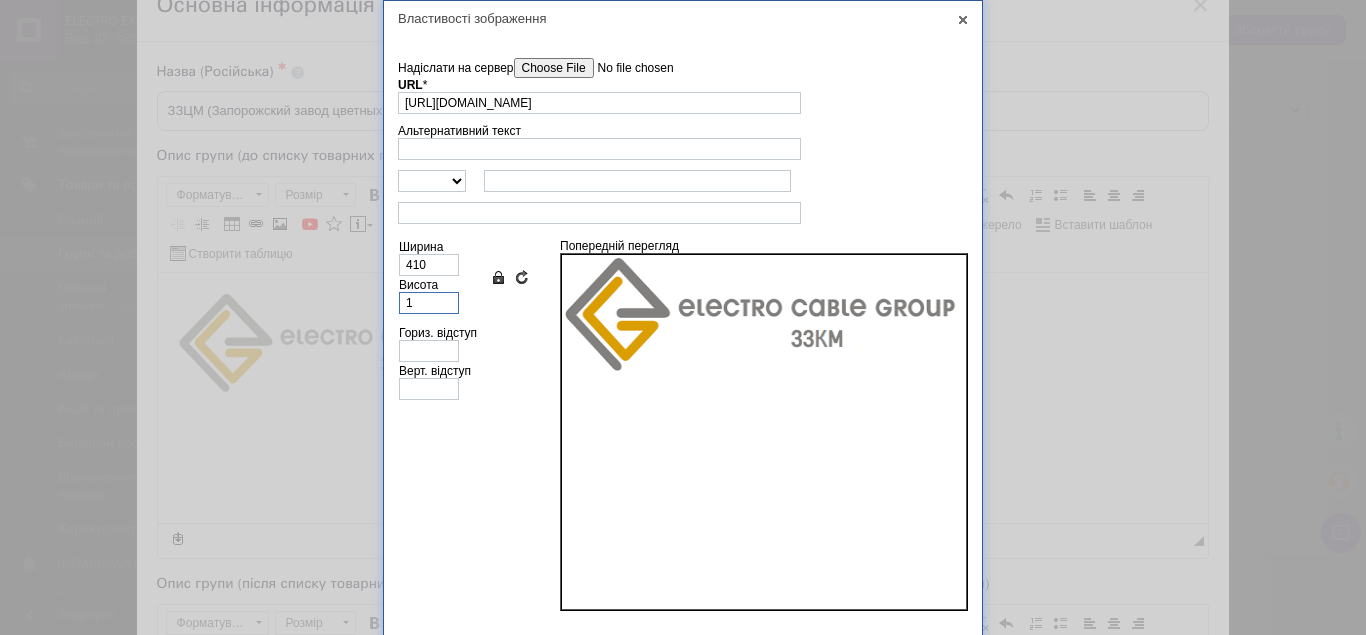 type on "4" 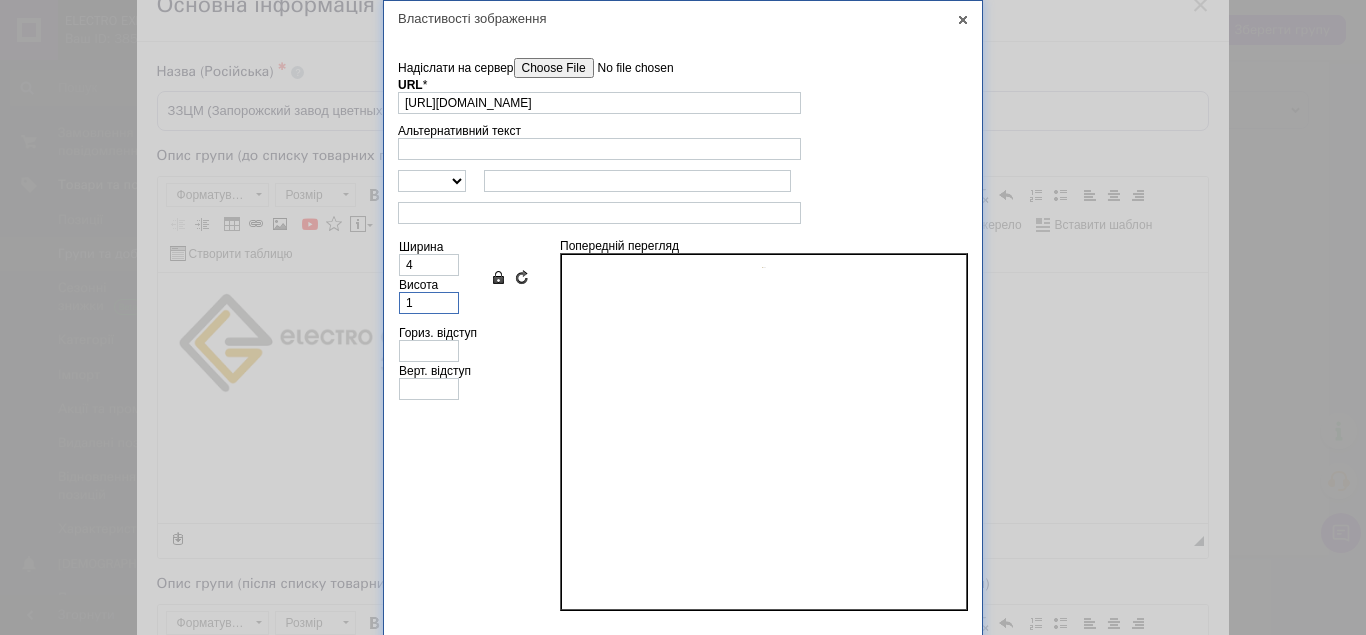 type on "10" 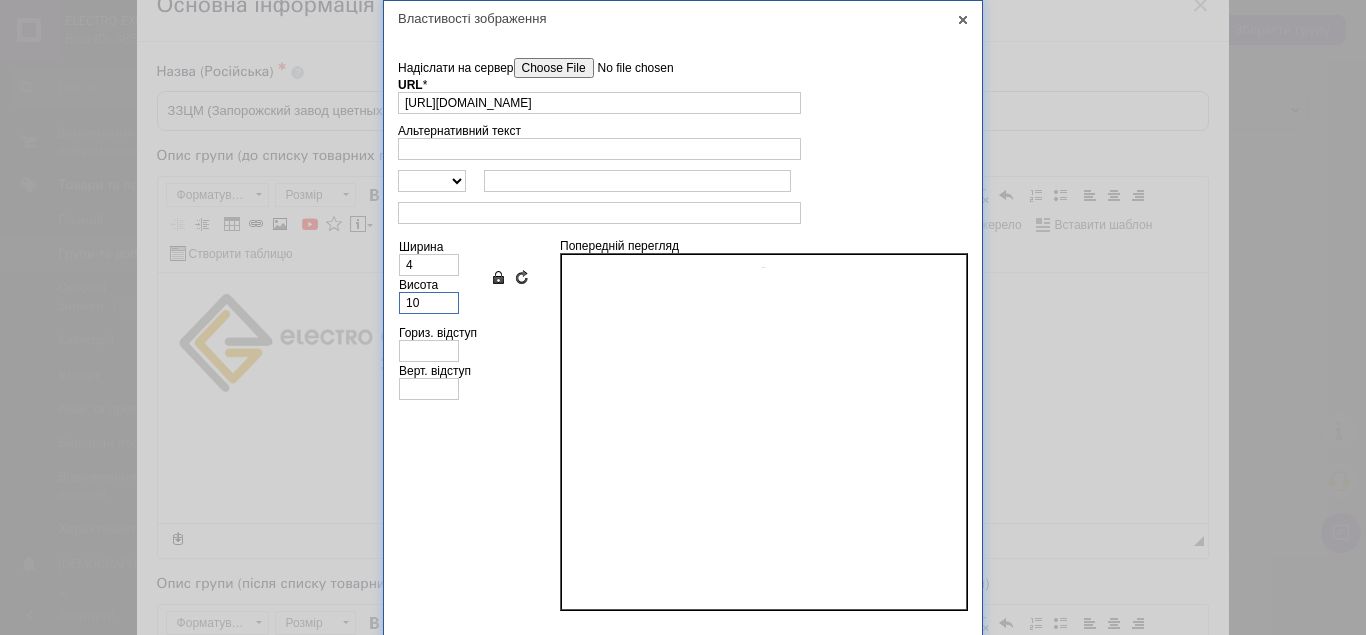 type on "36" 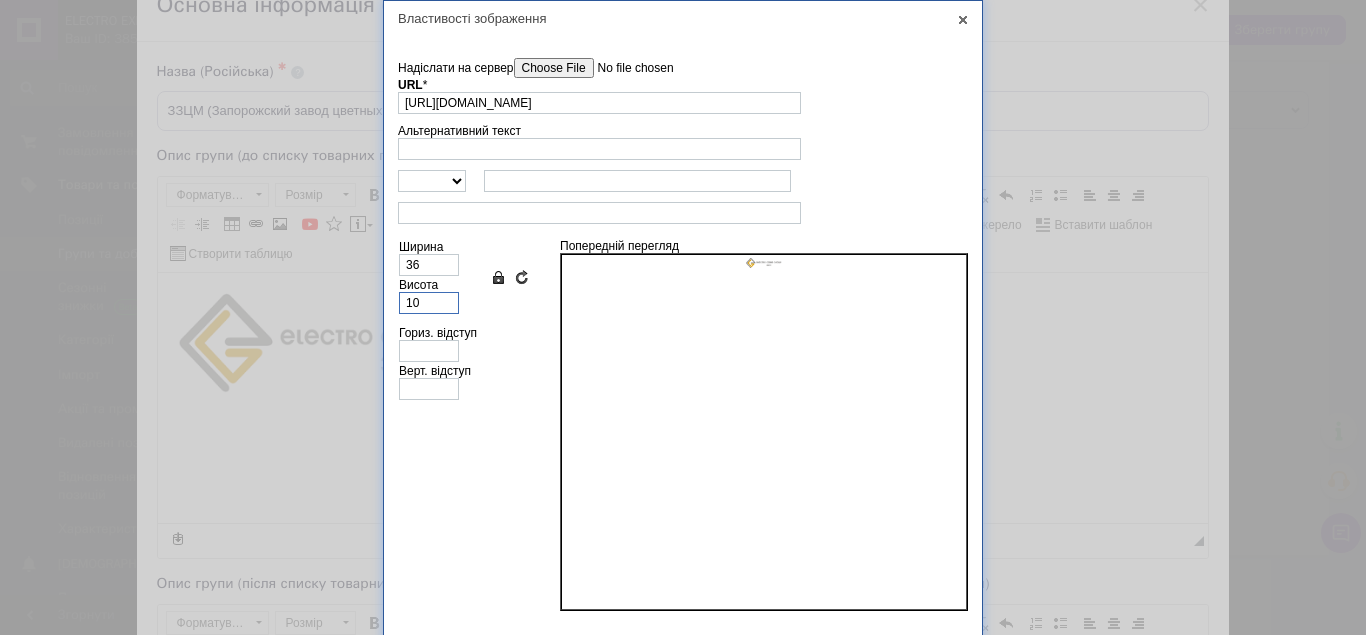 type on "100" 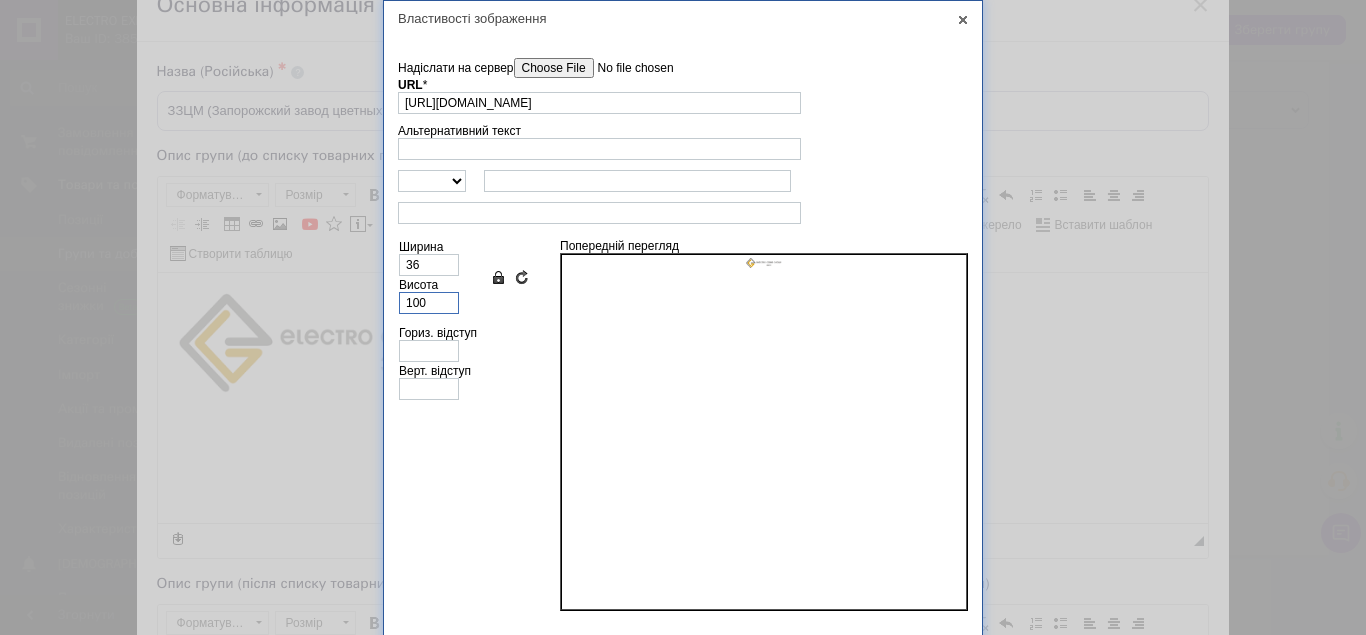 type on "357" 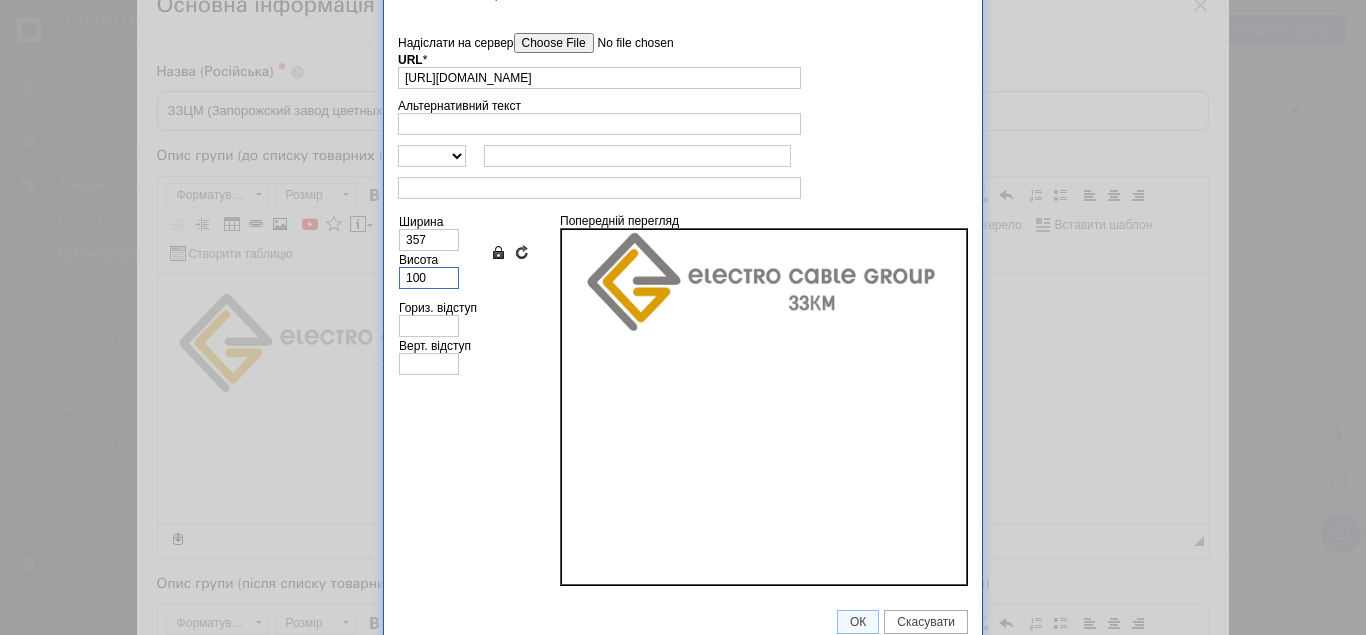 scroll, scrollTop: 39, scrollLeft: 0, axis: vertical 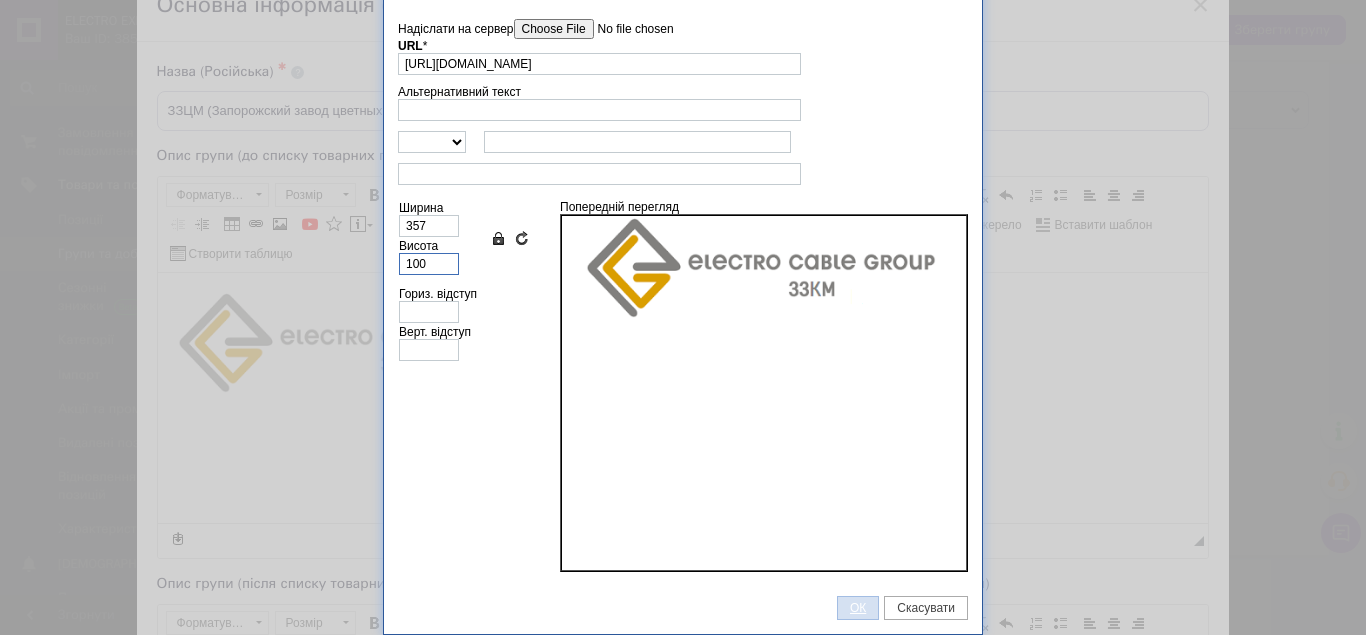 type on "100" 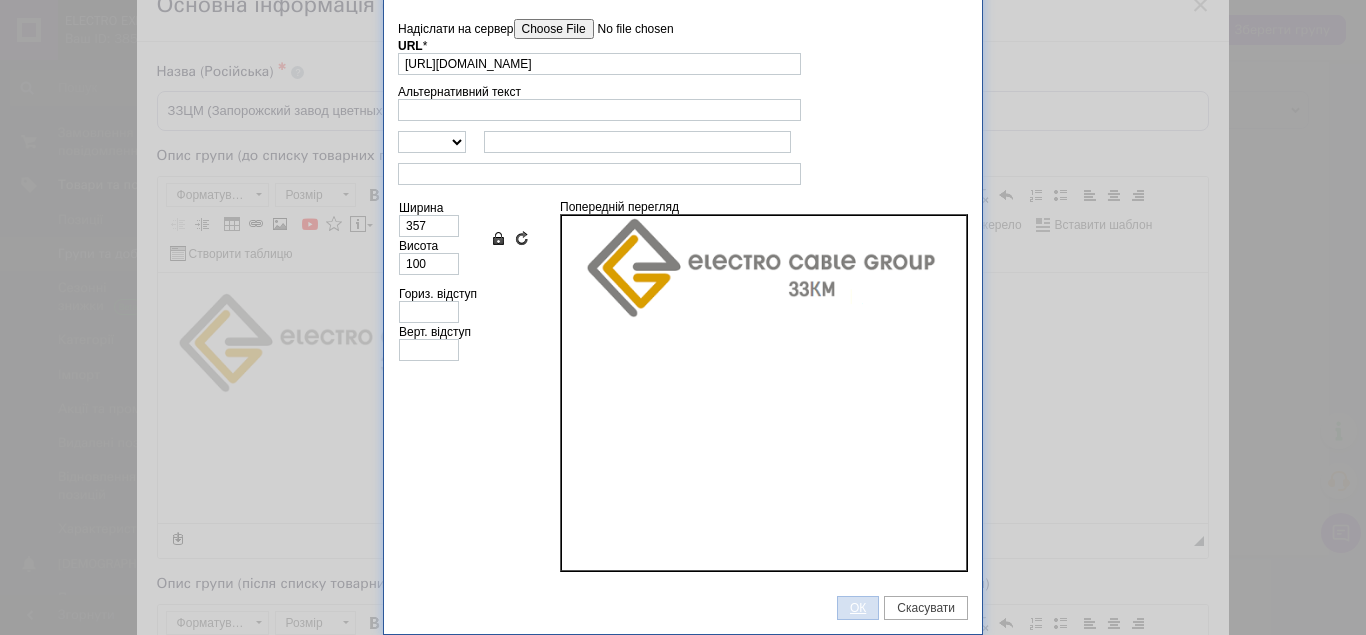 click on "ОК" at bounding box center [858, 608] 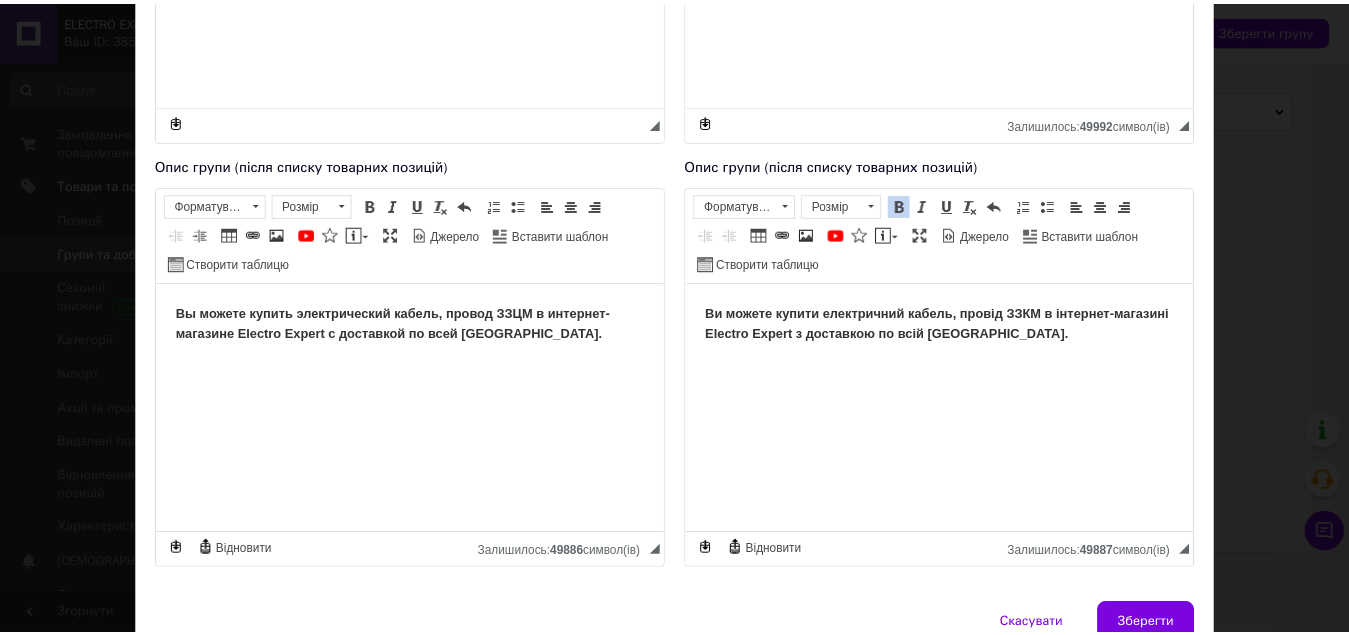 scroll, scrollTop: 600, scrollLeft: 0, axis: vertical 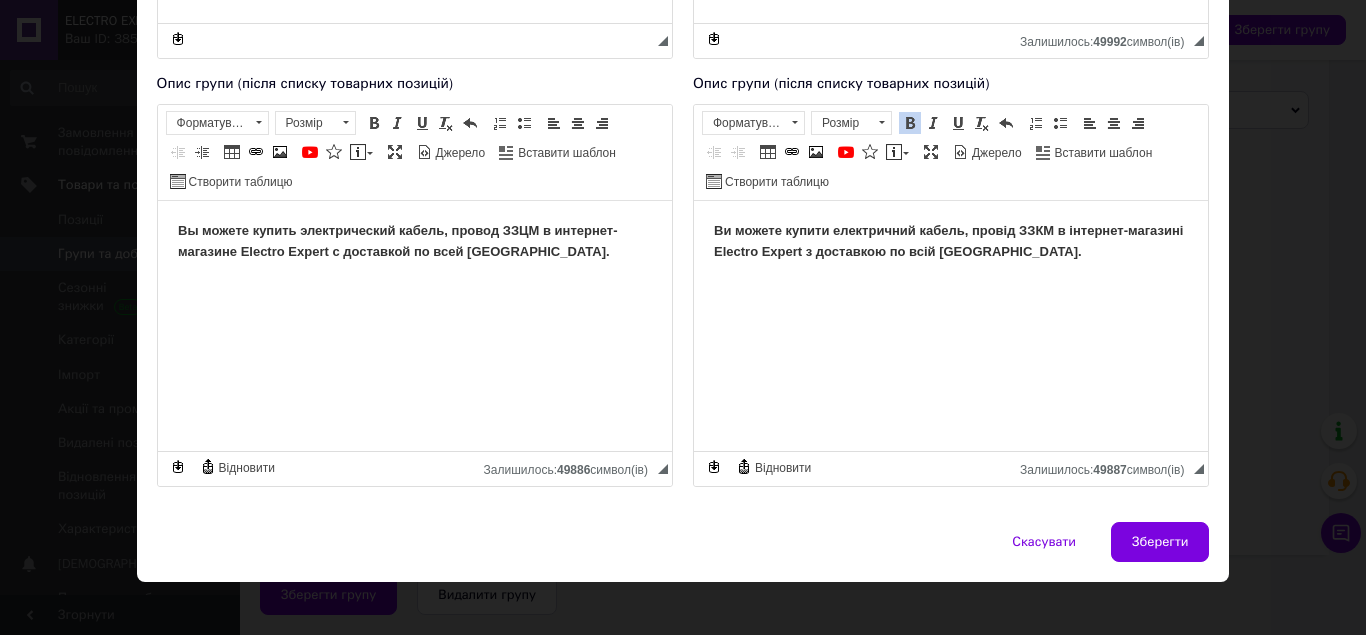 click on "Ви можете купити електричний кабель, провід ЗЗКМ в інтернет-магазині Electro Expert з доставкою по всій [GEOGRAPHIC_DATA]." at bounding box center [950, 241] 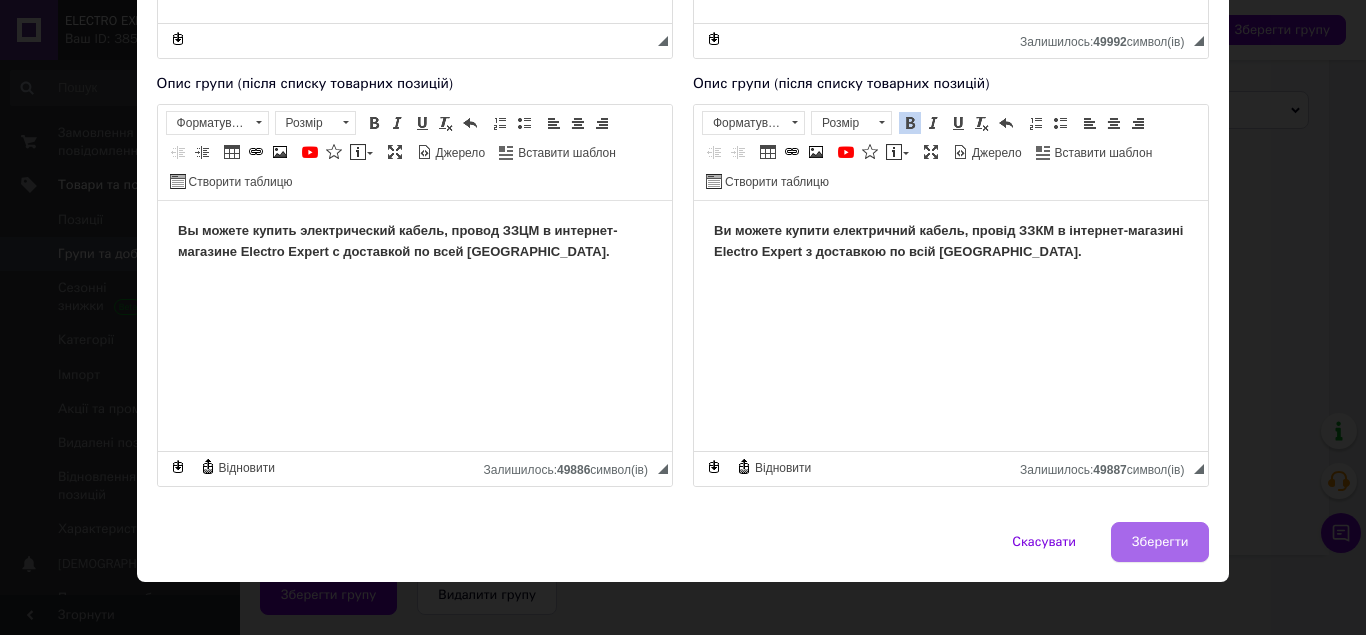 click on "Зберегти" at bounding box center (1160, 542) 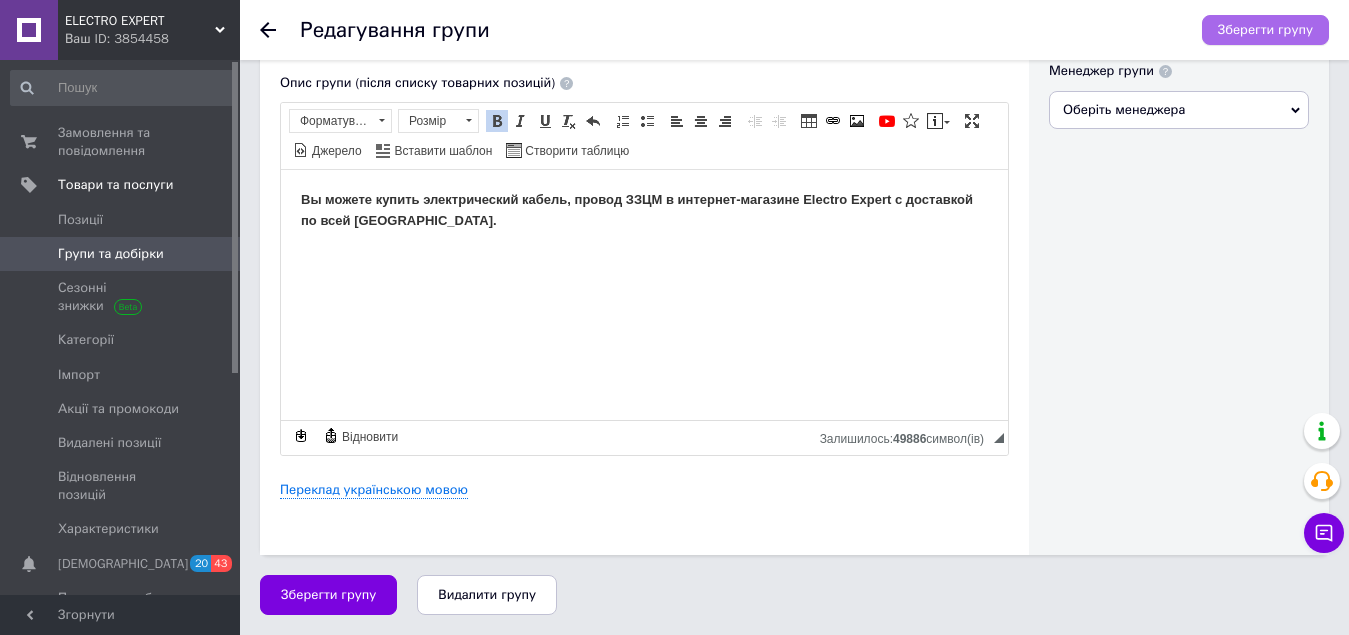 click on "Зберегти групу" at bounding box center [1265, 30] 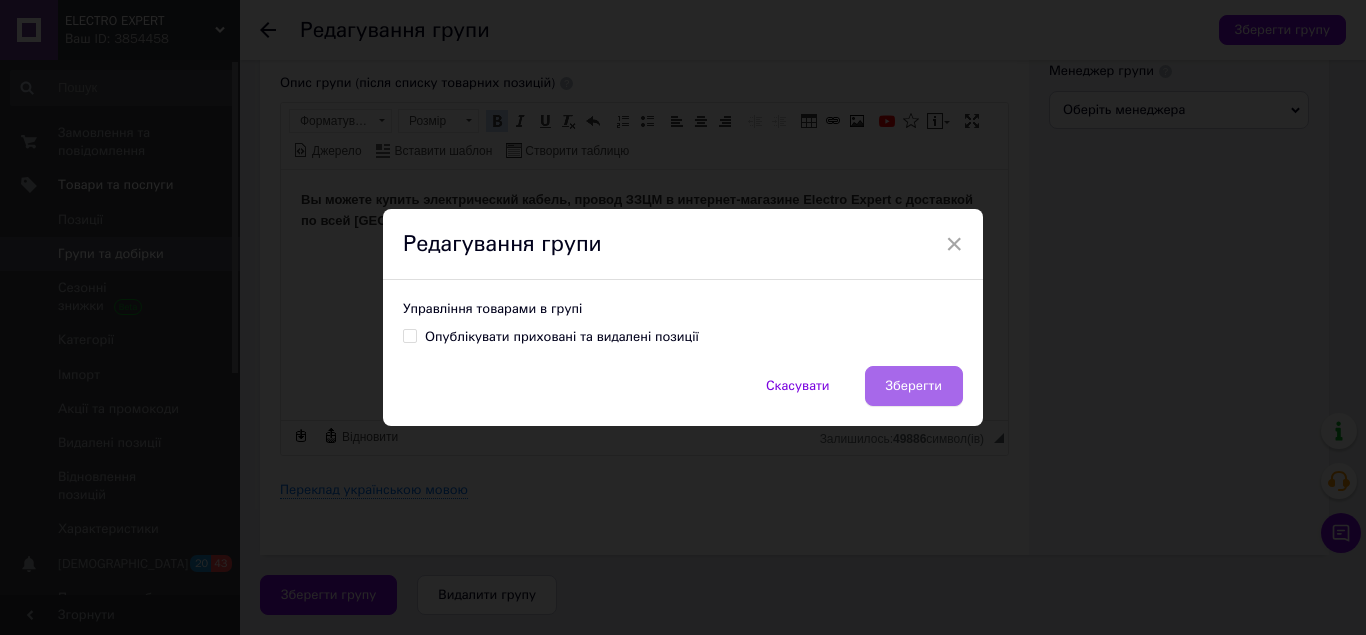 click on "Зберегти" at bounding box center (914, 386) 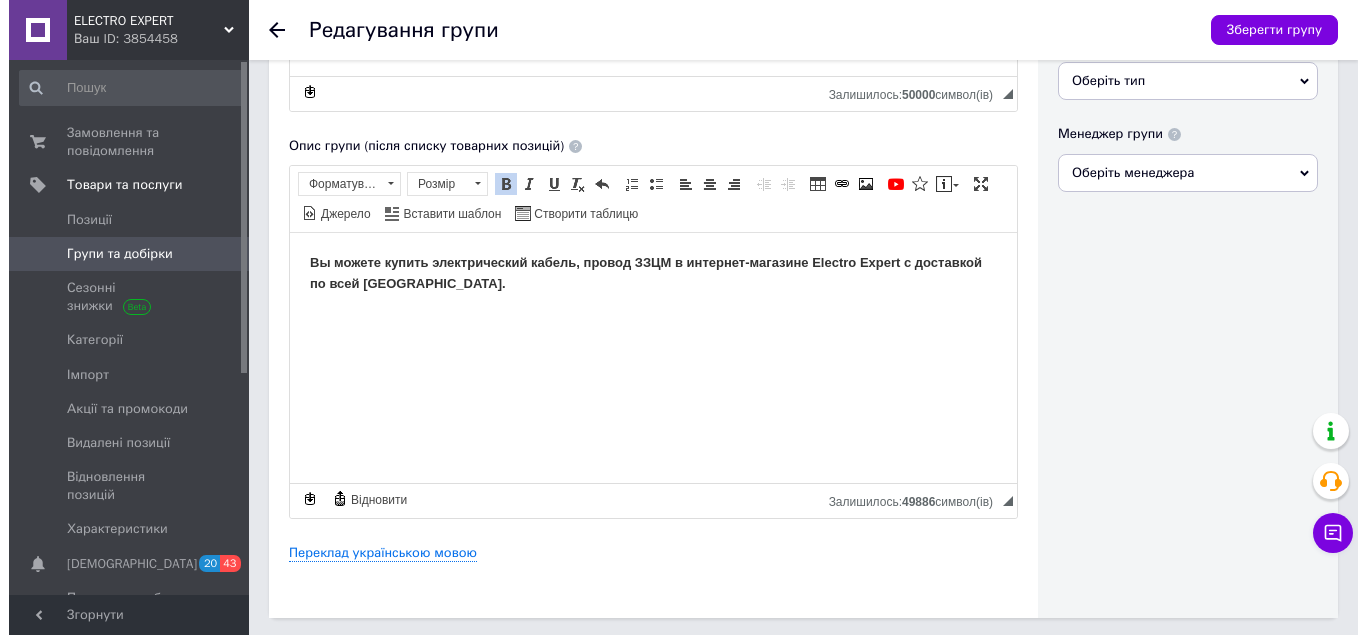 scroll, scrollTop: 686, scrollLeft: 0, axis: vertical 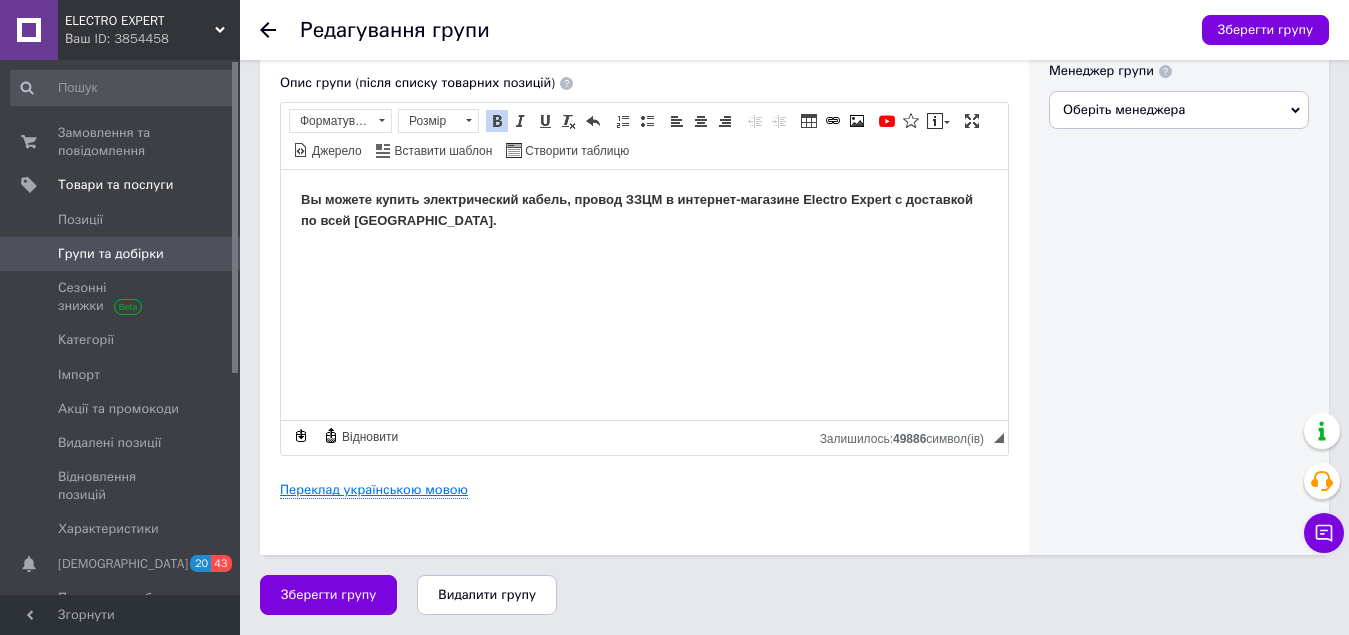 click on "Переклад українською мовою" at bounding box center [374, 490] 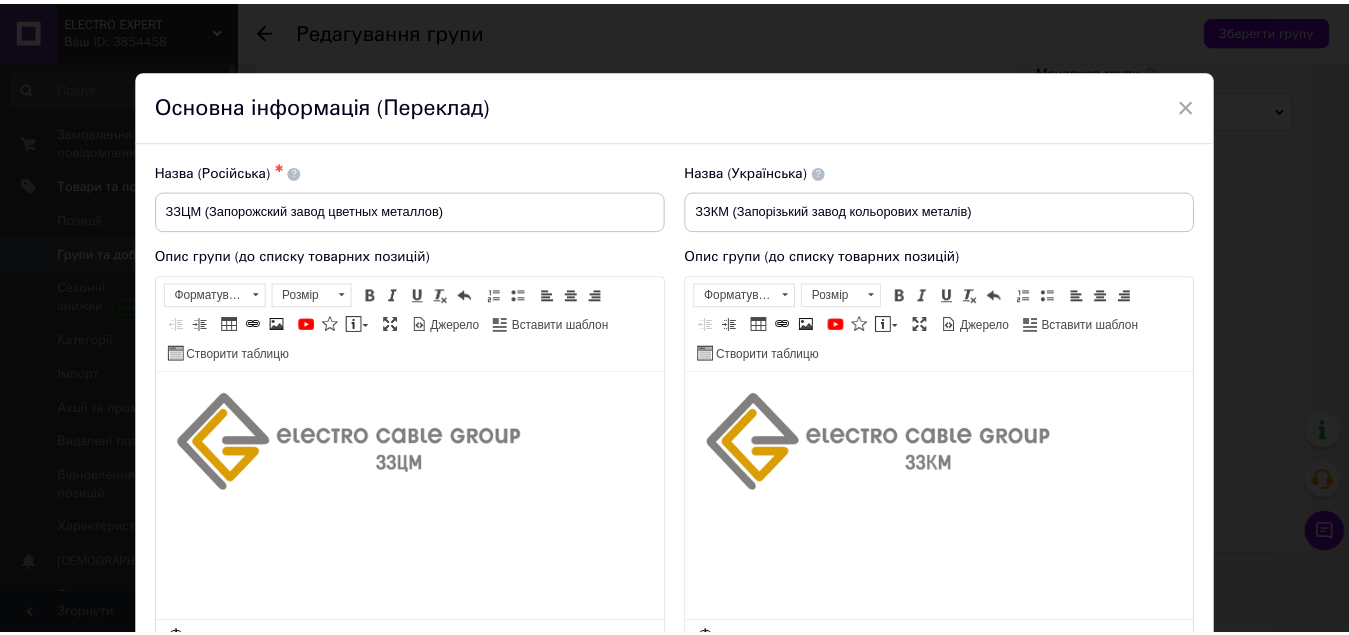 scroll, scrollTop: 0, scrollLeft: 0, axis: both 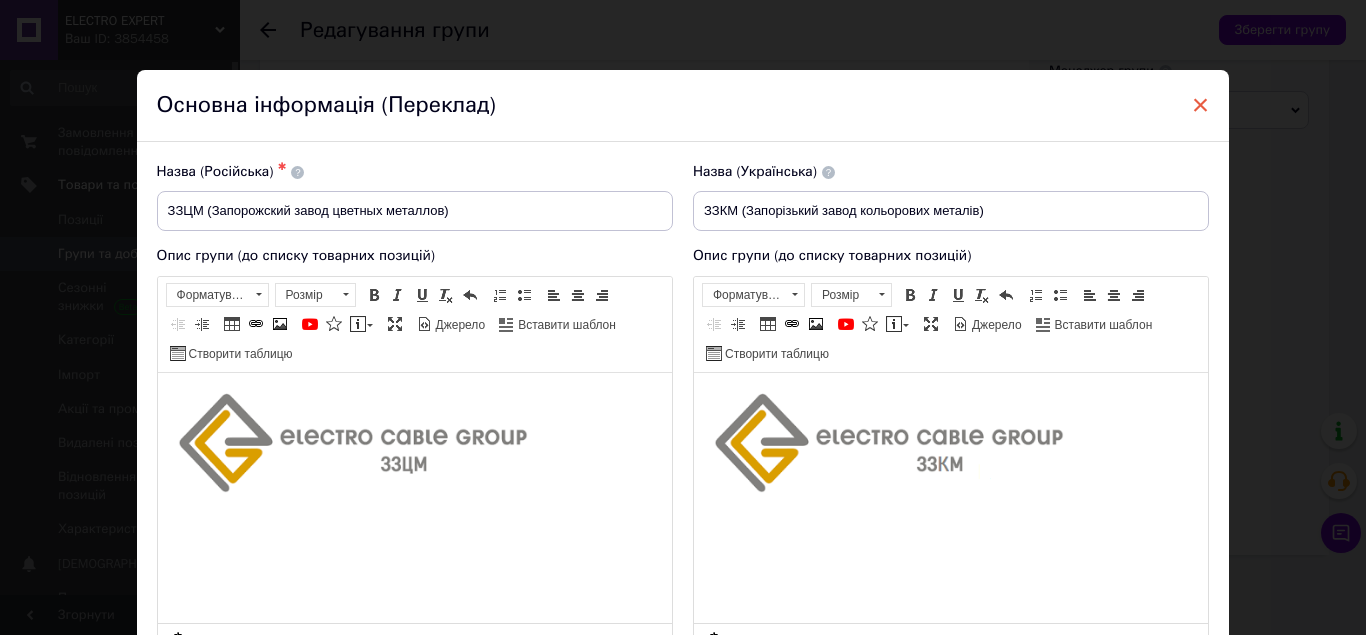 click on "×" at bounding box center (1201, 105) 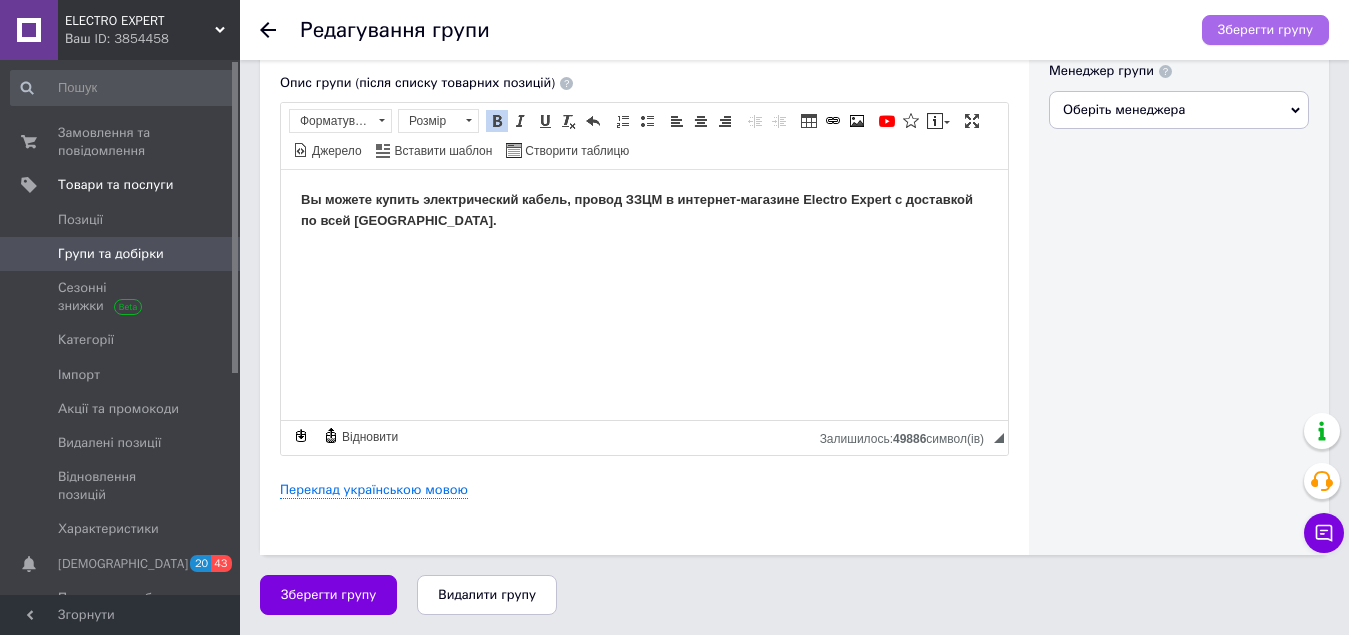 click on "Зберегти групу" at bounding box center (1265, 30) 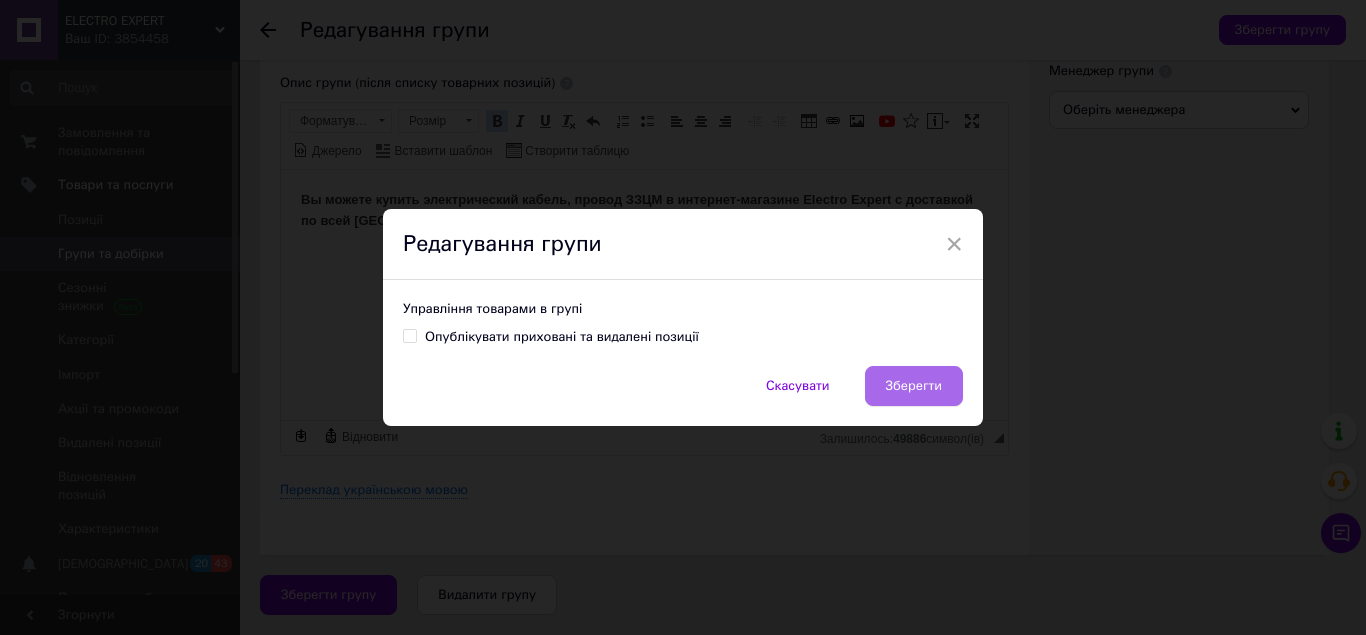 click on "Зберегти" at bounding box center (914, 386) 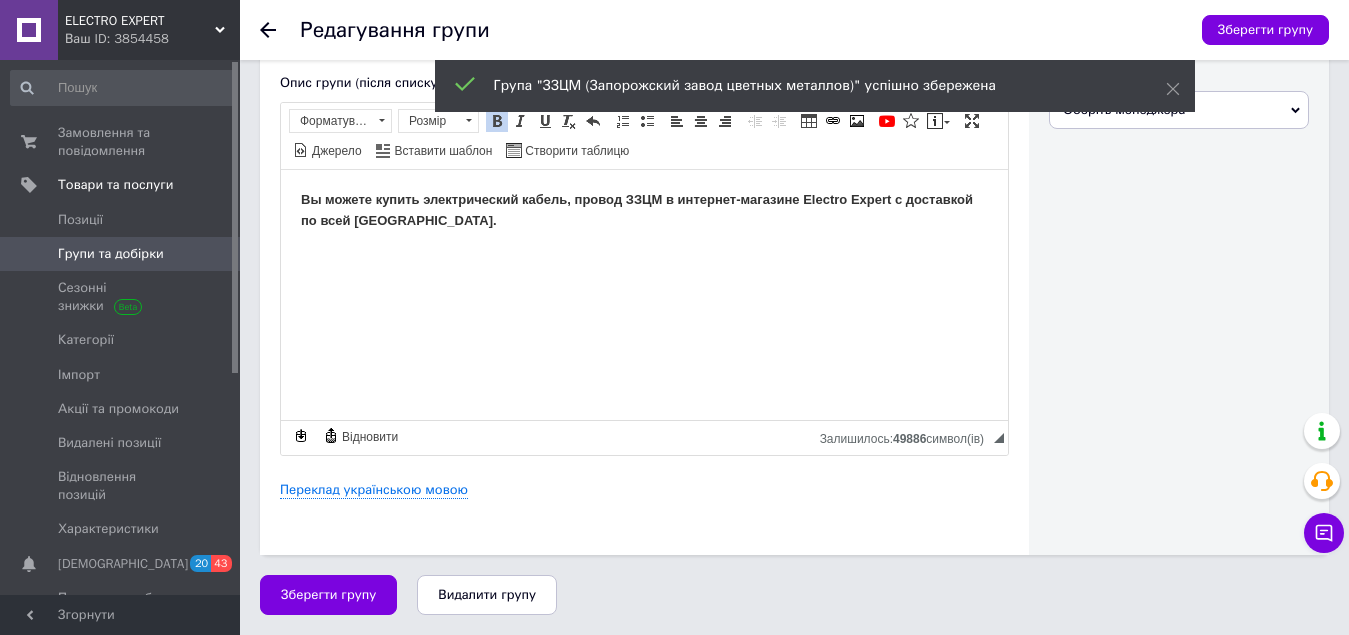 click on "Групи та добірки" at bounding box center (111, 254) 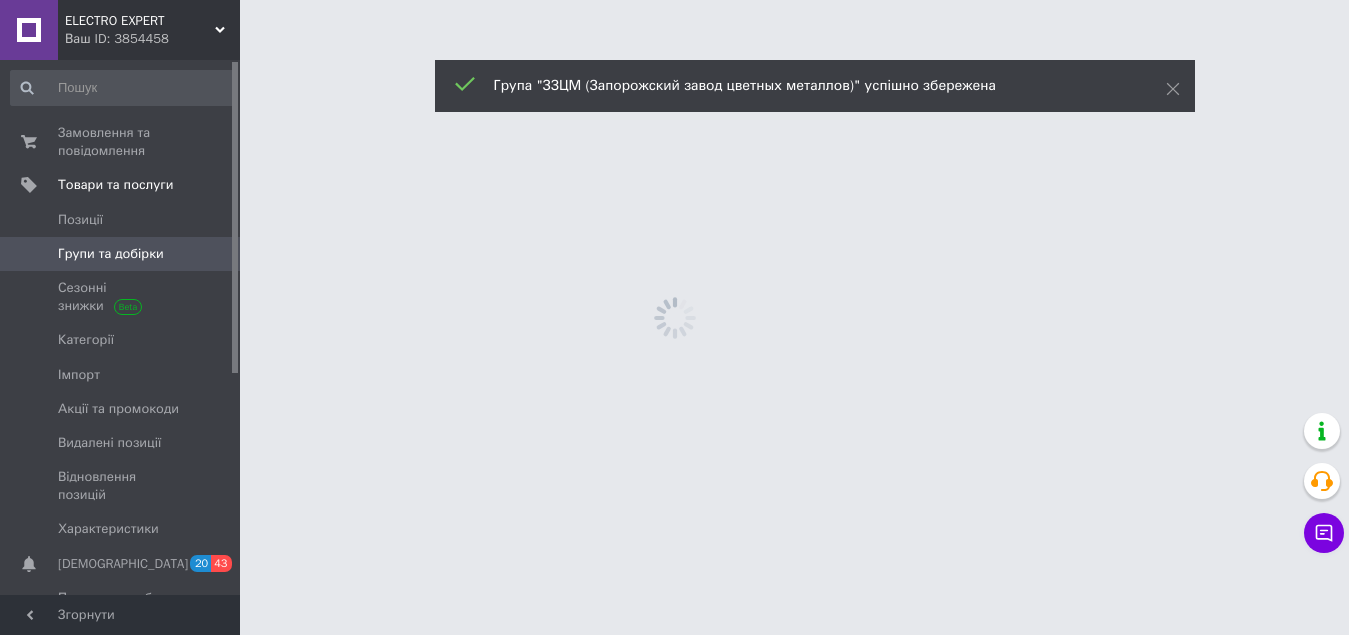 scroll, scrollTop: 0, scrollLeft: 0, axis: both 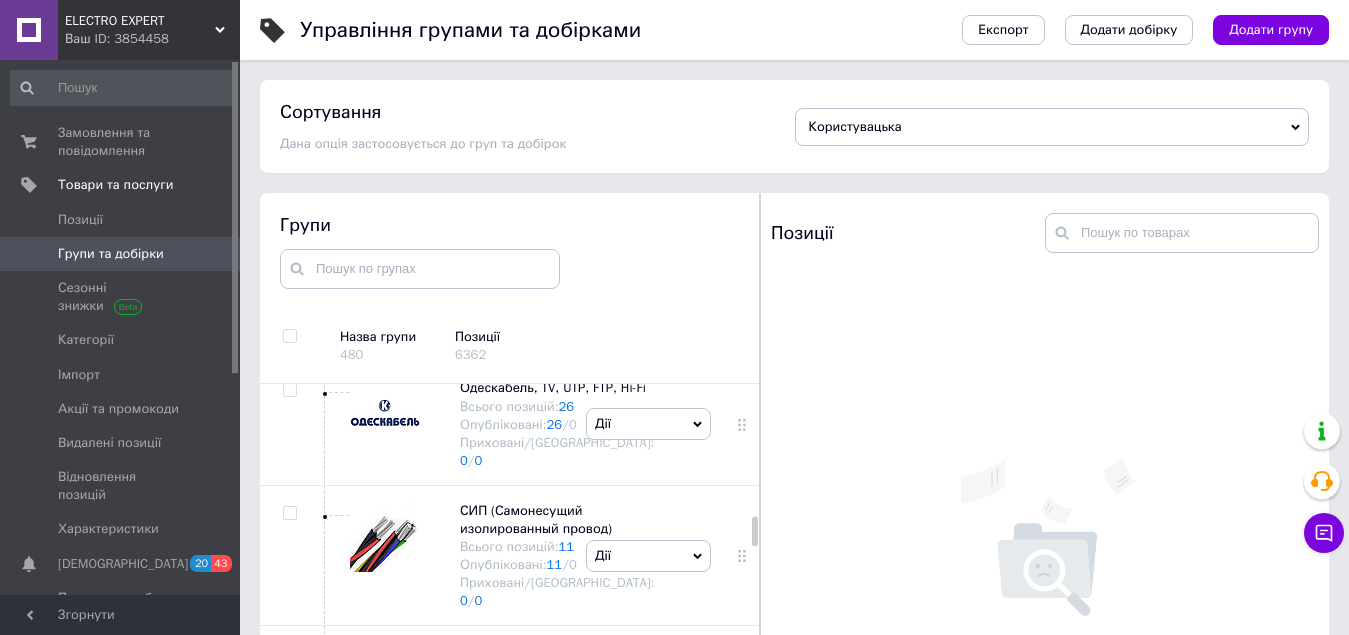 click on "Дії" at bounding box center (648, -102) 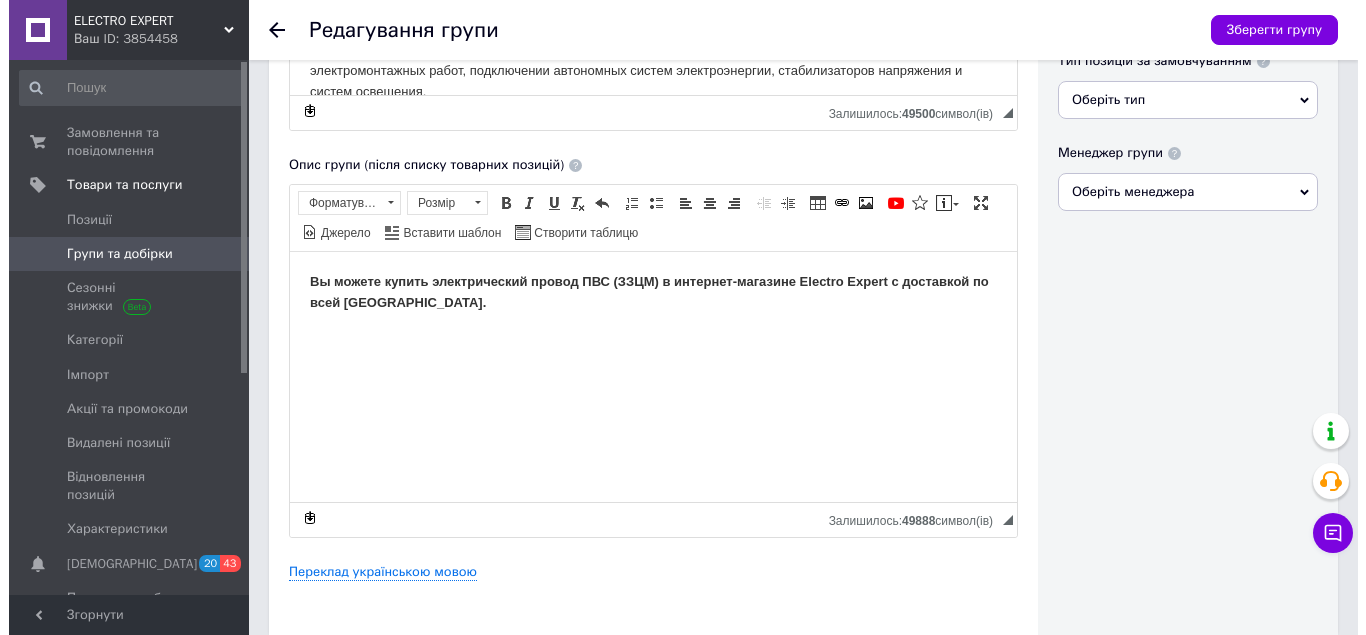 scroll, scrollTop: 686, scrollLeft: 0, axis: vertical 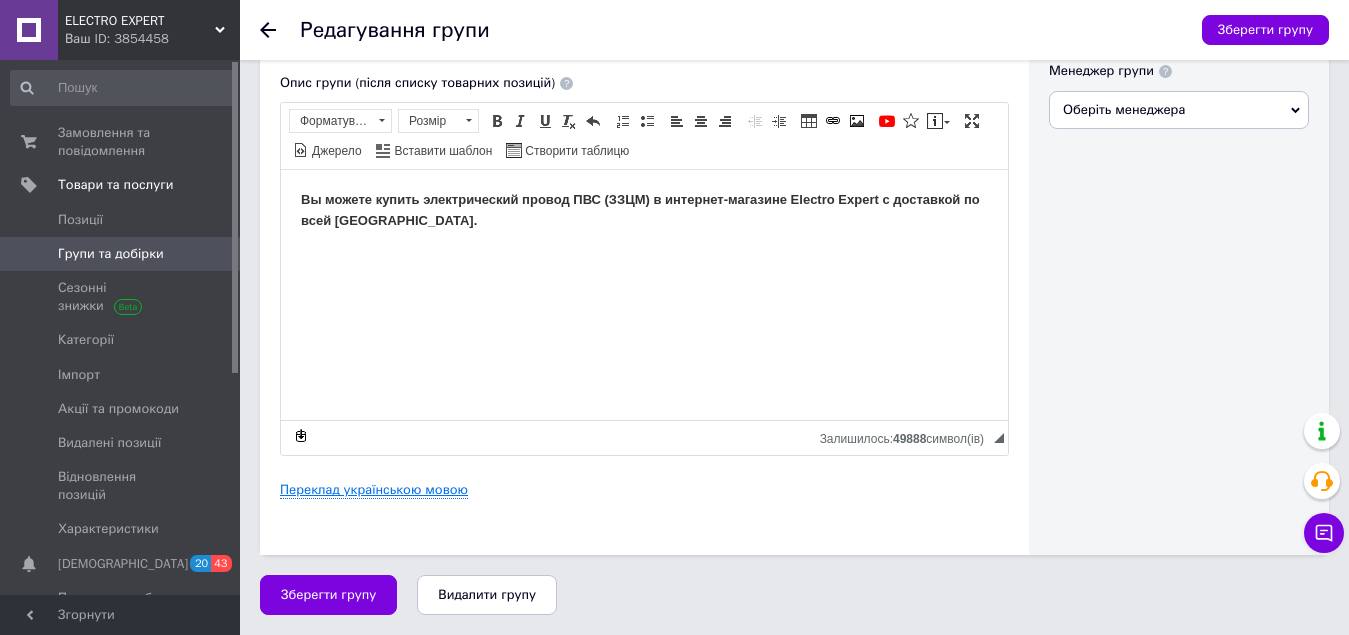 click on "Переклад українською мовою" at bounding box center (374, 490) 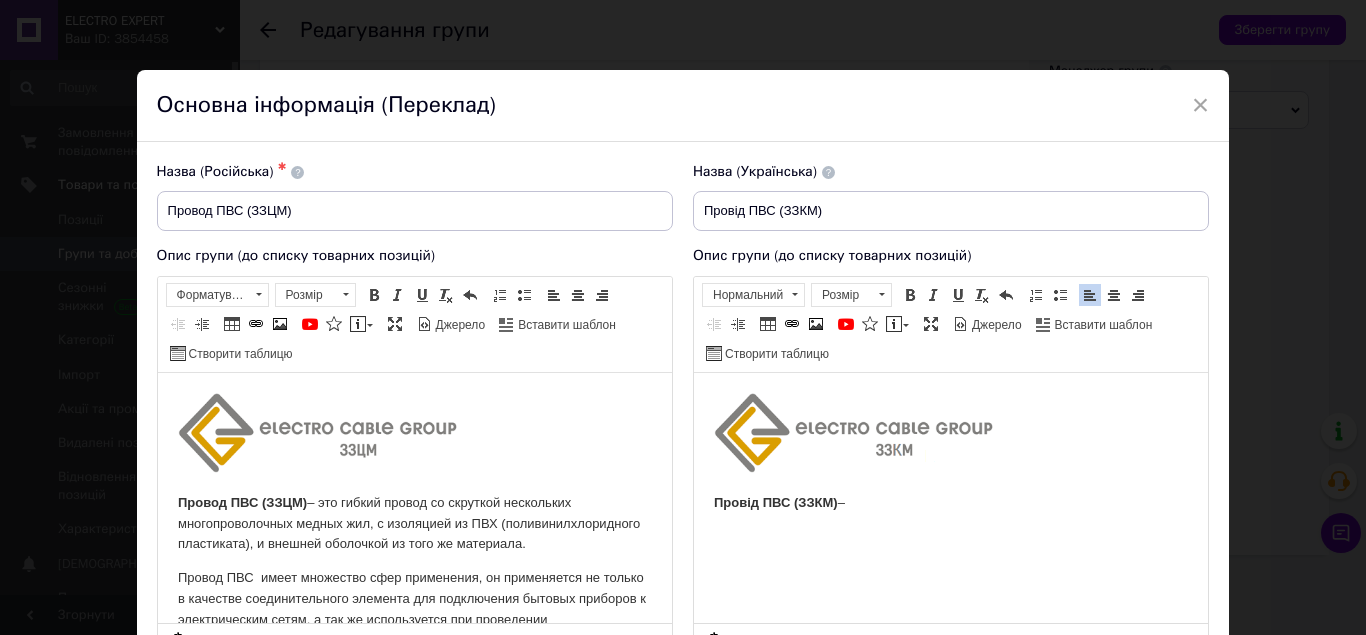 scroll, scrollTop: 0, scrollLeft: 0, axis: both 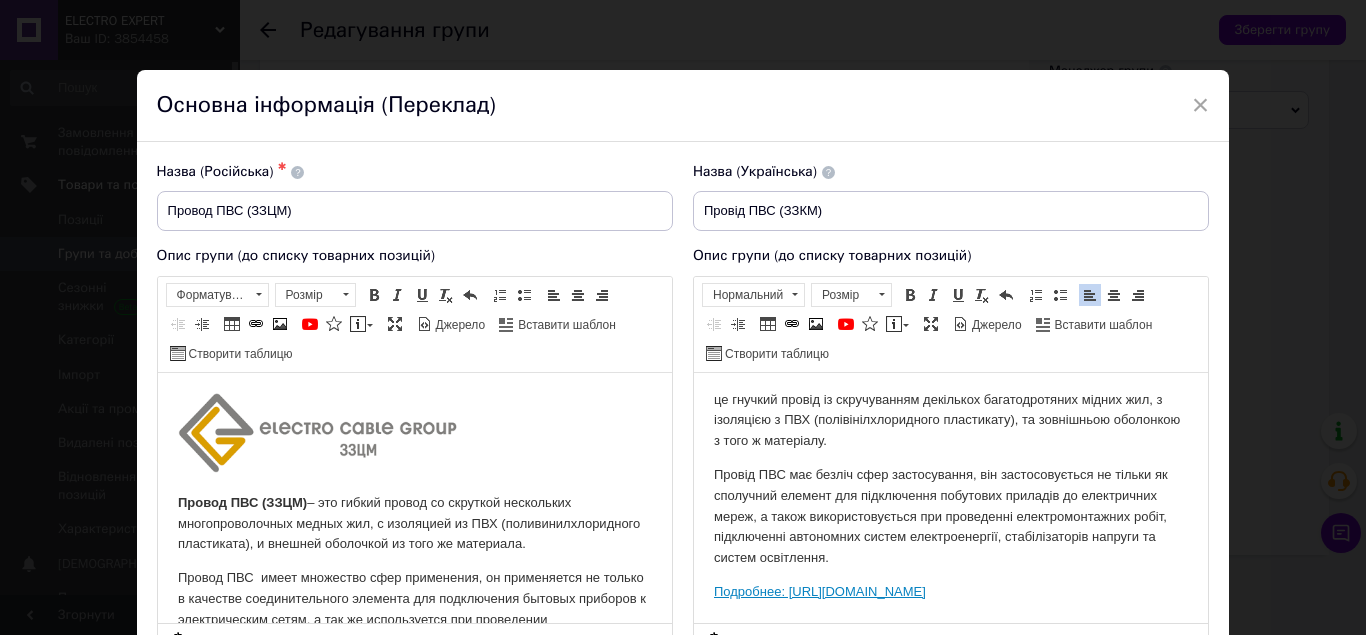 drag, startPoint x: 1155, startPoint y: 614, endPoint x: 1204, endPoint y: 575, distance: 62.625874 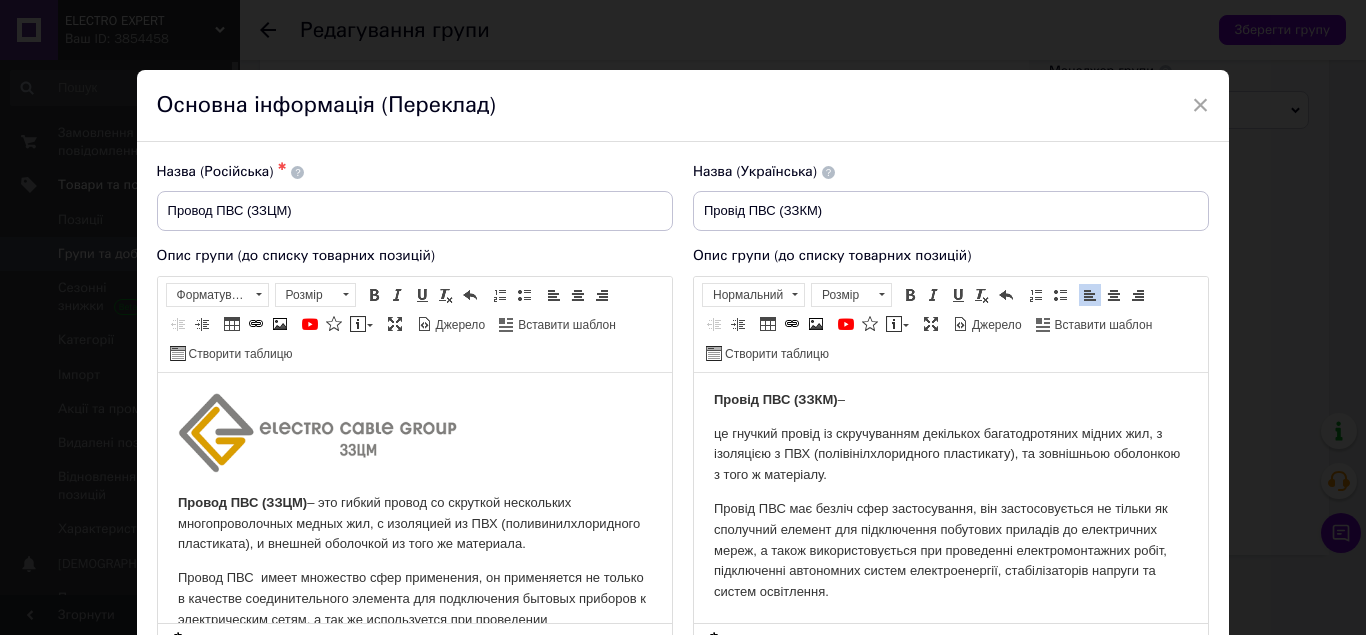 scroll, scrollTop: 103, scrollLeft: 0, axis: vertical 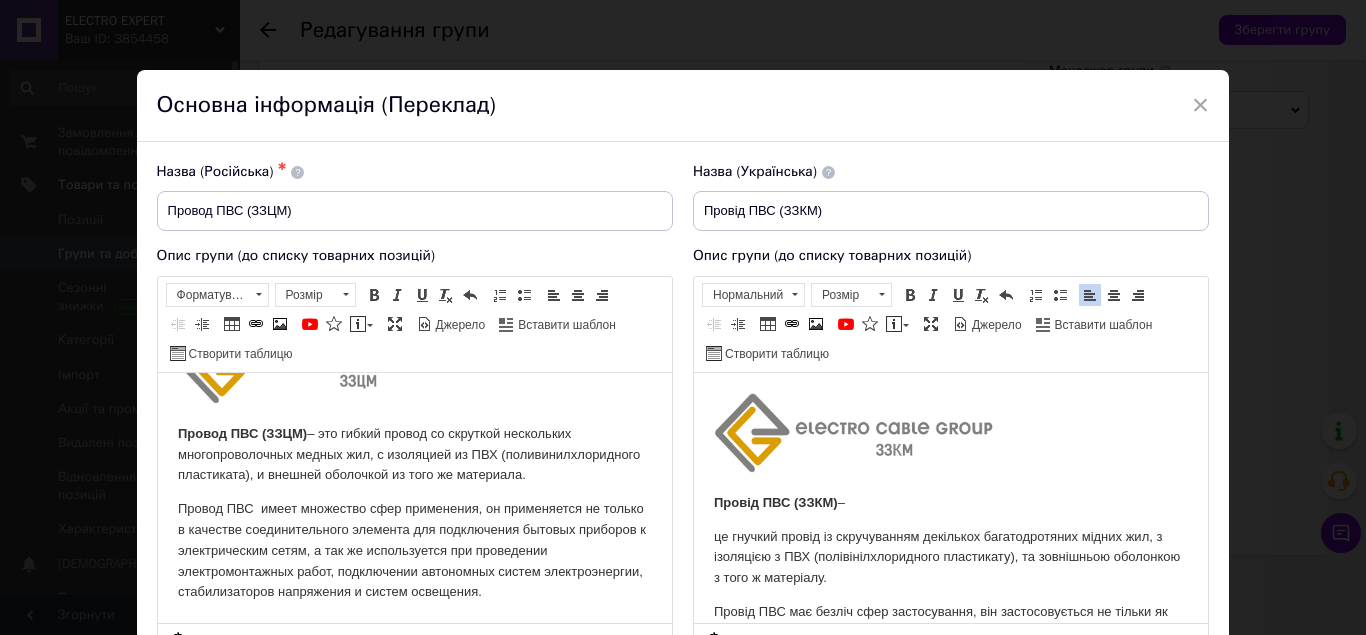 click on "Провід ПВС (ЗЗКМ)  –  це гнучкий провід із скручуванням декількох багатодротяних мідних жил, з ізоляцією з ПВХ (полівінілхлоридного пластикату), та зовнішньою оболонкою з того ж матеріалу. Провід ПВС має безліч сфер застосування, він застосовується не тільки як сполучний елемент для підключення побутових приладів до електричних мереж, а також використовується при проведенні електромонтажних робіт, підключенні автономних систем електроенергії, стабілізаторів напруги та систем освітлення." at bounding box center (950, 548) 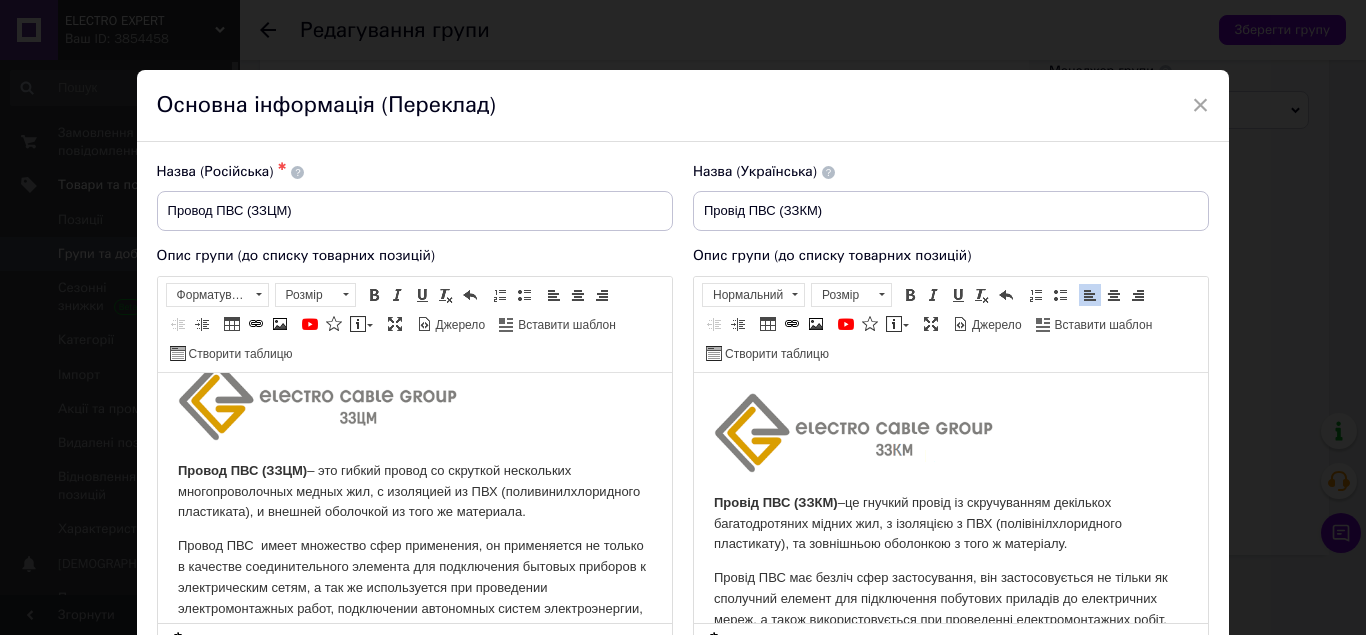scroll, scrollTop: 0, scrollLeft: 0, axis: both 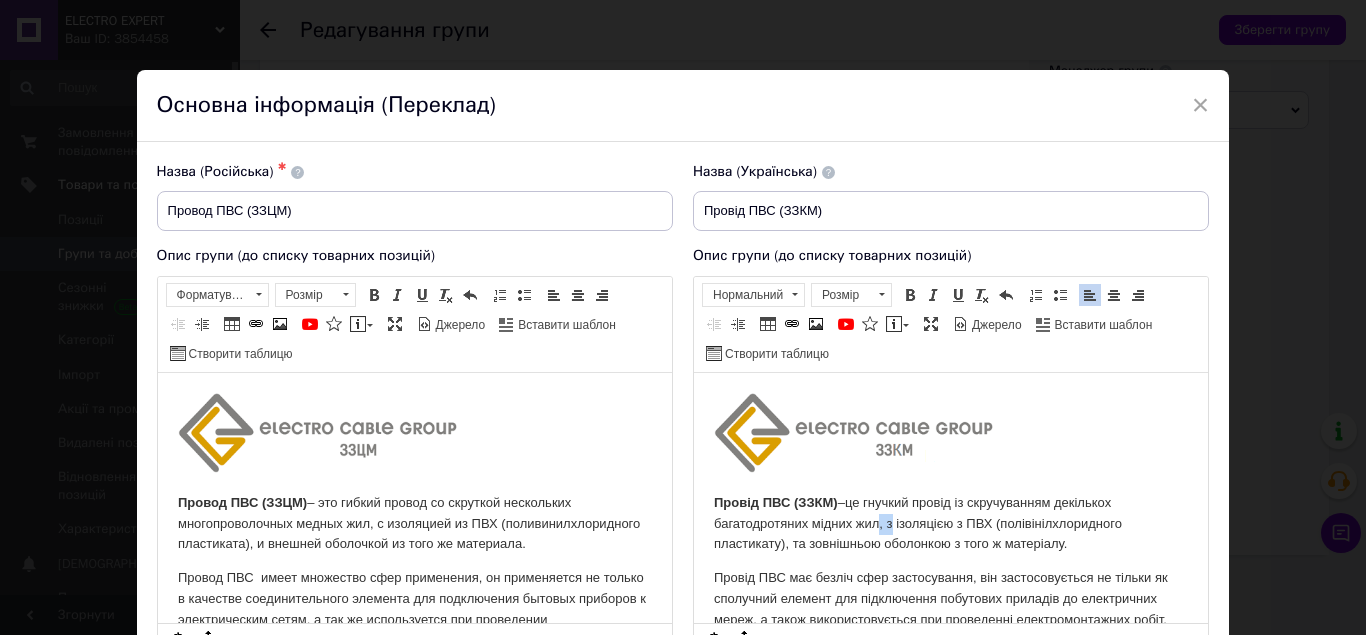 drag, startPoint x: 890, startPoint y: 525, endPoint x: 875, endPoint y: 524, distance: 15.033297 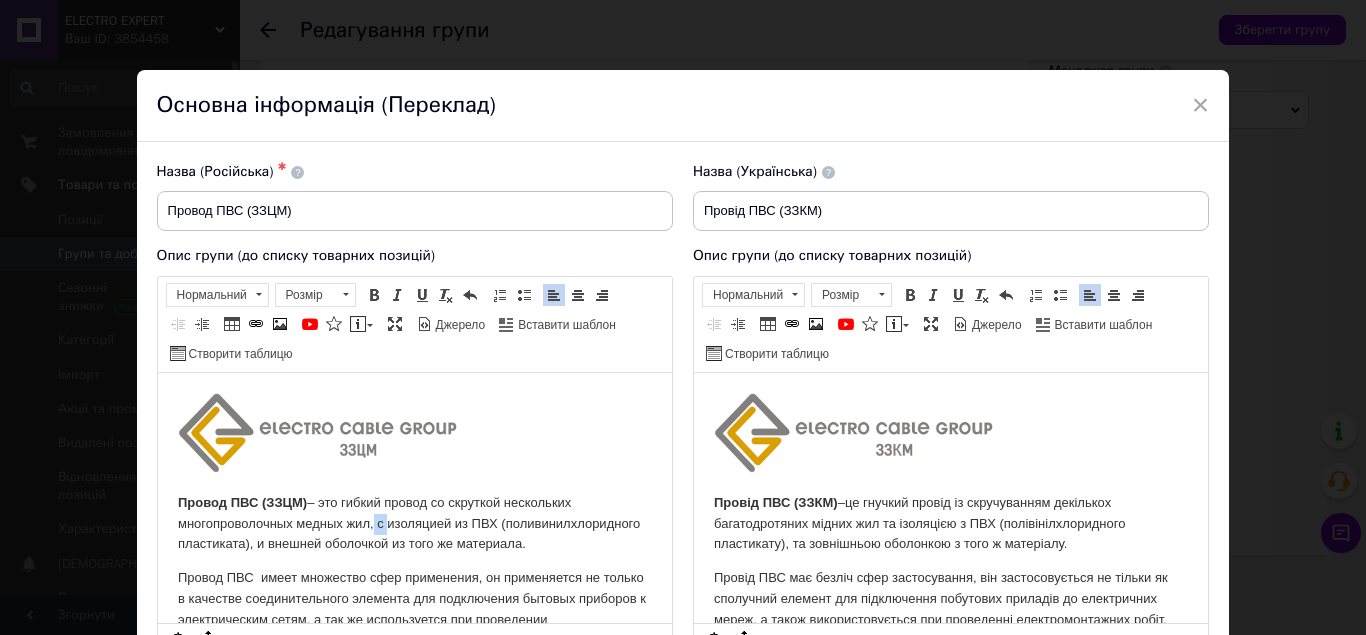 drag, startPoint x: 383, startPoint y: 523, endPoint x: 368, endPoint y: 524, distance: 15.033297 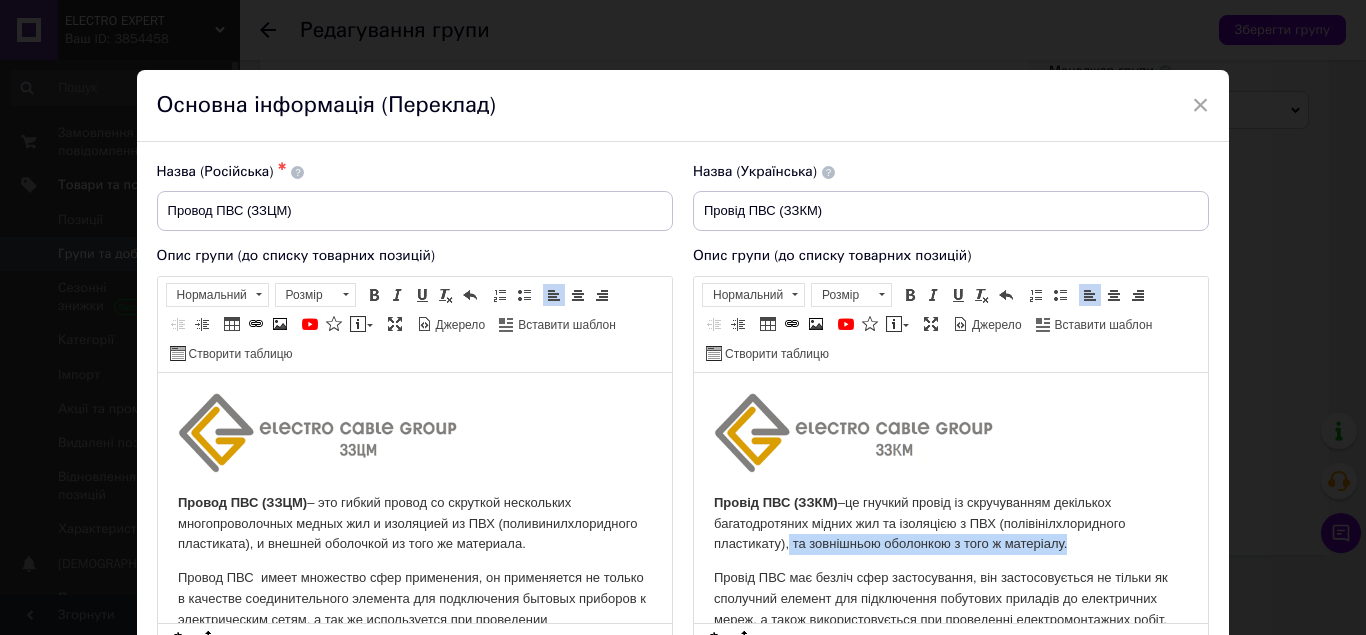 drag, startPoint x: 787, startPoint y: 545, endPoint x: 1133, endPoint y: 545, distance: 346 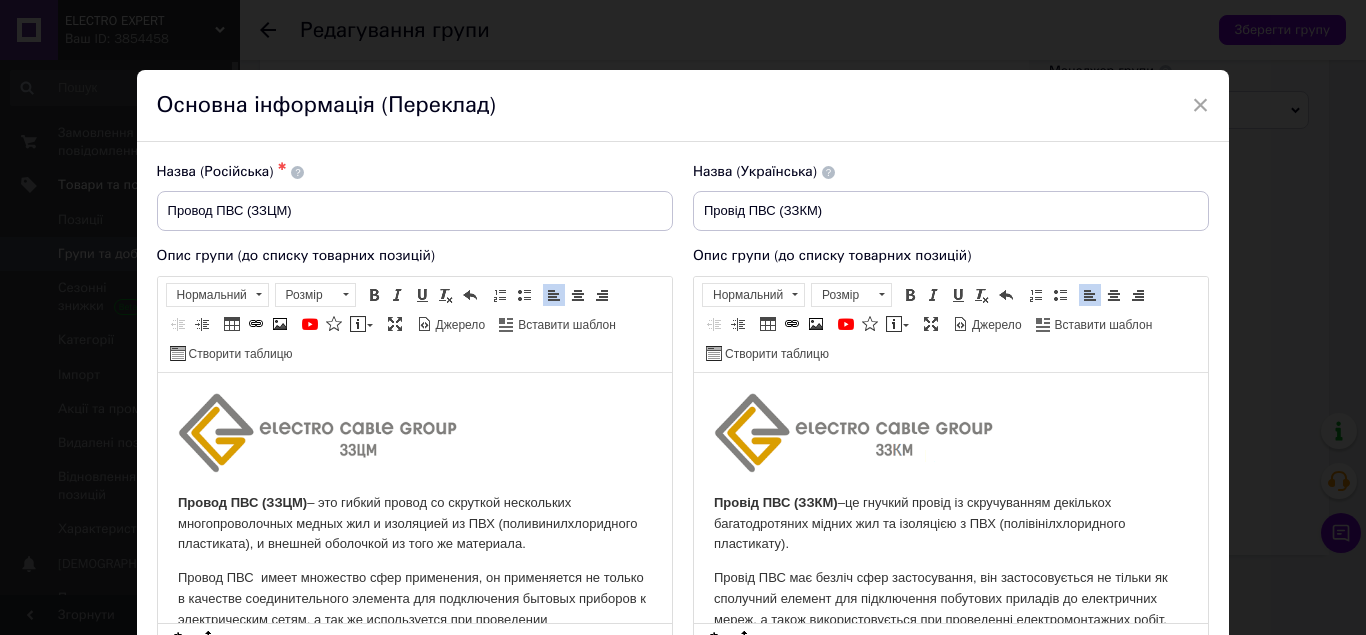 drag, startPoint x: 390, startPoint y: 546, endPoint x: 468, endPoint y: 565, distance: 80.280754 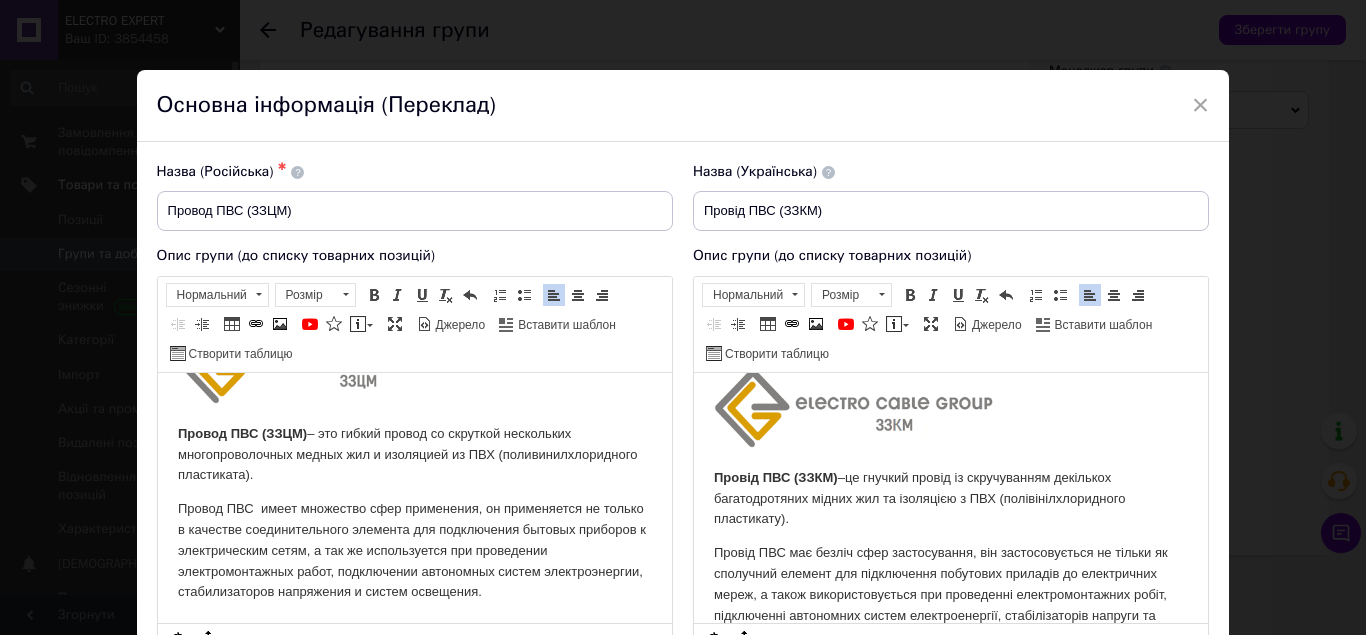 scroll, scrollTop: 69, scrollLeft: 0, axis: vertical 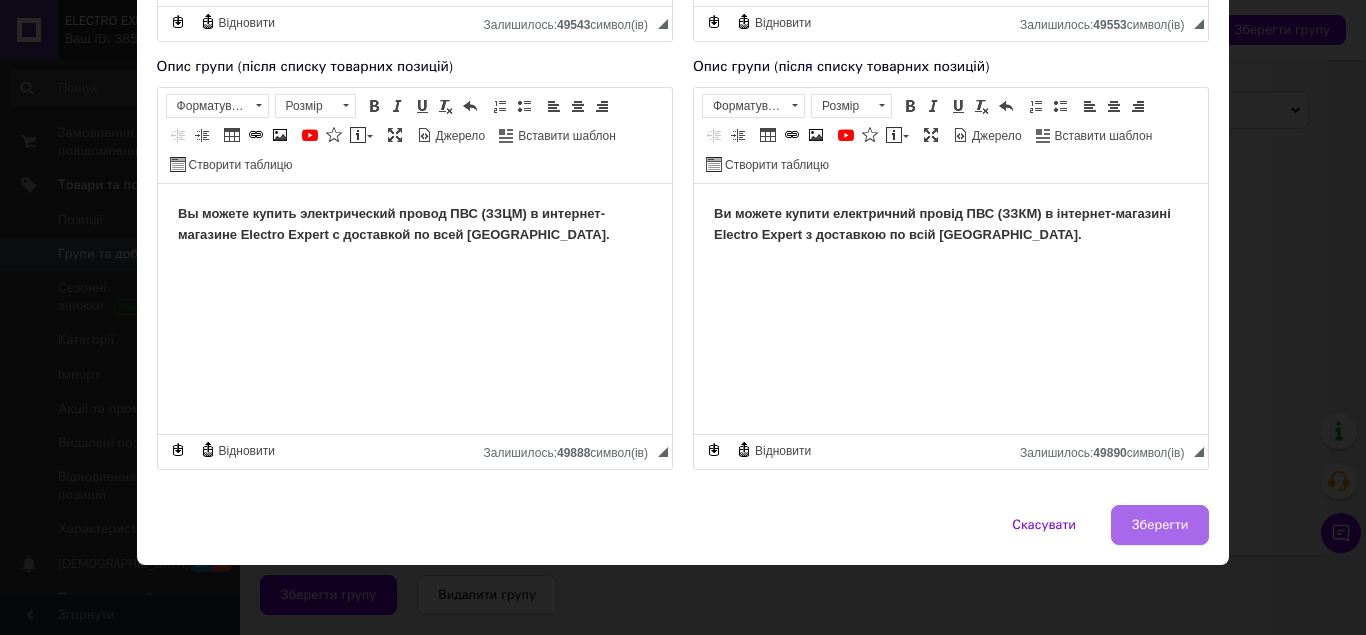 click on "Зберегти" at bounding box center (1160, 525) 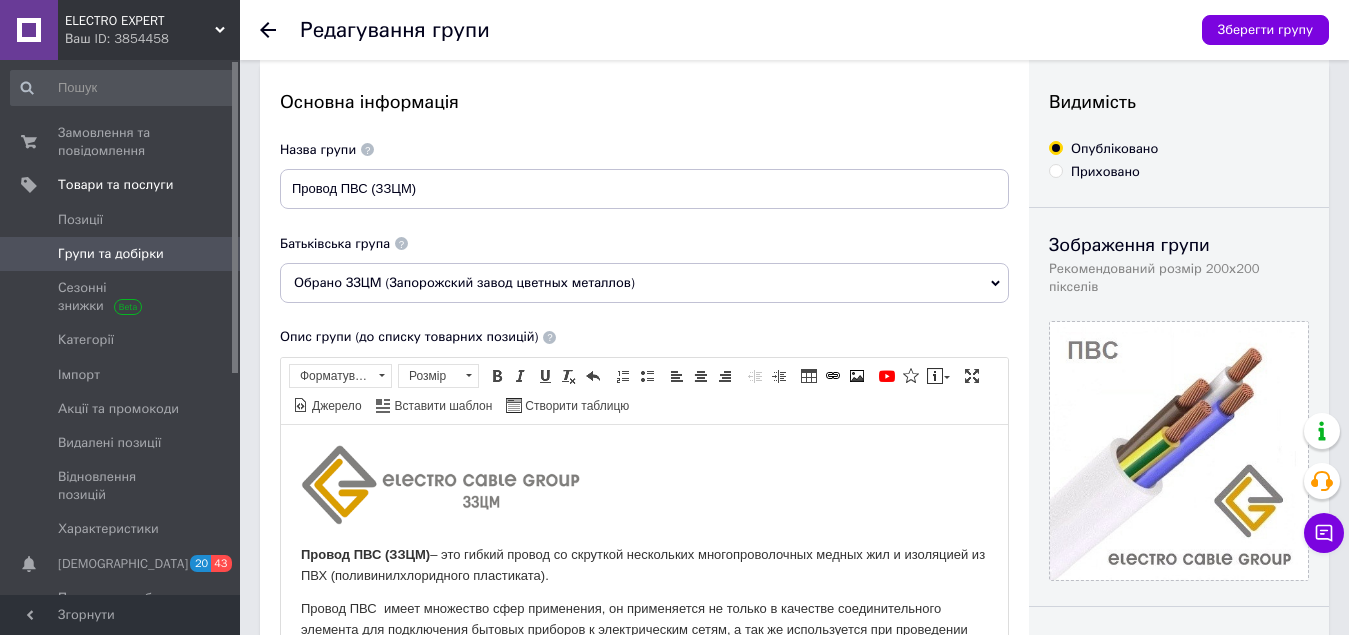 scroll, scrollTop: 0, scrollLeft: 0, axis: both 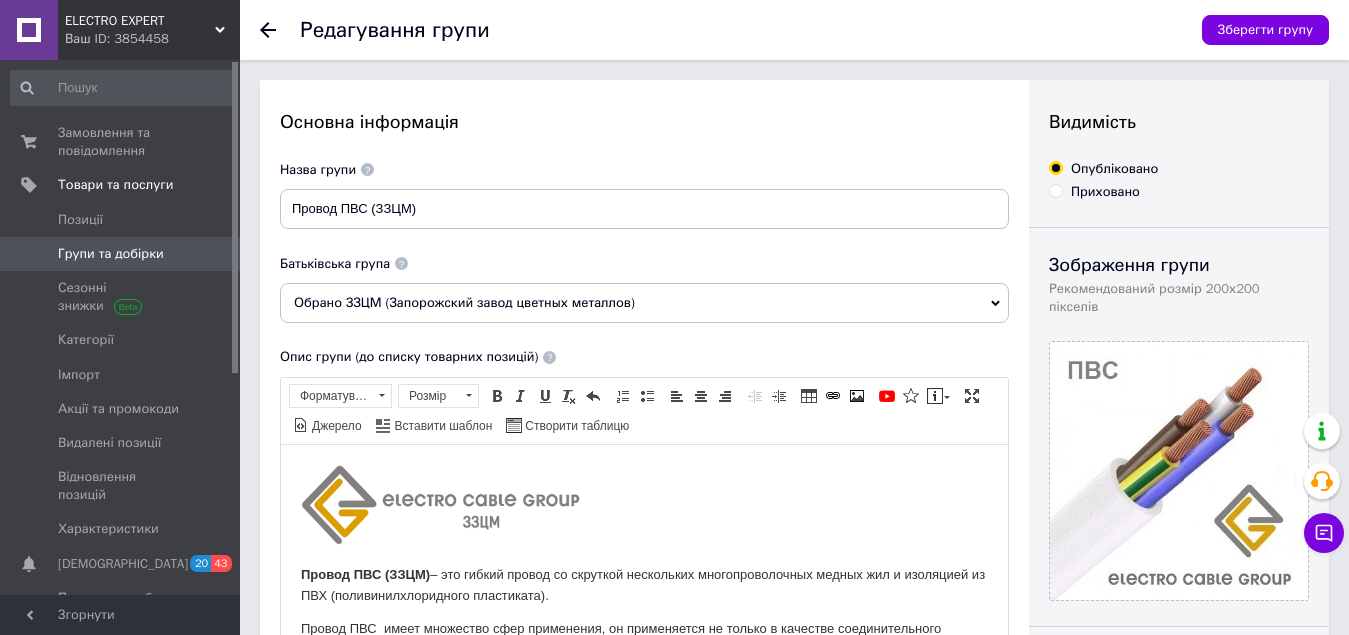 click on "Групи та добірки" at bounding box center [111, 254] 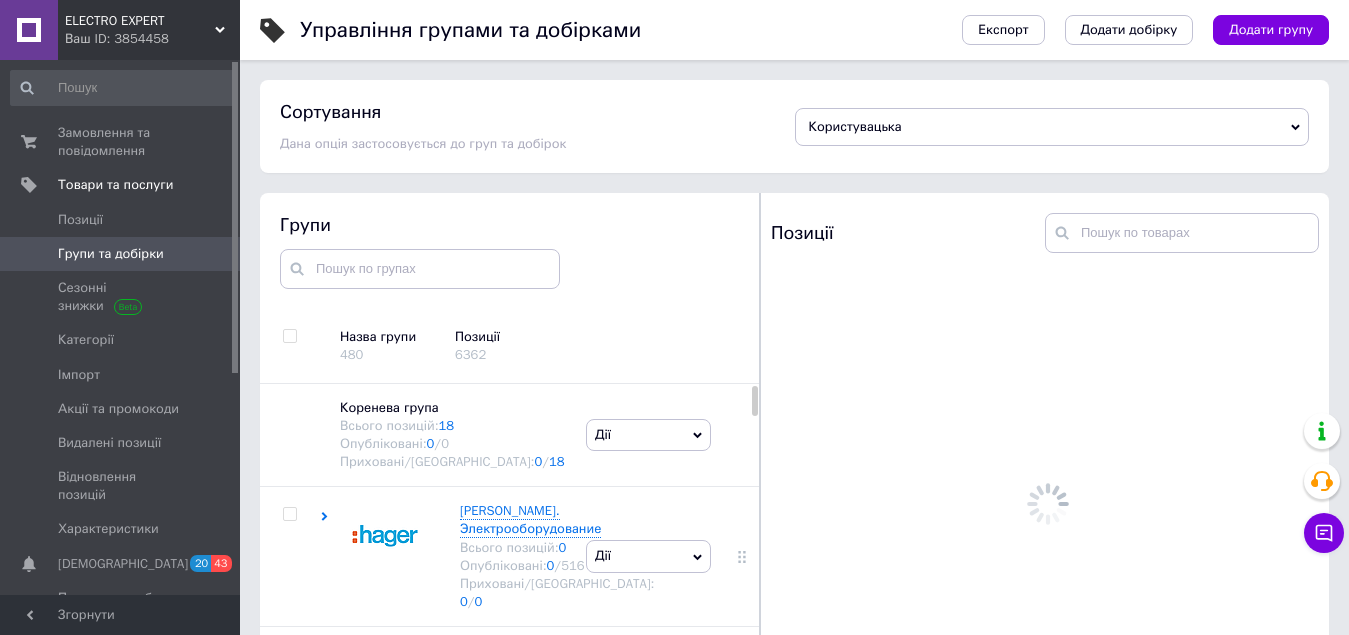 scroll, scrollTop: 113, scrollLeft: 0, axis: vertical 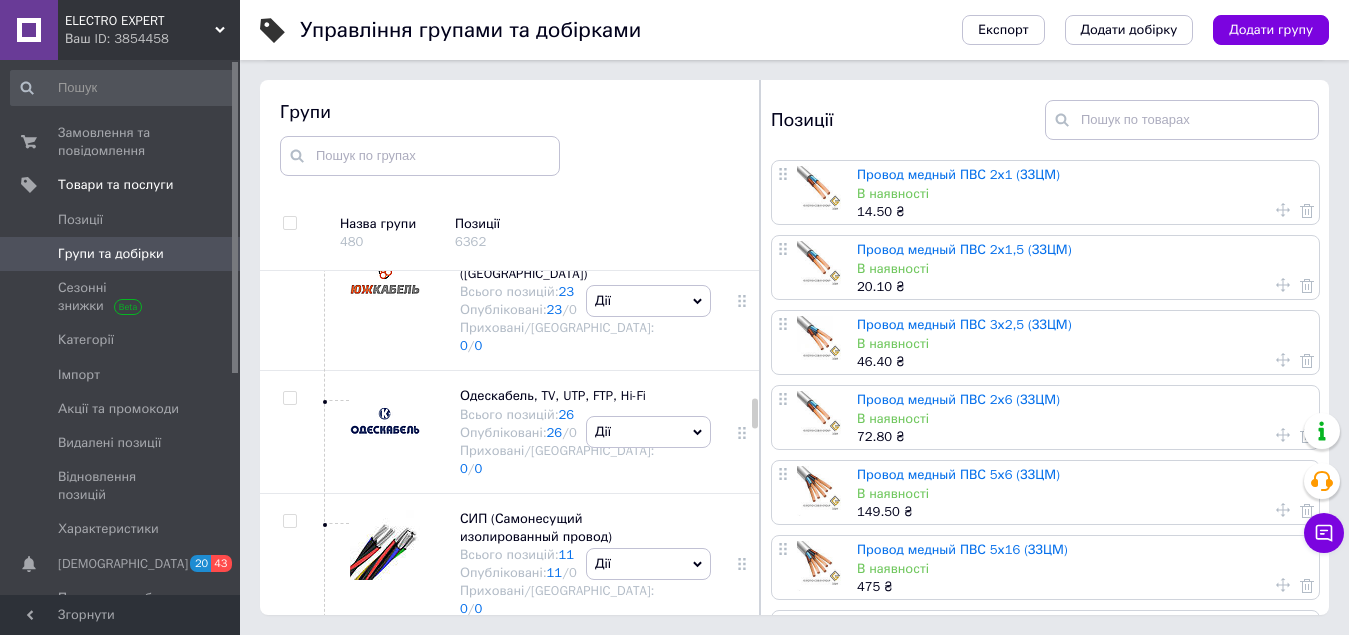 click on "Дії" at bounding box center (648, -216) 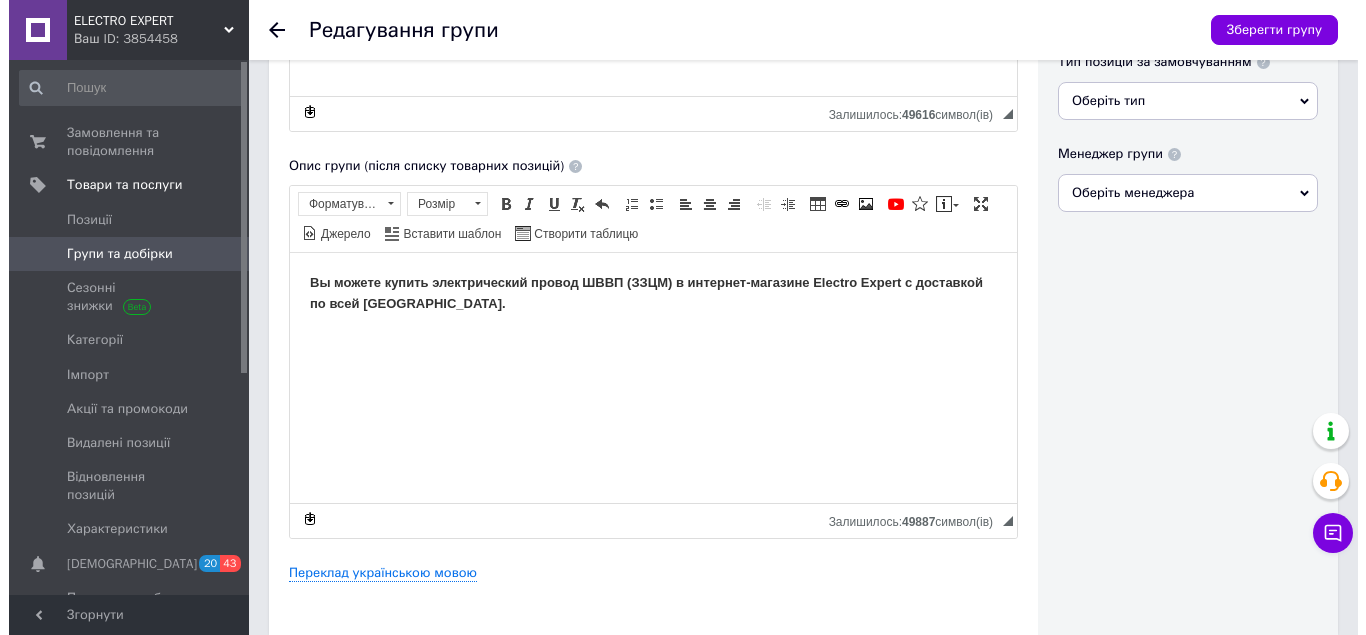 scroll, scrollTop: 600, scrollLeft: 0, axis: vertical 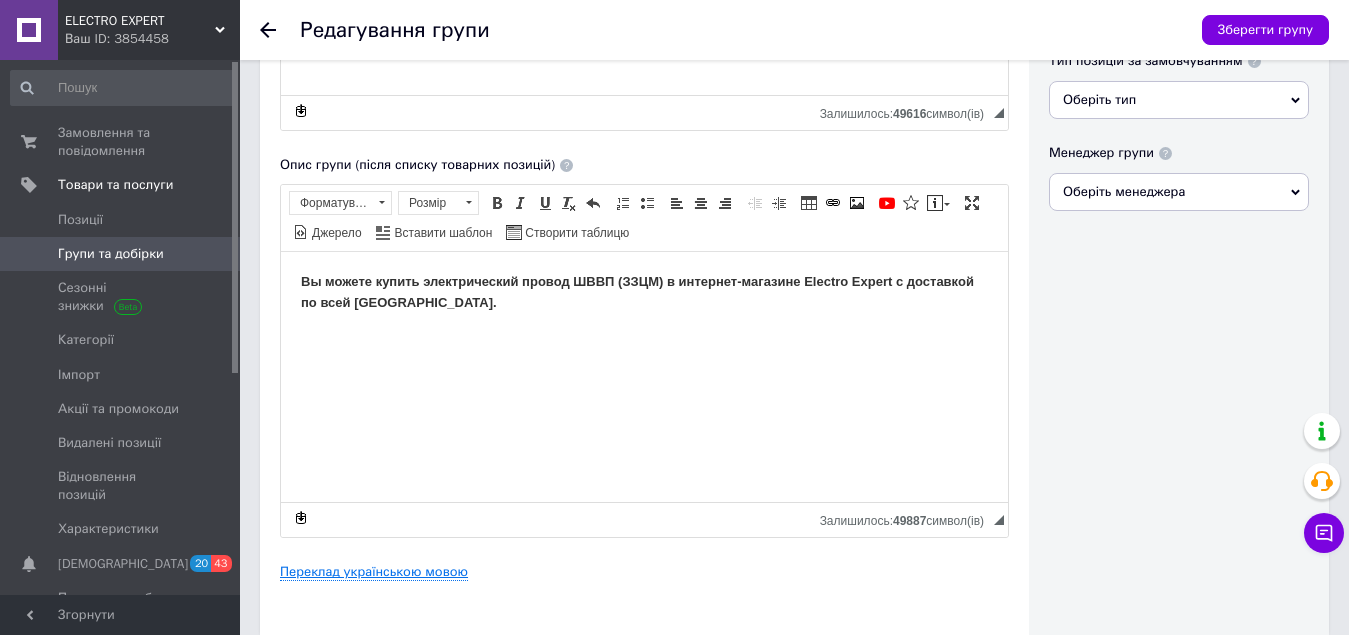 click on "Переклад українською мовою" at bounding box center (374, 572) 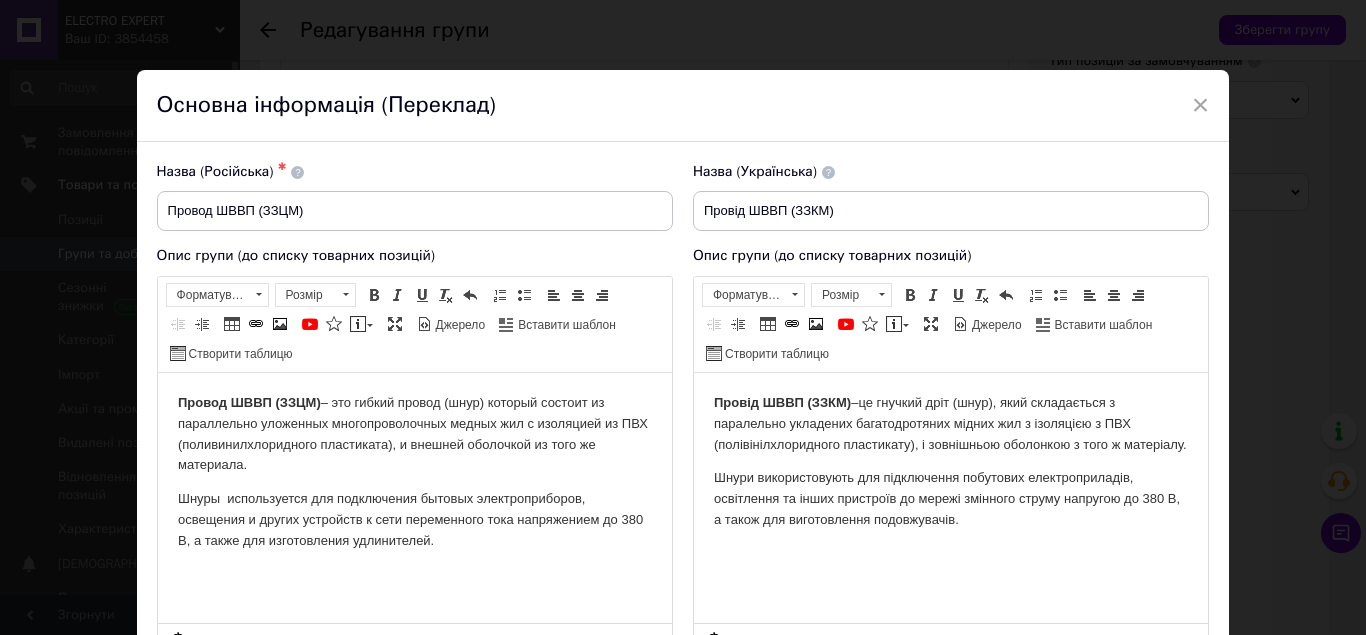 scroll, scrollTop: 0, scrollLeft: 0, axis: both 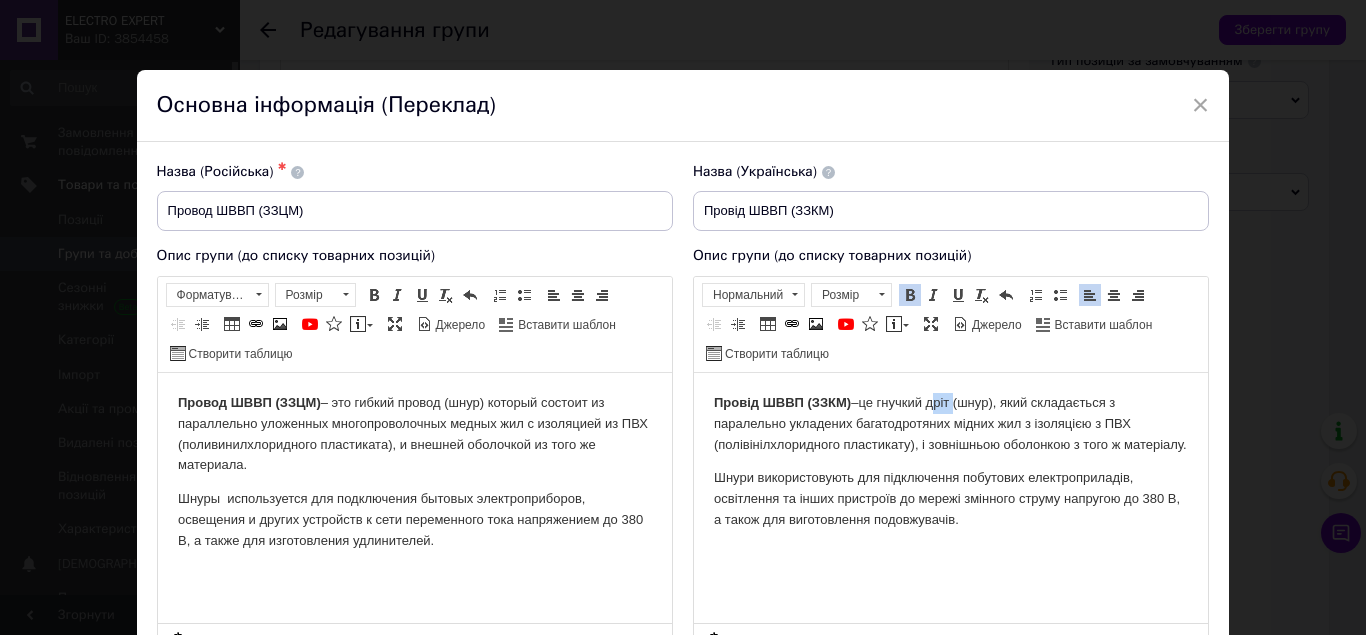drag, startPoint x: 956, startPoint y: 403, endPoint x: 931, endPoint y: 404, distance: 25.019993 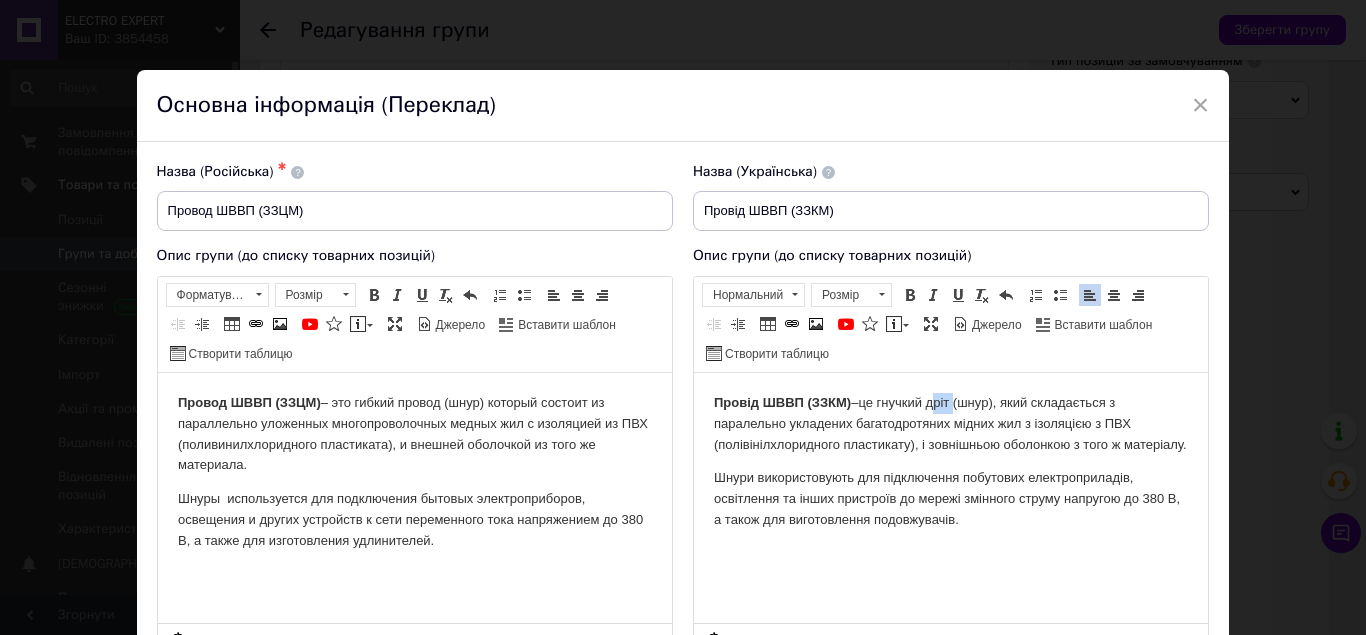 type 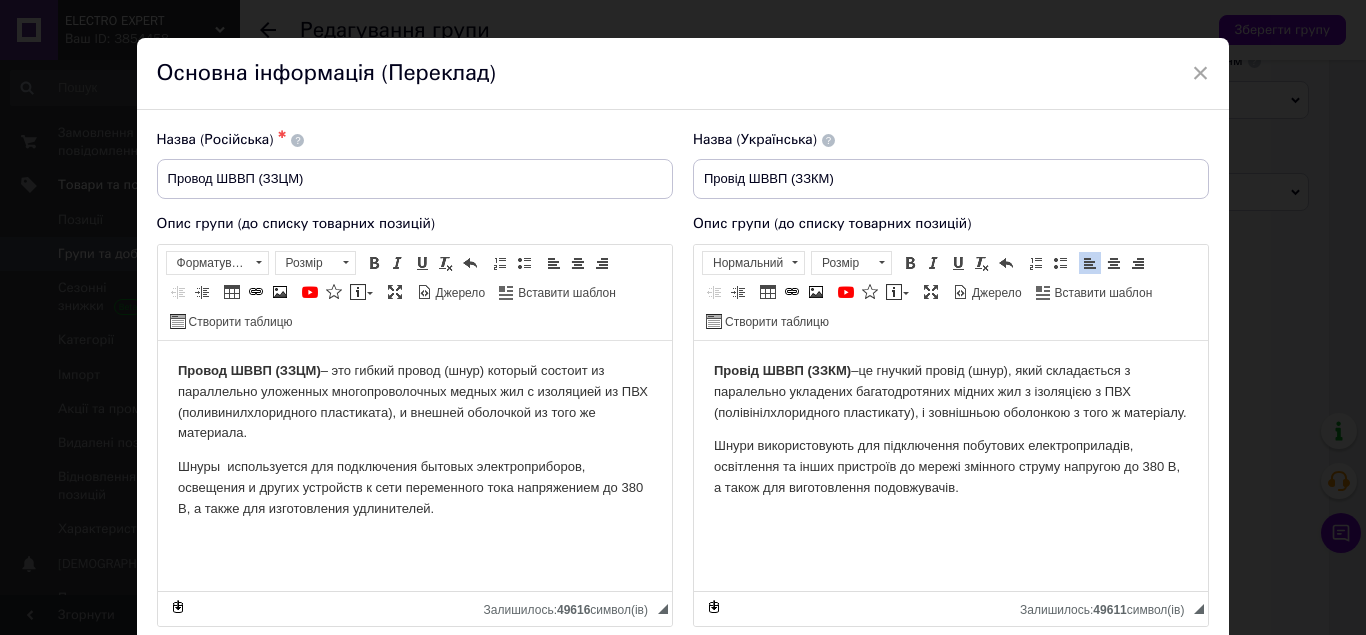scroll, scrollTop: 0, scrollLeft: 0, axis: both 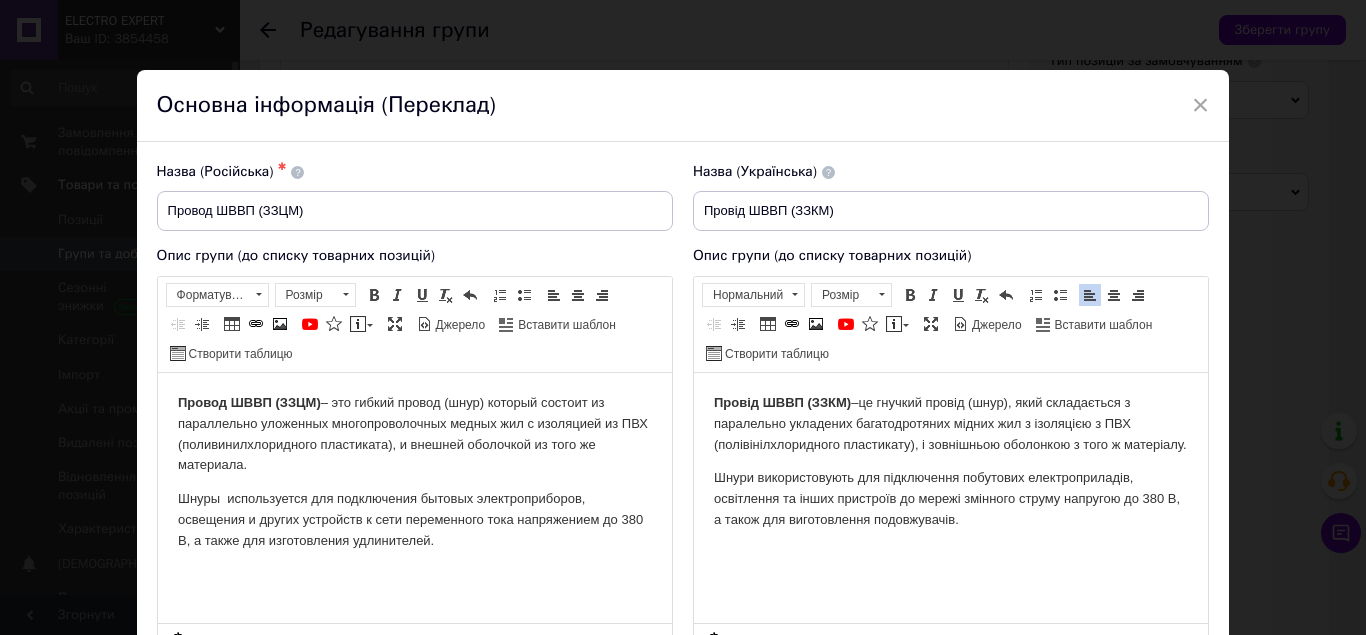 click on "Провід ШВВП (ЗЗКМ)  –  це гнучкий провід (шнур), який складається з паралельно укладених багатодротяних мідних жил з ізоляцією з ПВХ (полівінілхлоридного пластикату), і зовнішньою оболонкою з того ж матеріалу. Шнури використовують для підключення побутових електроприладів, освітлення та інших пристроїв до мережі змінного струму напругою до 380 В, а також для виготовлення подовжувачів." at bounding box center (950, 478) 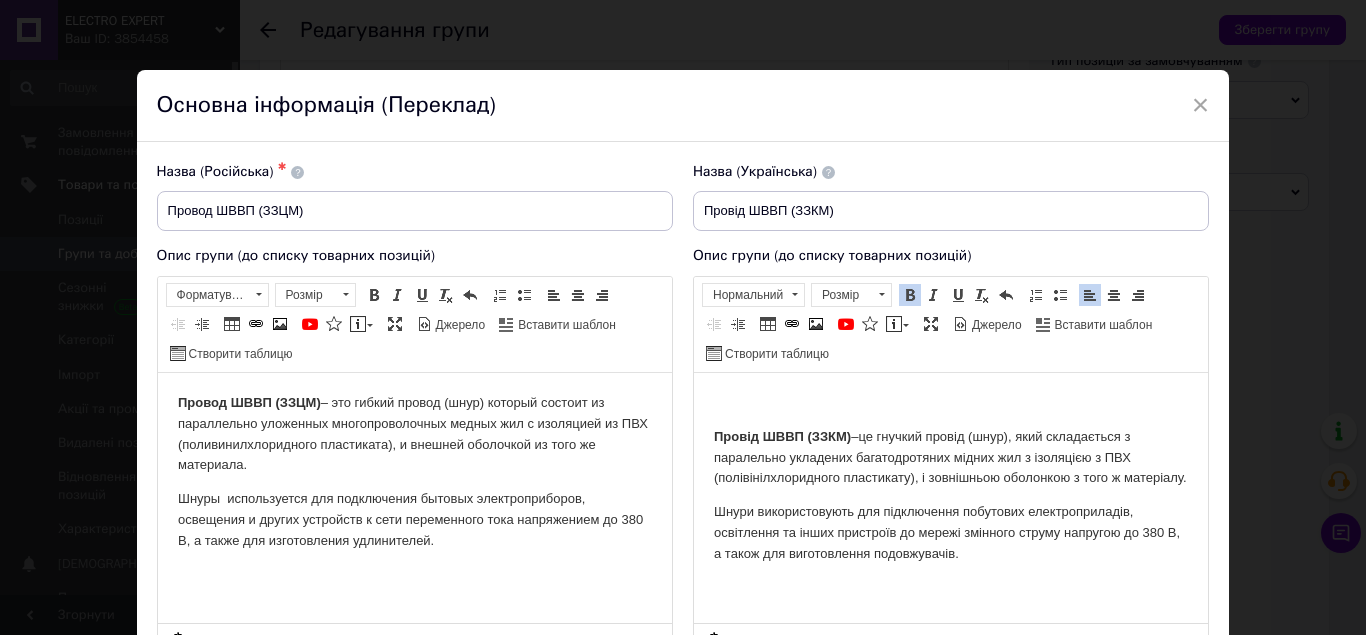 click on "Провод ШВВП (ЗЗЦМ)  – это гибкий провод (шнур) который состоит из параллельно уложенных многопроволочных медных жил с изоляцией из ПВХ (поливинилхлоридного пластиката), и внешней оболочкой из того же материала. Шнуры  используется для подключения бытовых электроприборов, освещения и других устройств к сети переменного тока напряжением до 380 В, а также для изготовления удлинителей." at bounding box center (414, 471) 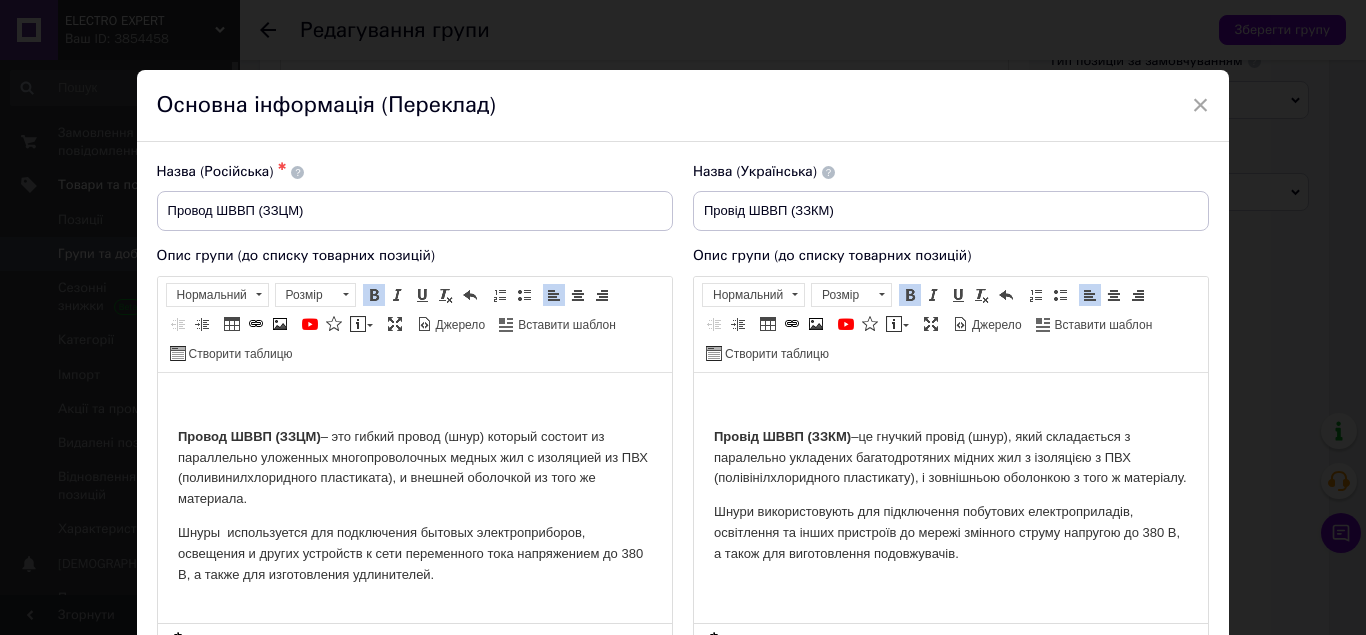 click at bounding box center (414, 402) 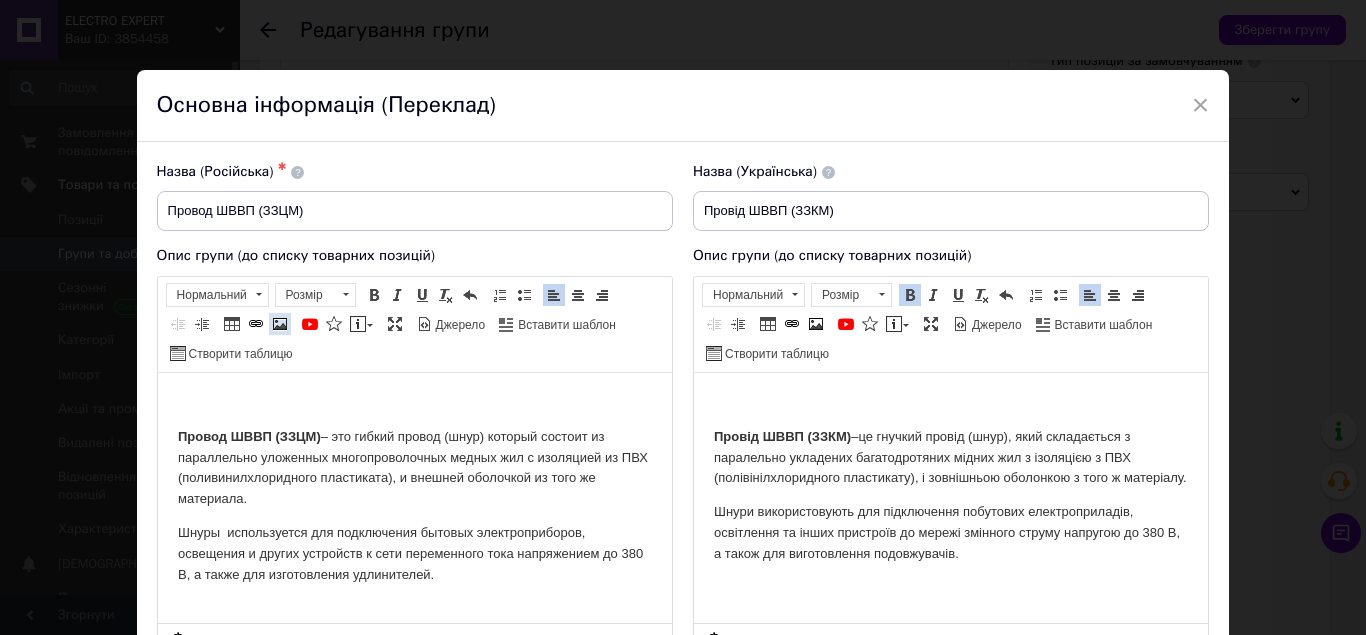 click at bounding box center [280, 324] 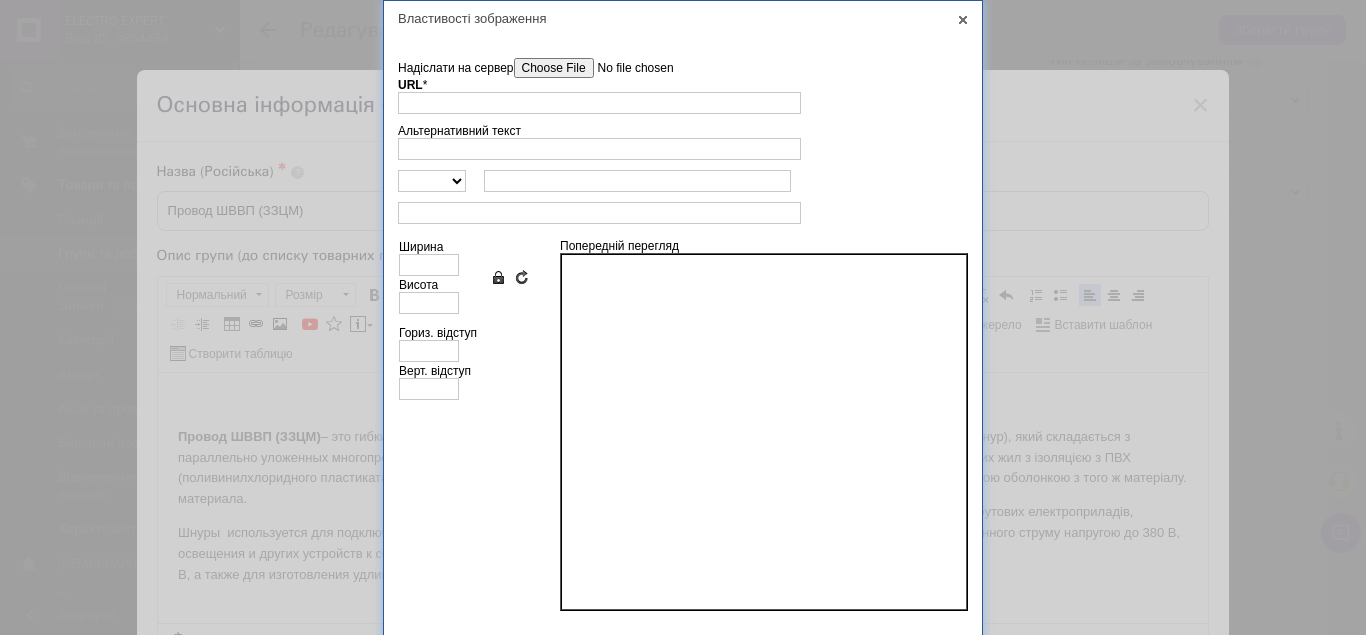 click on "Надіслати на сервер" at bounding box center (627, 68) 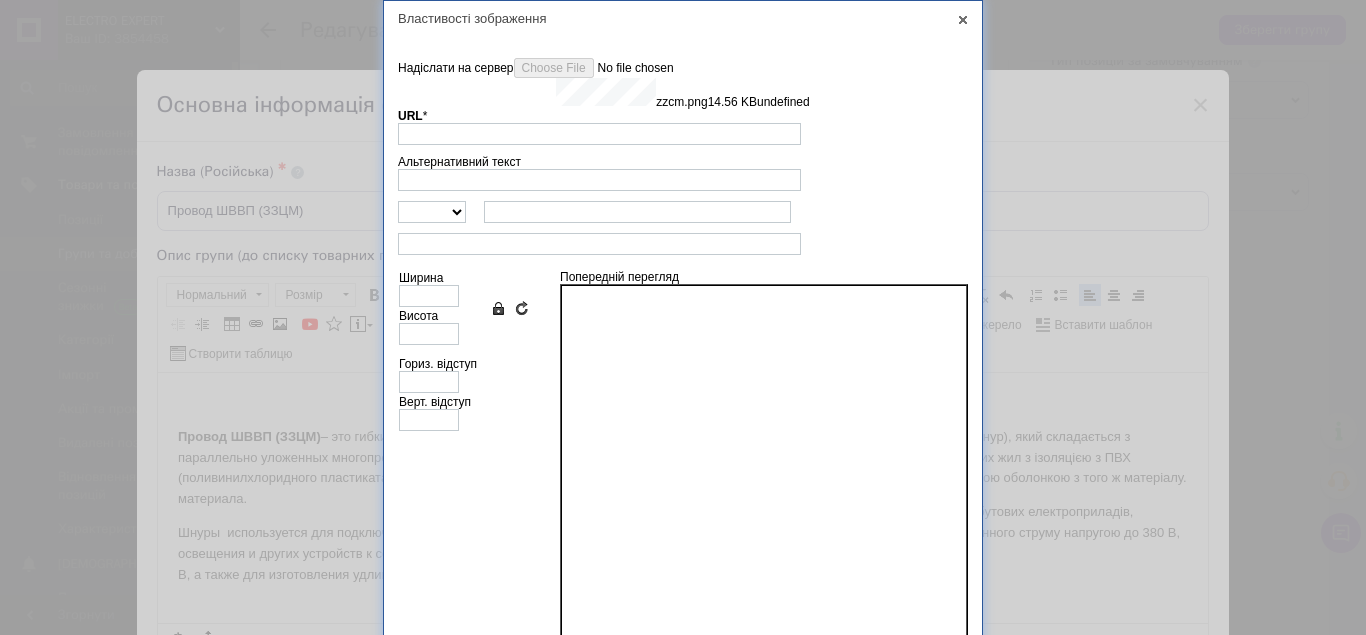type on "[URL][DOMAIN_NAME]" 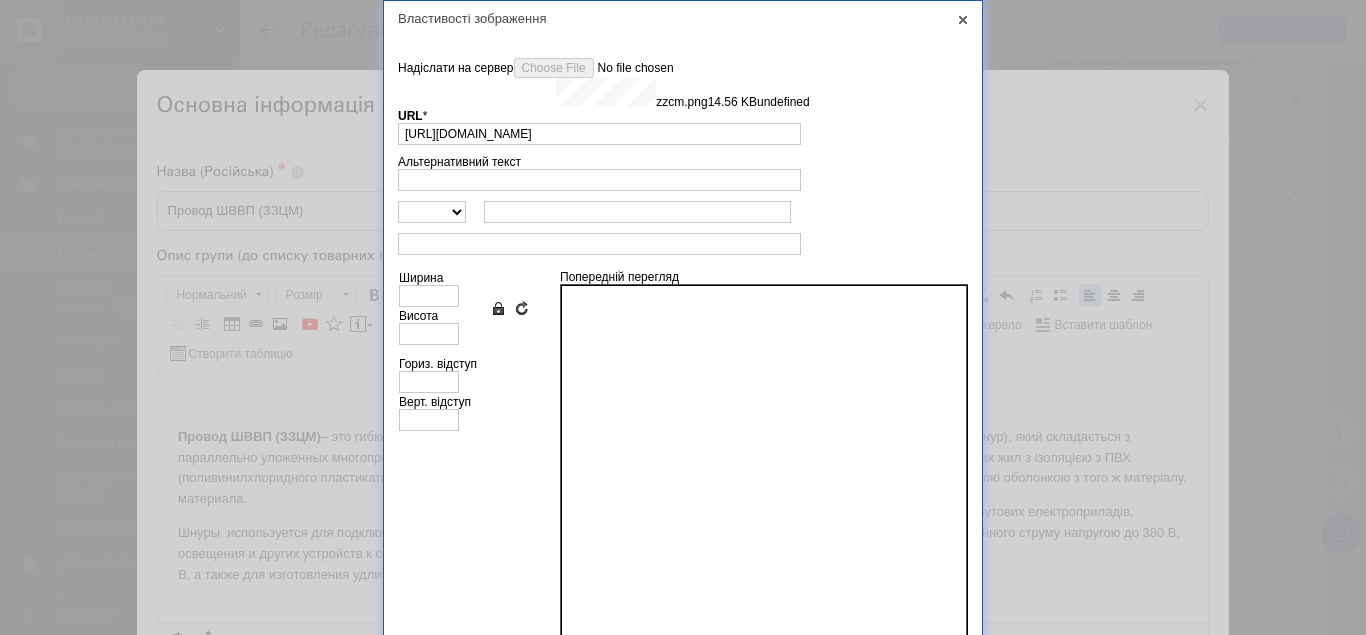 type on "410" 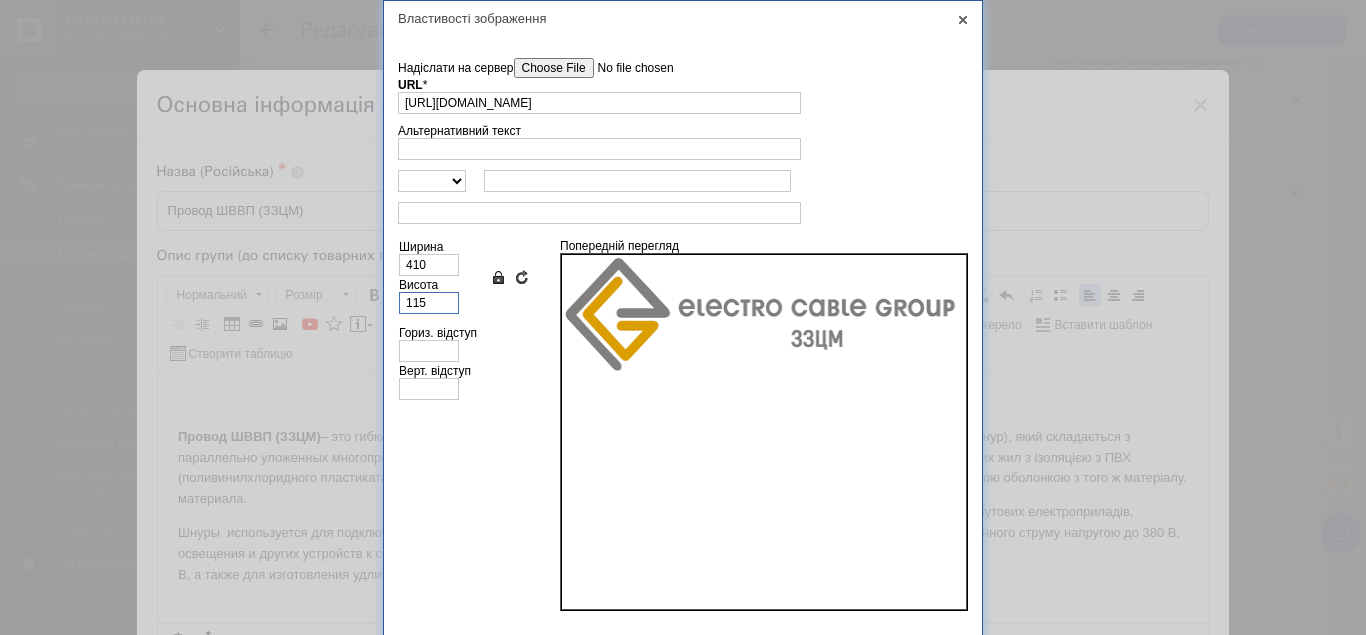 drag, startPoint x: 439, startPoint y: 300, endPoint x: 394, endPoint y: 298, distance: 45.044422 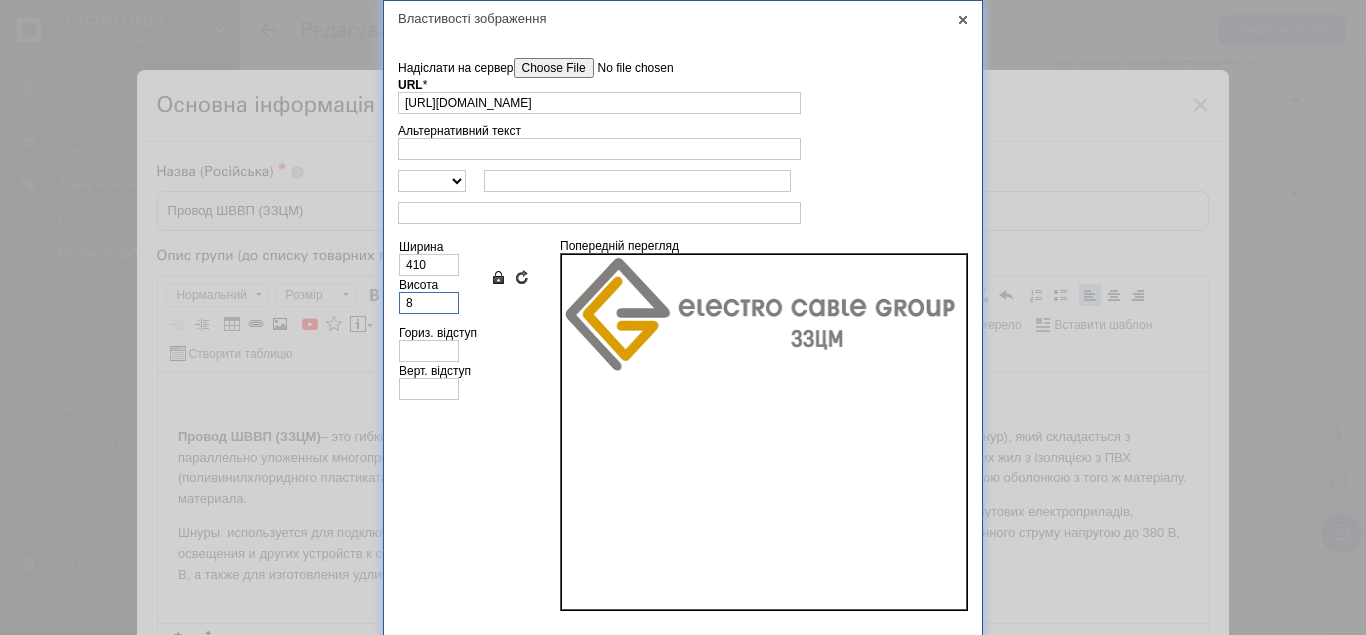 type on "29" 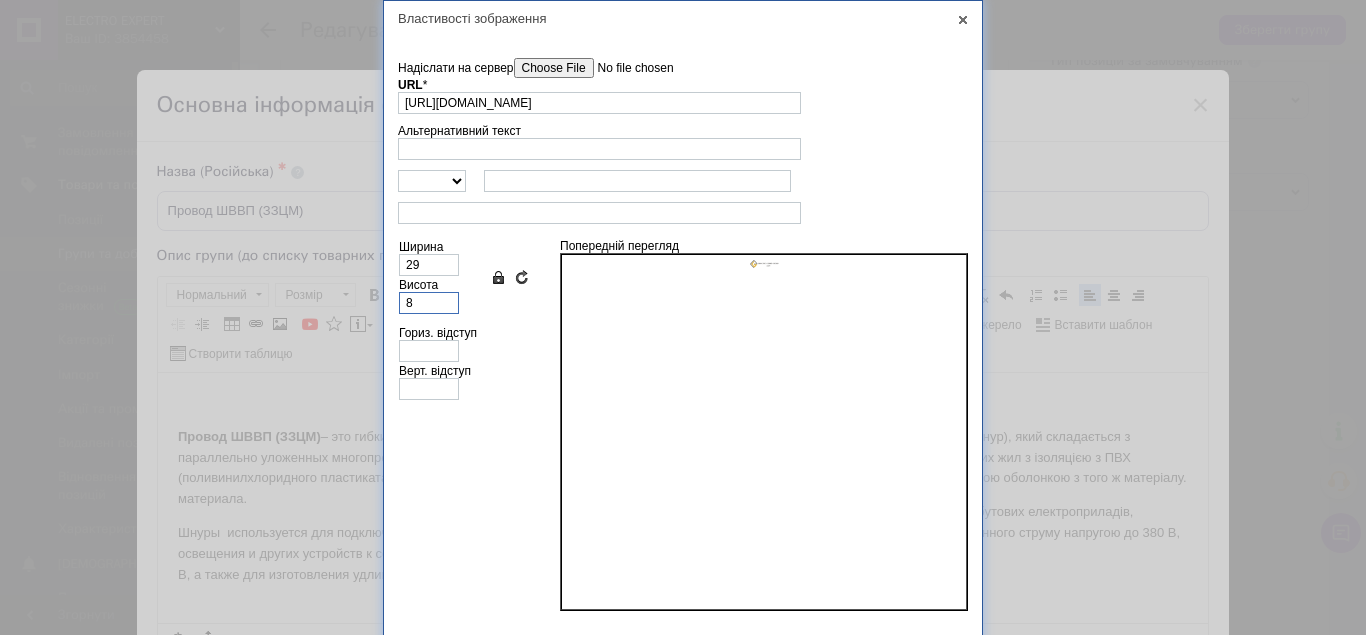 type on "80" 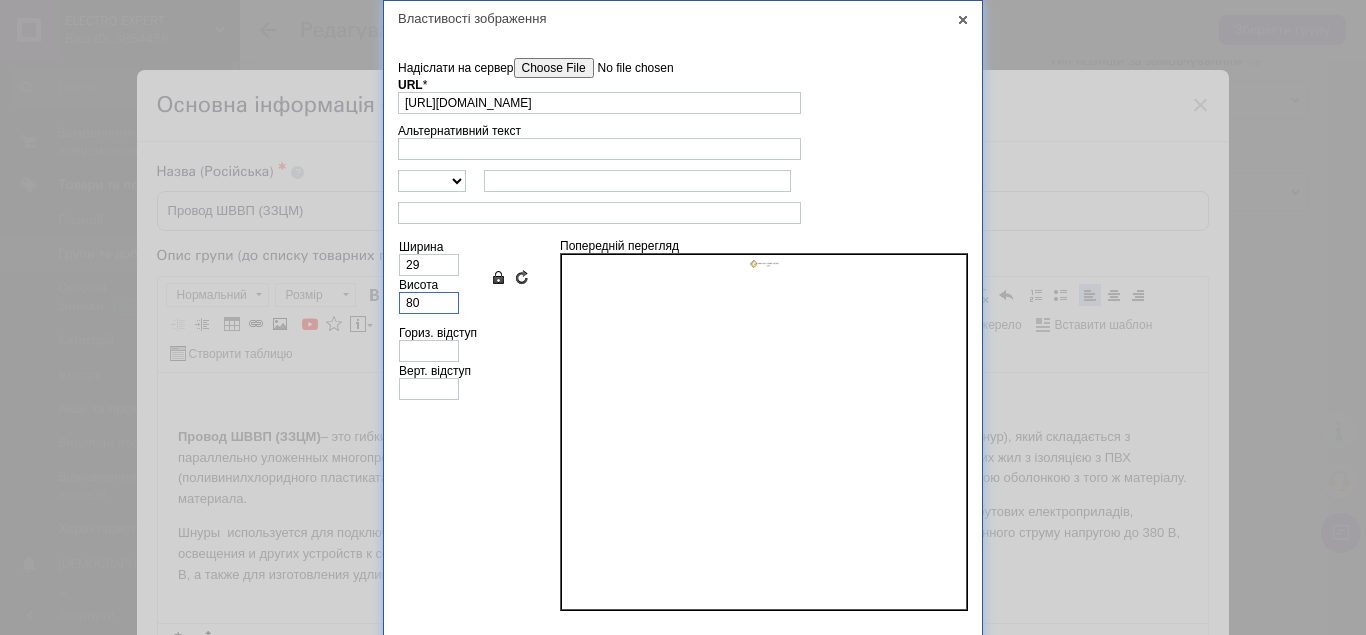 type on "285" 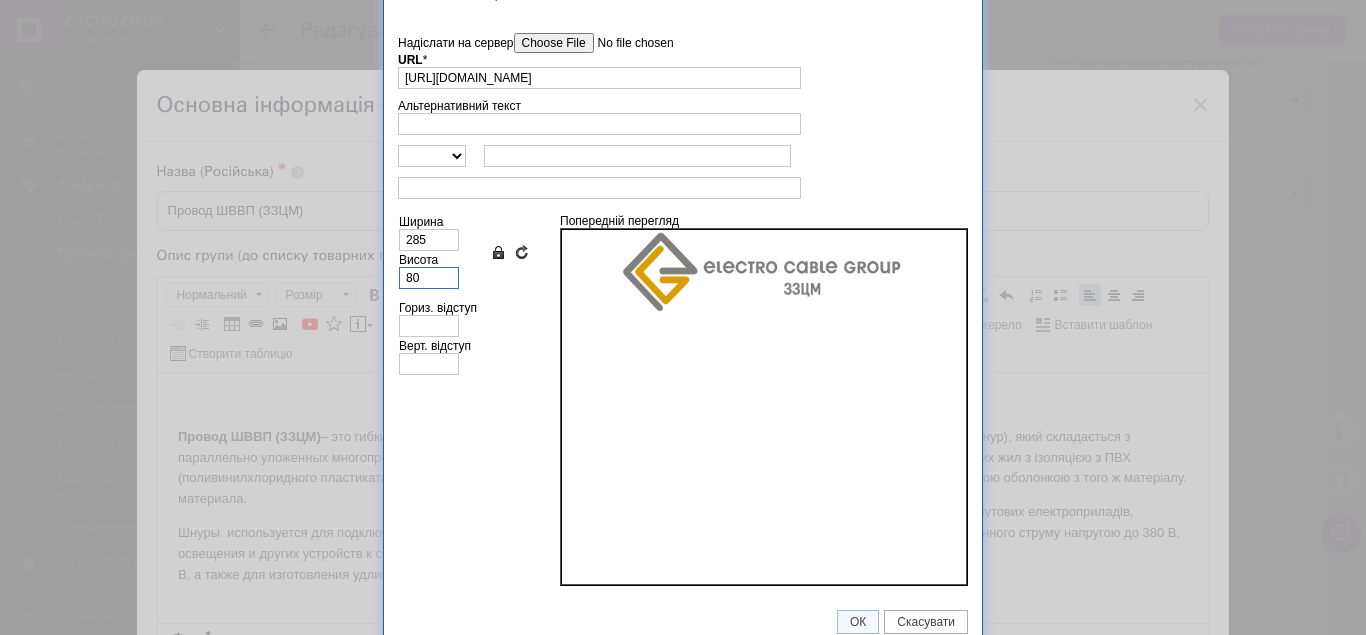 scroll, scrollTop: 39, scrollLeft: 0, axis: vertical 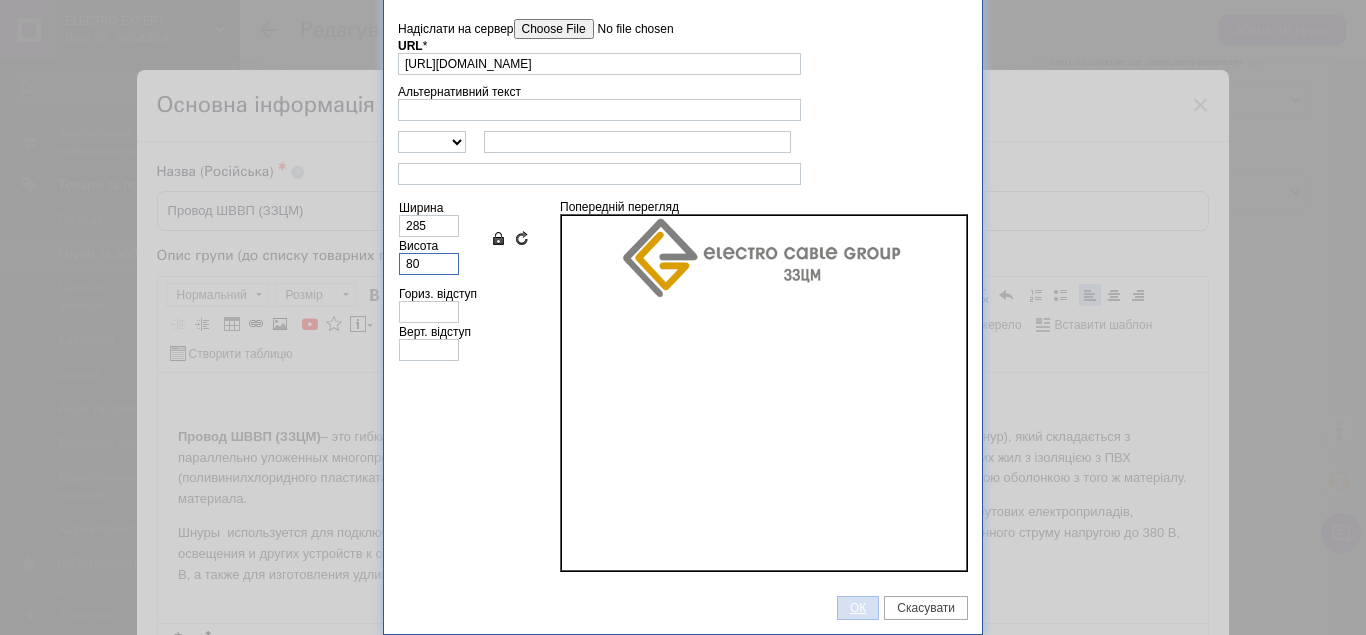 type on "80" 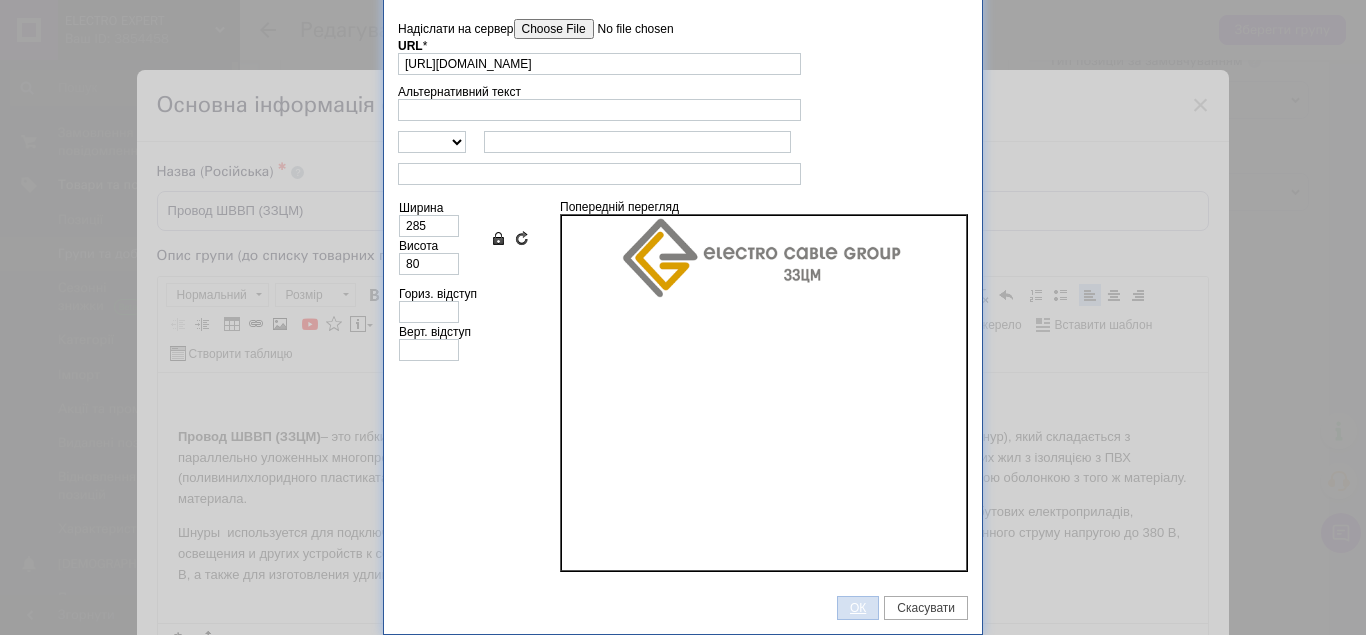 click on "ОК" at bounding box center [858, 608] 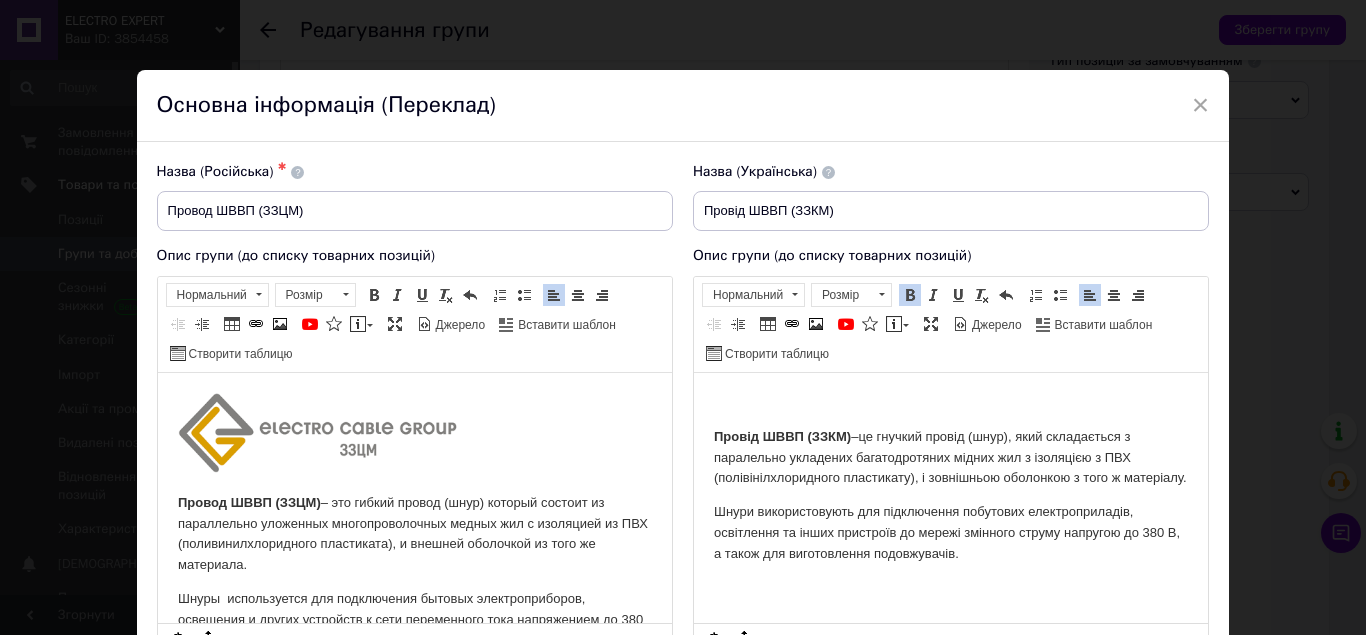 click at bounding box center (950, 402) 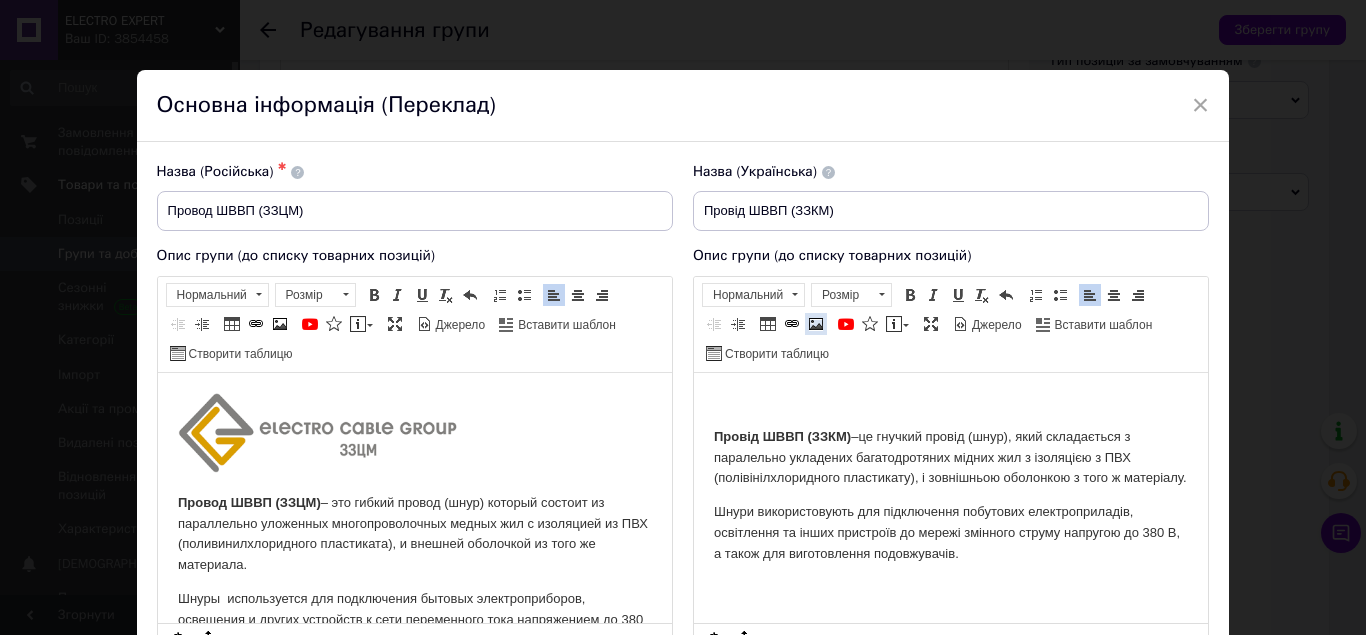click at bounding box center (816, 324) 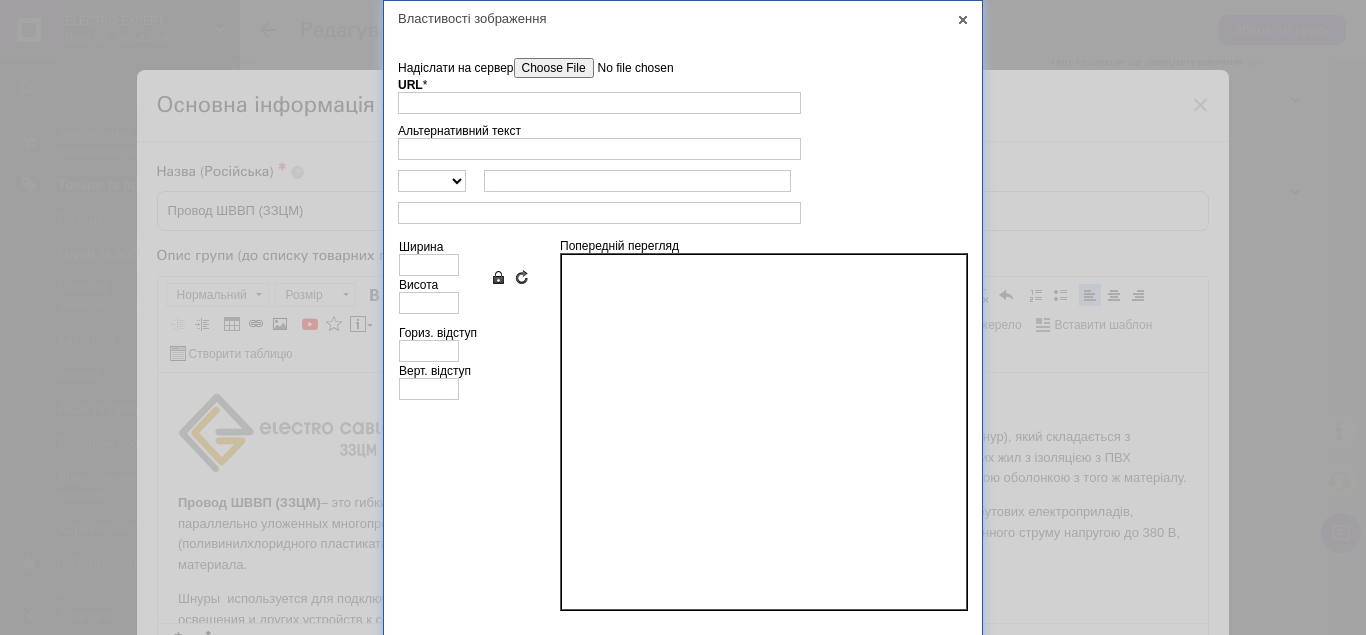 click on "Надіслати на сервер" at bounding box center [627, 68] 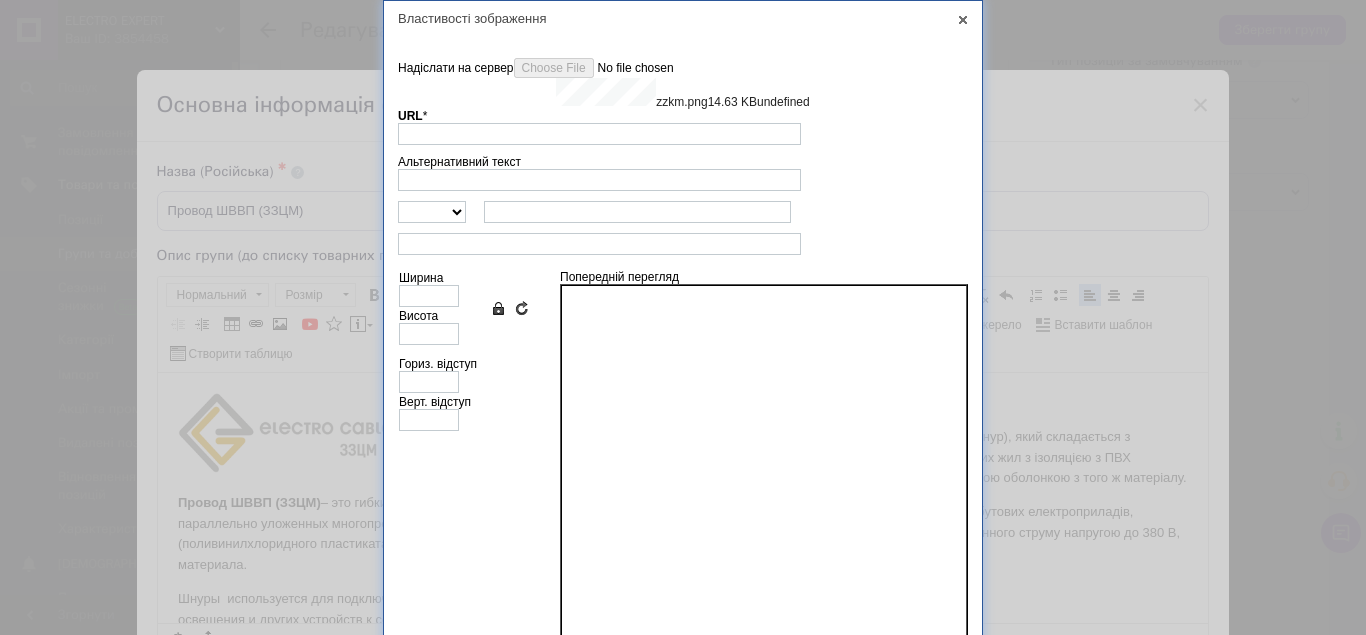 type on "[URL][DOMAIN_NAME]" 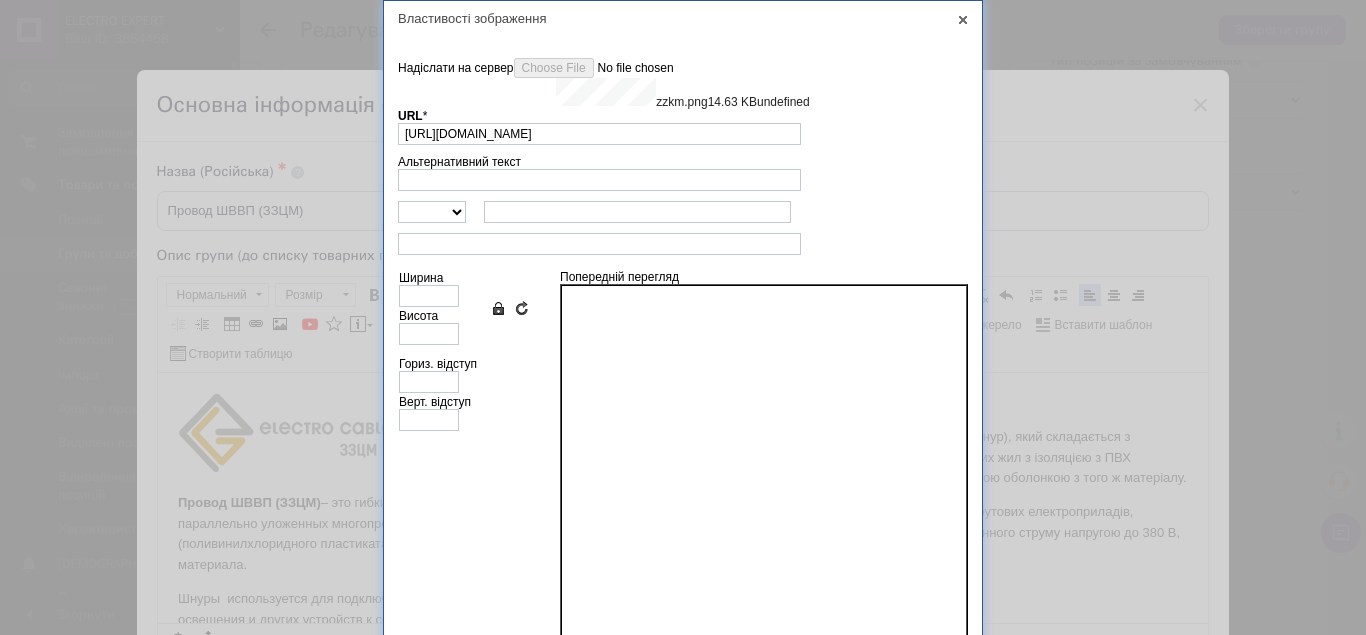 type on "410" 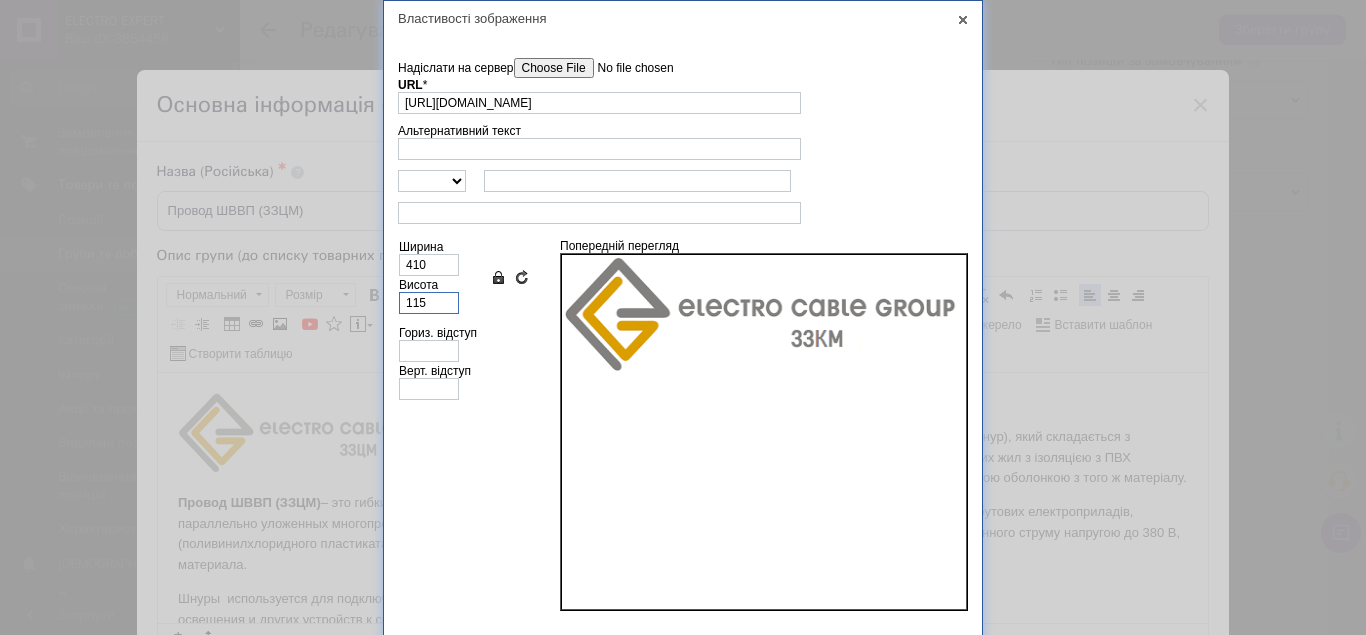drag, startPoint x: 442, startPoint y: 298, endPoint x: 394, endPoint y: 298, distance: 48 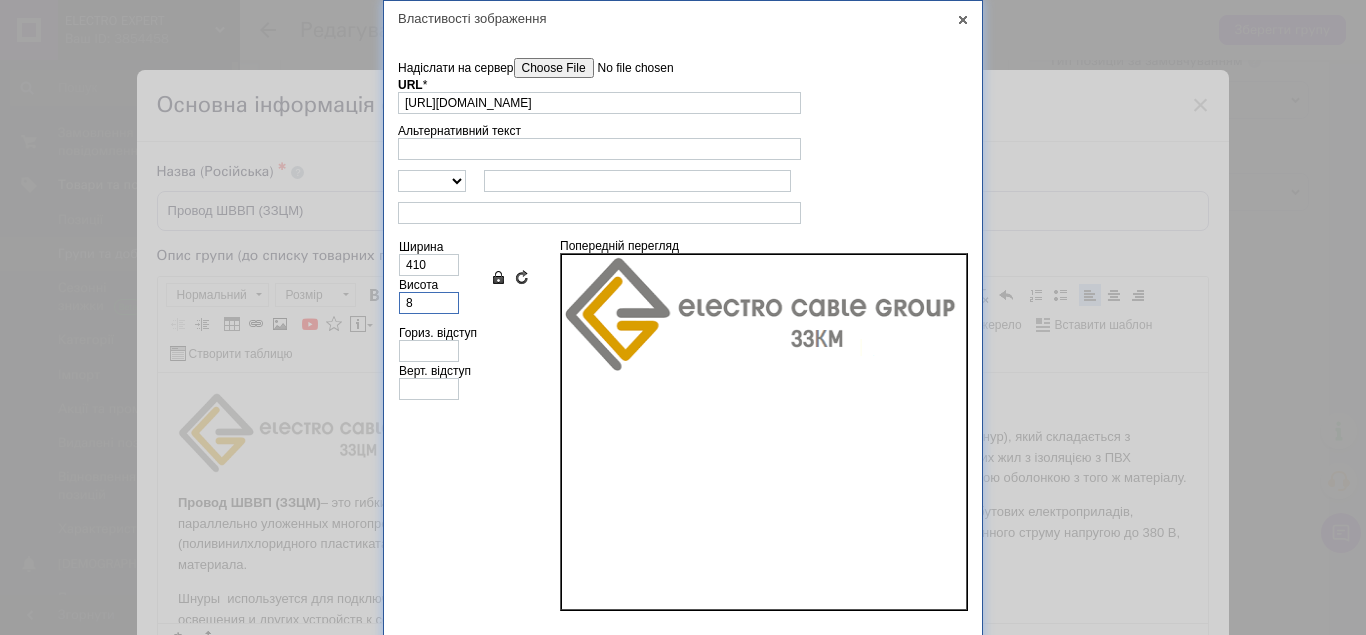 type on "29" 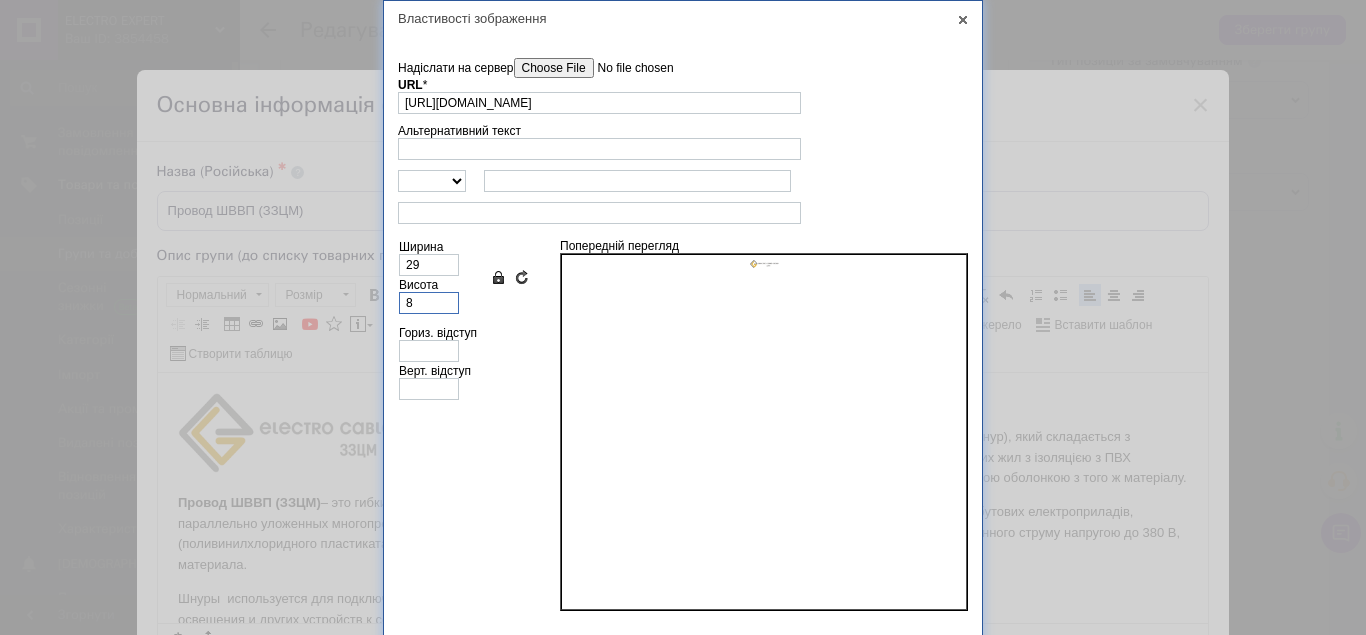 type on "80" 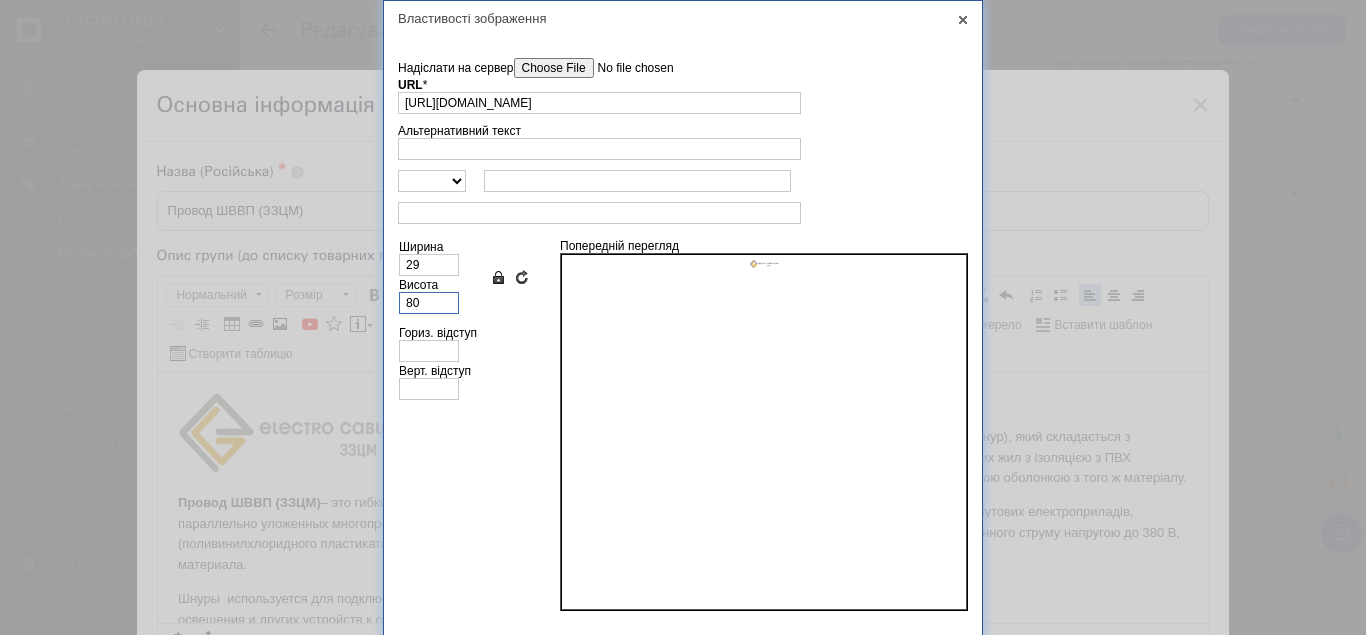 type on "285" 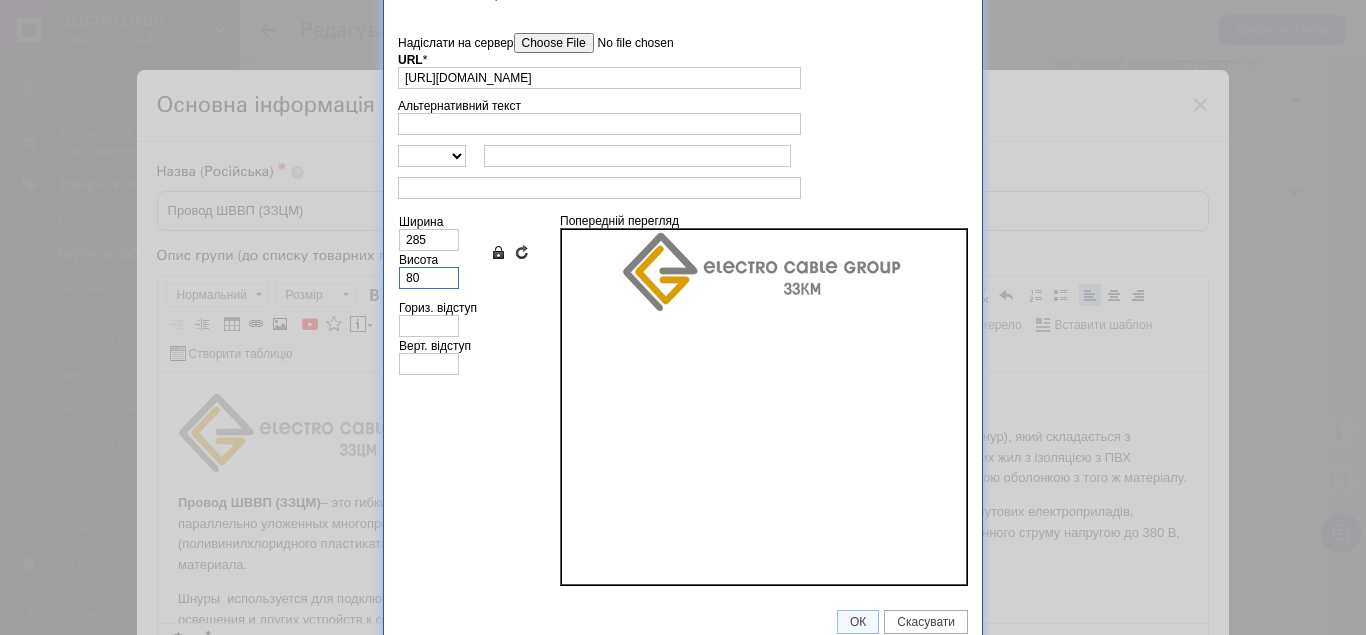 scroll, scrollTop: 39, scrollLeft: 0, axis: vertical 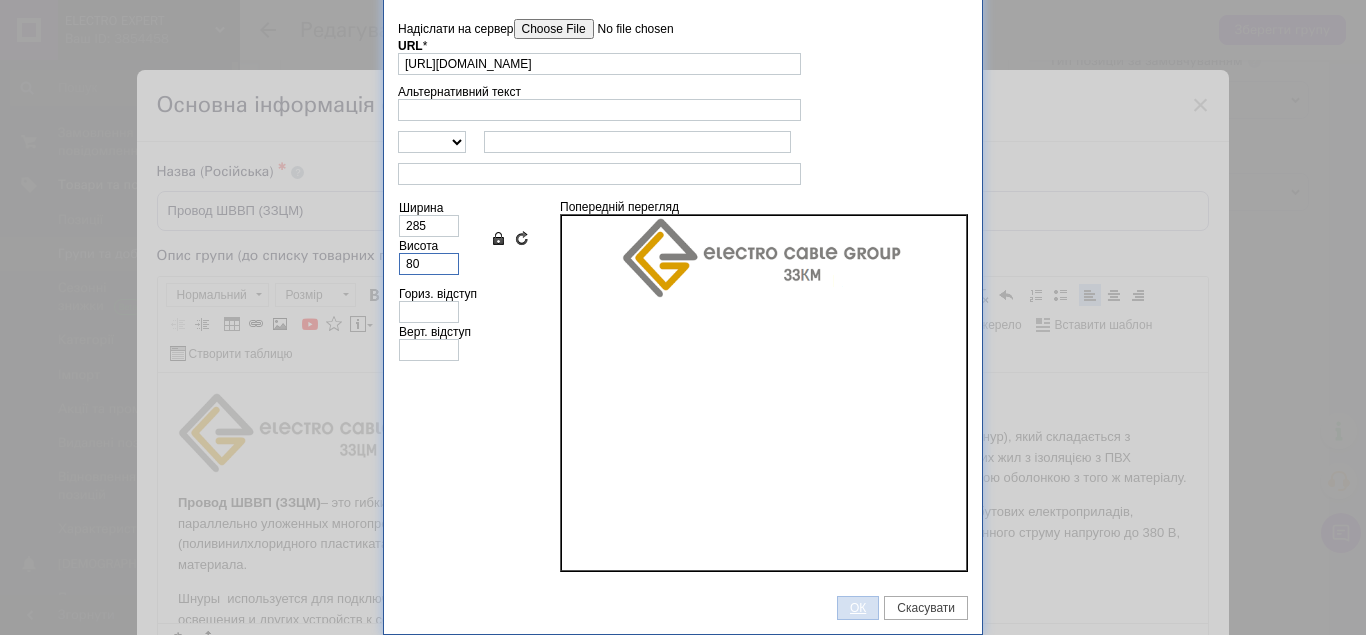 type on "80" 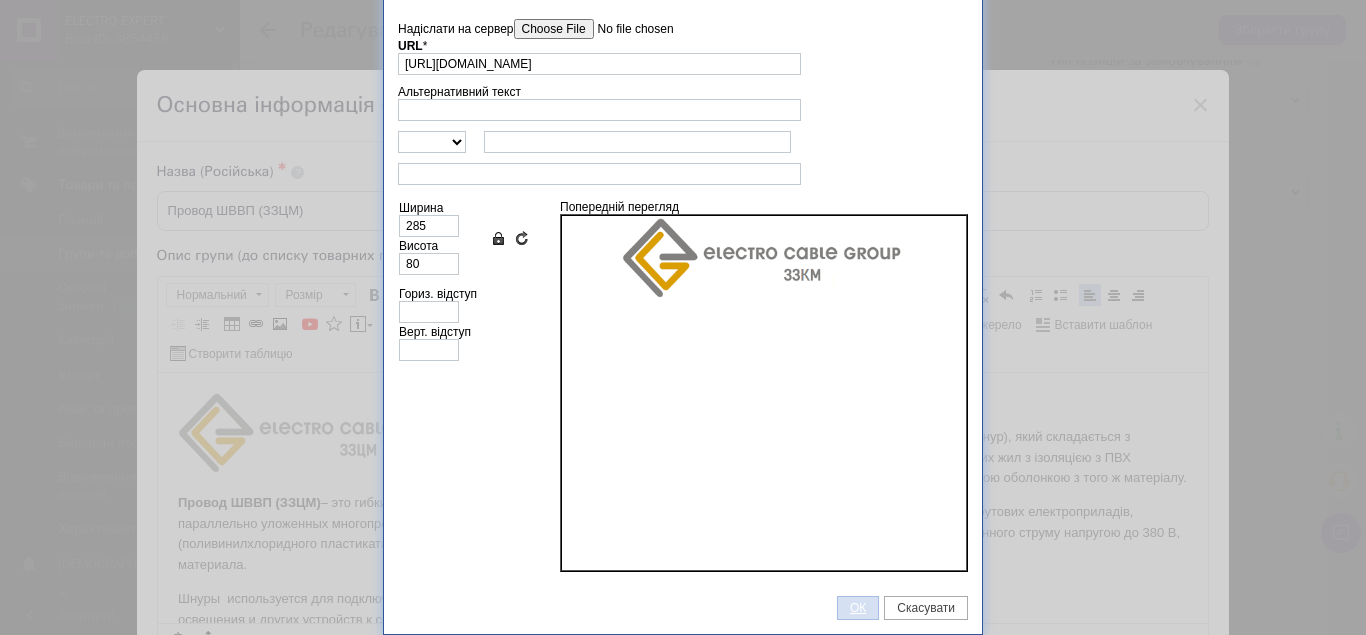 click on "ОК" at bounding box center (858, 608) 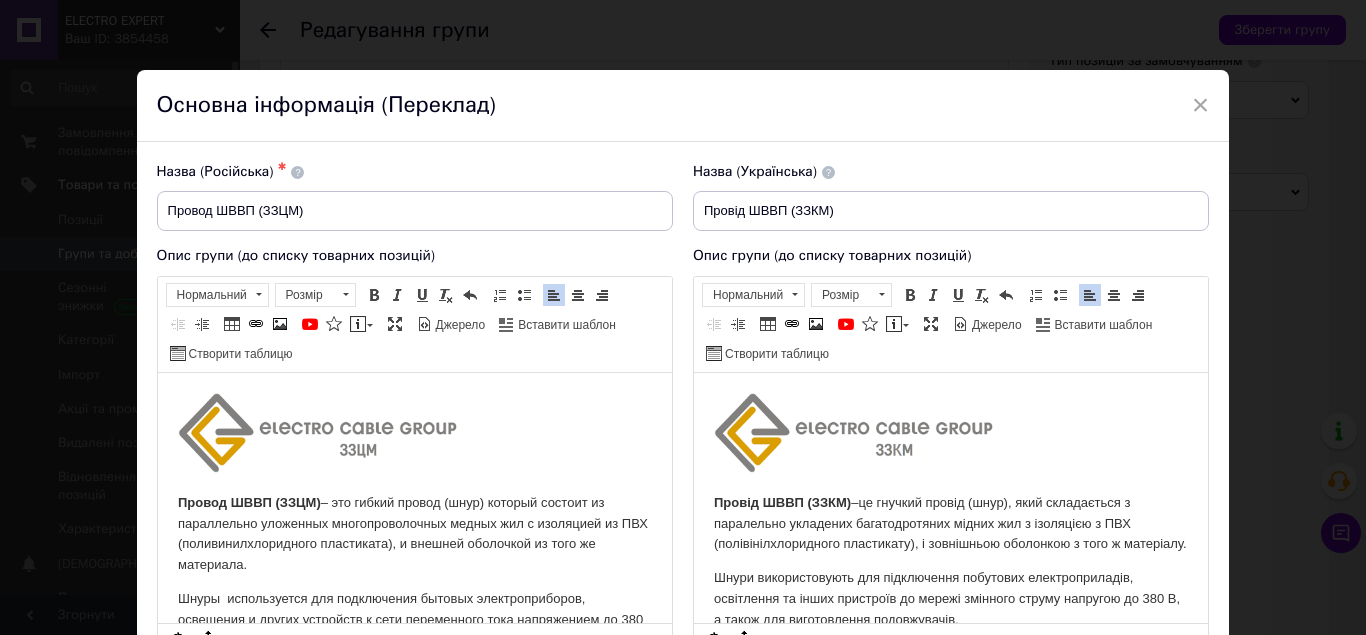 scroll, scrollTop: 82, scrollLeft: 0, axis: vertical 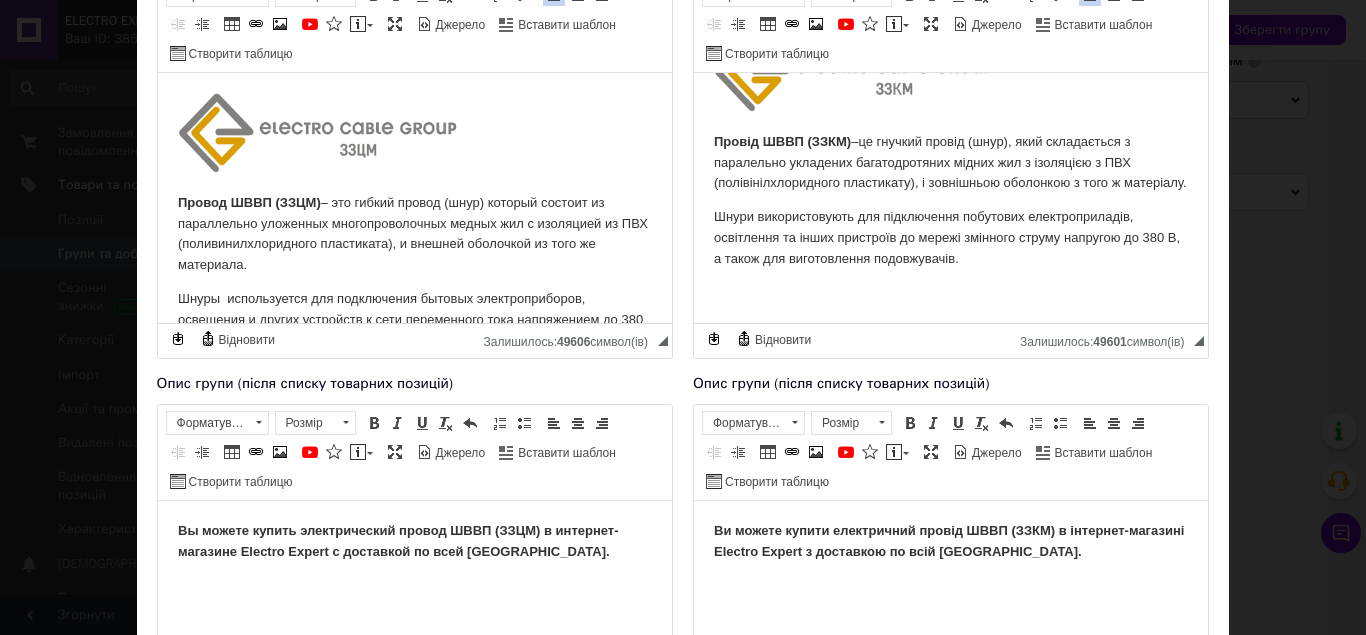 click at bounding box center [950, 292] 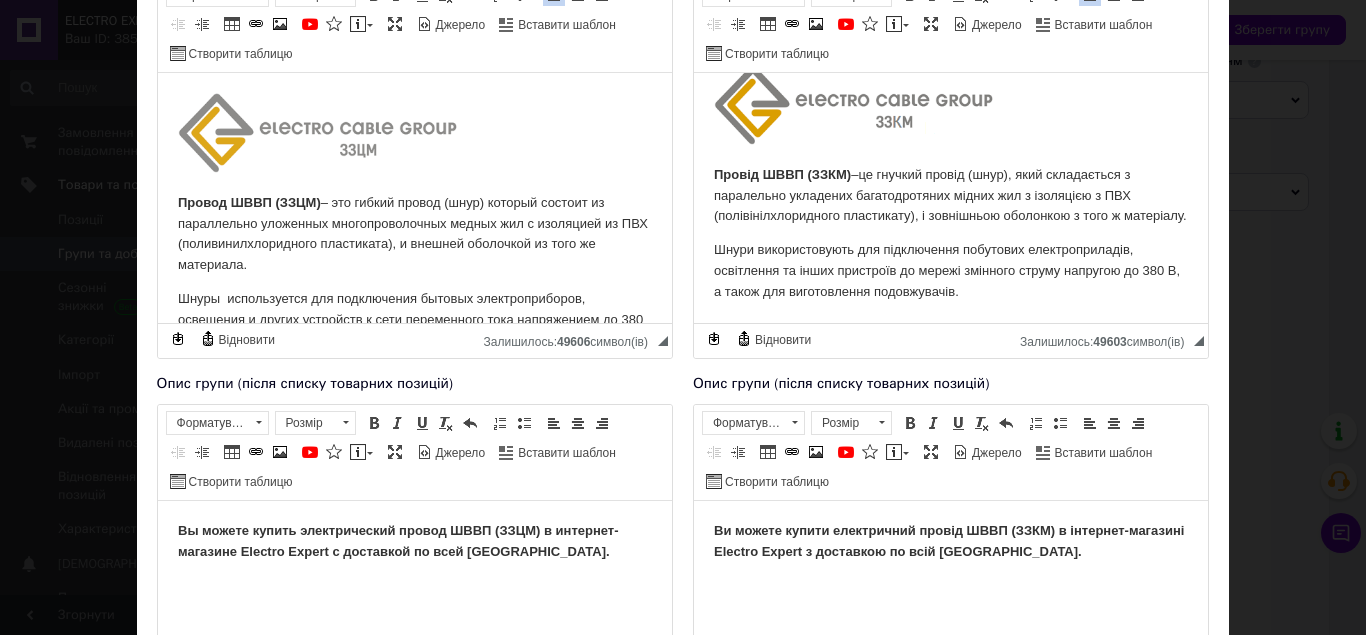scroll, scrollTop: 48, scrollLeft: 0, axis: vertical 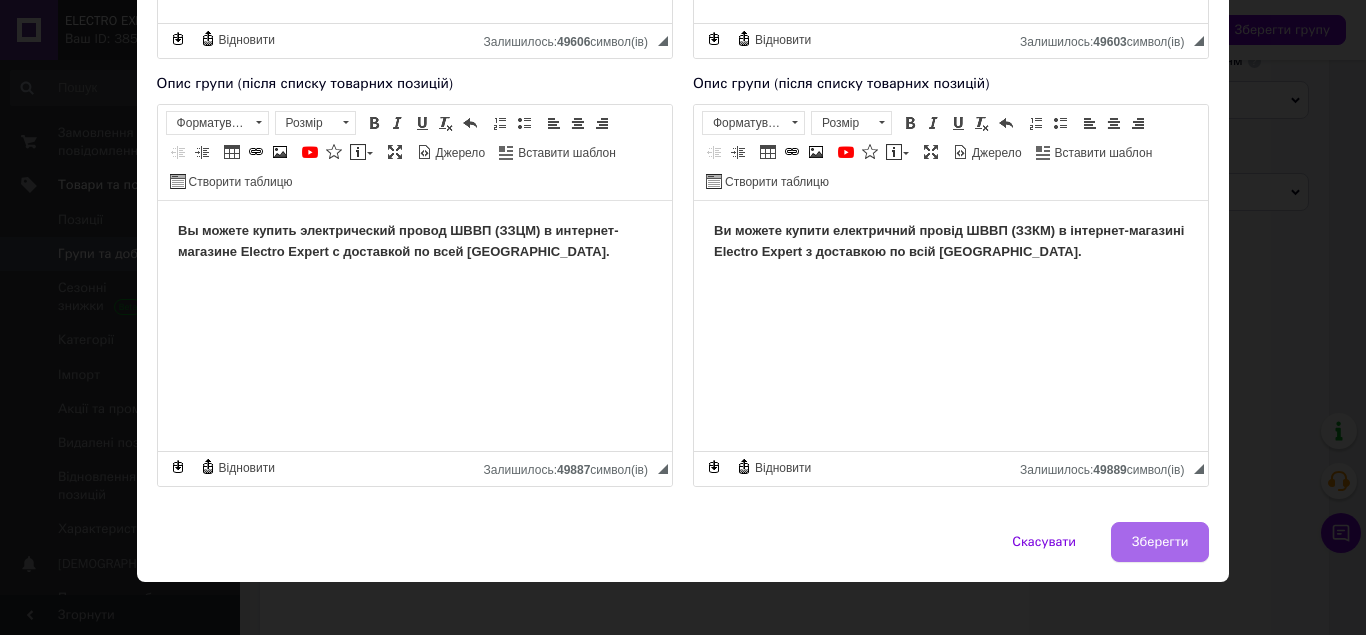 click on "Зберегти" at bounding box center (1160, 542) 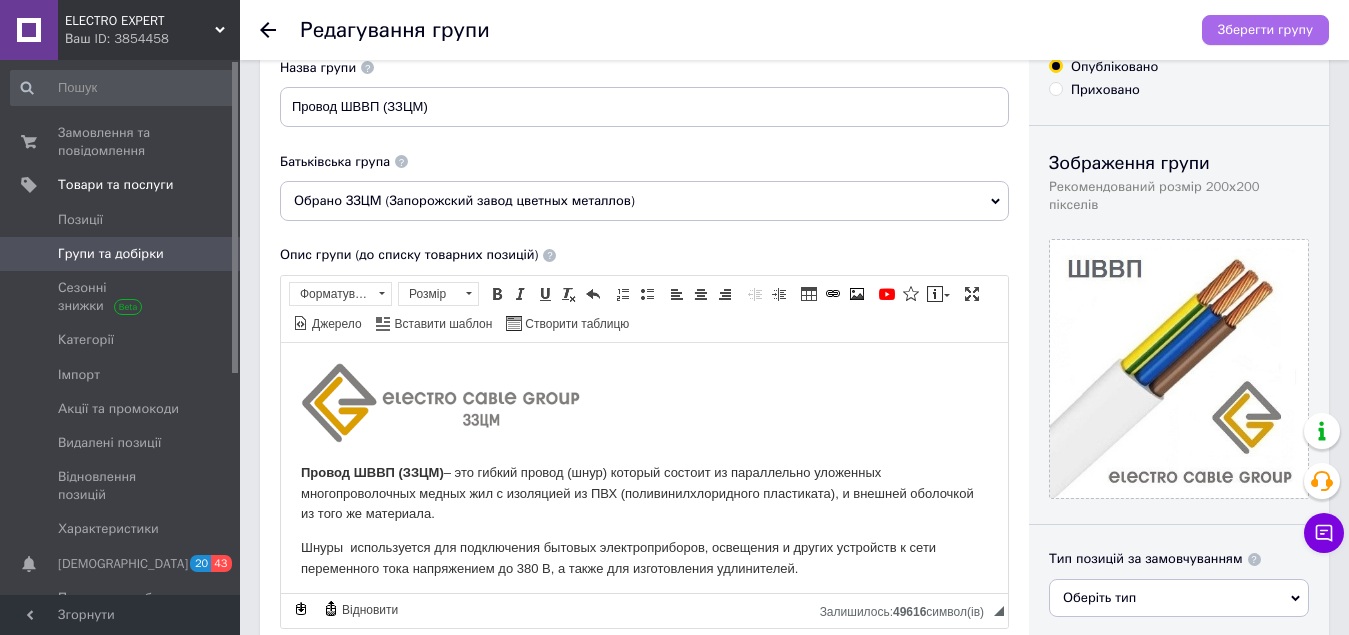 scroll, scrollTop: 100, scrollLeft: 0, axis: vertical 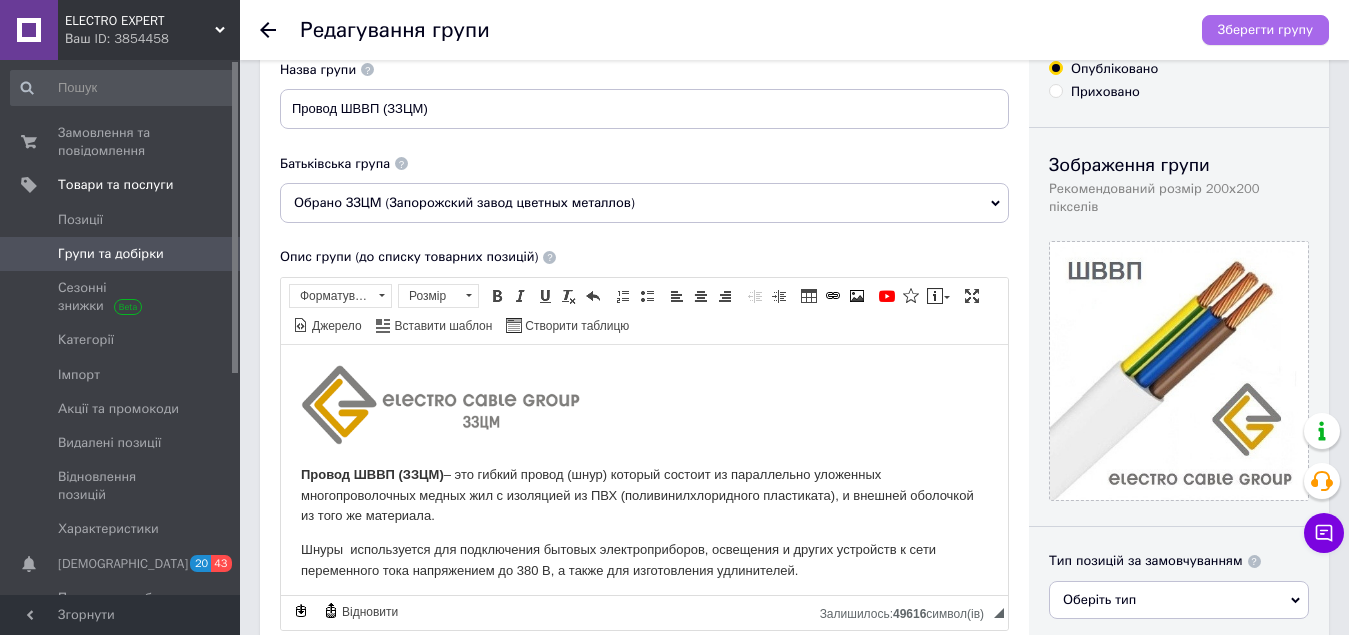 click on "Зберегти групу" at bounding box center (1265, 30) 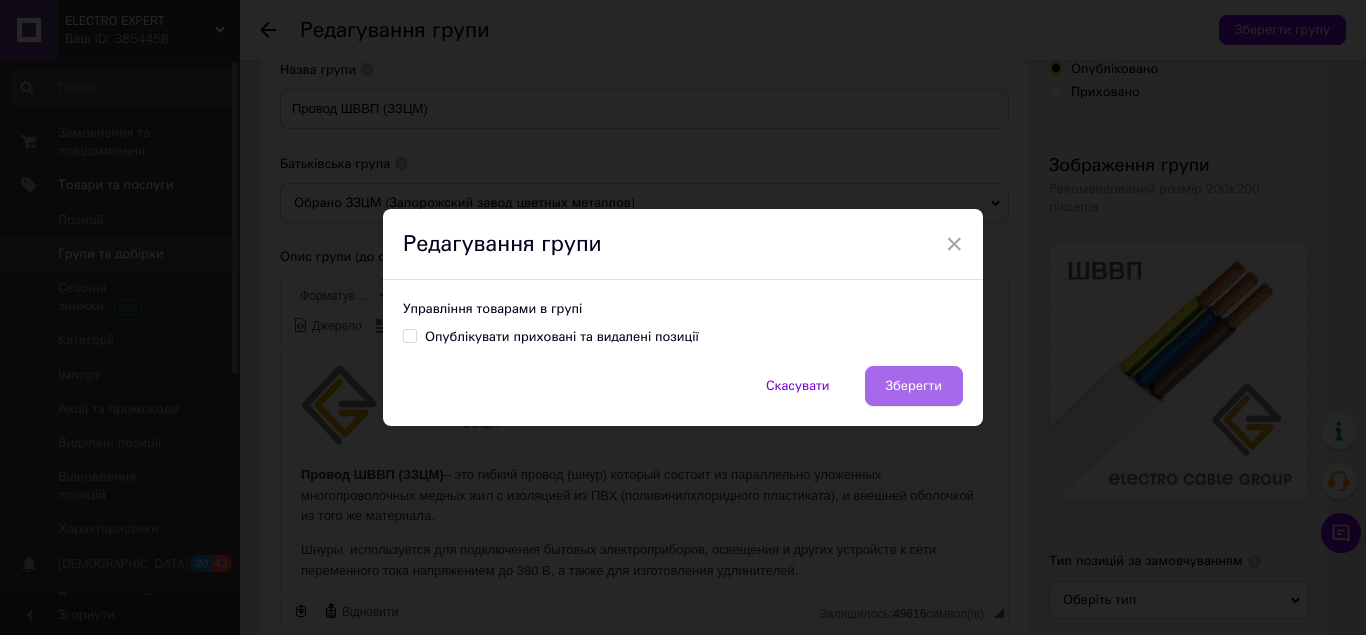 click on "Зберегти" at bounding box center [914, 386] 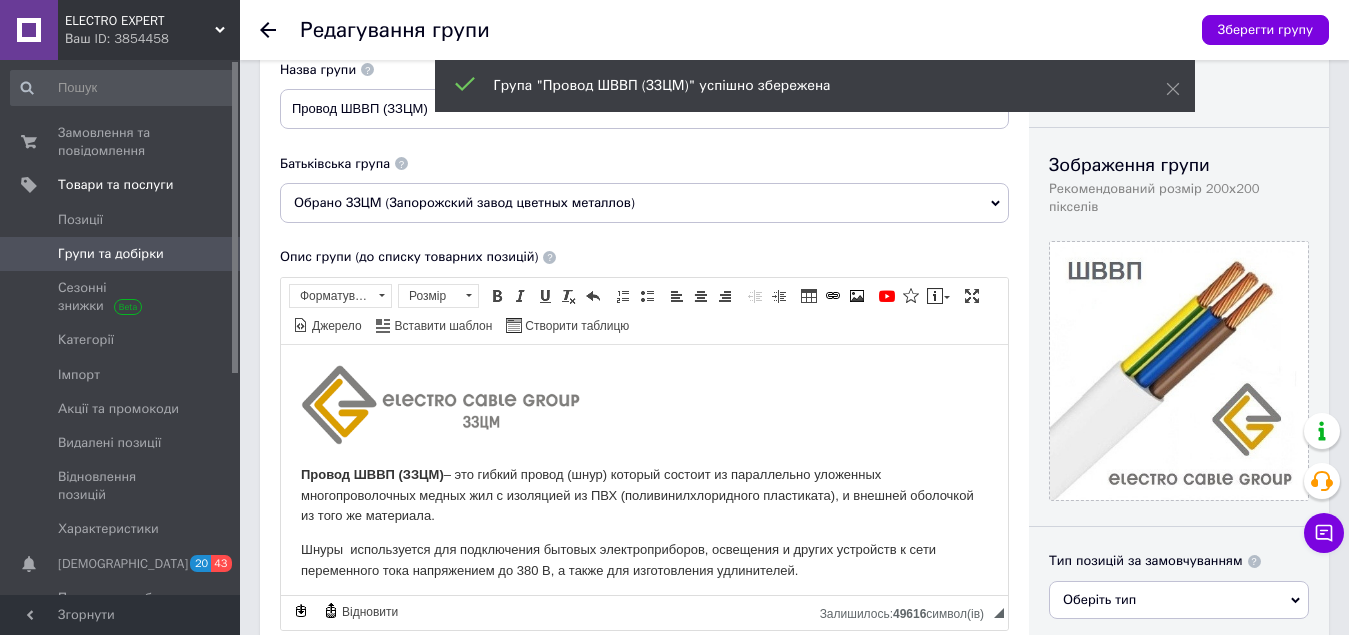 click on "Групи та добірки" at bounding box center (111, 254) 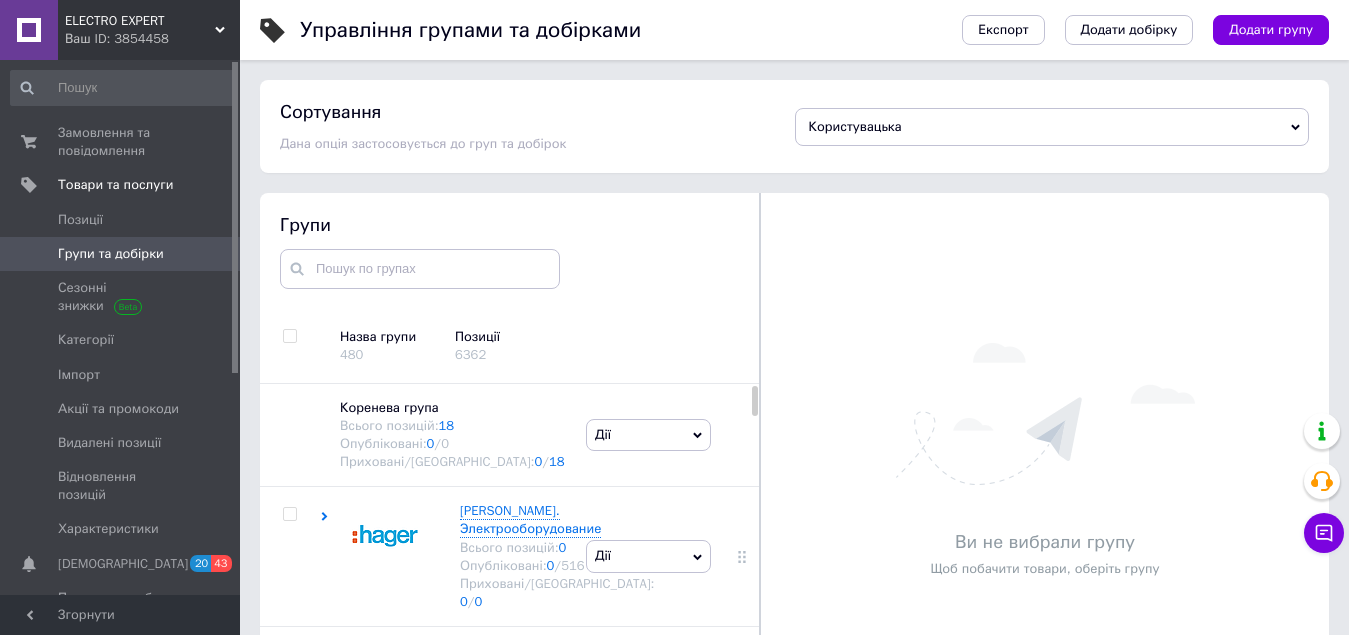 scroll, scrollTop: 113, scrollLeft: 0, axis: vertical 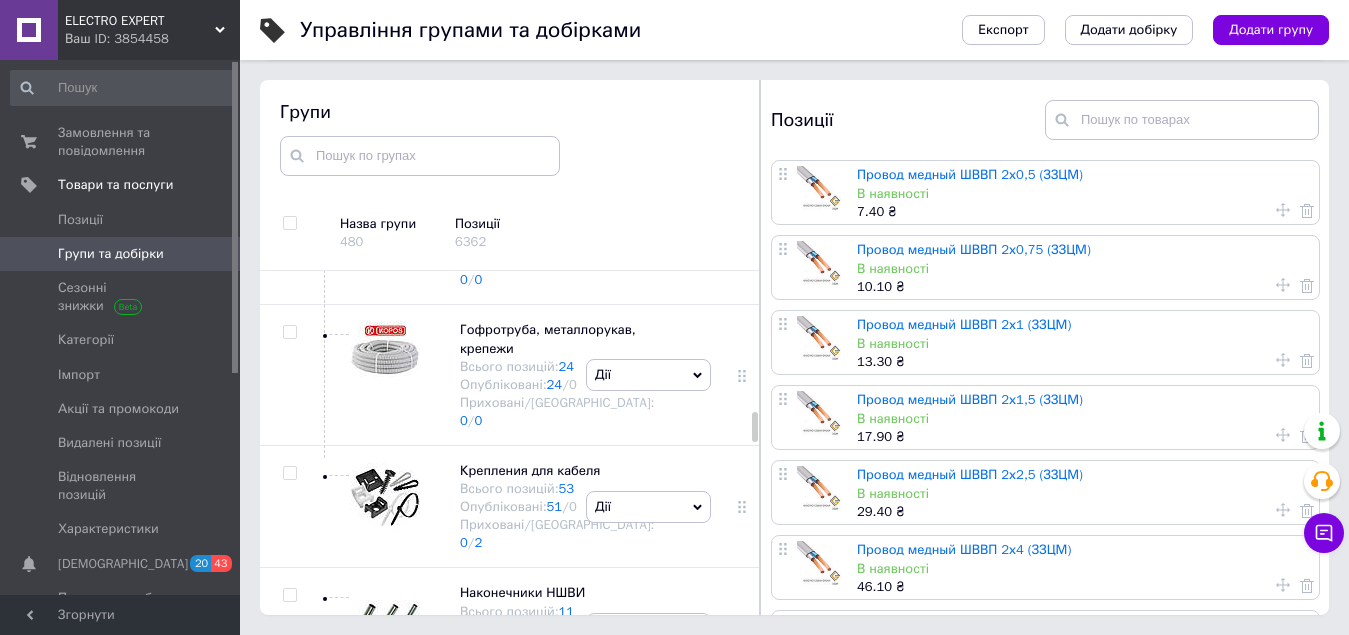 click 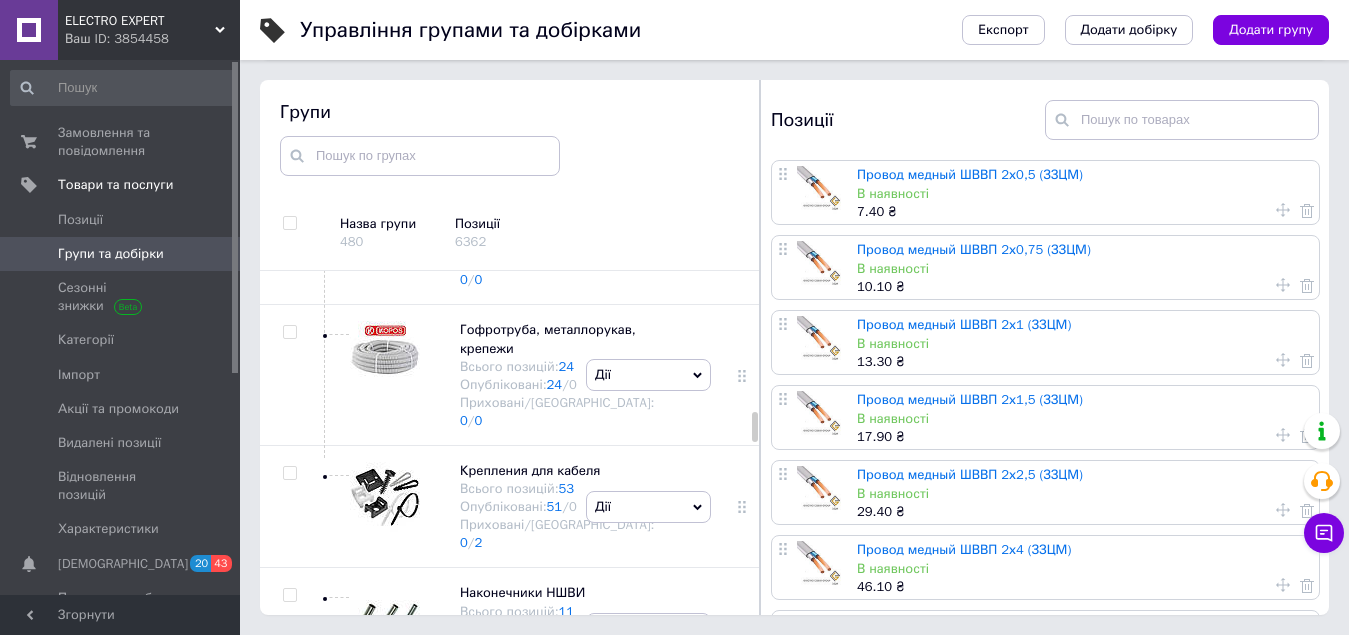 click on "Редагувати групу" at bounding box center (648, -207) 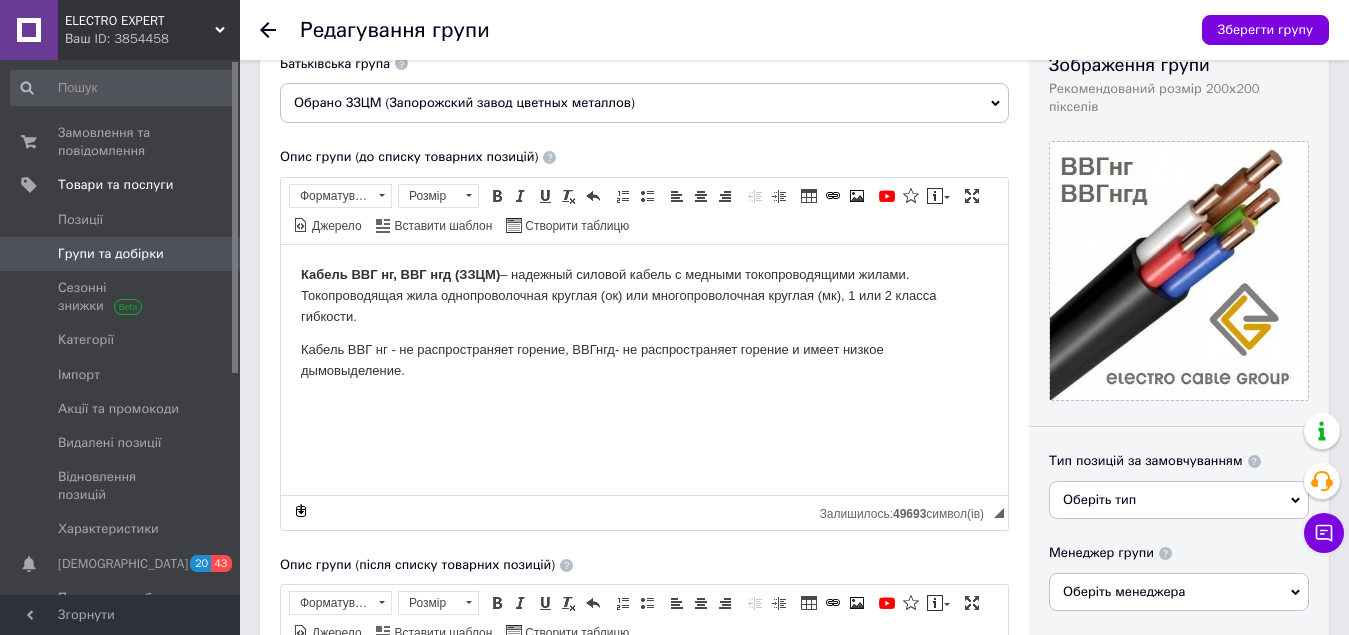 scroll, scrollTop: 300, scrollLeft: 0, axis: vertical 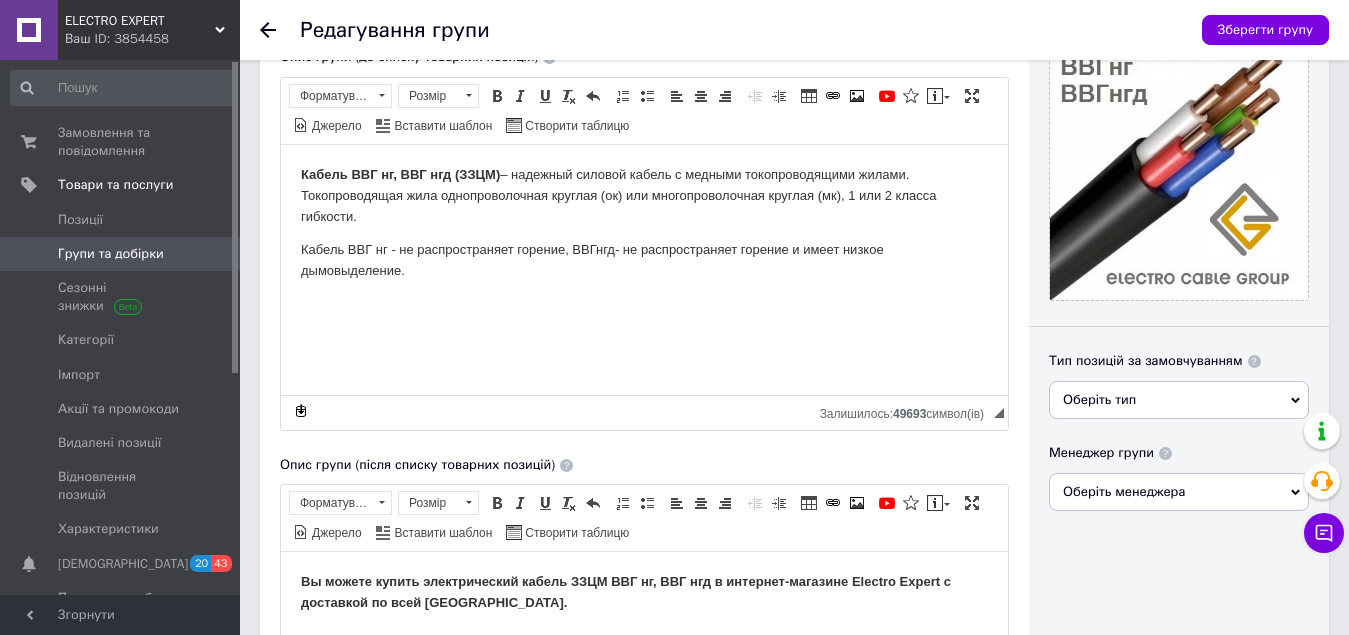 click on "Кабель ВВГ нг, ВВГ нгд (ЗЗЦМ)  – надежный силовой кабель с медными токопроводящими жилами.  Токопроводящая жила однопроволочная круглая (ок) или многопроволочная круглая (мк), 1 или 2 класса гибкости." at bounding box center [644, 195] 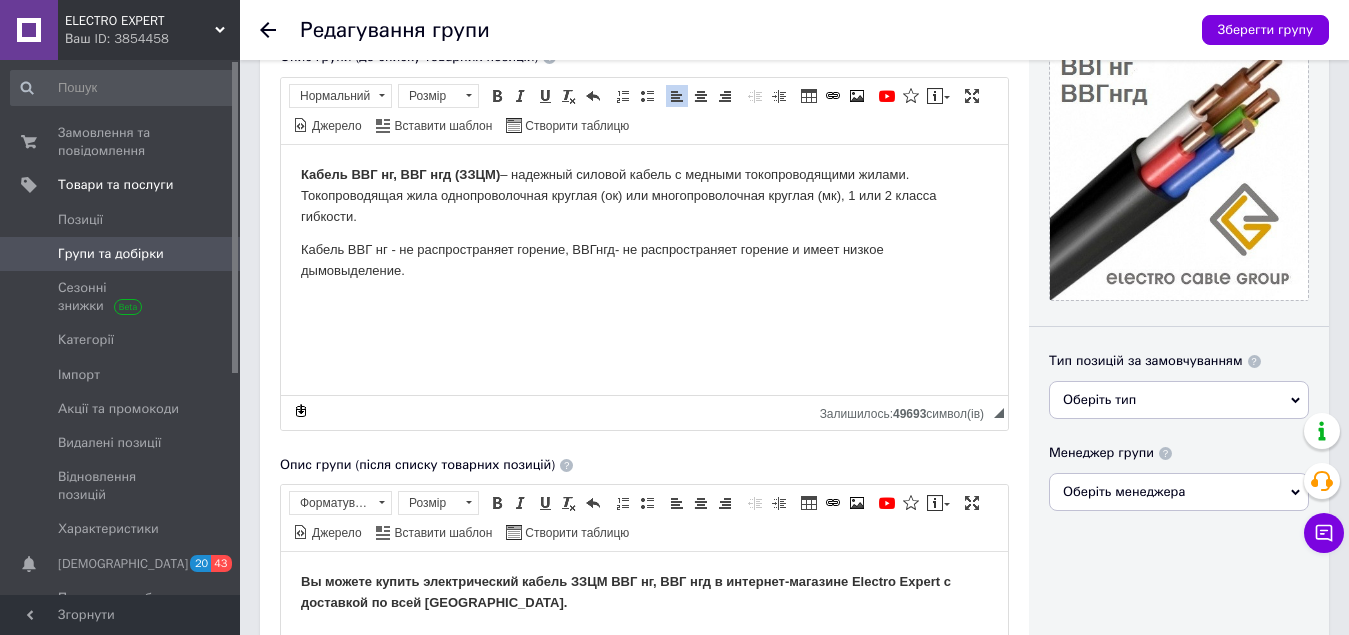 type 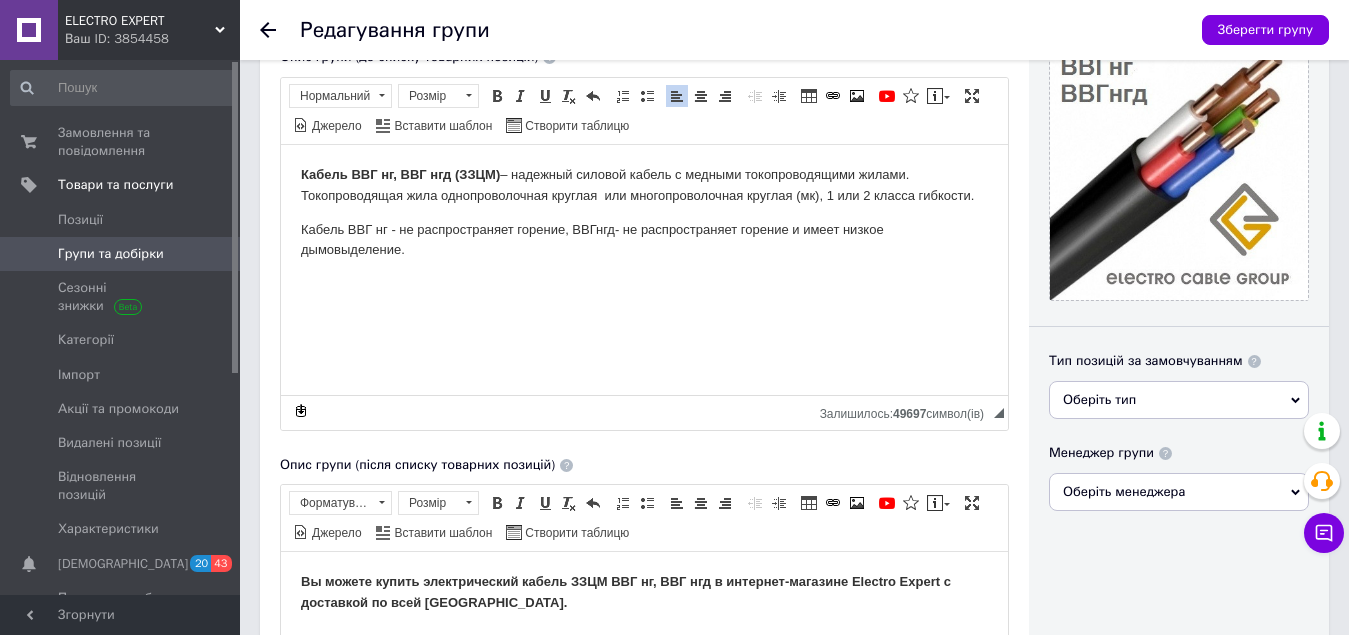 click on "Кабель ВВГ нг, ВВГ нгд (ЗЗЦМ)  – надежный силовой кабель с медными токопроводящими жилами.  Токопроводящая жила однопроволочная круглая  или многопроволочная круглая (мк), 1 или 2 класса гибкости." at bounding box center (644, 185) 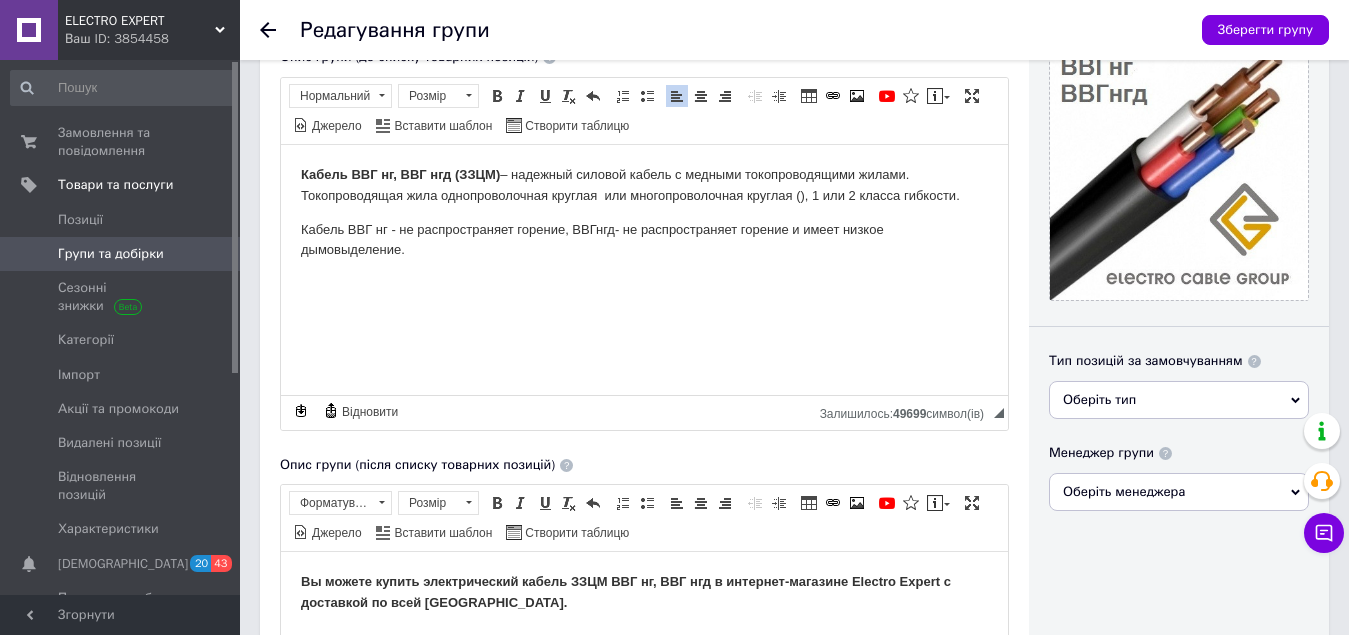 click on "Кабель ВВГ нг, ВВГ нгд (ЗЗЦМ)  – надежный силовой кабель с медными токопроводящими жилами.  Токопроводящая жила однопроволочная круглая  или многопроволочная круглая (), 1 или 2 класса гибкости." at bounding box center (644, 185) 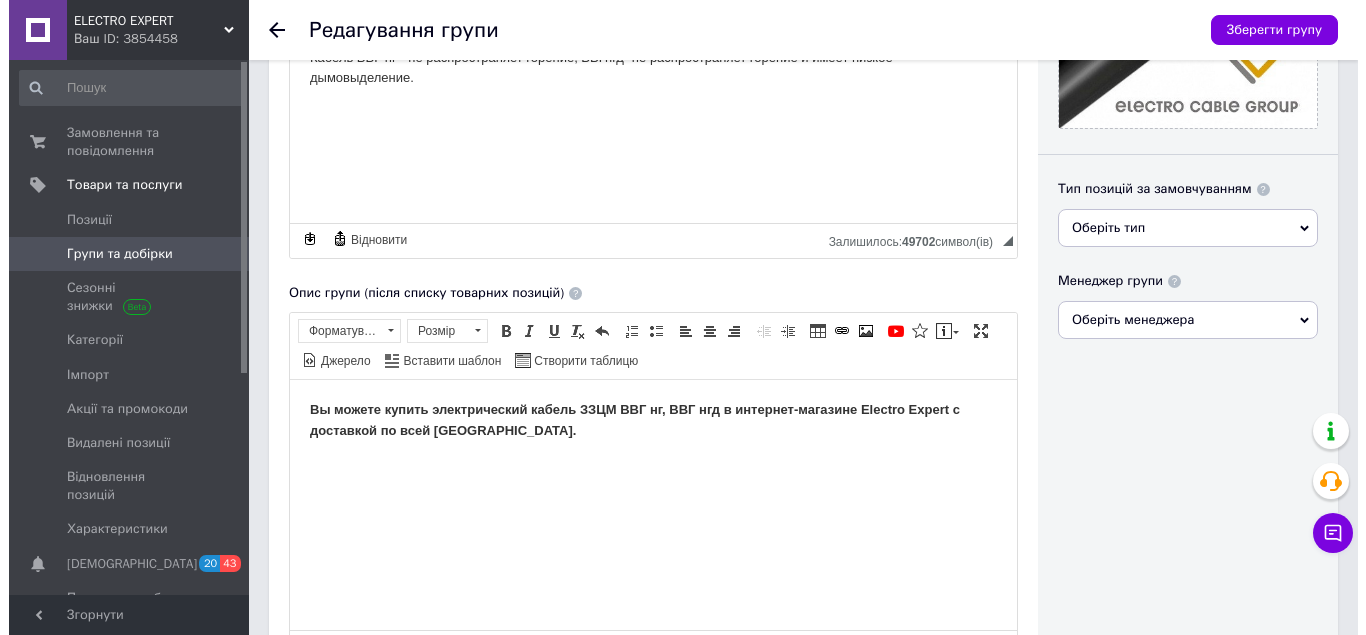 scroll, scrollTop: 686, scrollLeft: 0, axis: vertical 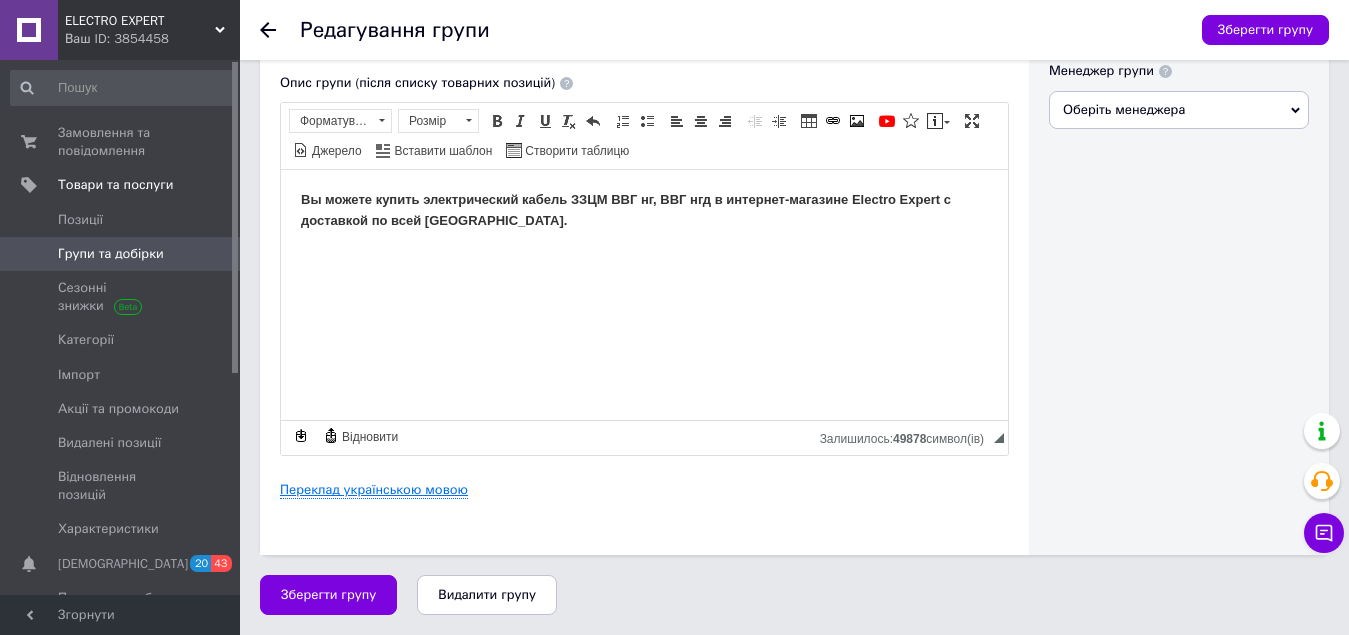 click on "Переклад українською мовою" at bounding box center [374, 490] 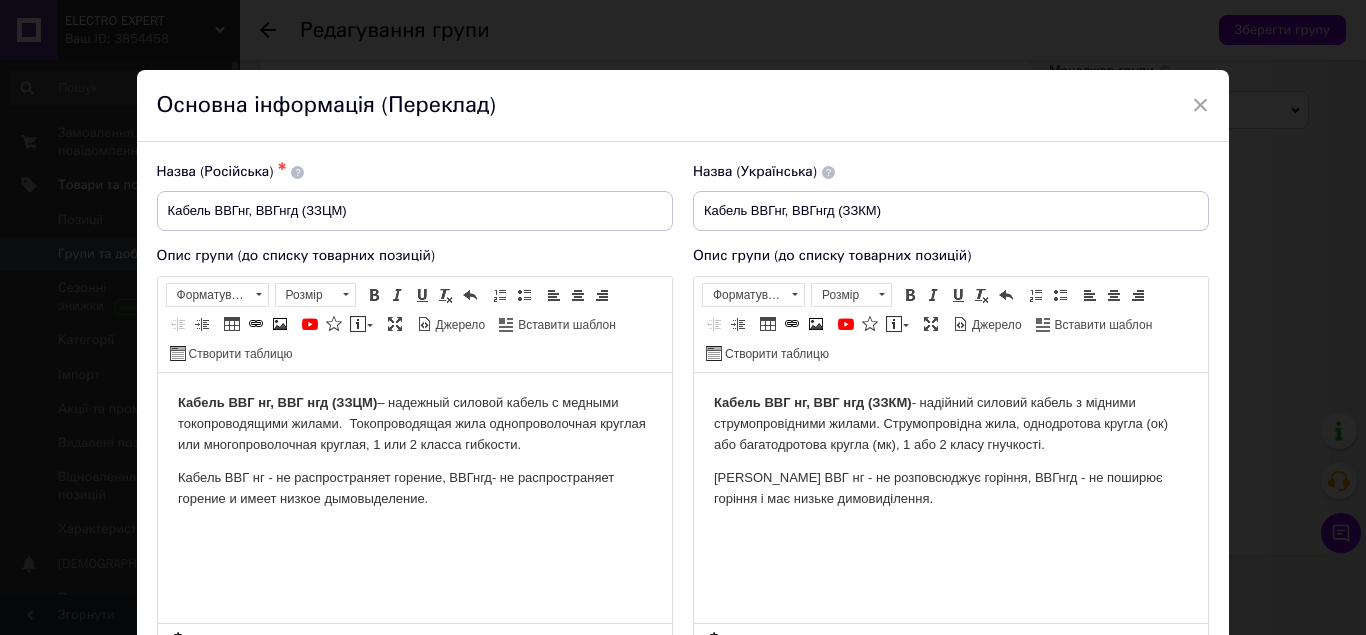 scroll, scrollTop: 0, scrollLeft: 0, axis: both 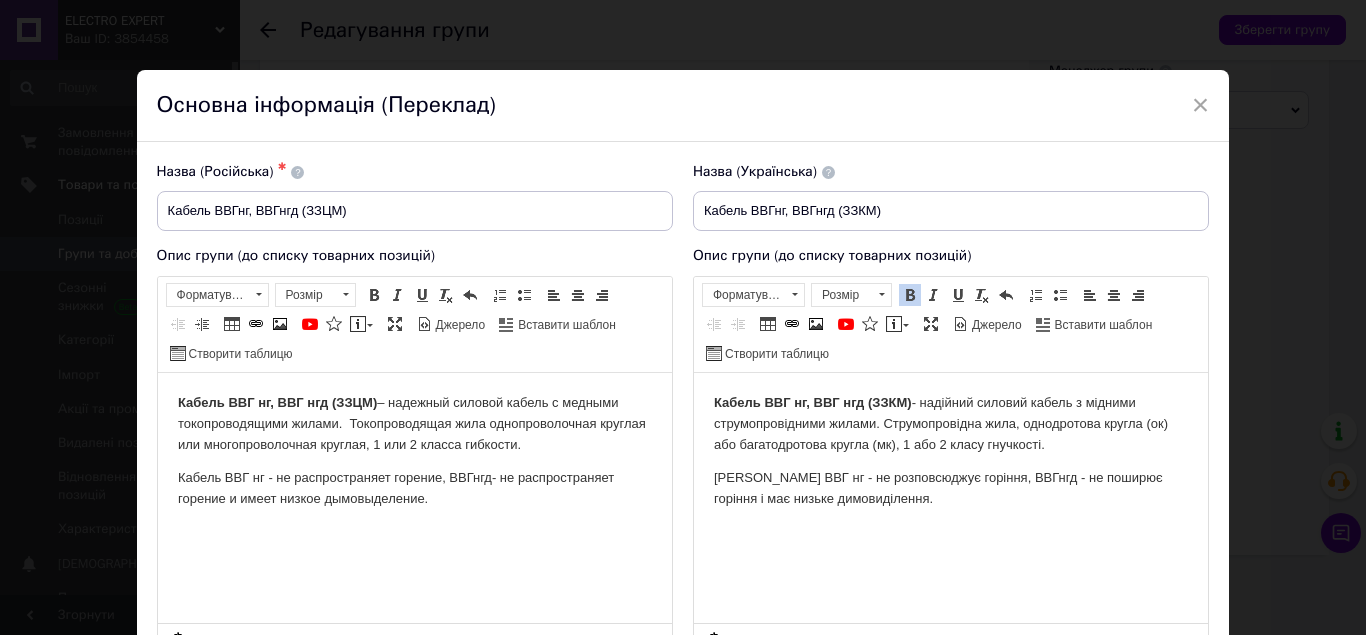 click on "Кабель ВВГ нг, ВВГ нгд (ЗЗКМ)   - надійний силовий кабель з мідними струмопровідними жилами. Струмопровідна жила, однодротова кругла (ок) або багатодротова кругла (мк), 1 або 2 класу гнучкості. Кабель ВВГ нг - не розповсюджує горіння, ВВГнгд - не поширює горіння і має низьке димовиділення." at bounding box center (950, 450) 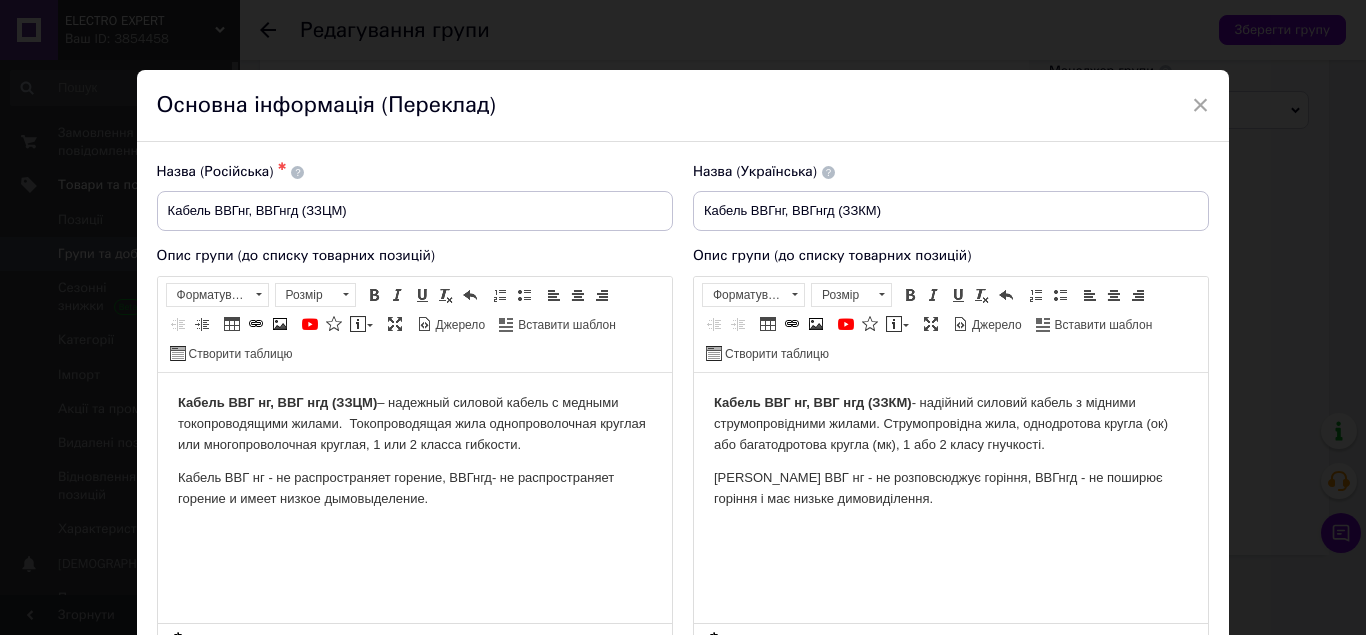 type 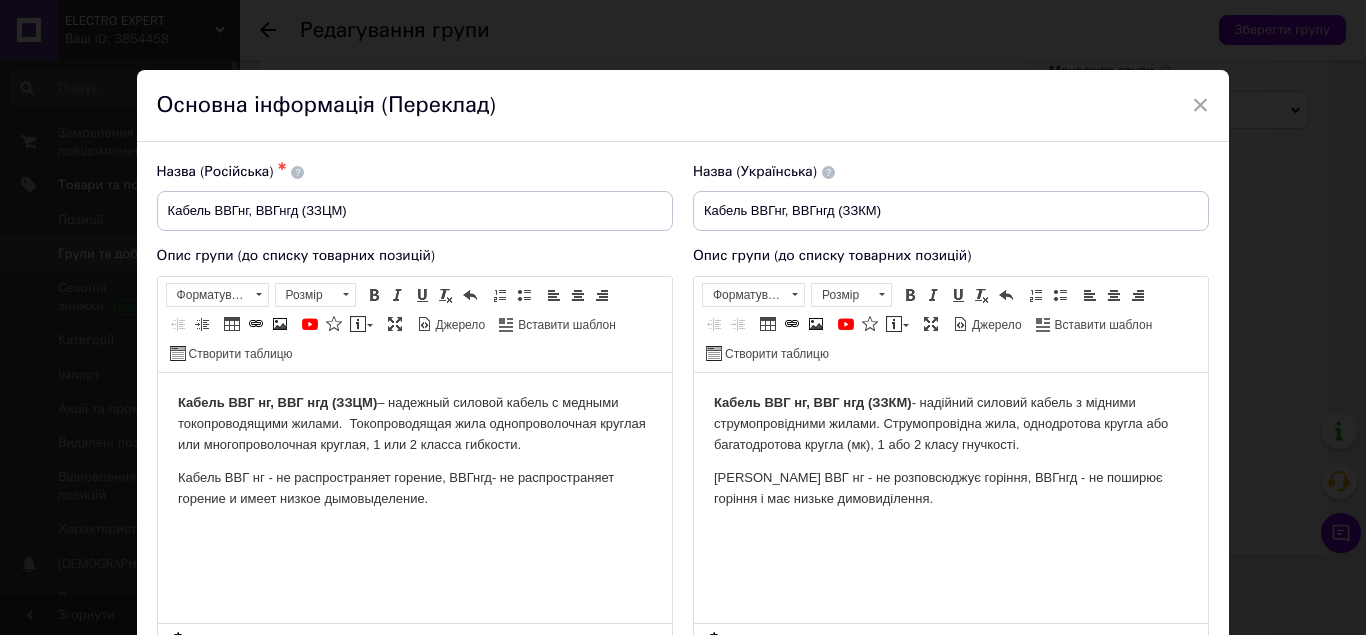 click on "Кабель ВВГ нг, ВВГ нгд (ЗЗКМ)   - надійний силовий кабель з мідними струмопровідними жилами. Струмопровідна жила, однодротова кругла або багатодротова кругла (мк), 1 або 2 класу гнучкості. Кабель ВВГ нг - не розповсюджує горіння, ВВГнгд - не поширює горіння і має низьке димовиділення." at bounding box center [950, 450] 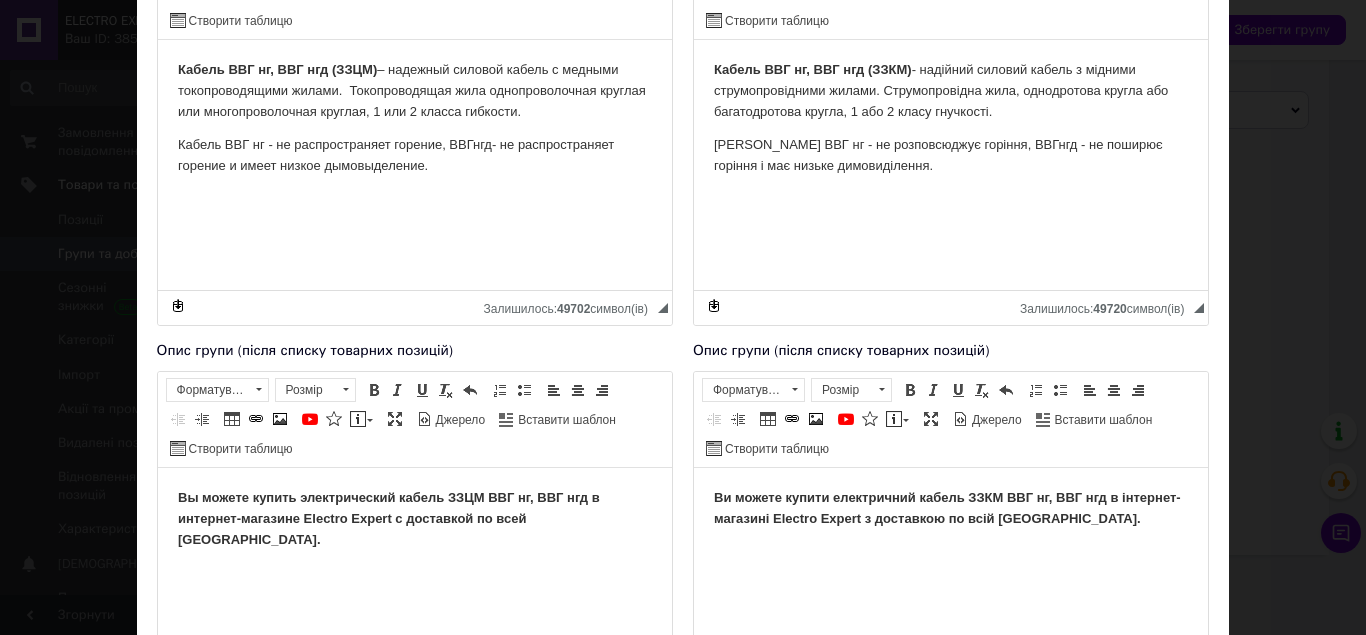 scroll, scrollTop: 200, scrollLeft: 0, axis: vertical 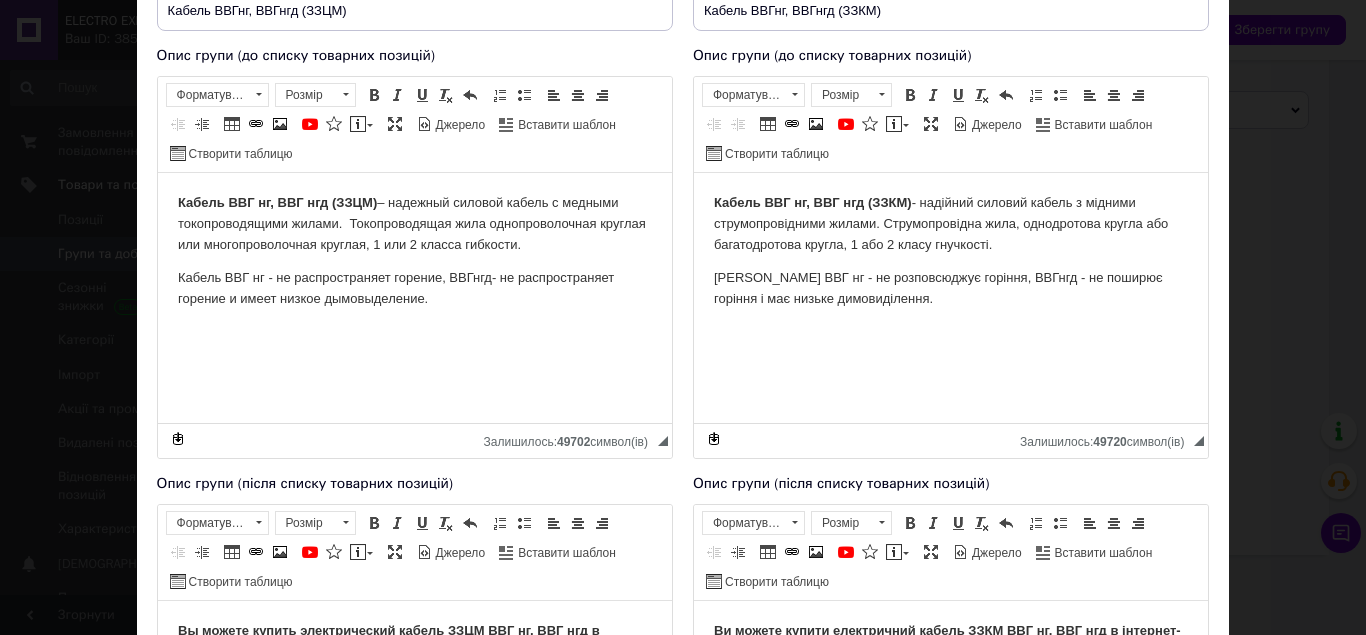 click on "Кабель ВВГ нг, ВВГ нгд (ЗЗКМ)" at bounding box center (812, 201) 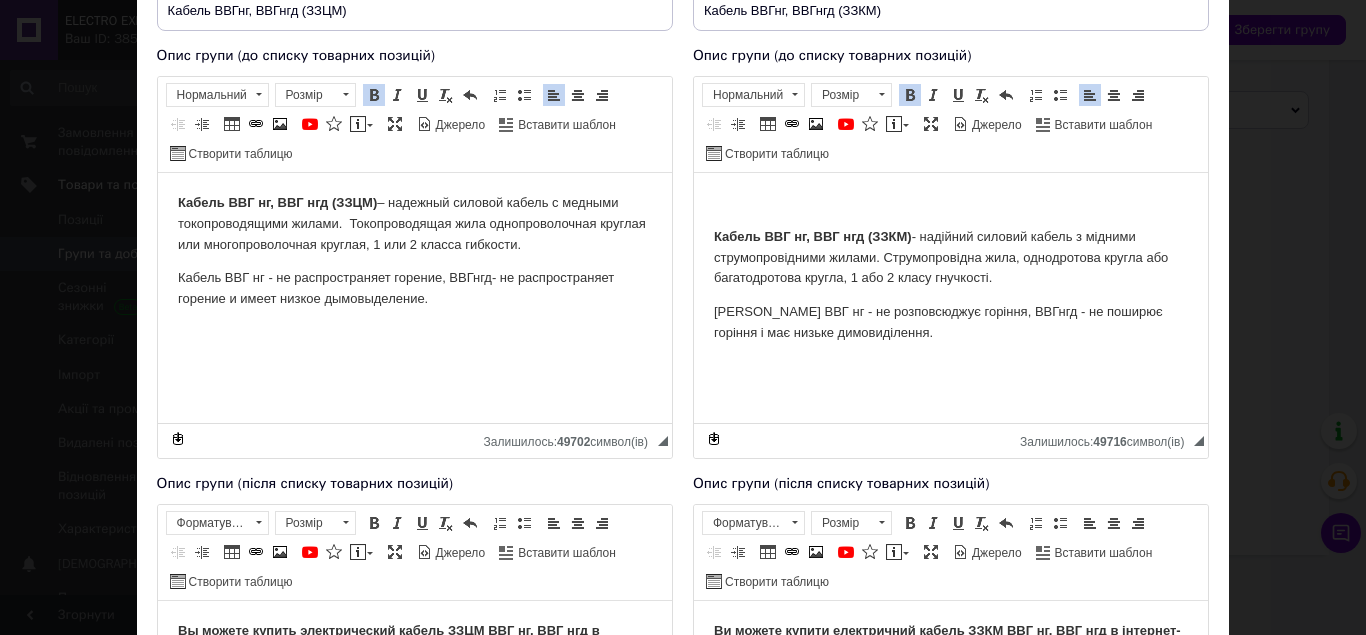 drag, startPoint x: 171, startPoint y: 199, endPoint x: 195, endPoint y: 199, distance: 24 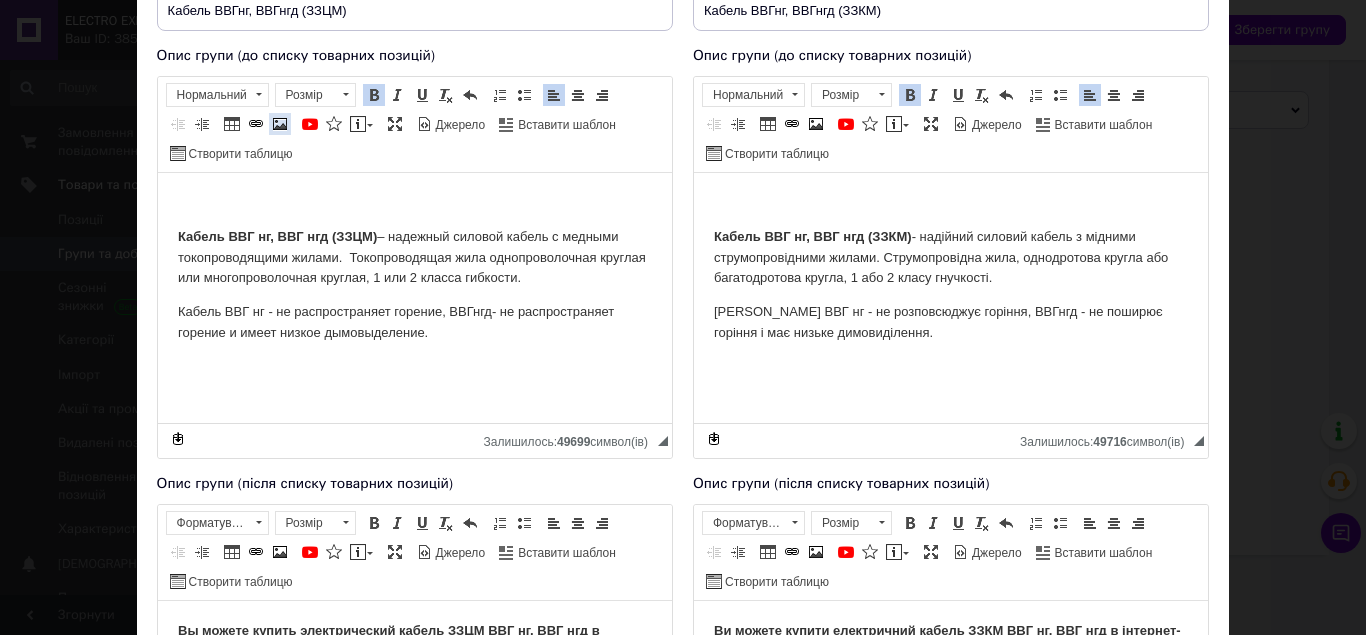 click at bounding box center [280, 124] 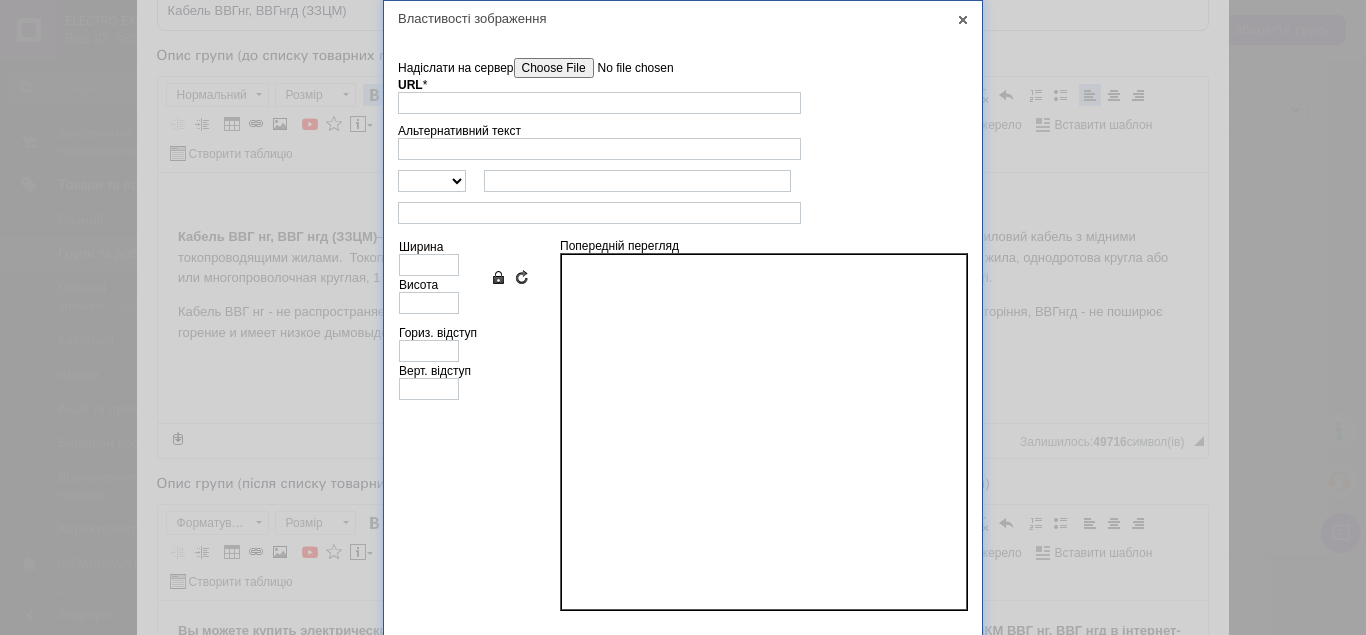 click on "Надіслати на сервер" at bounding box center (627, 68) 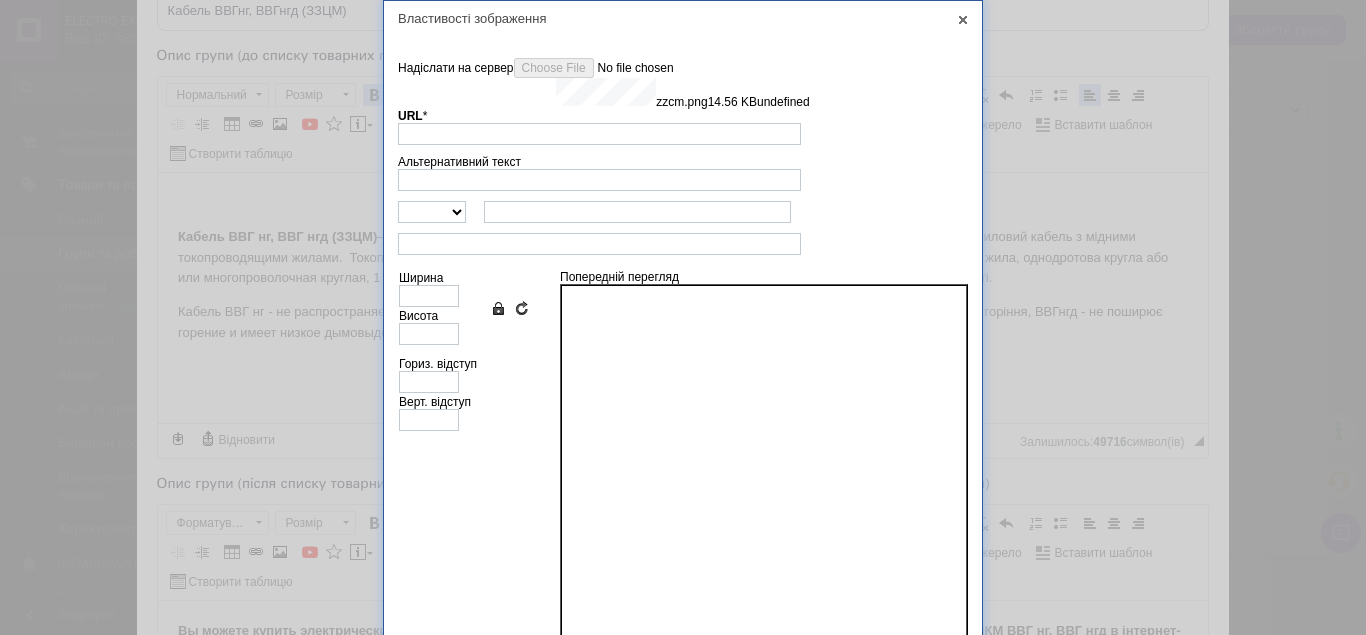 type on "[URL][DOMAIN_NAME]" 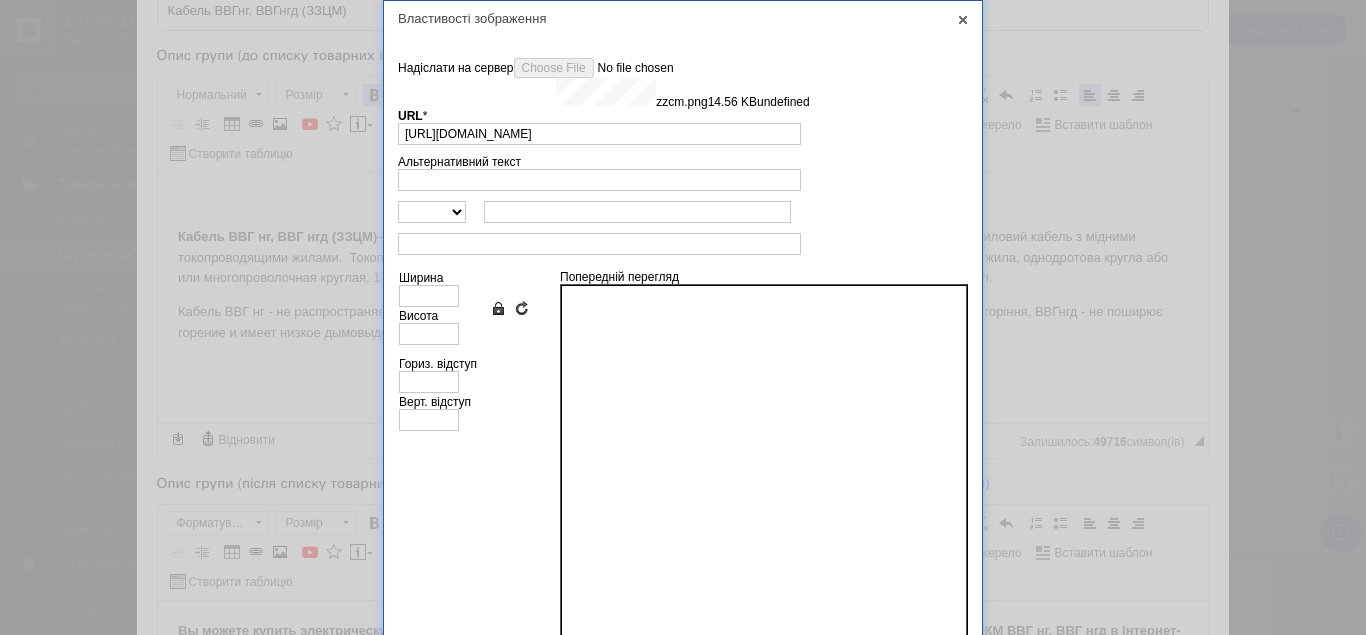 type on "410" 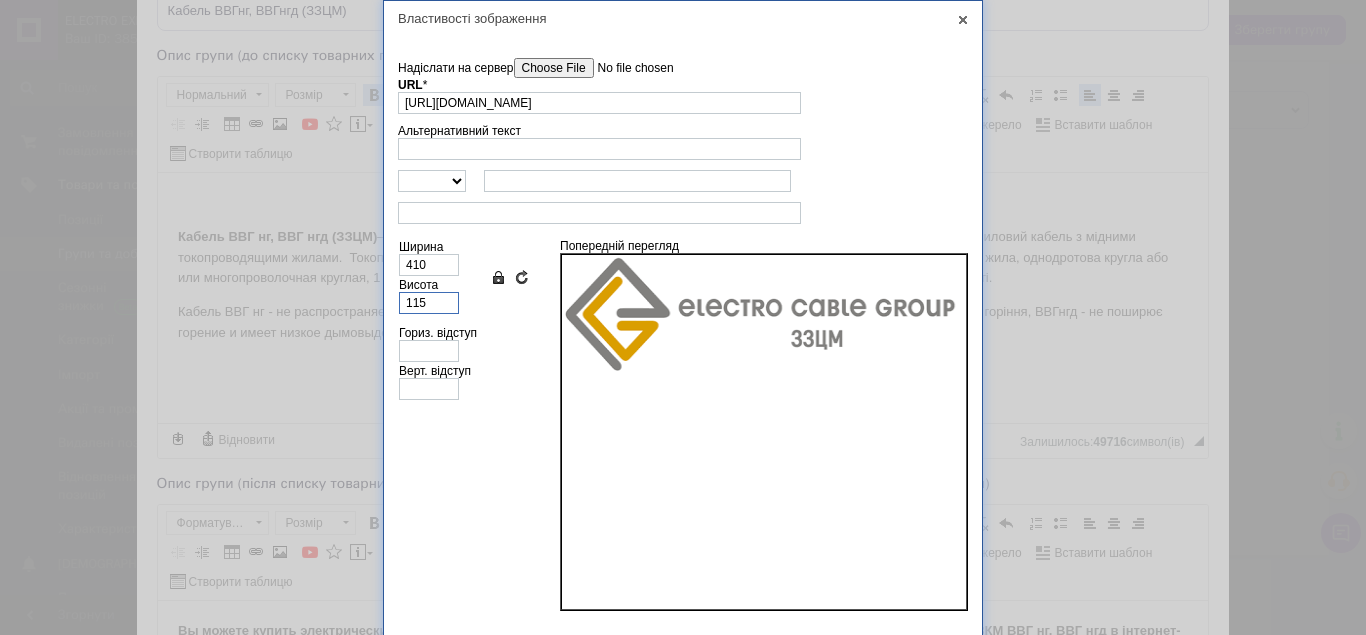drag, startPoint x: 436, startPoint y: 301, endPoint x: 388, endPoint y: 301, distance: 48 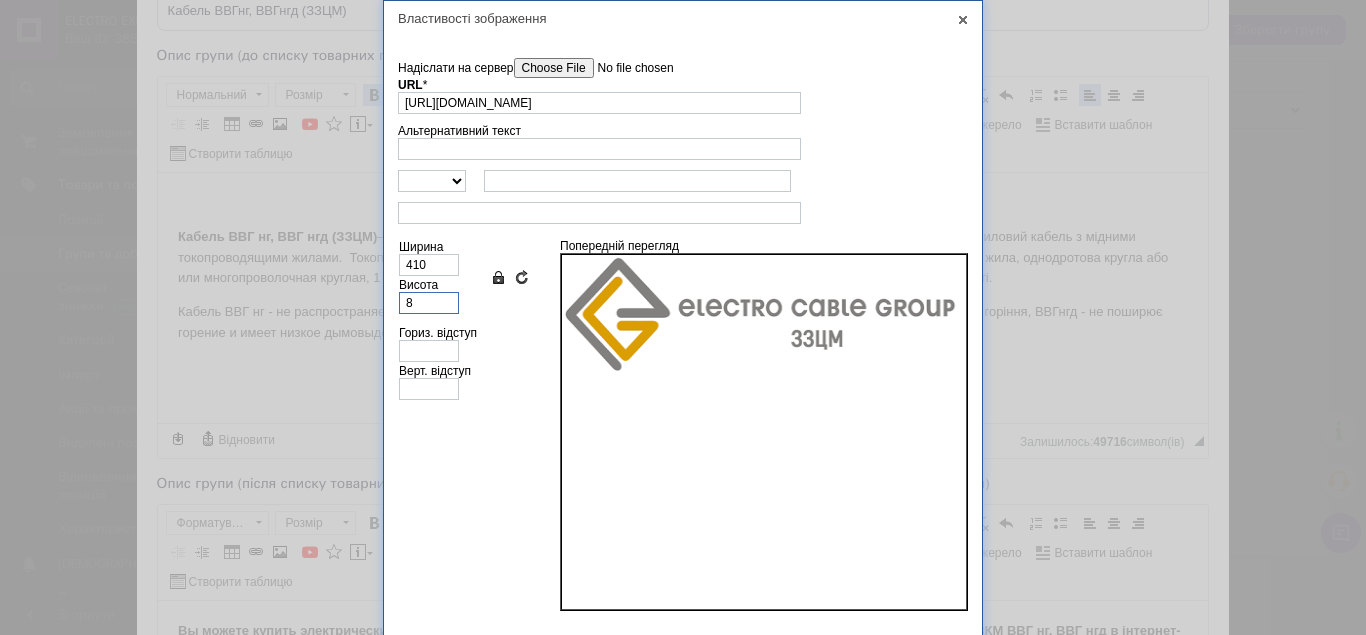 type on "29" 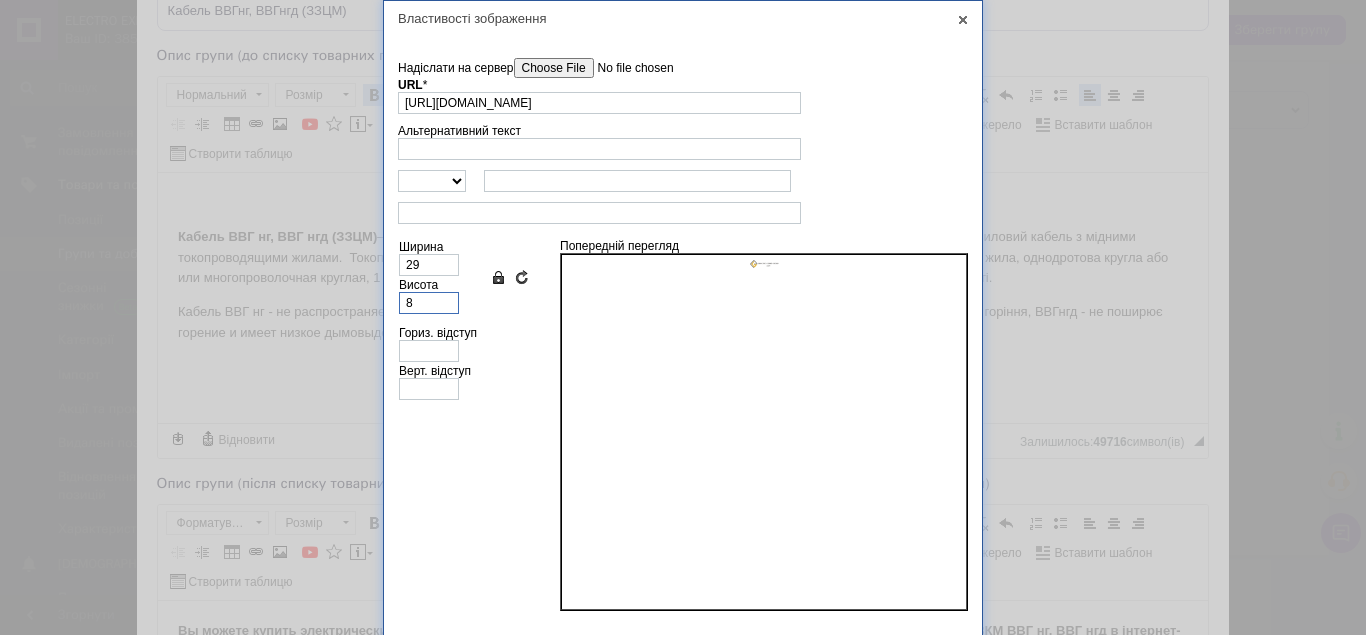 type on "80" 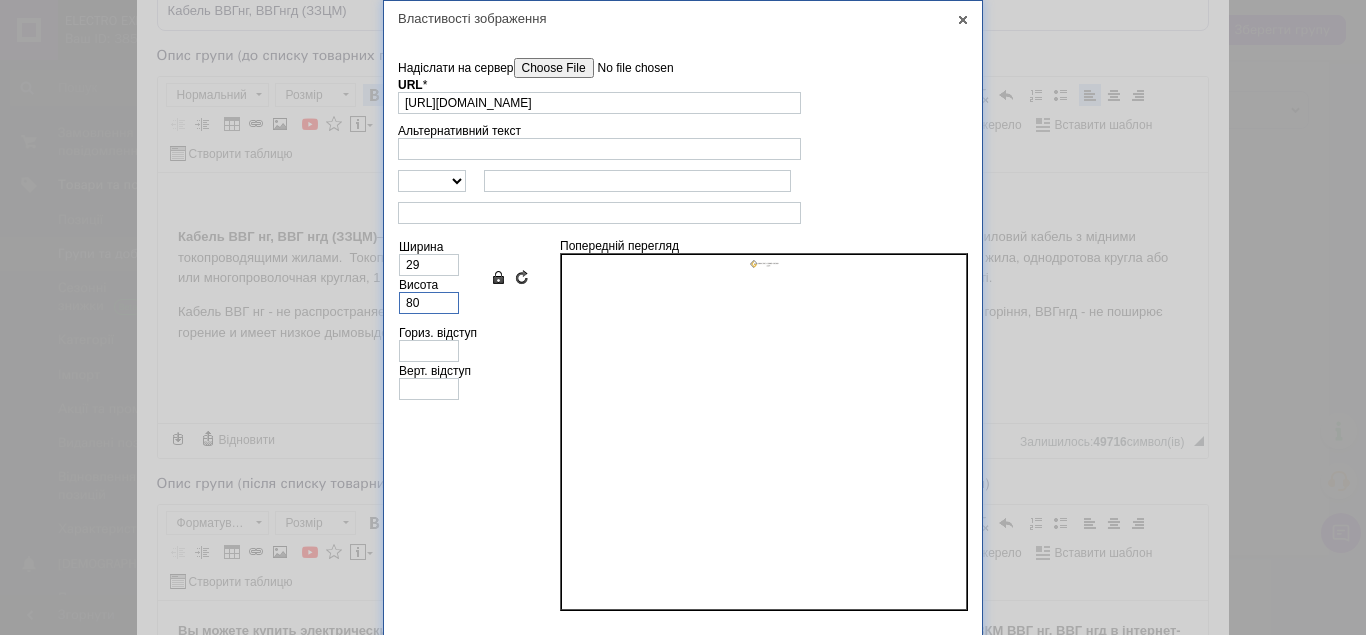type on "285" 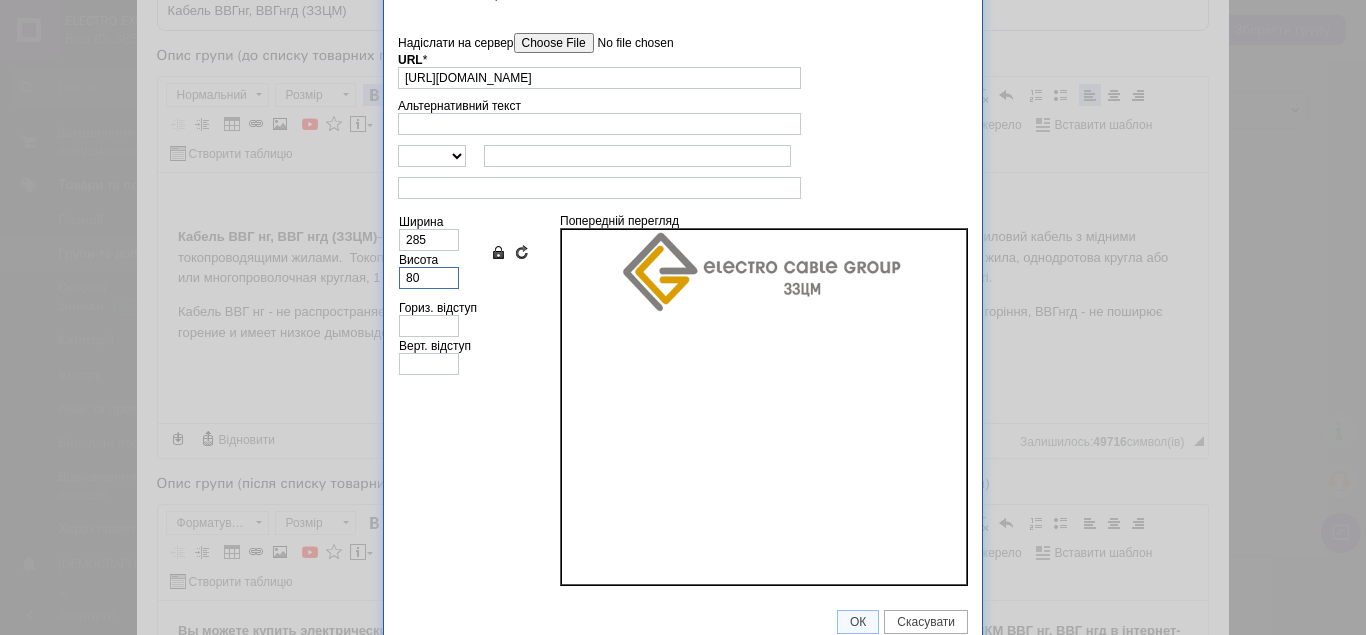 scroll, scrollTop: 39, scrollLeft: 0, axis: vertical 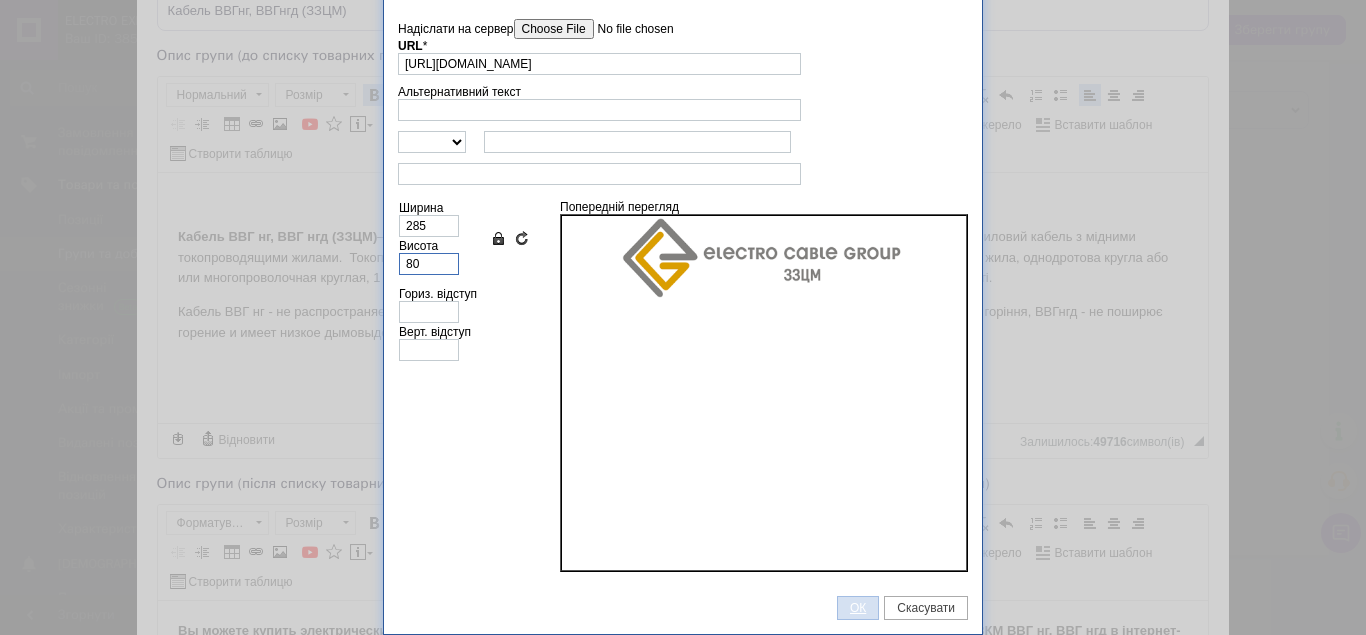 type on "80" 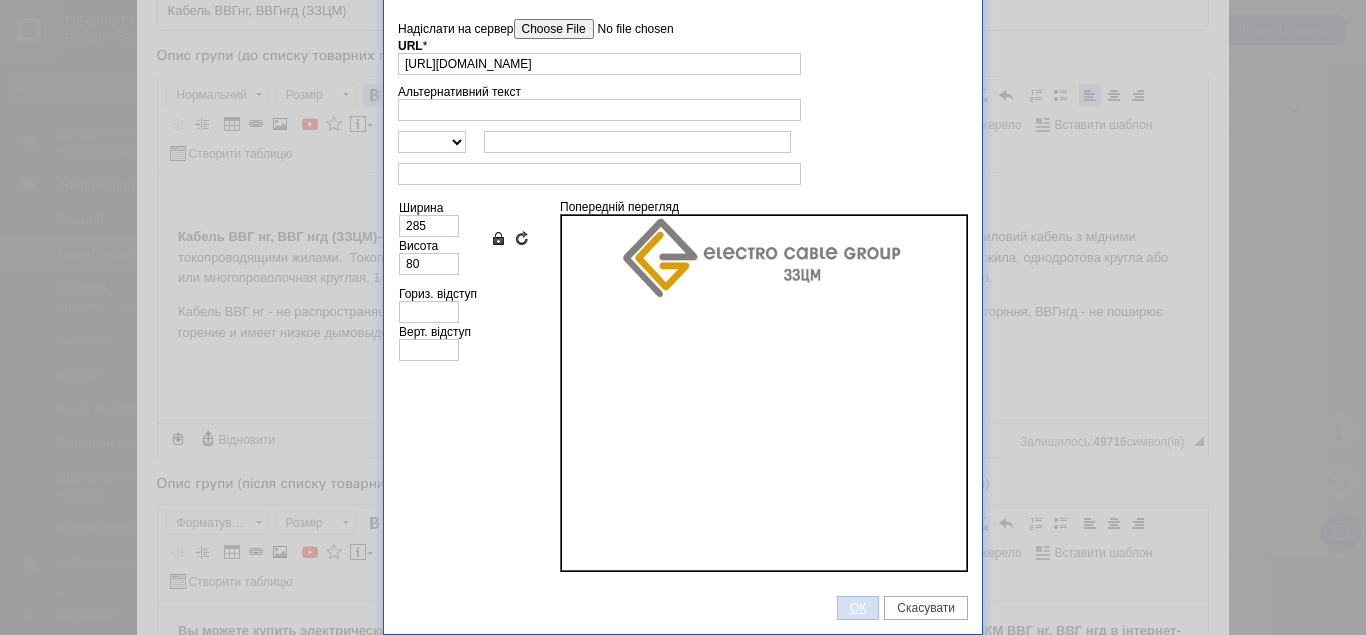 click on "ОК" at bounding box center (858, 608) 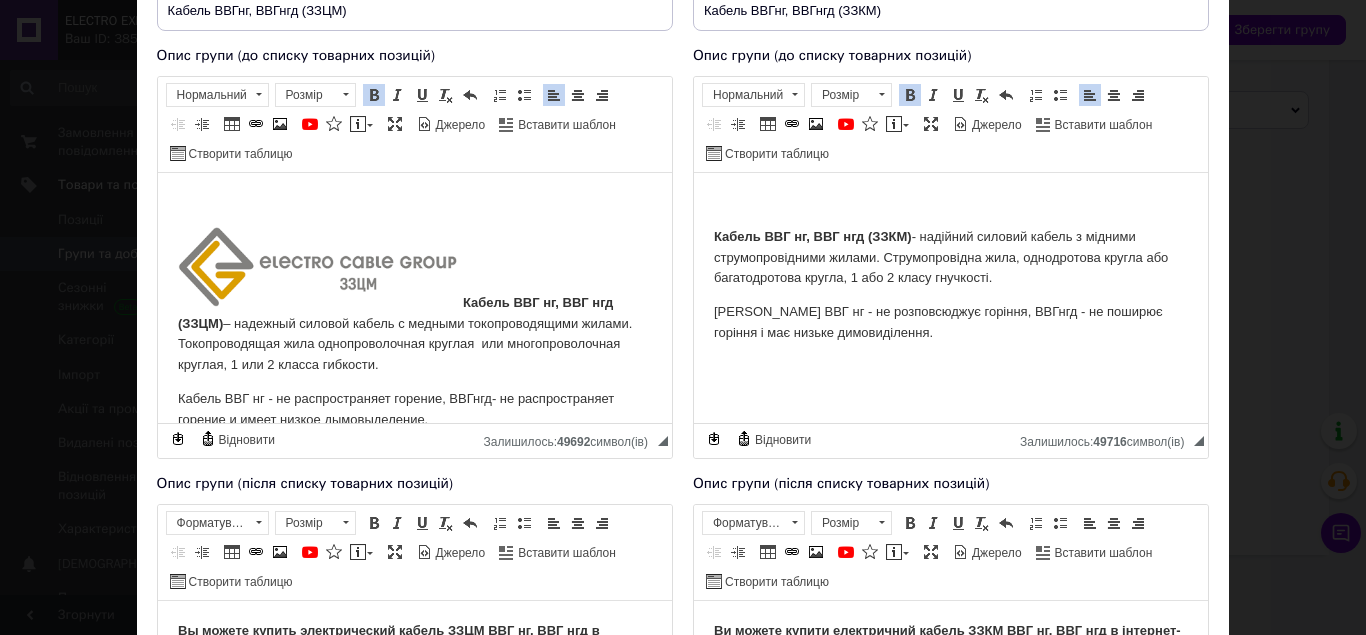 click at bounding box center (414, 202) 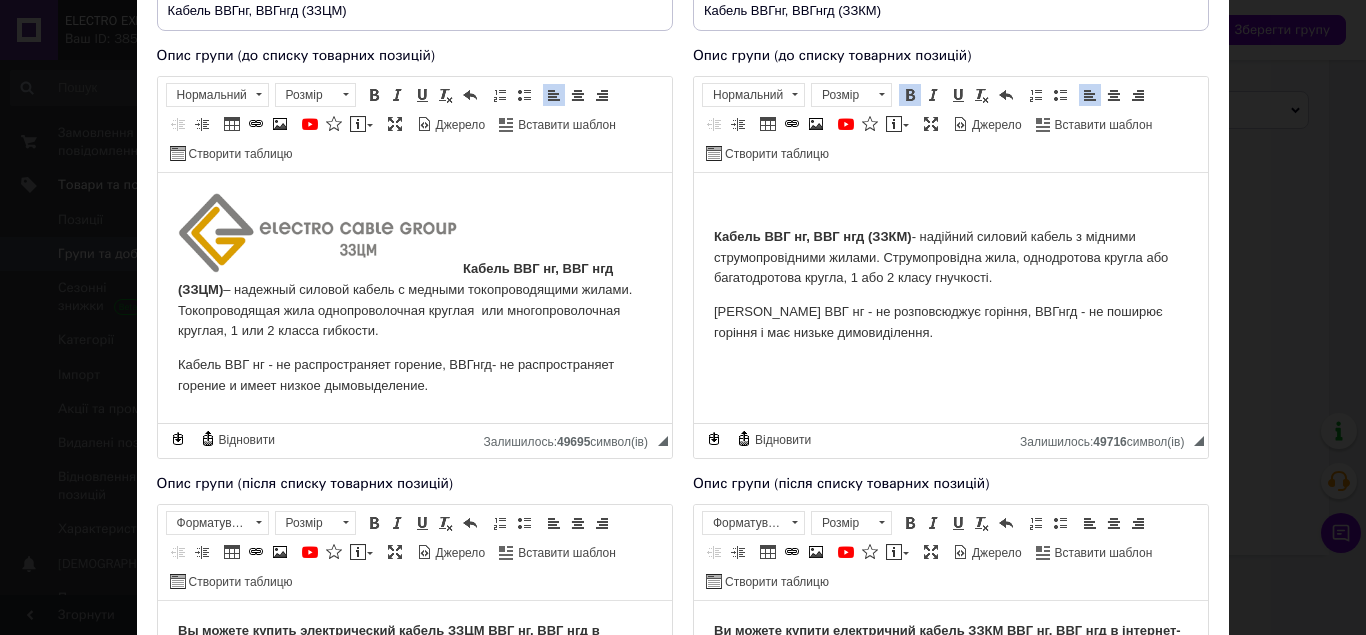 click on "Кабель ВВГ нг, ВВГ нгд (ЗЗЦМ)" at bounding box center (394, 278) 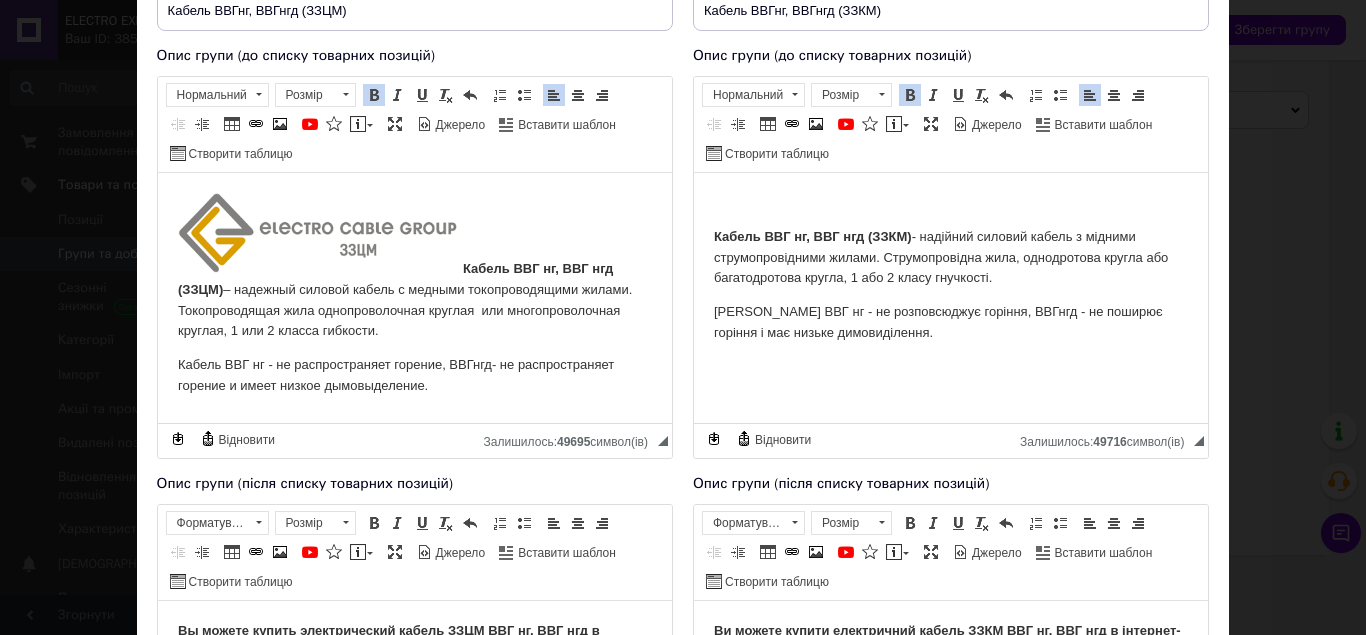 click on "Кабель ВВГ нг, ВВГ нгд (ЗЗЦМ)" at bounding box center (394, 278) 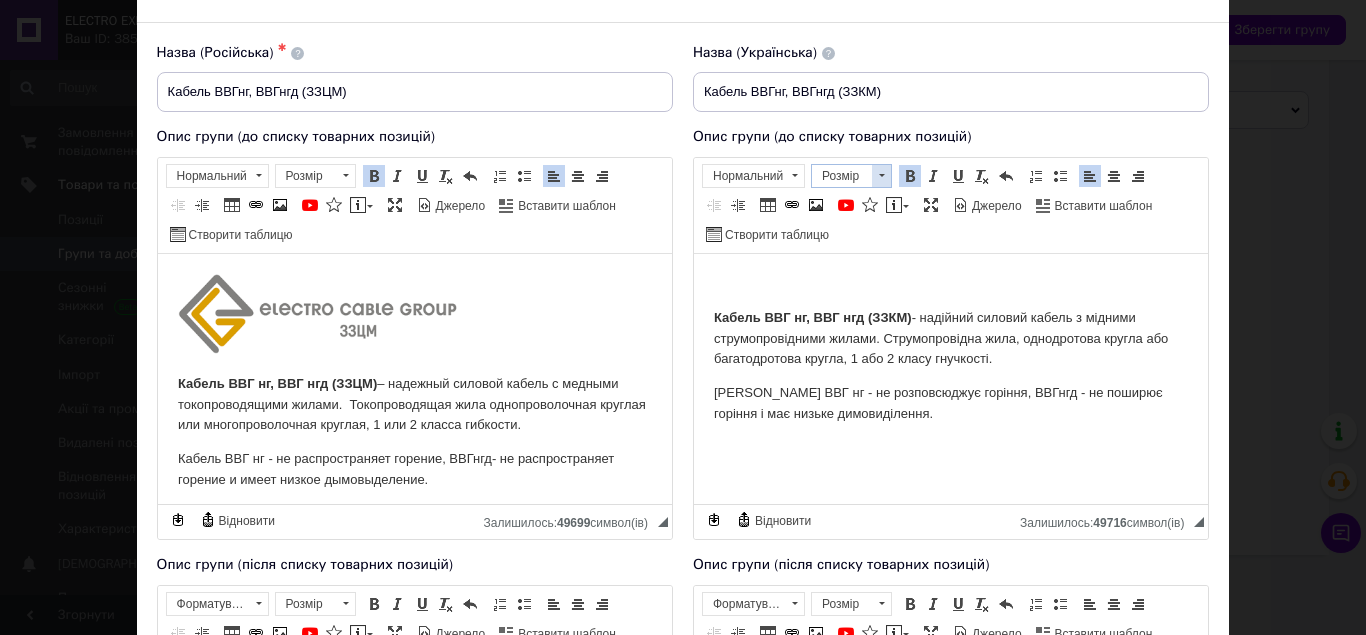 scroll, scrollTop: 0, scrollLeft: 0, axis: both 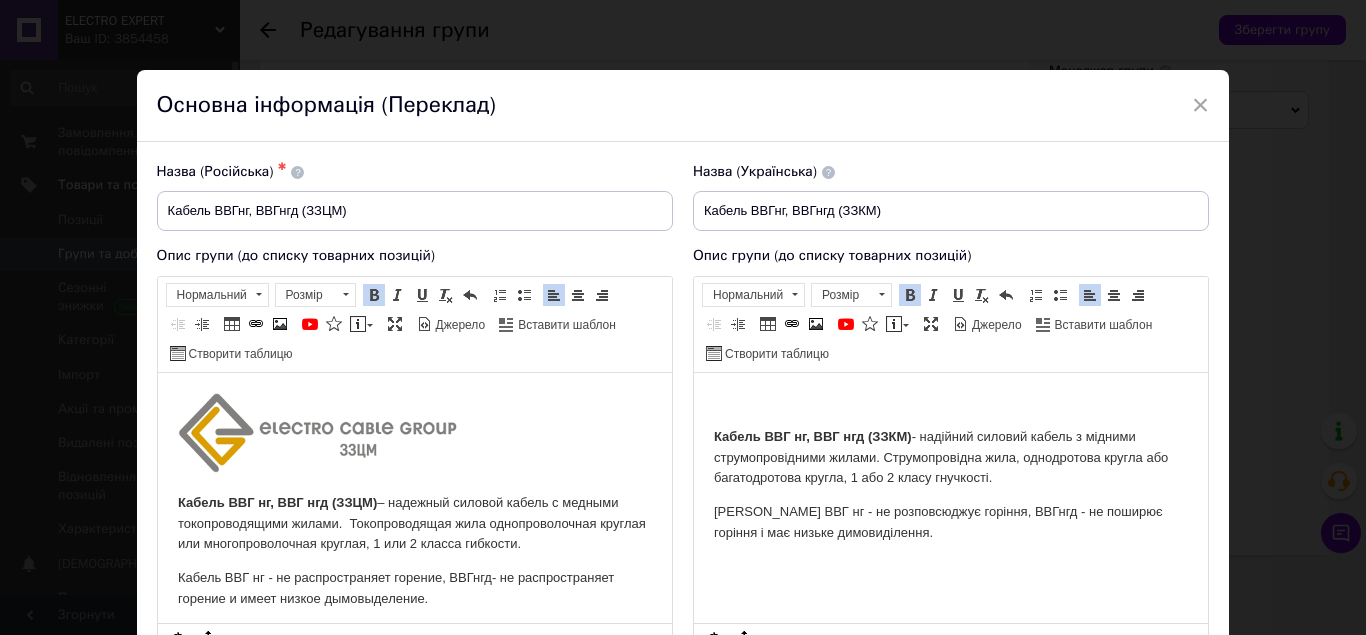 click at bounding box center [950, 402] 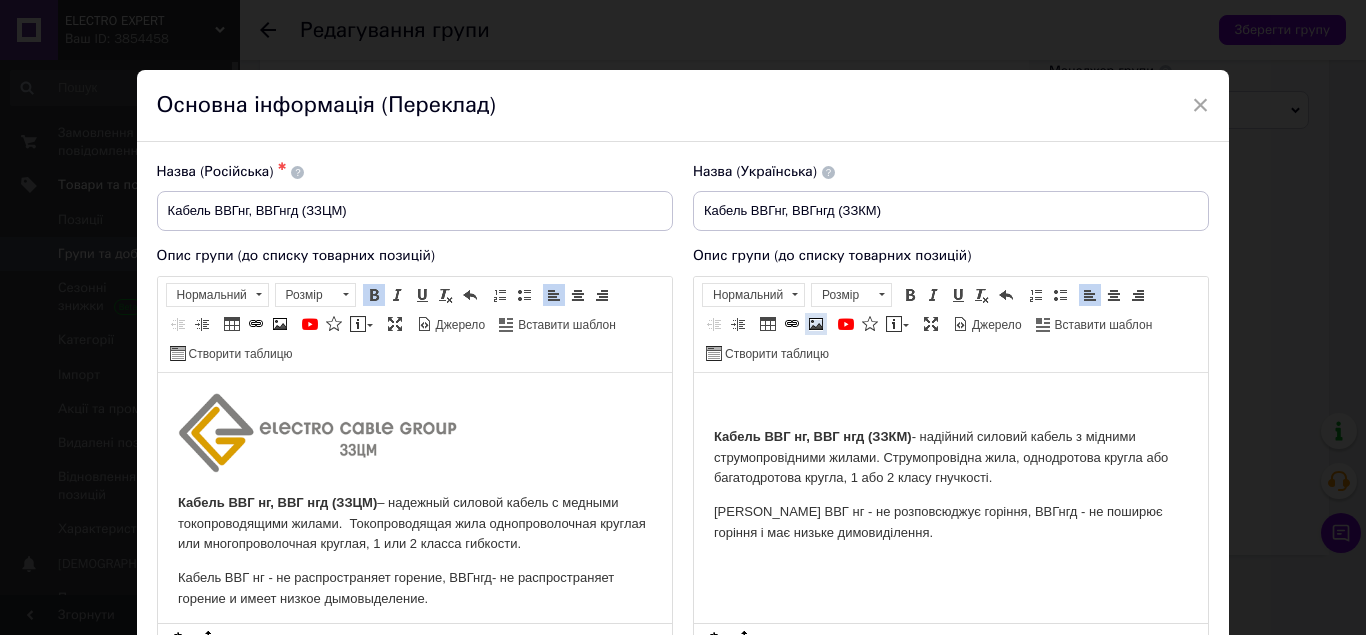 click at bounding box center (816, 324) 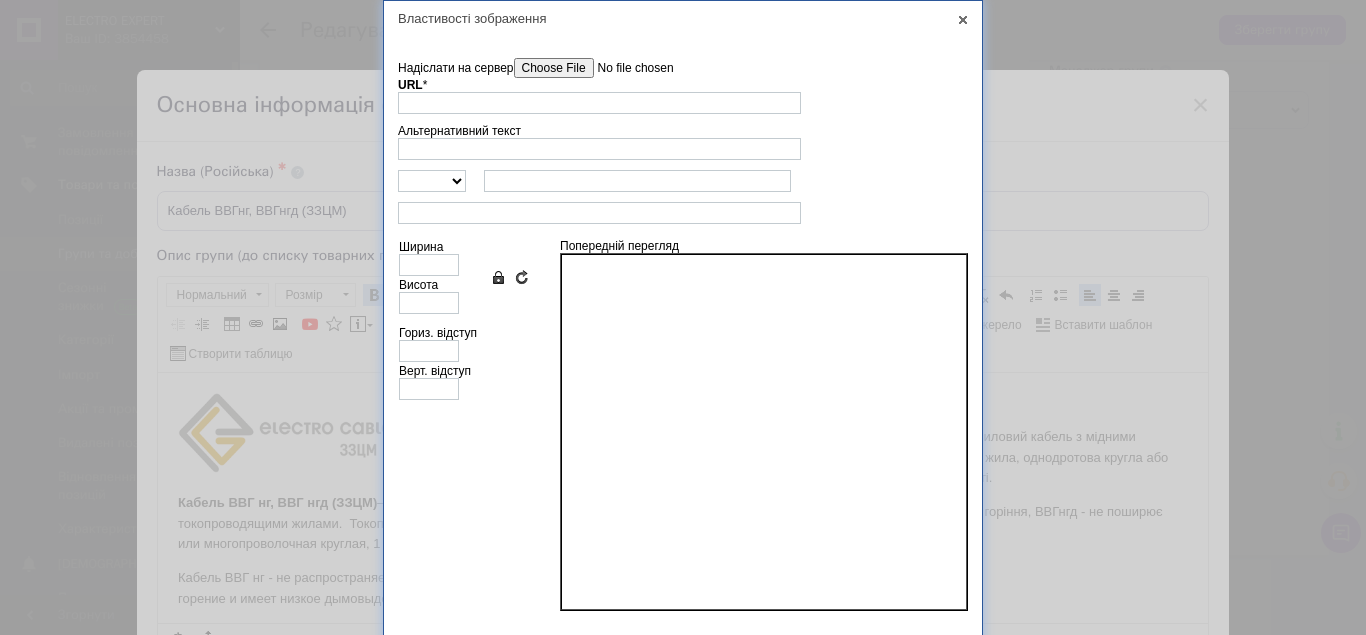 click on "Надіслати на сервер" at bounding box center [627, 68] 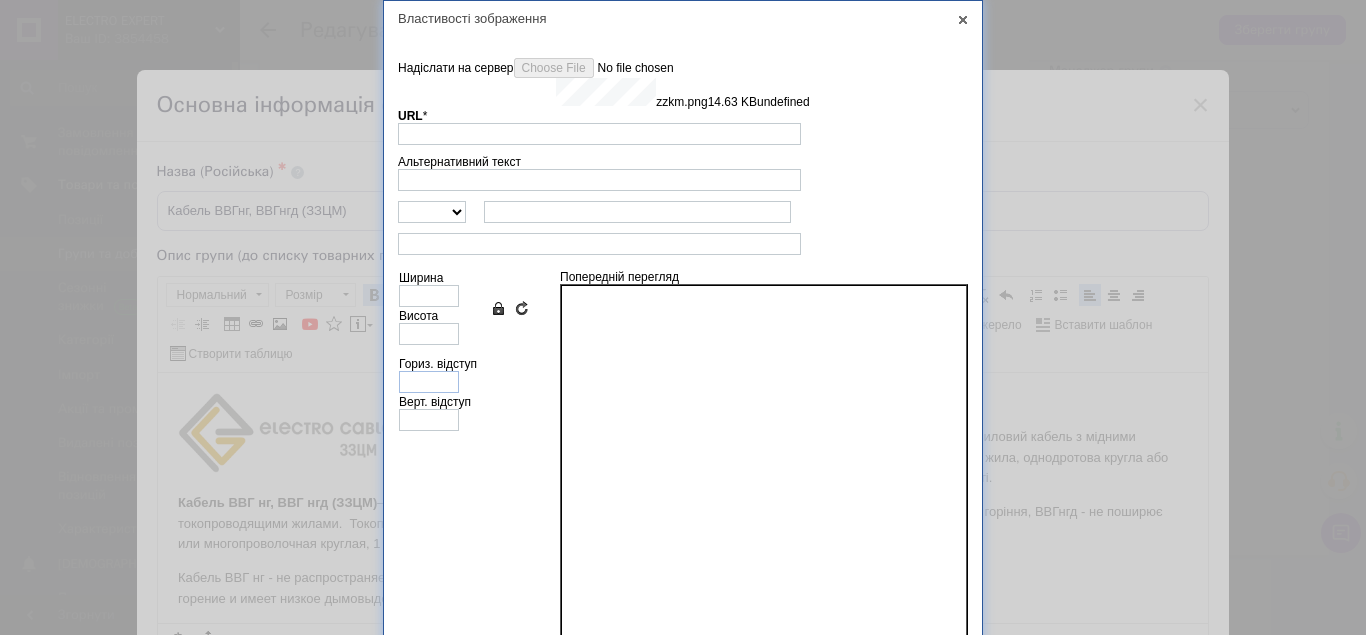 type on "[URL][DOMAIN_NAME]" 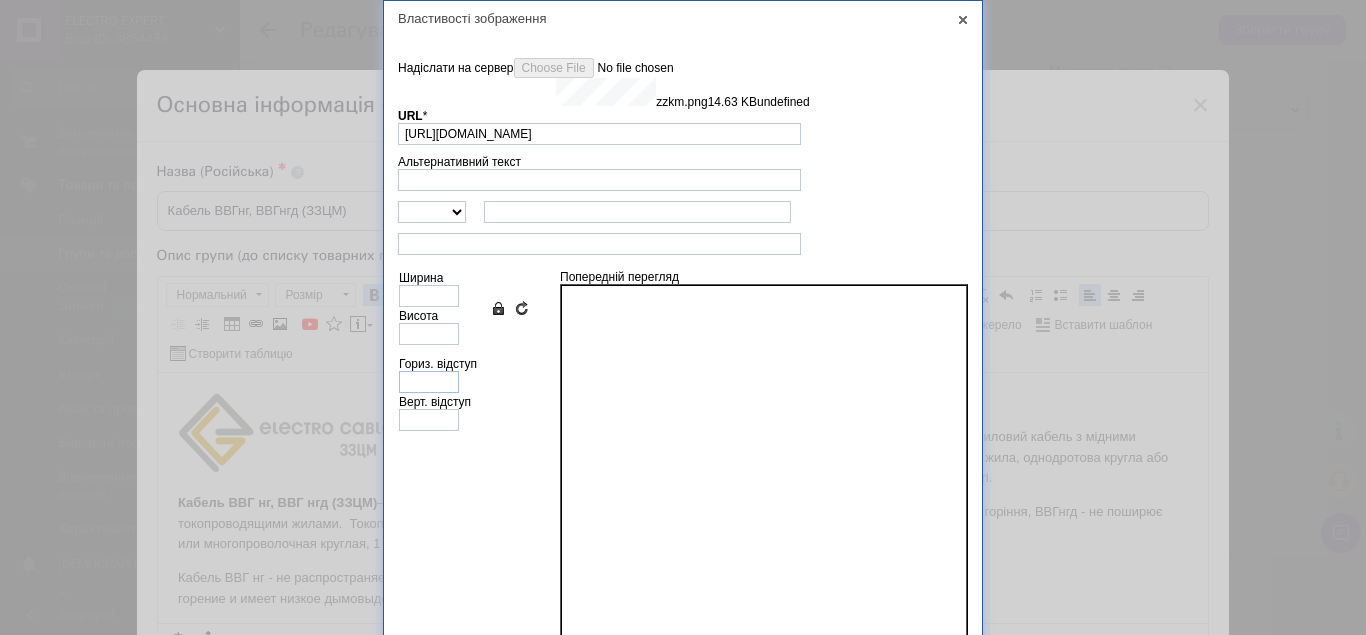 type on "410" 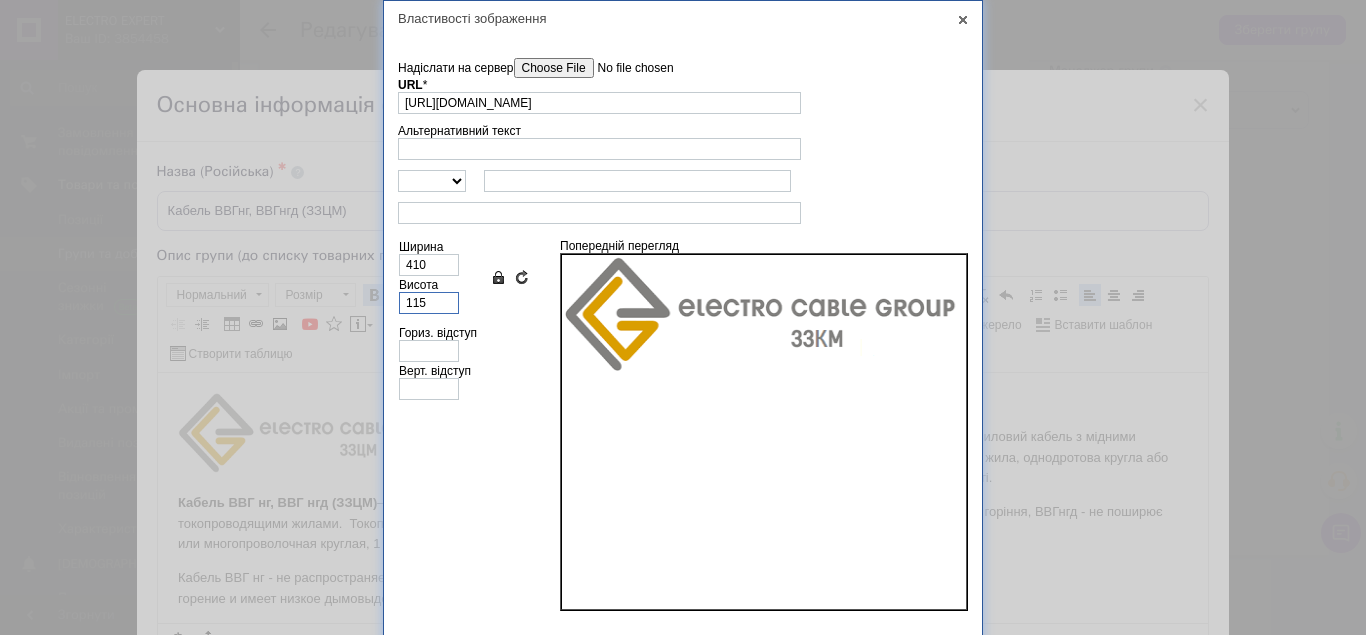 drag, startPoint x: 430, startPoint y: 307, endPoint x: 385, endPoint y: 300, distance: 45.54119 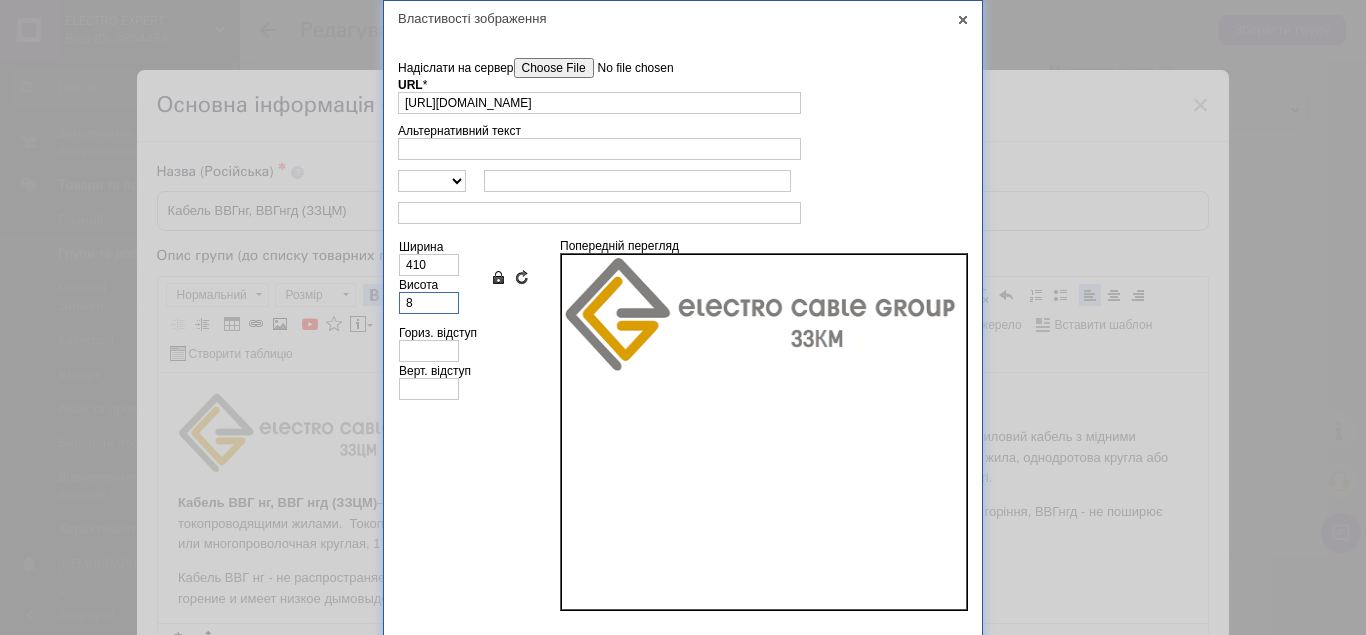 type on "29" 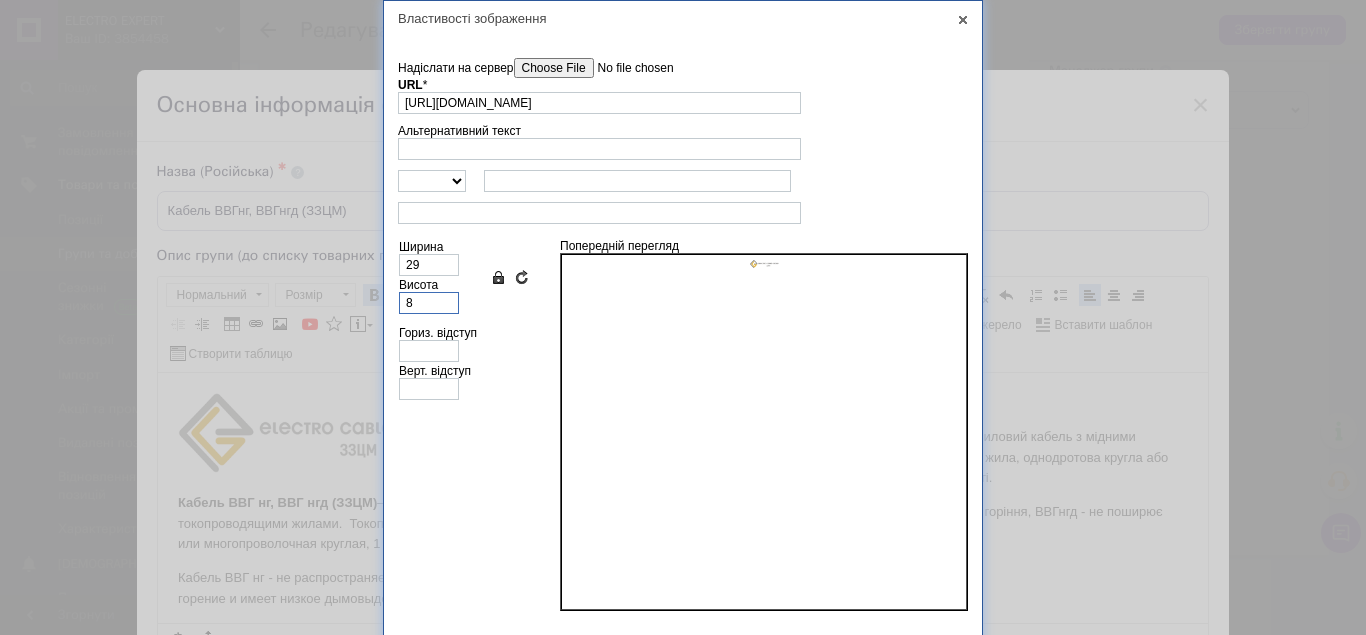 type on "80" 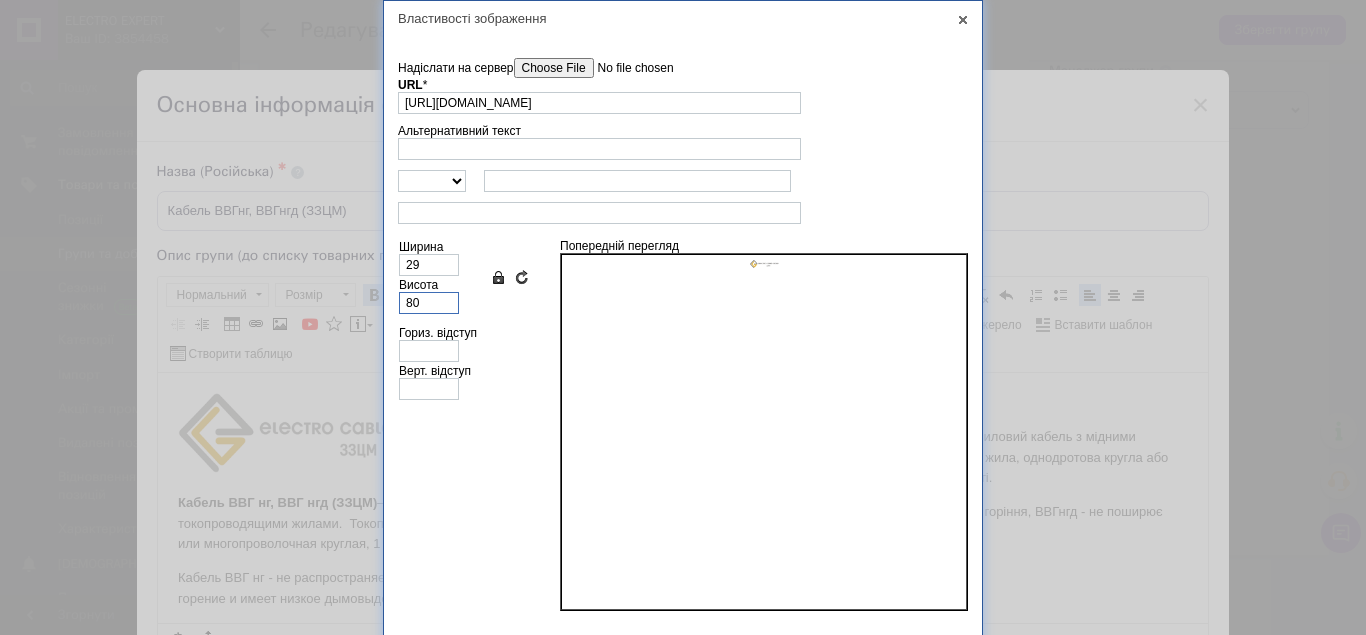 type on "285" 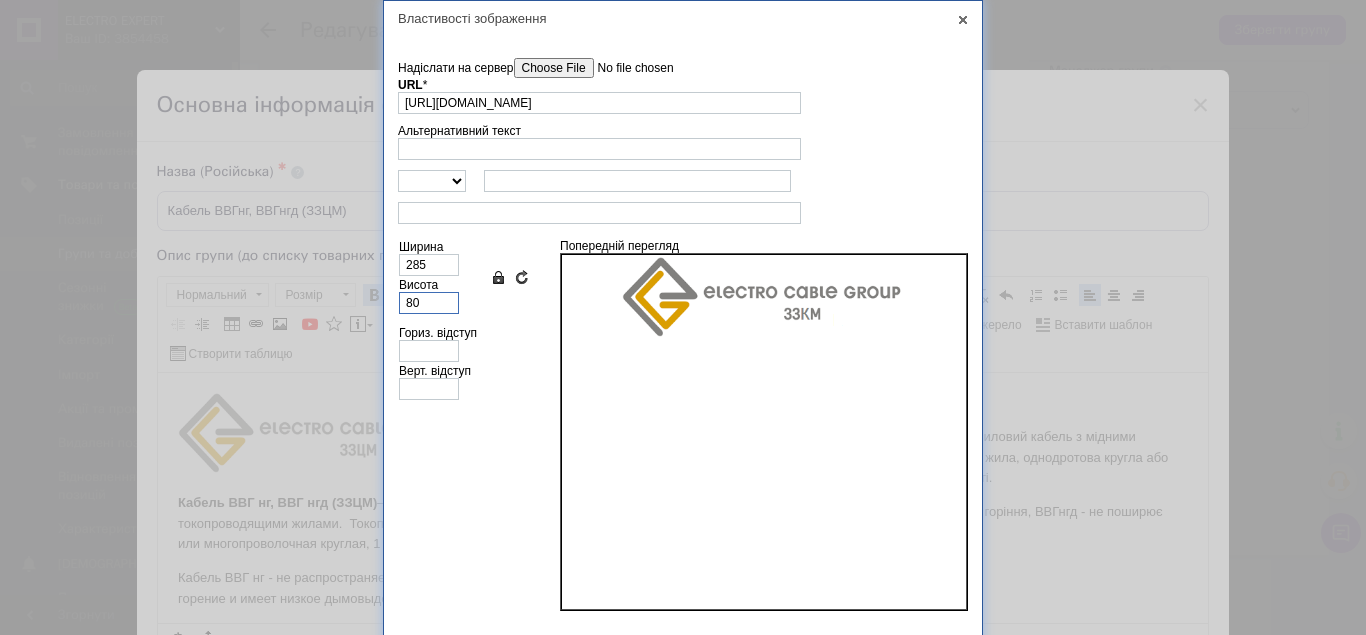 scroll, scrollTop: 39, scrollLeft: 0, axis: vertical 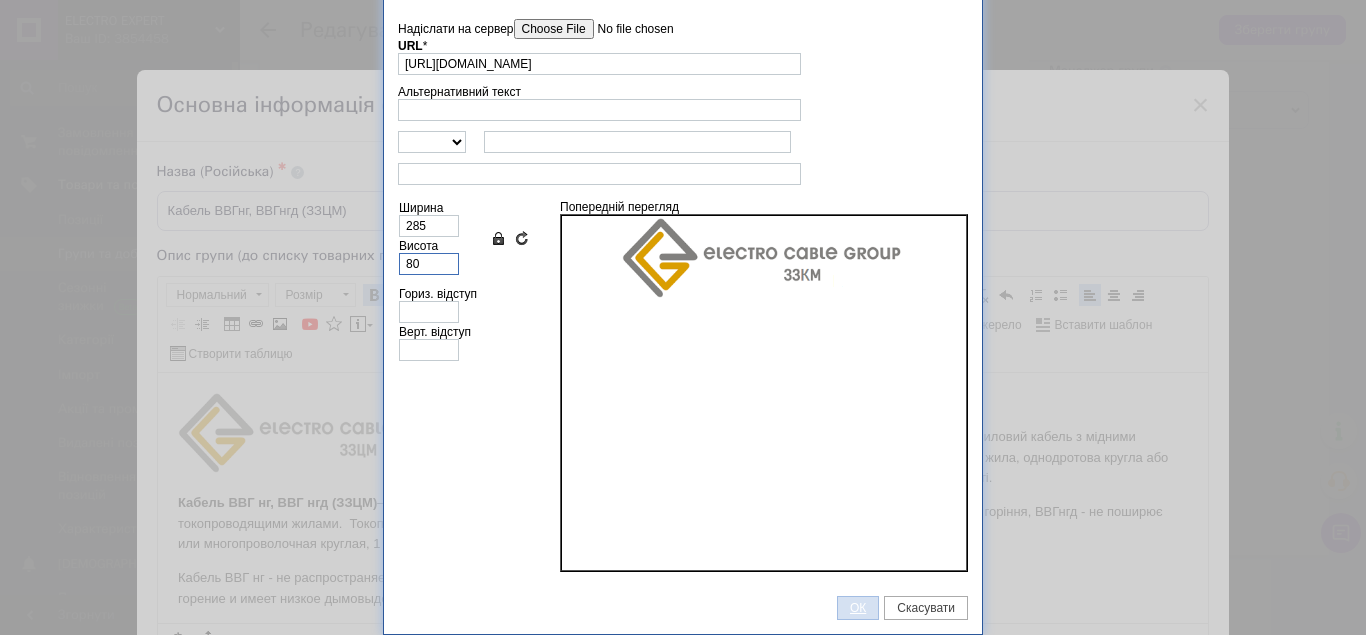 type on "80" 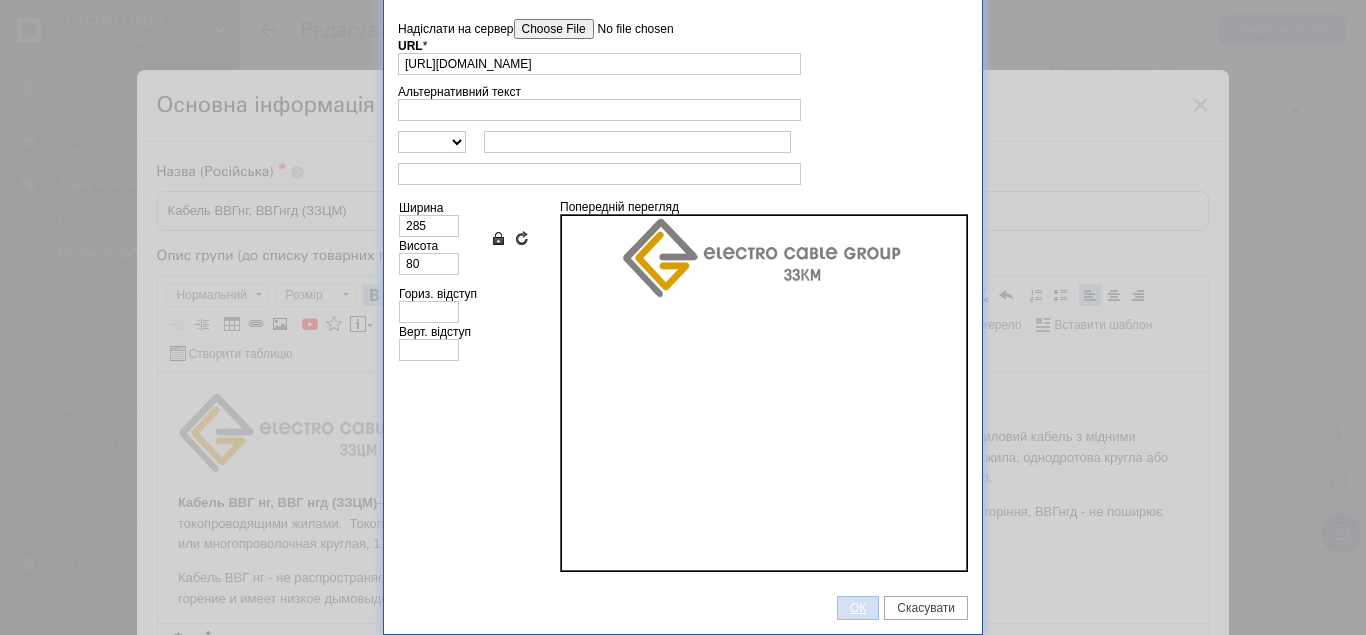 click on "ОК" at bounding box center (858, 608) 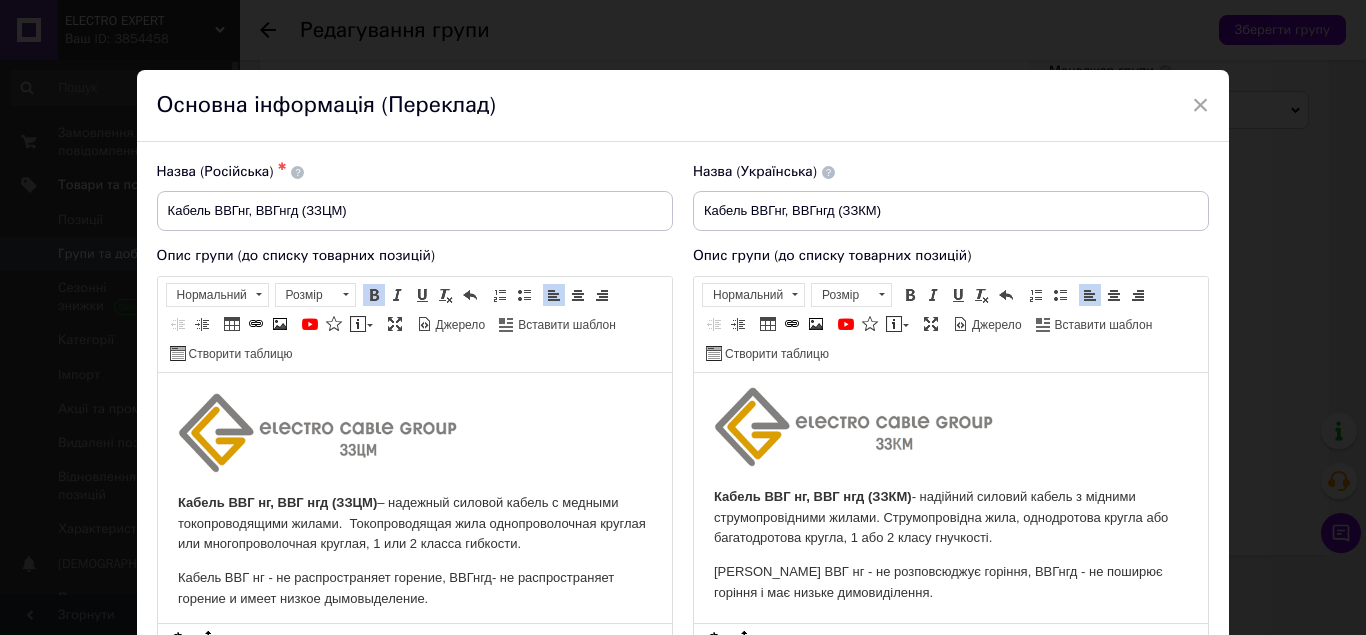 scroll, scrollTop: 7, scrollLeft: 0, axis: vertical 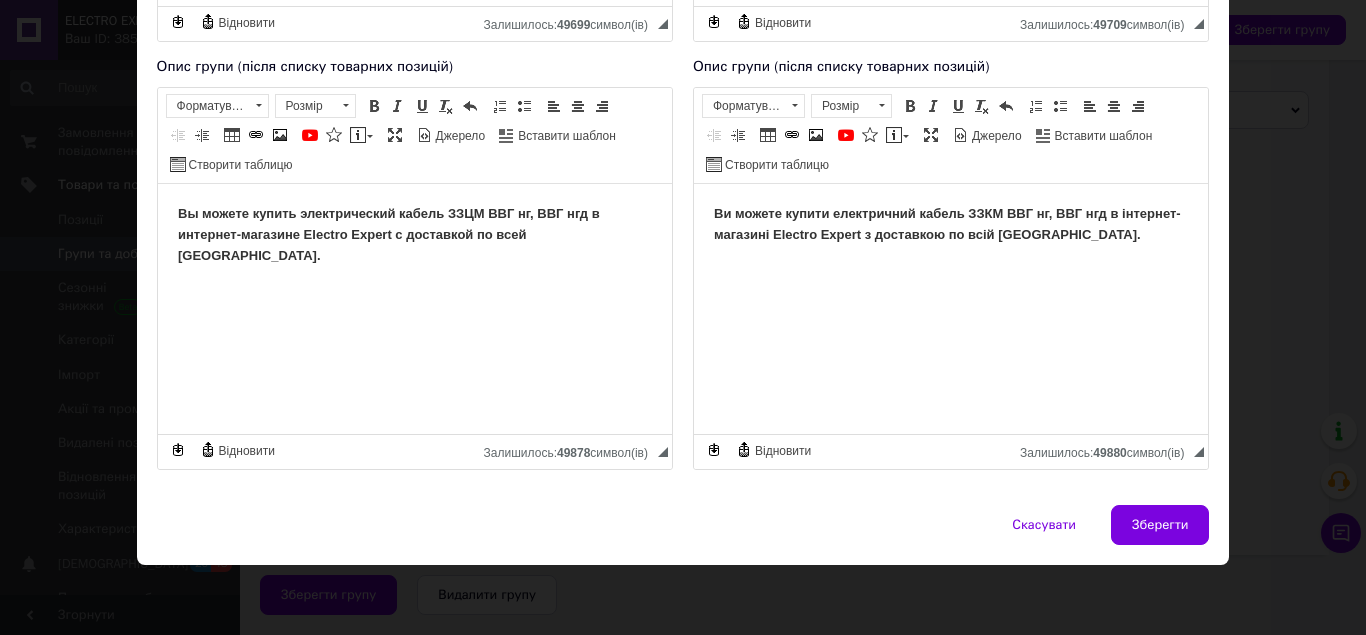 click on "Зберегти" at bounding box center [1160, 525] 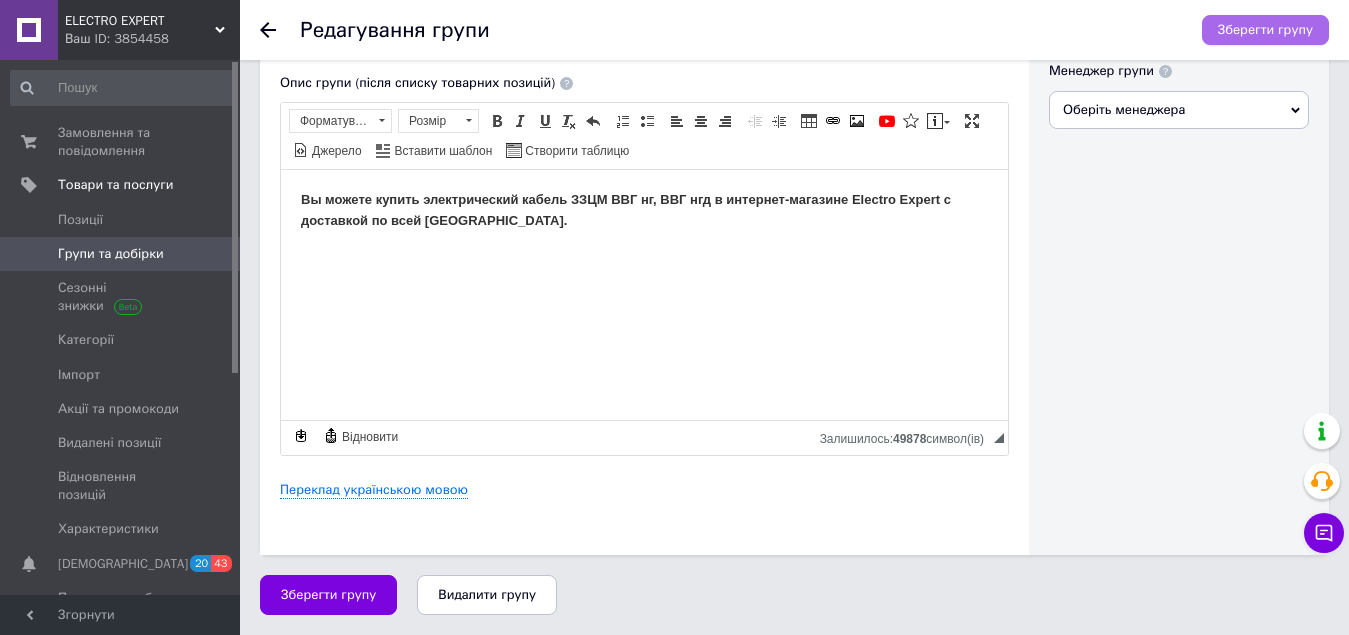 click on "Зберегти групу" at bounding box center [1265, 30] 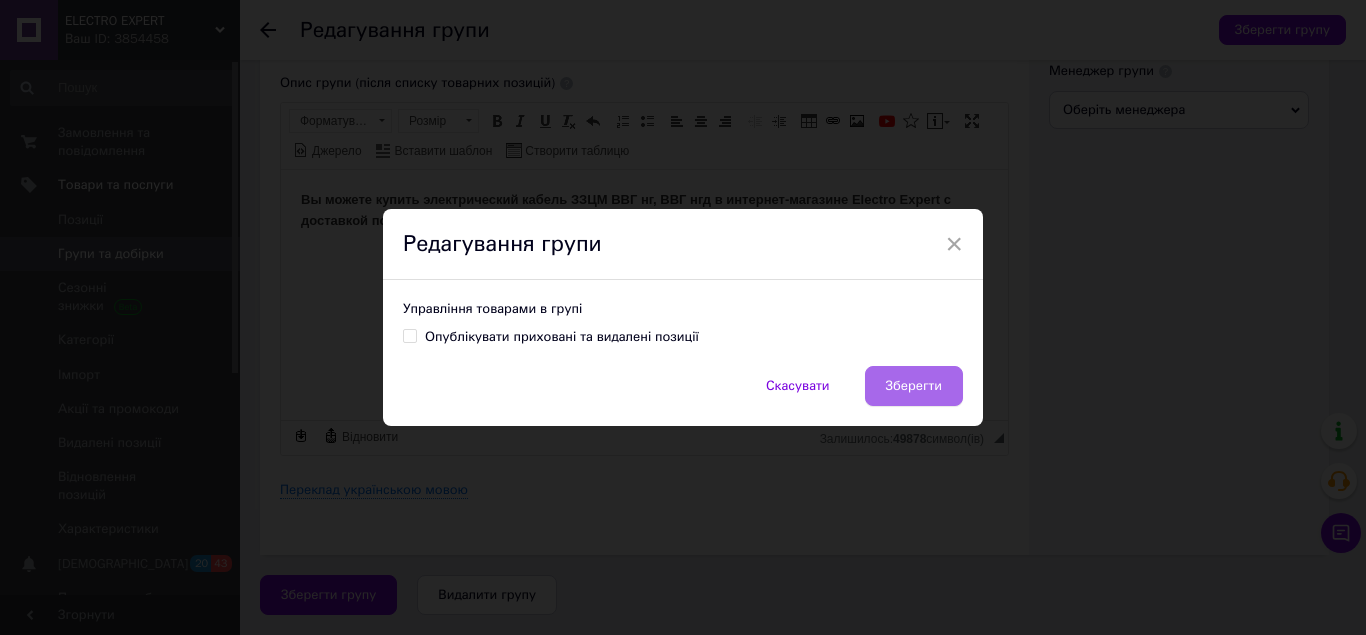 click on "Зберегти" at bounding box center [914, 386] 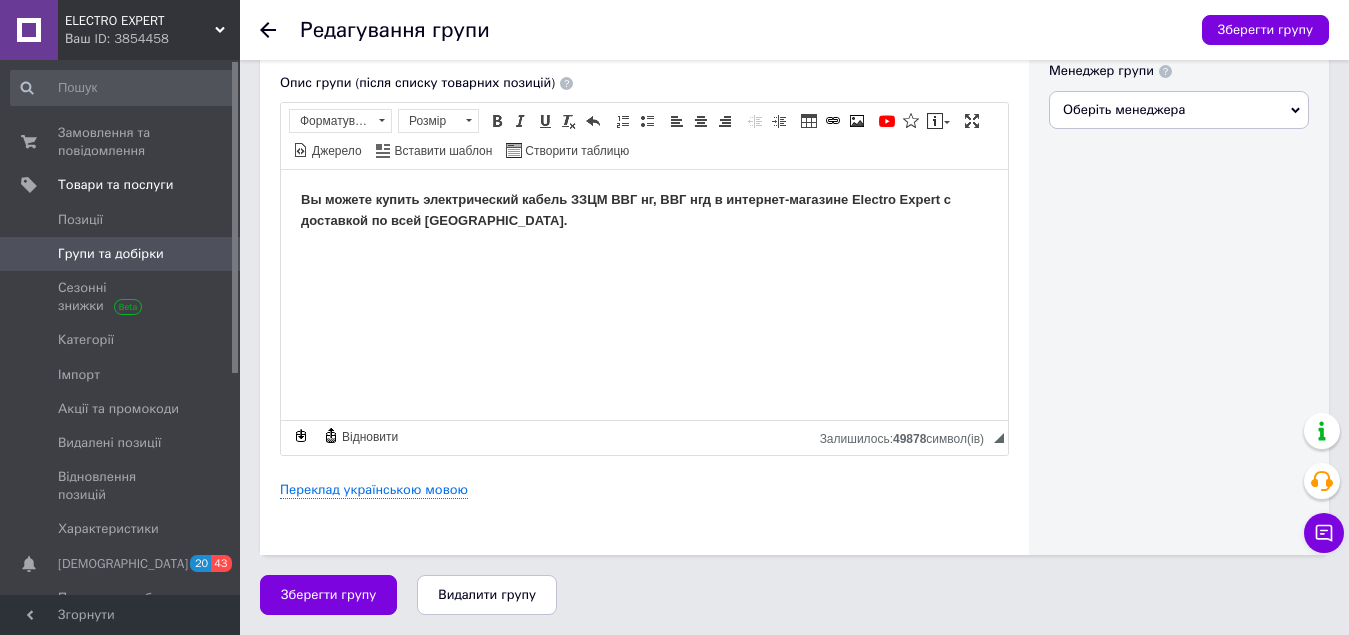 click on "Групи та добірки" at bounding box center [111, 254] 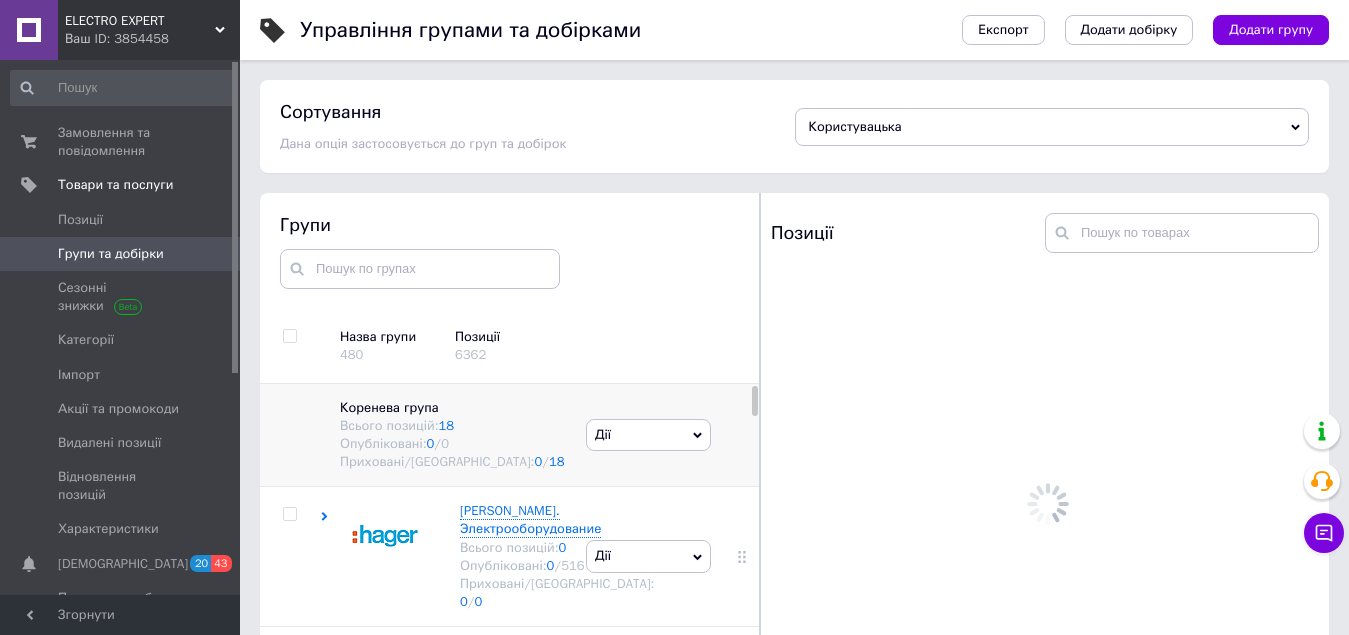 scroll, scrollTop: 113, scrollLeft: 0, axis: vertical 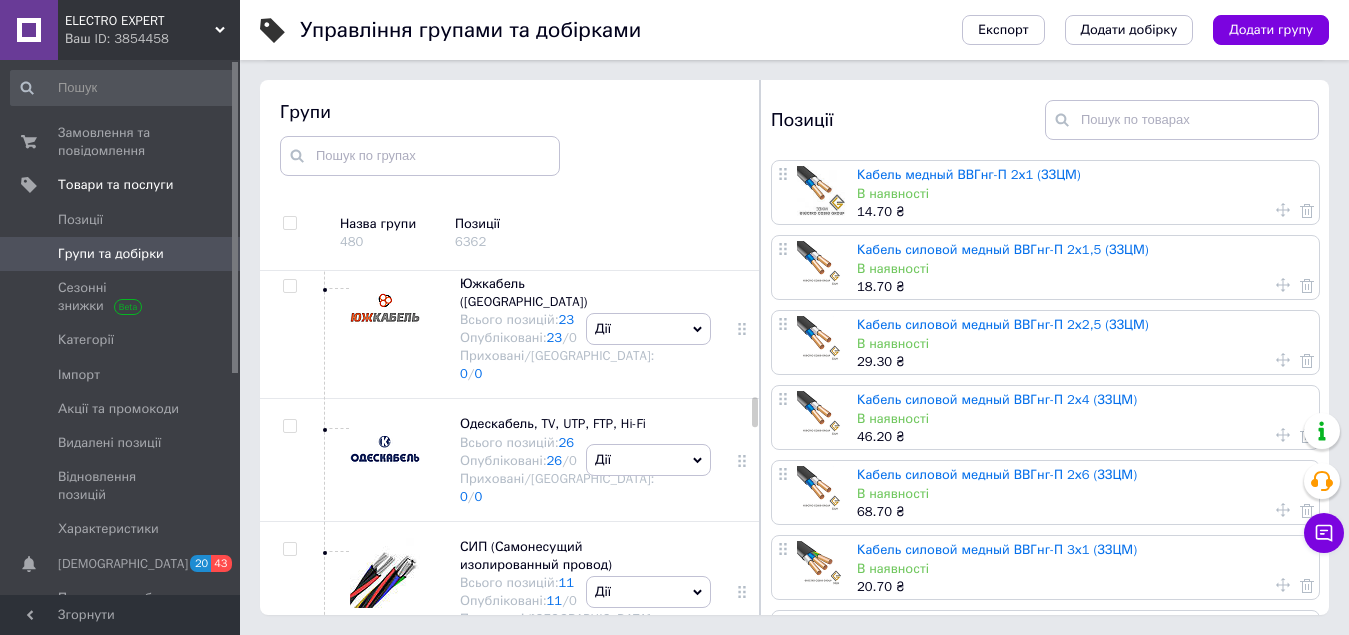 click at bounding box center (289, -99) 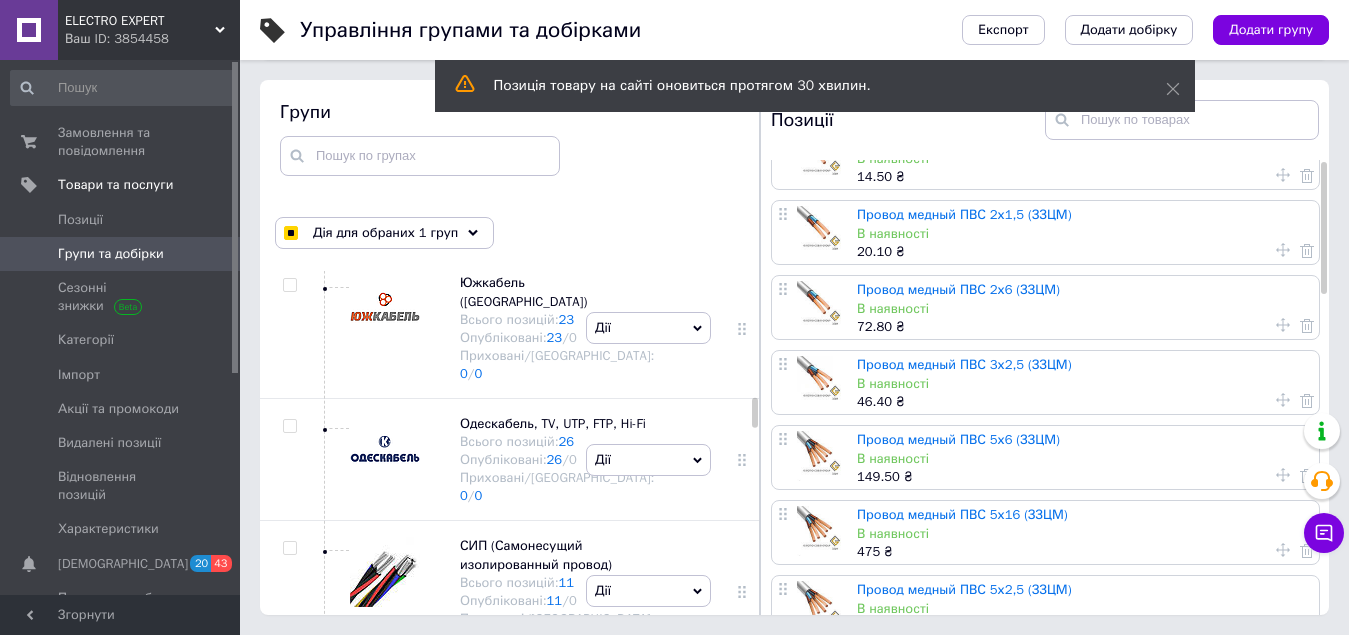 scroll, scrollTop: 0, scrollLeft: 0, axis: both 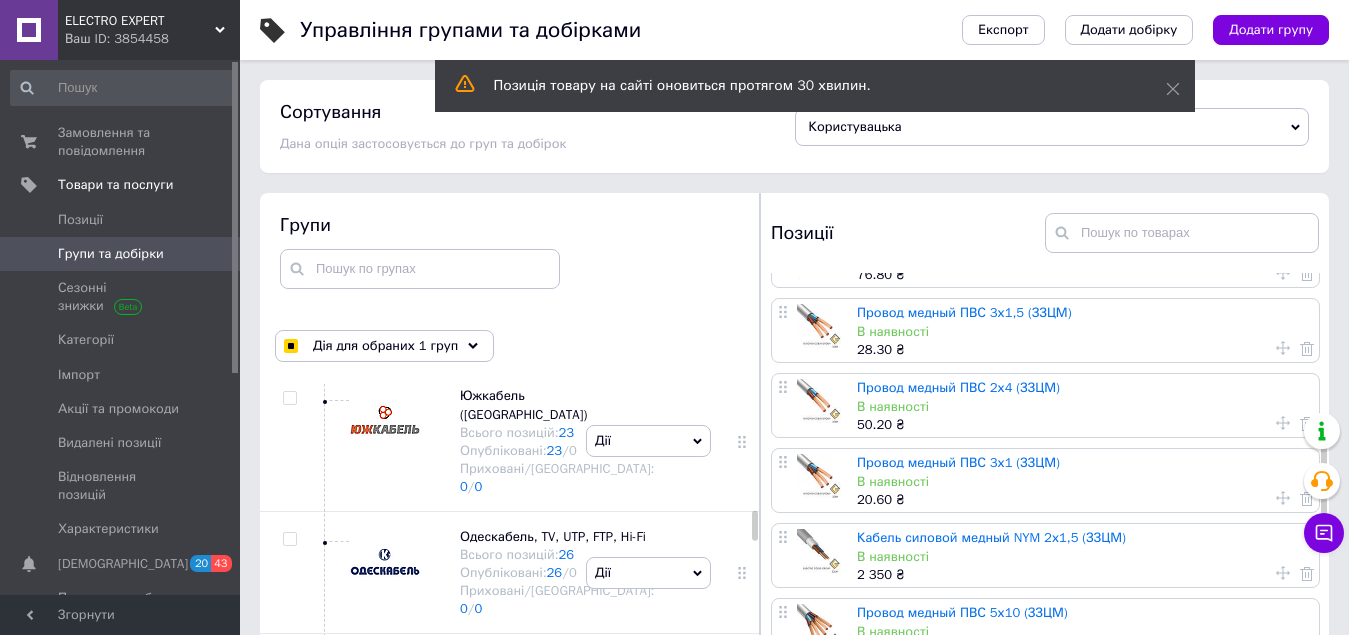 click 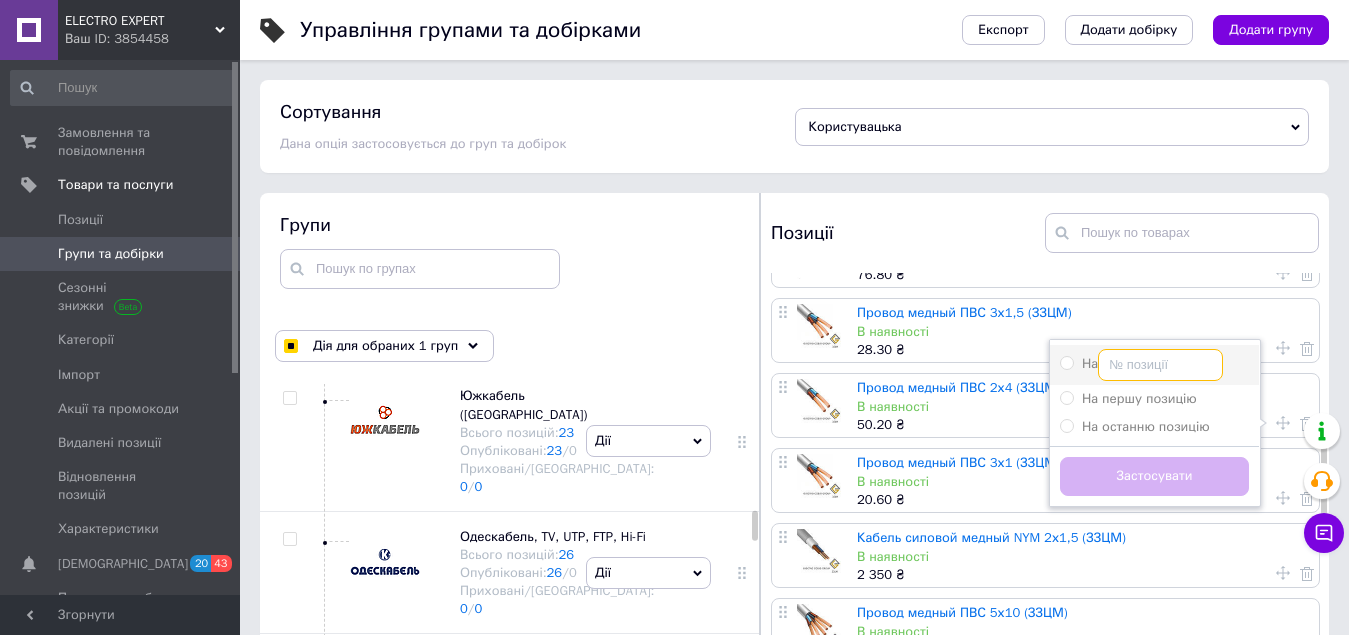 click on "На" at bounding box center [1160, 365] 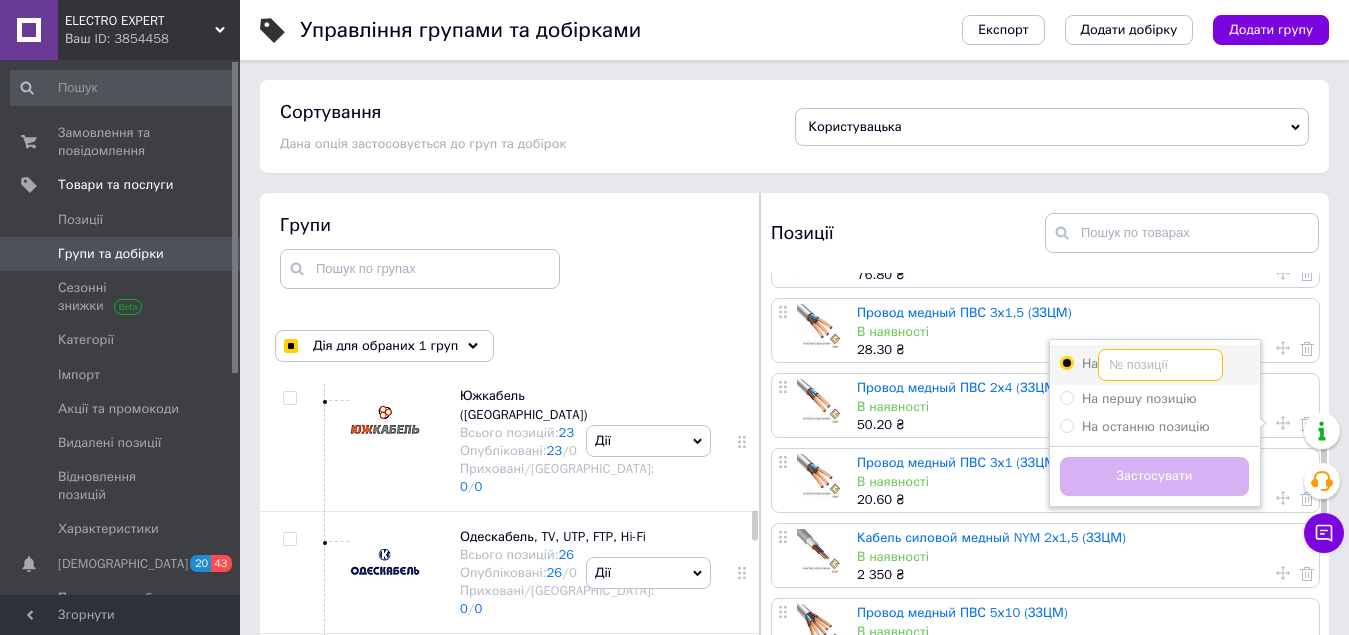 radio on "true" 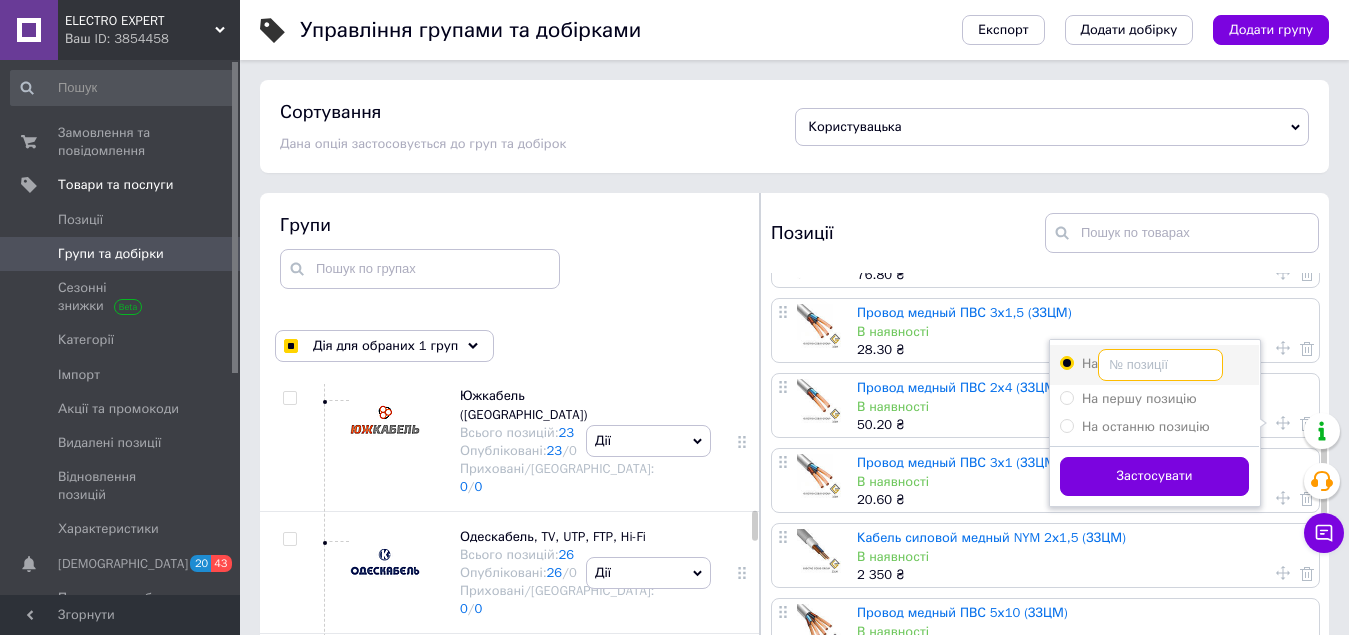 type on "3" 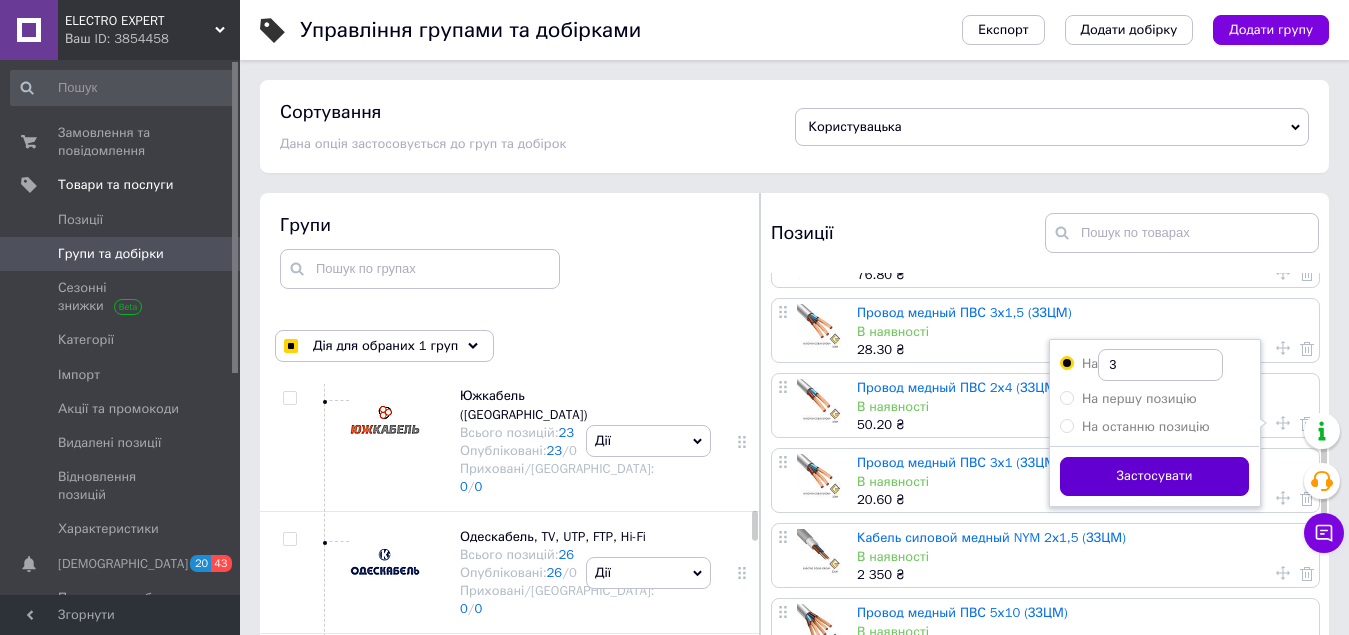 click on "Застосувати" at bounding box center [1154, 476] 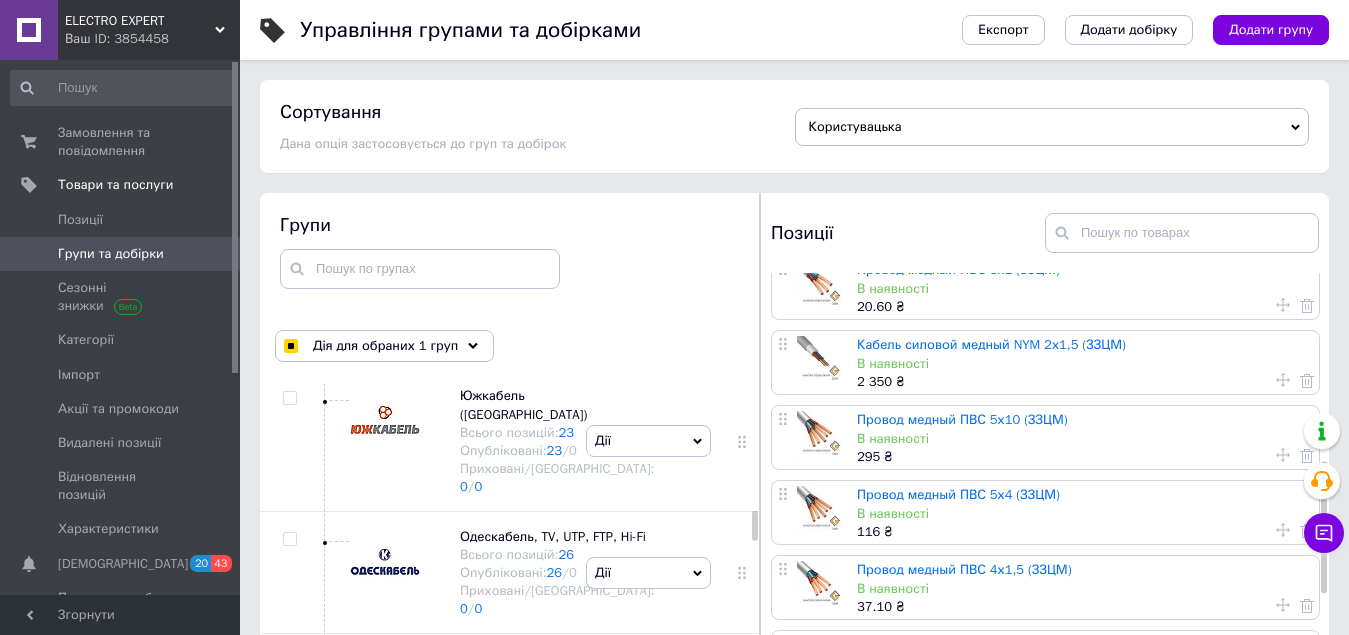 scroll, scrollTop: 700, scrollLeft: 0, axis: vertical 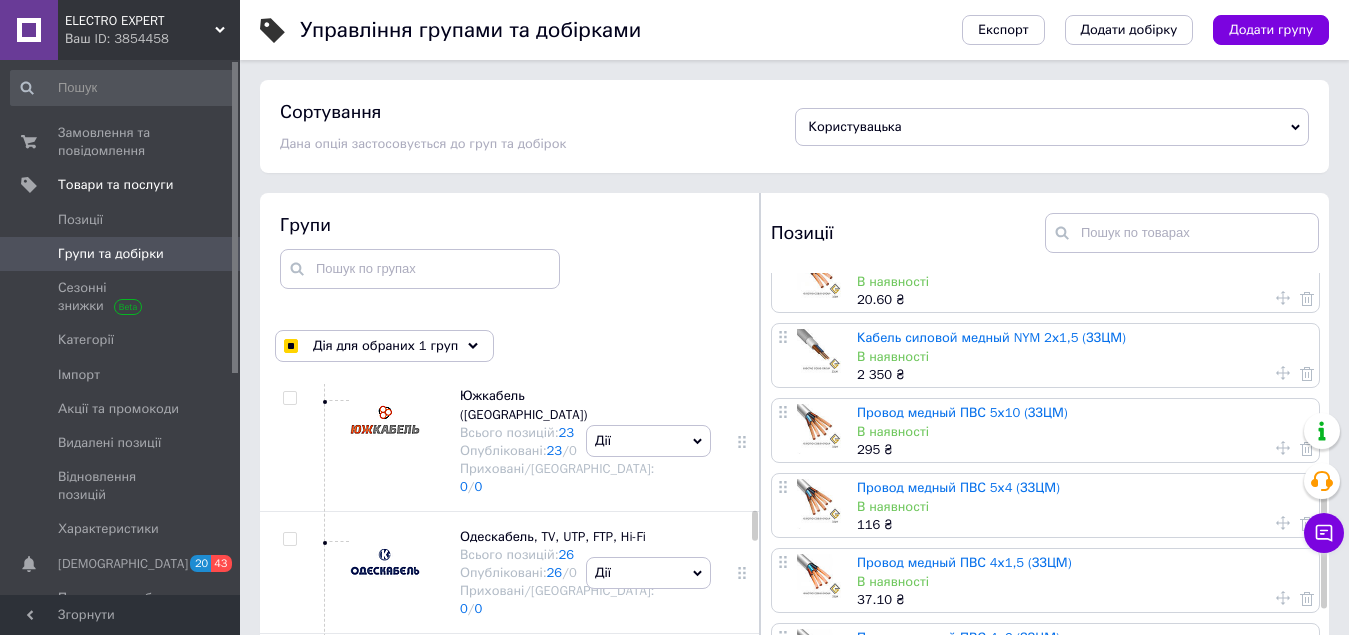 click 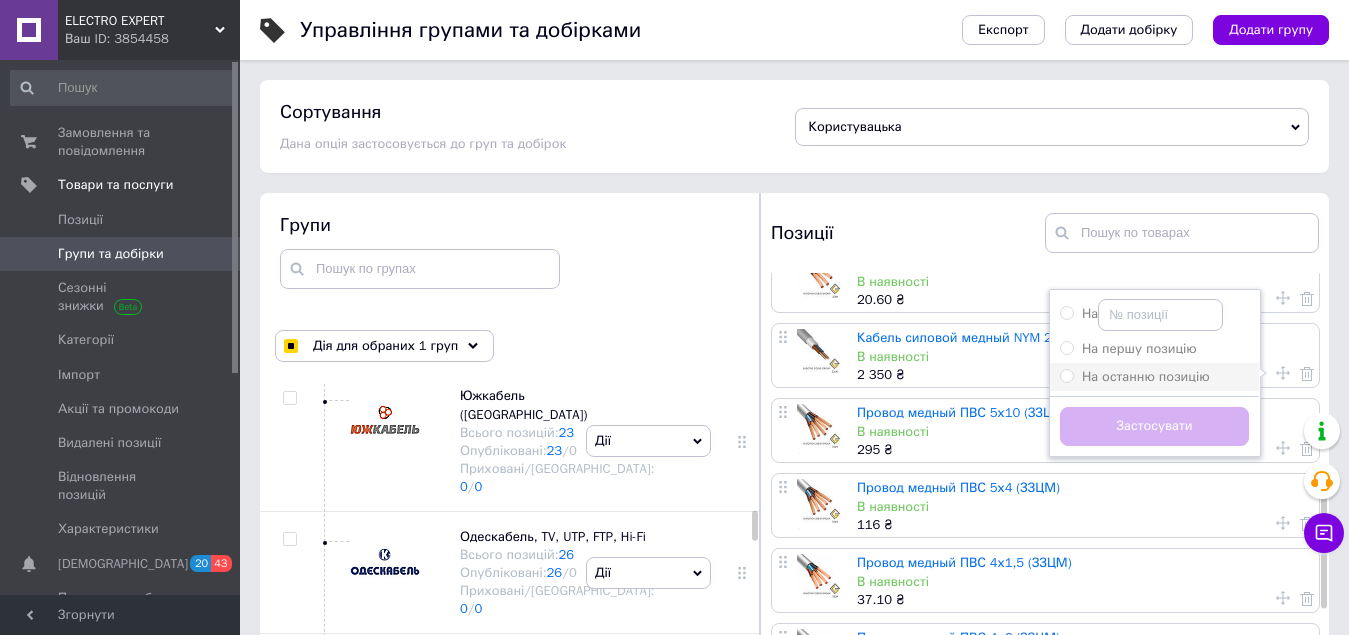 click on "На останню позицію" at bounding box center [1066, 375] 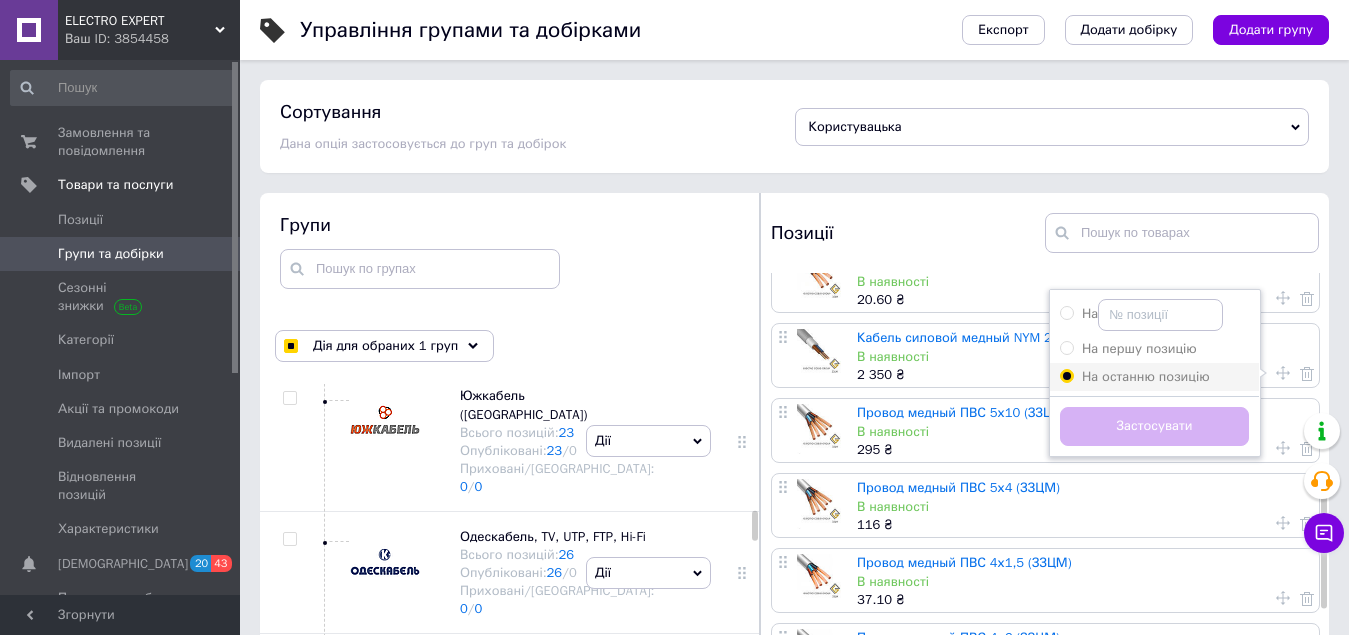 radio on "true" 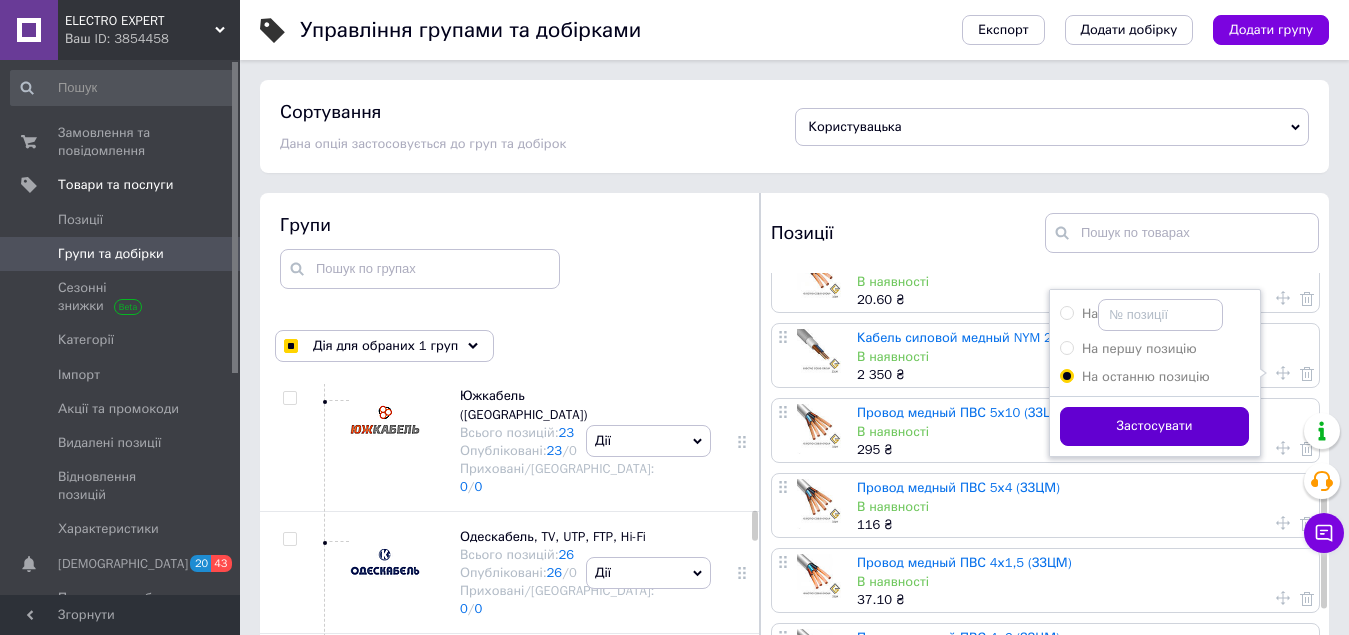 click on "Застосувати" at bounding box center [1154, 426] 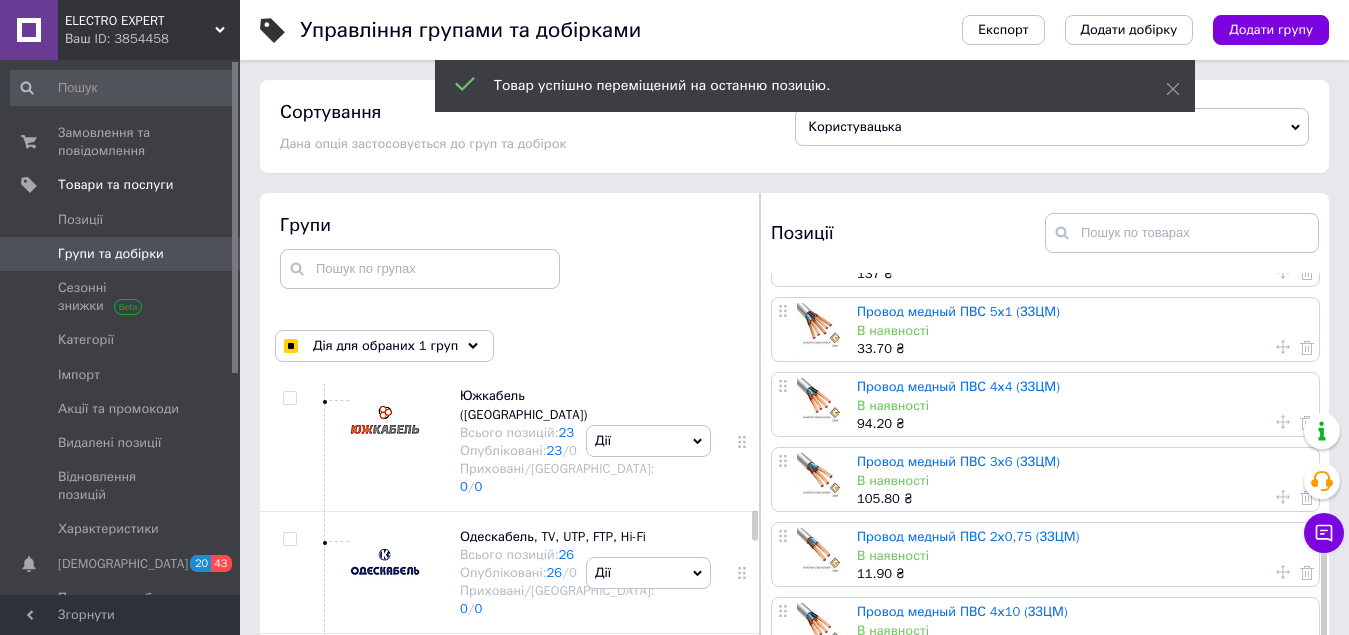 scroll, scrollTop: 1033, scrollLeft: 0, axis: vertical 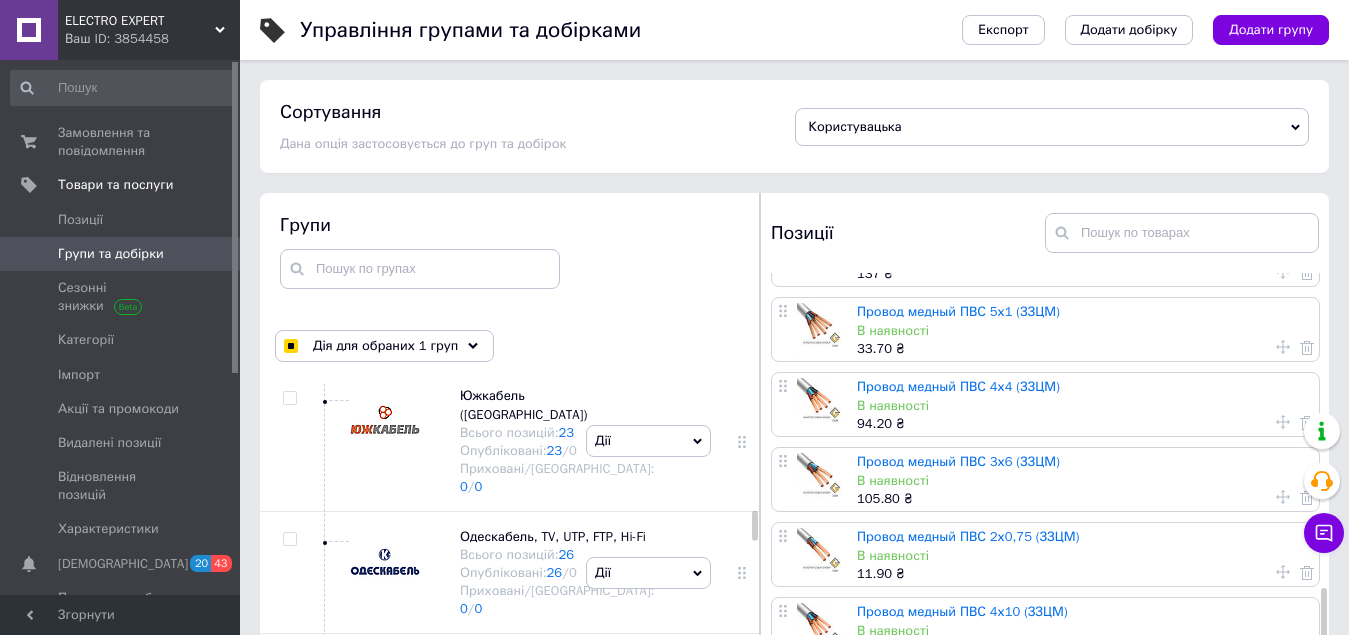 click 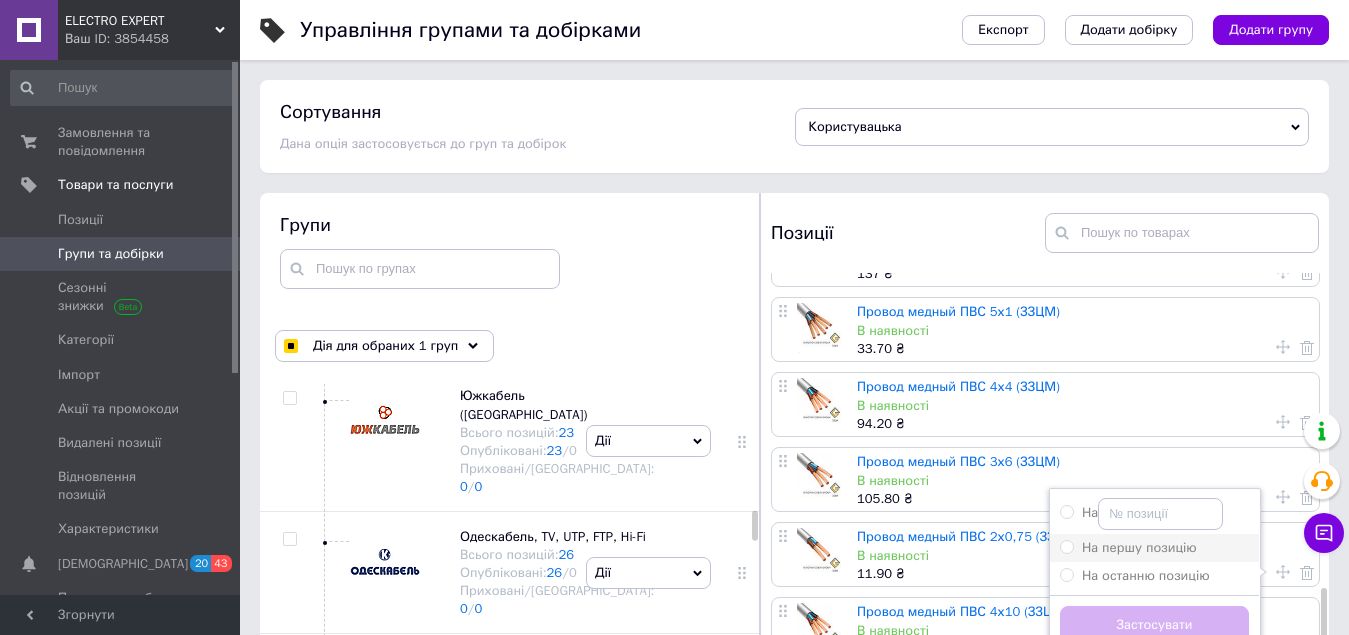 click on "На першу позицію" at bounding box center [1066, 546] 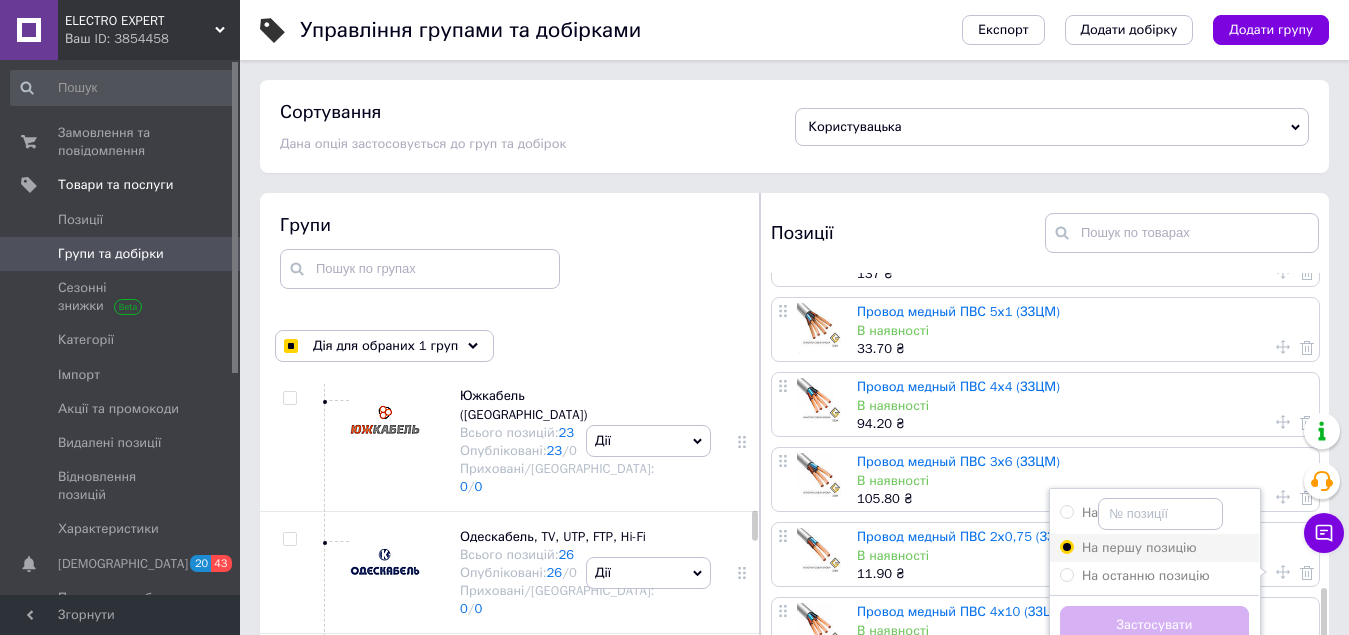 radio on "true" 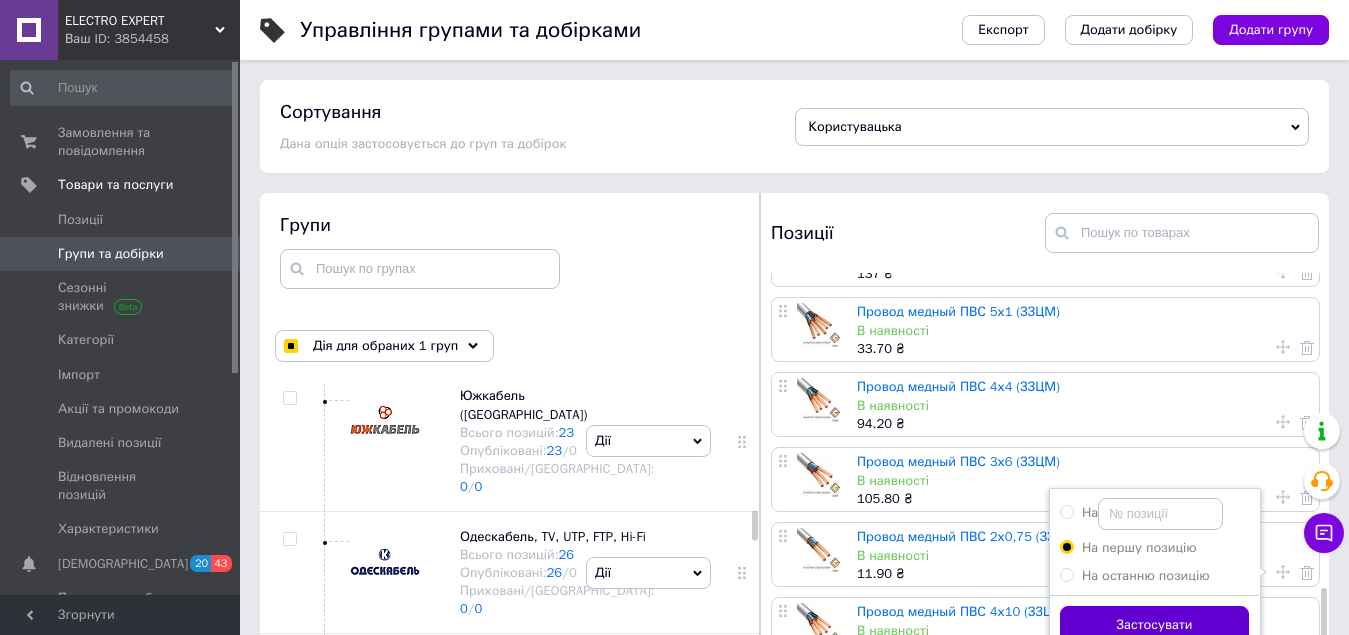 click on "Застосувати" at bounding box center (1154, 625) 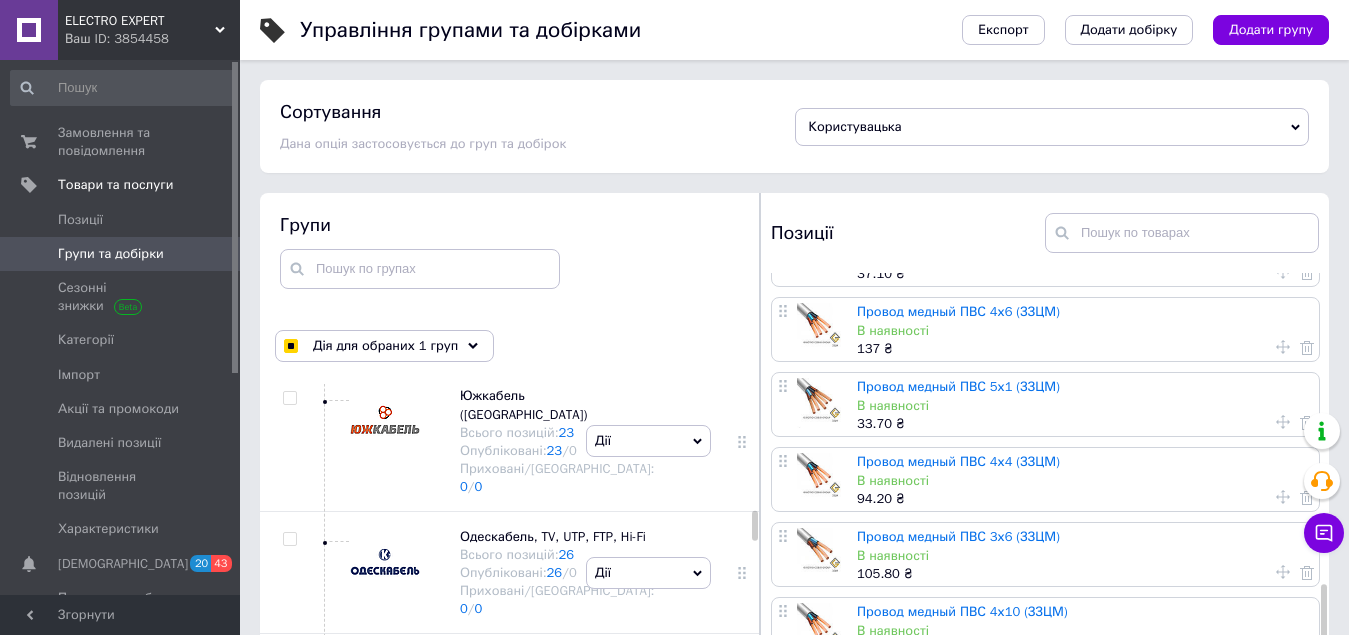 scroll, scrollTop: 1033, scrollLeft: 0, axis: vertical 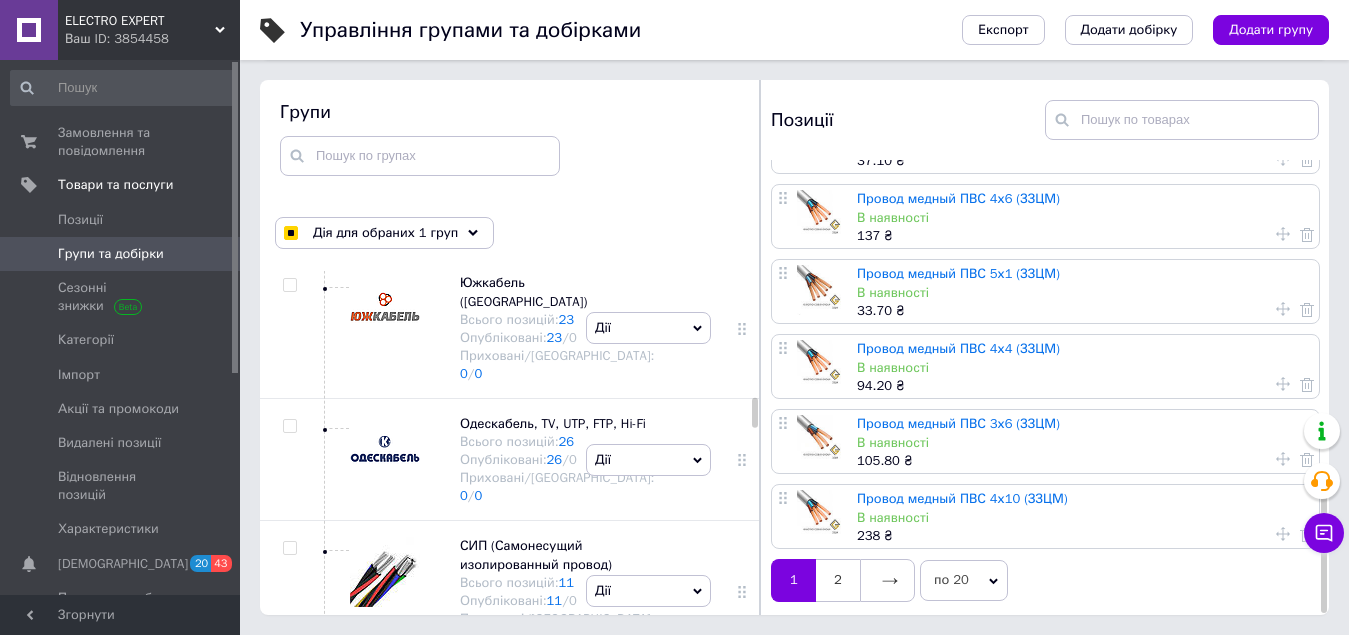 click on "по 20" at bounding box center [964, 580] 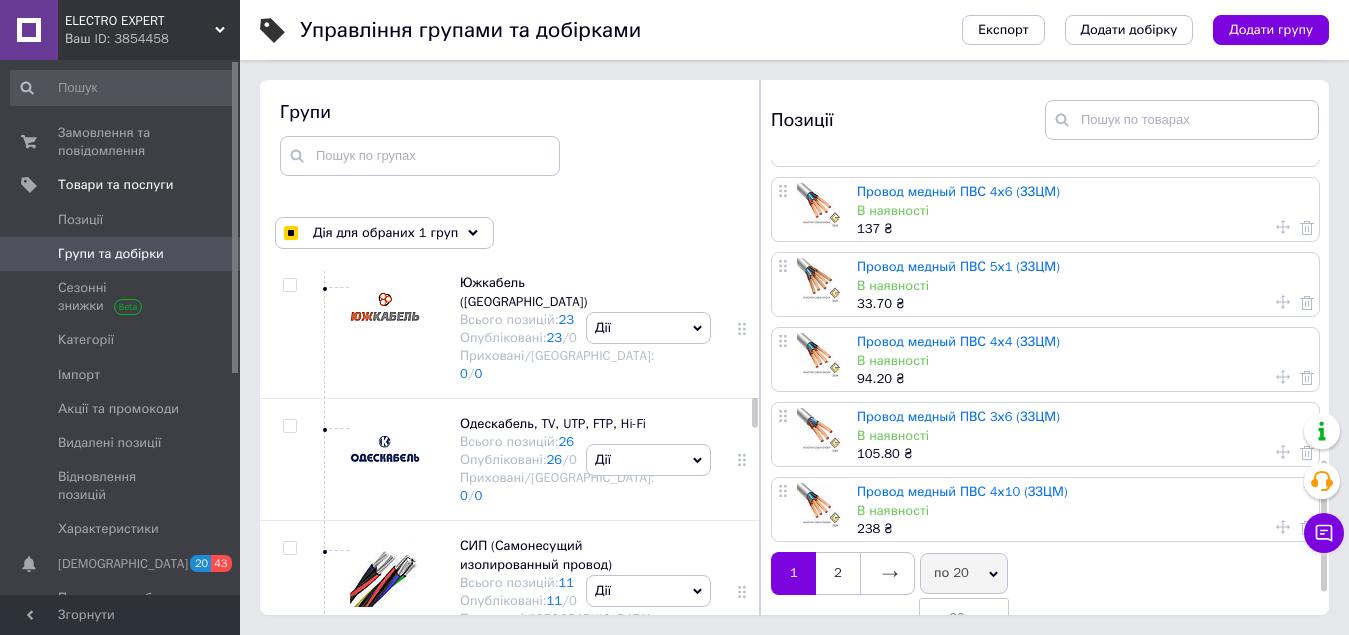scroll, scrollTop: 1112, scrollLeft: 0, axis: vertical 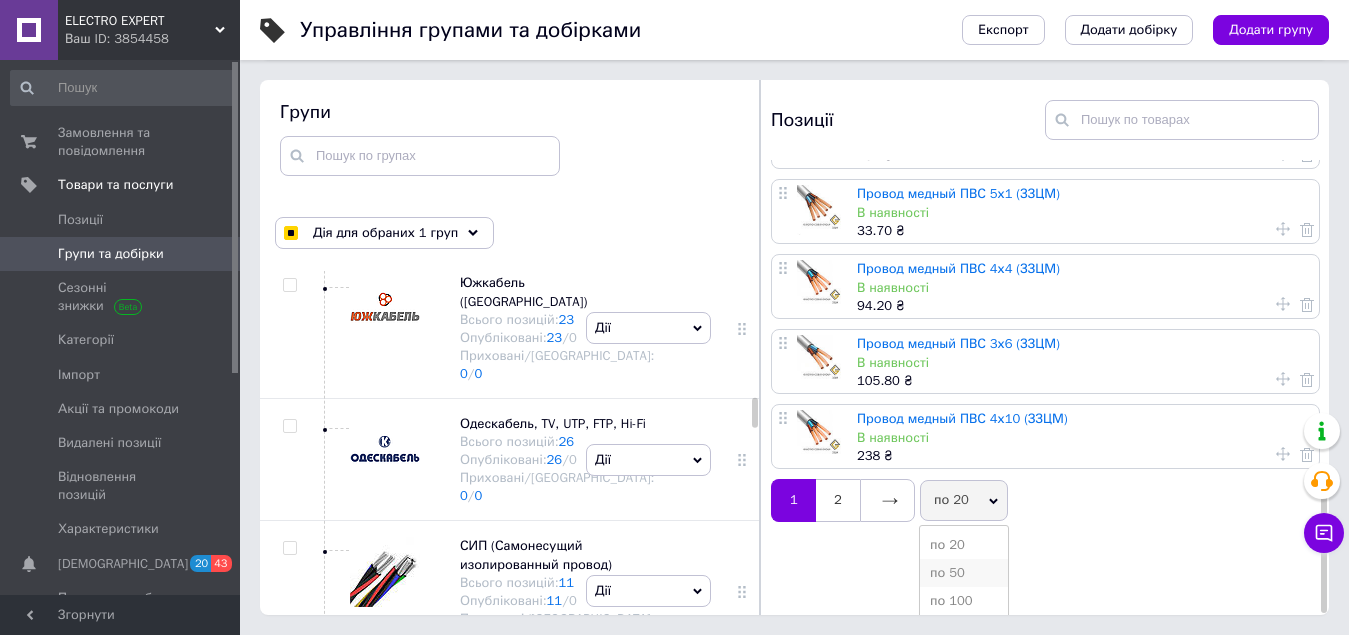 click on "по 50" at bounding box center (964, 573) 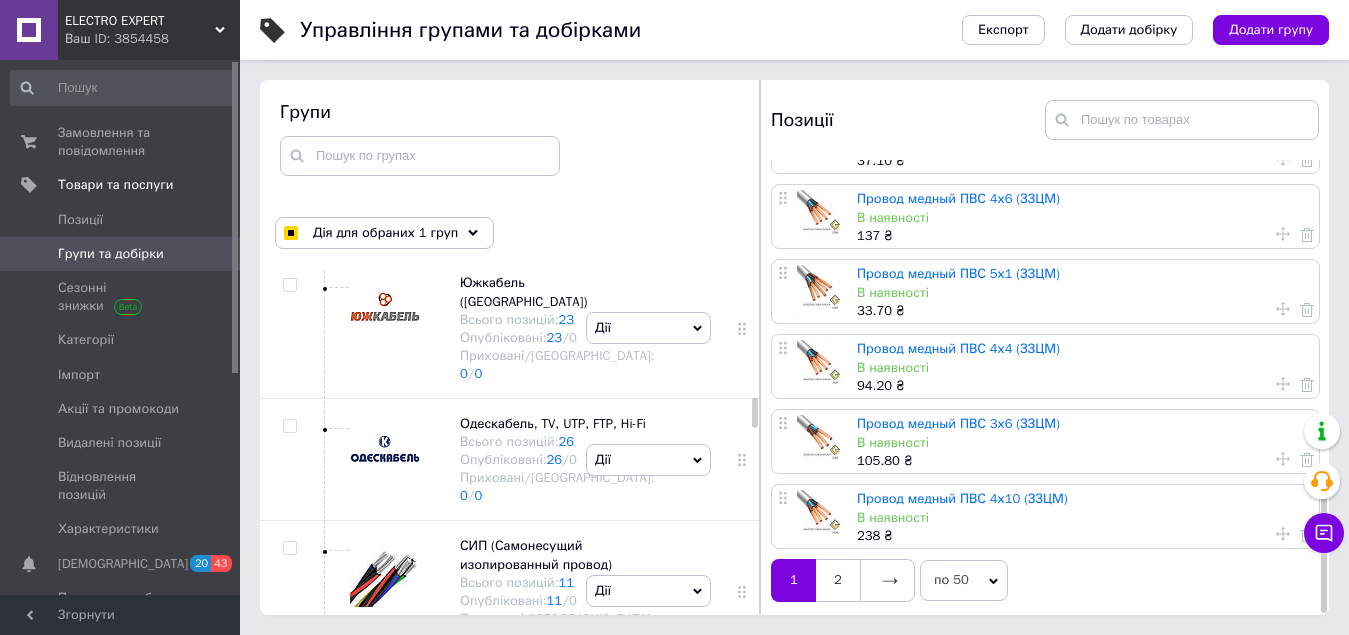 scroll, scrollTop: 0, scrollLeft: 0, axis: both 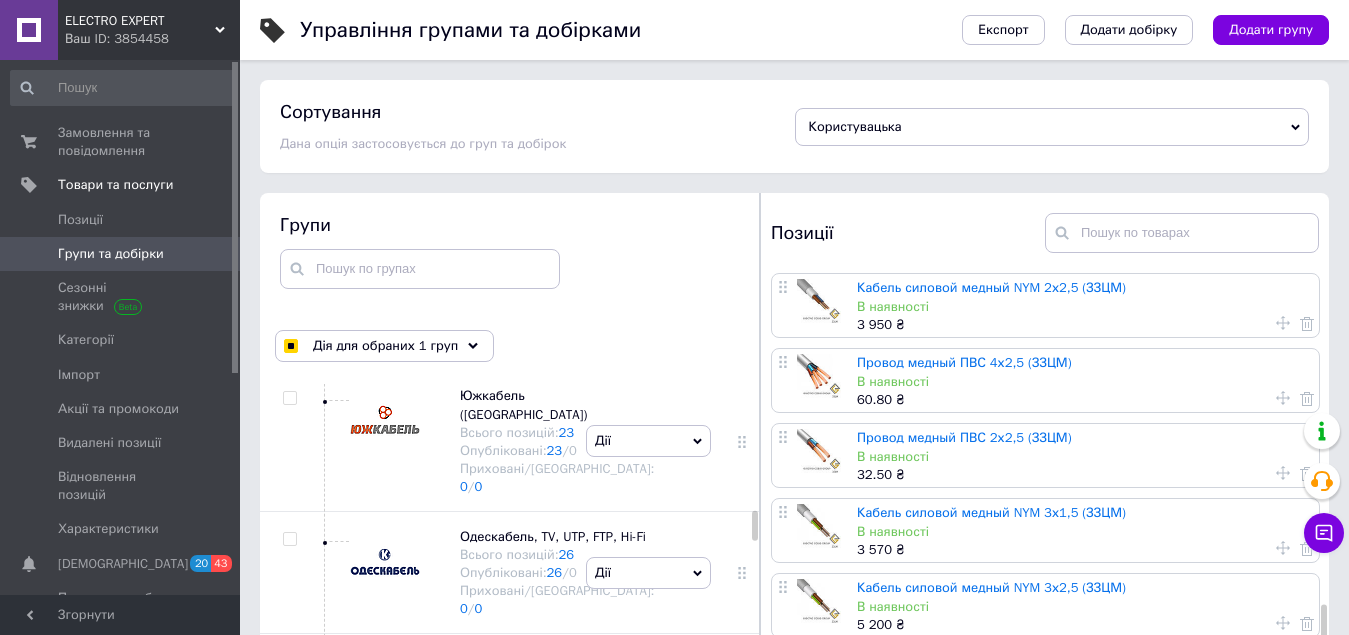 click 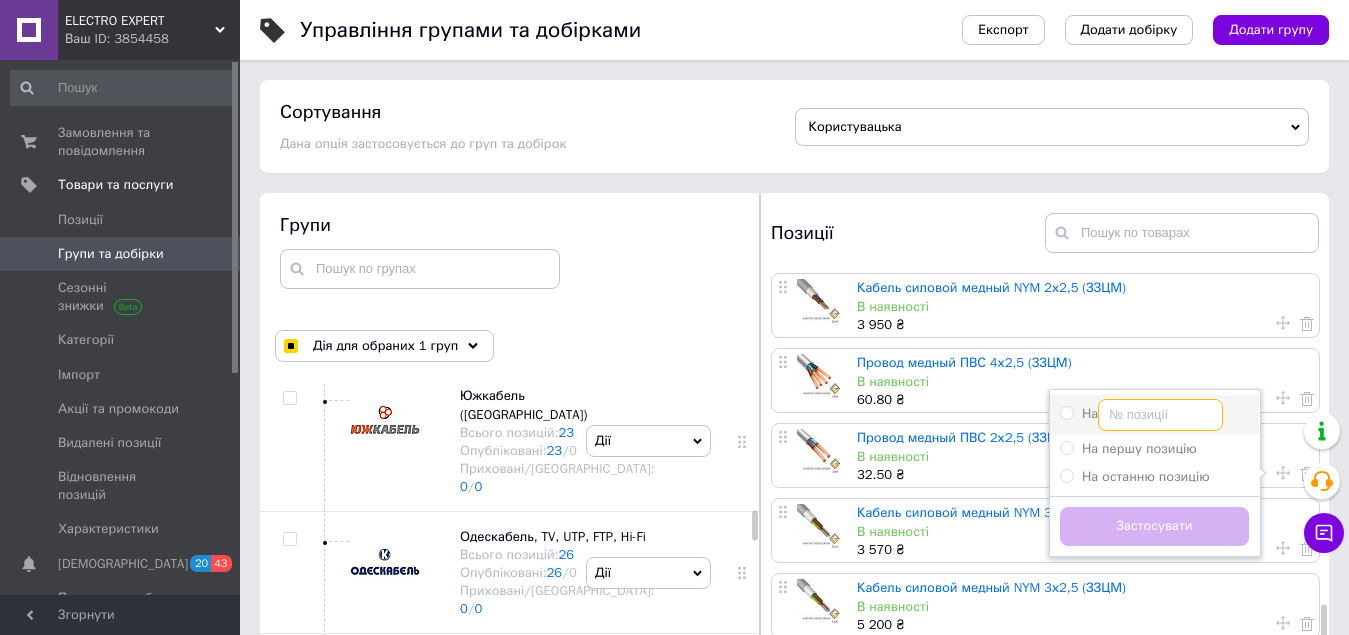 click on "На" at bounding box center (1160, 415) 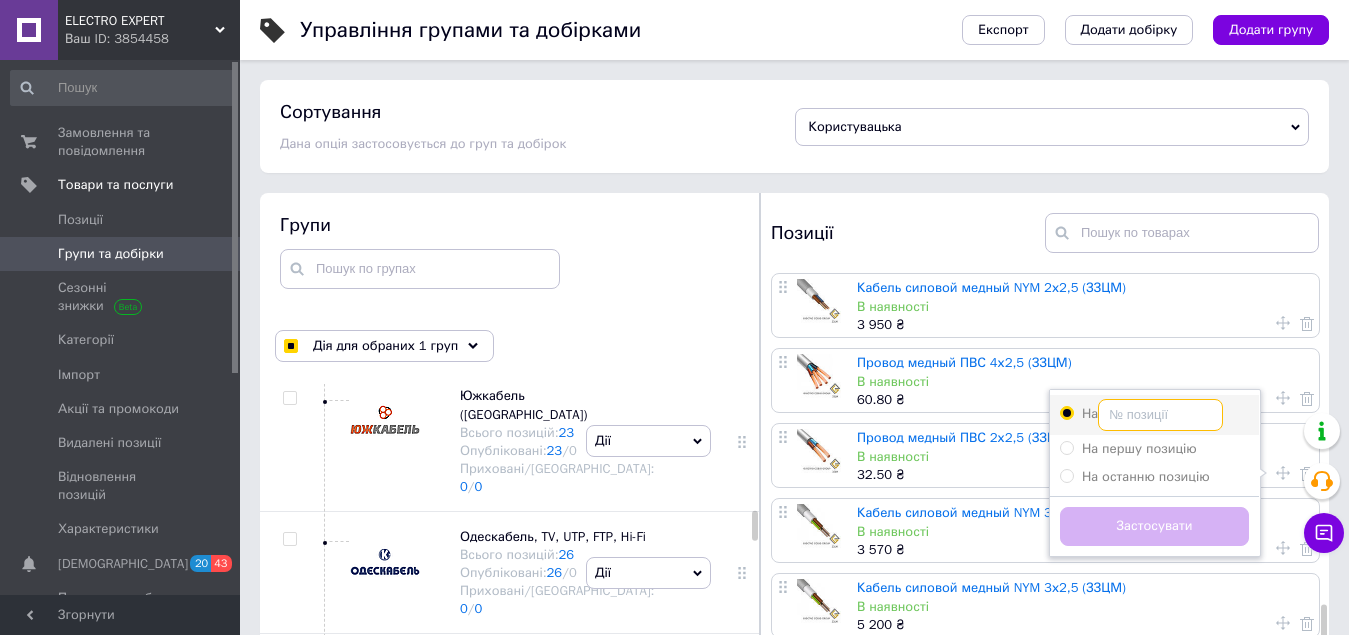 radio on "true" 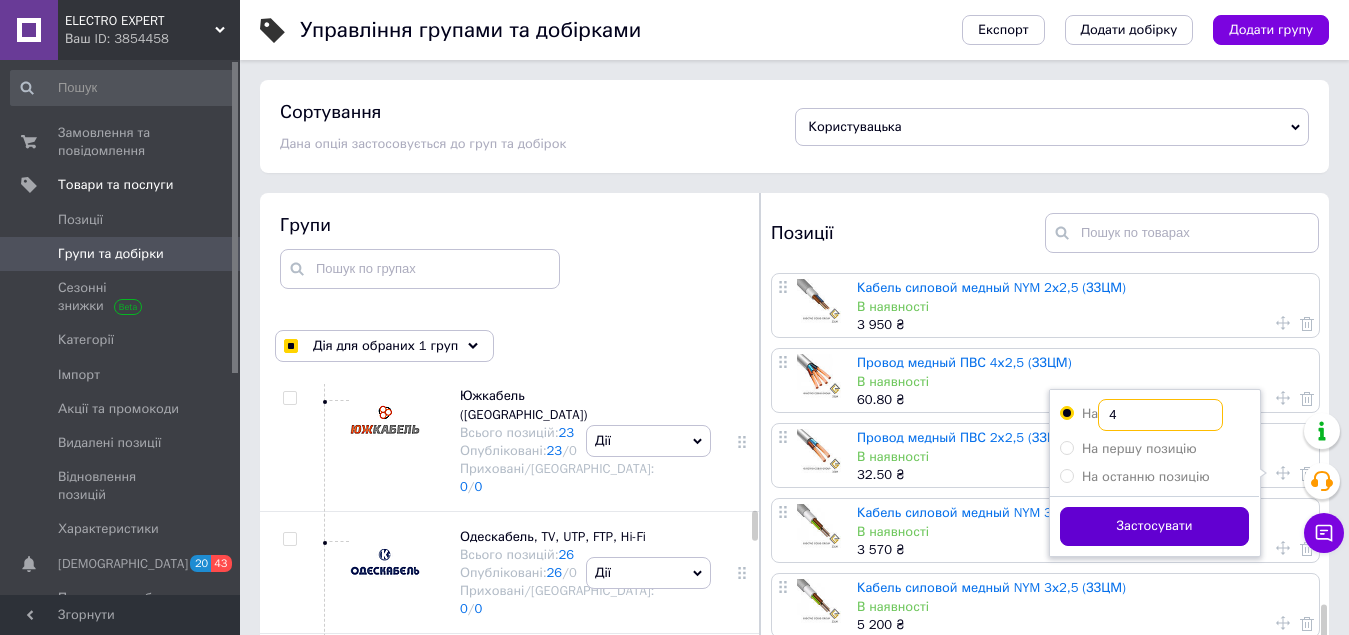 type on "4" 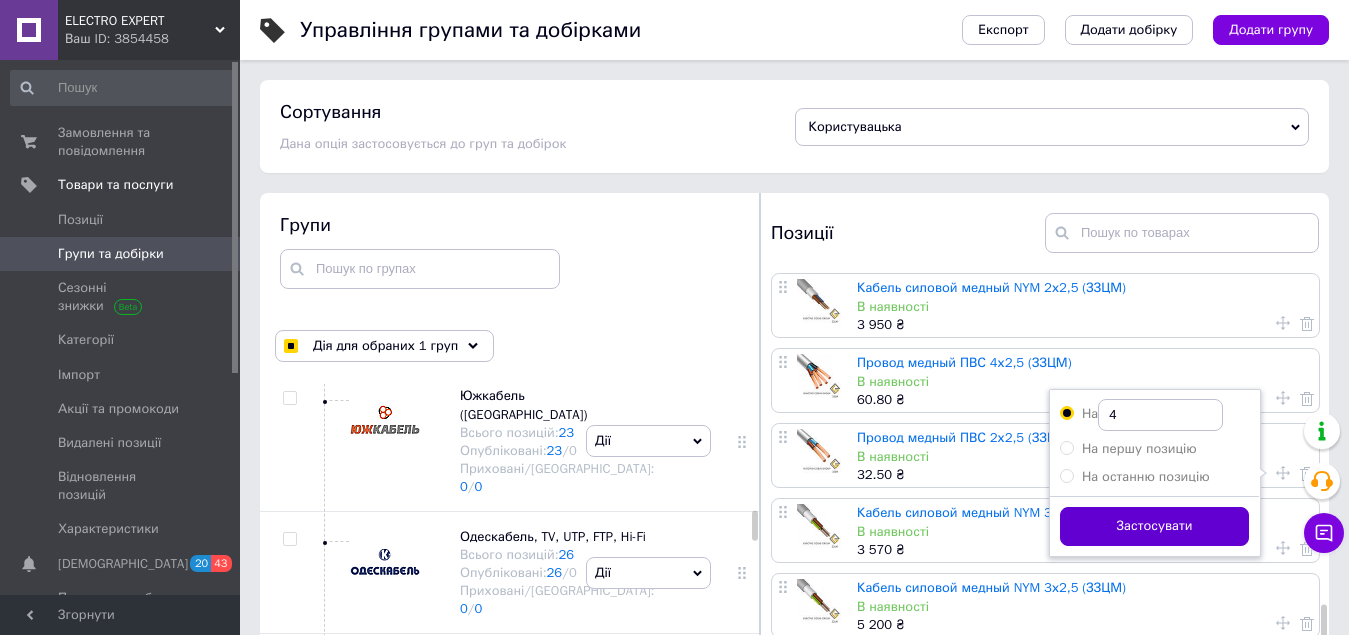 click on "Застосувати" at bounding box center (1154, 526) 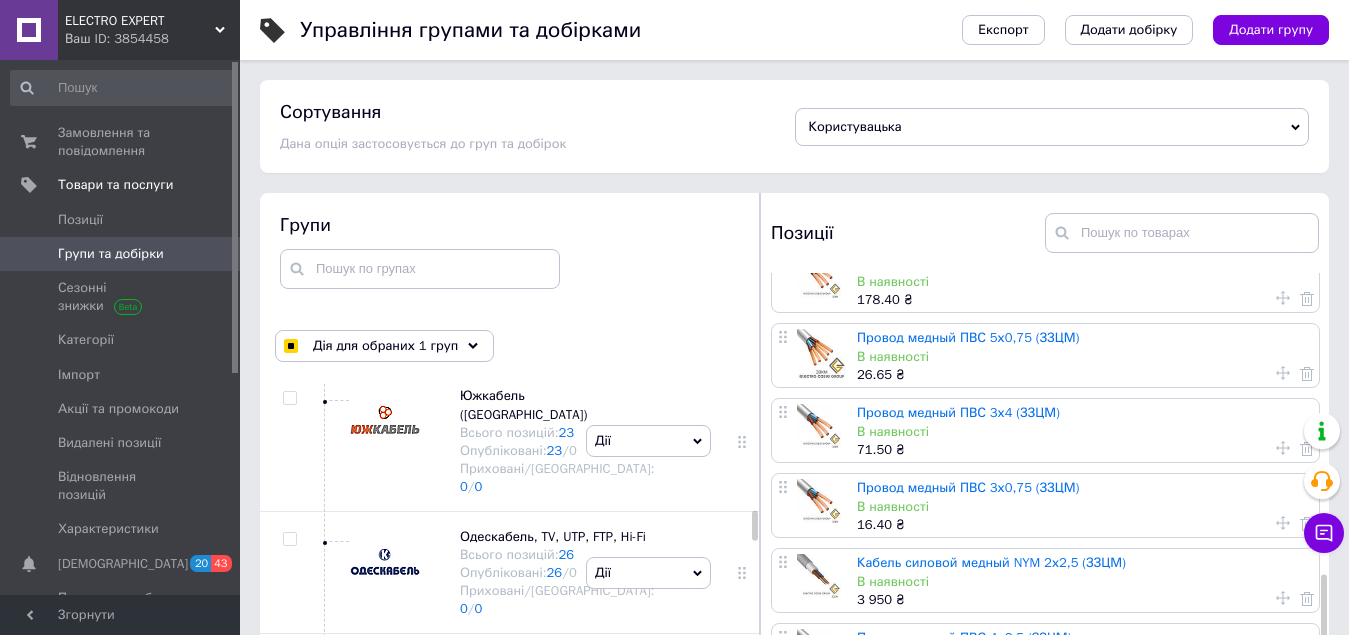 scroll, scrollTop: 1700, scrollLeft: 0, axis: vertical 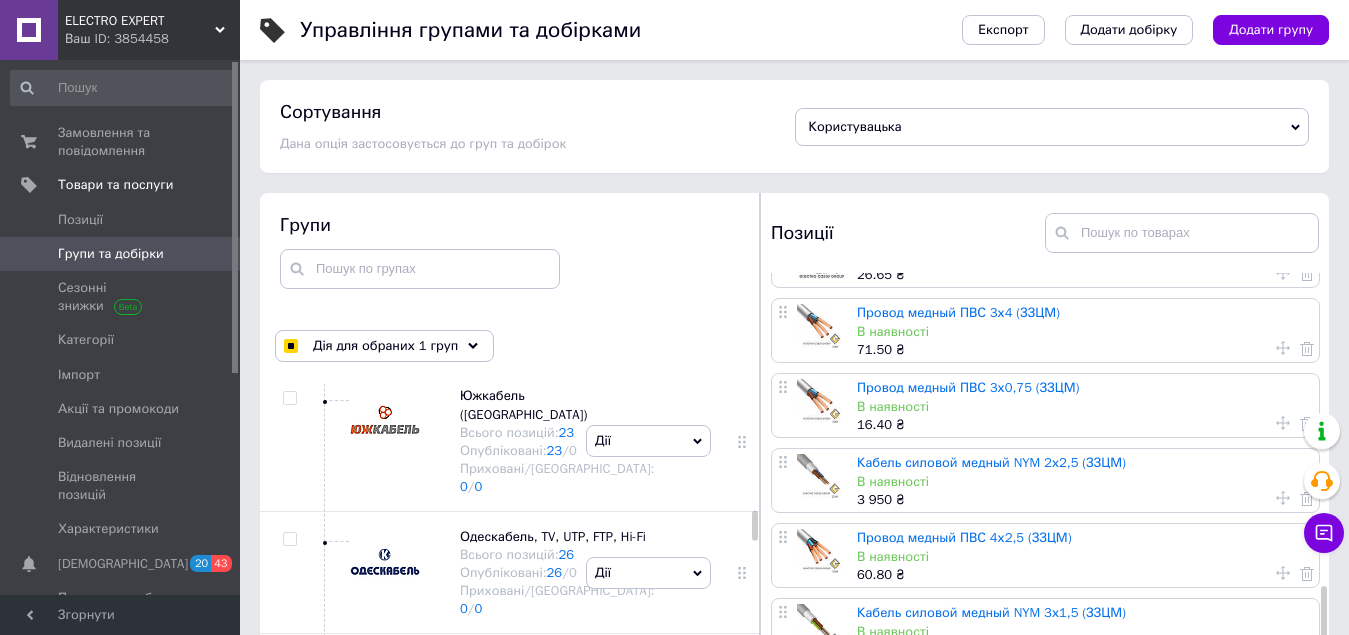 click 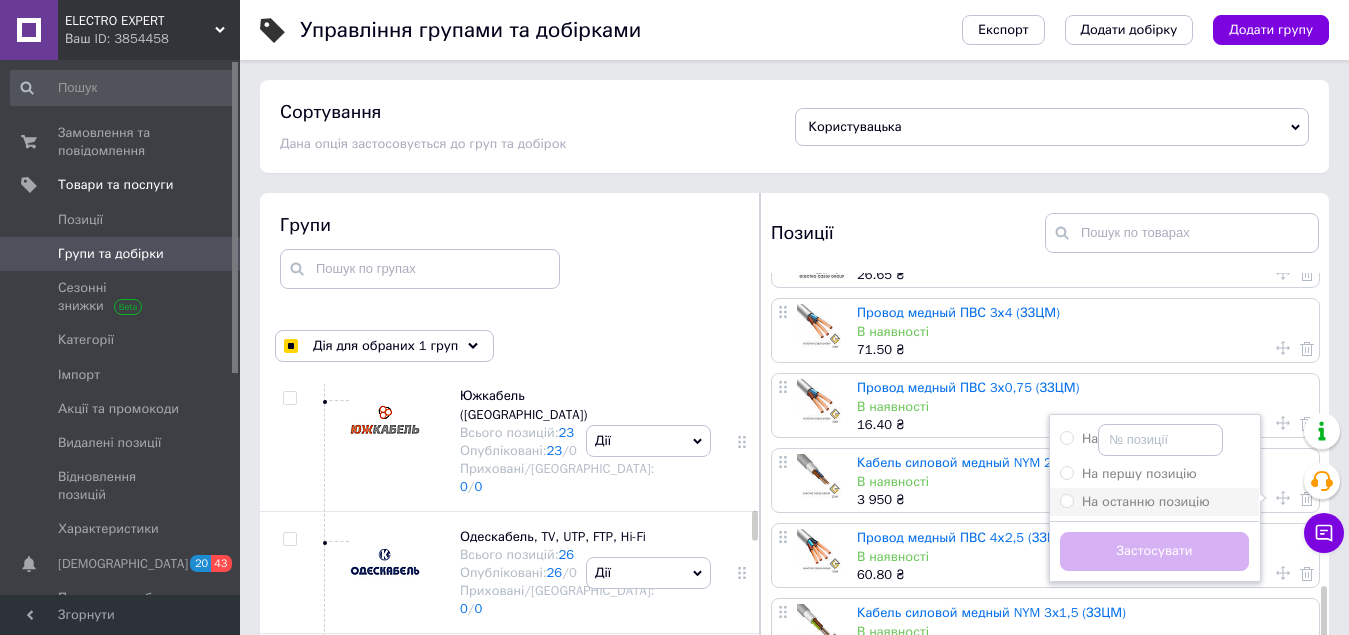 click on "На останню позицію" at bounding box center (1066, 500) 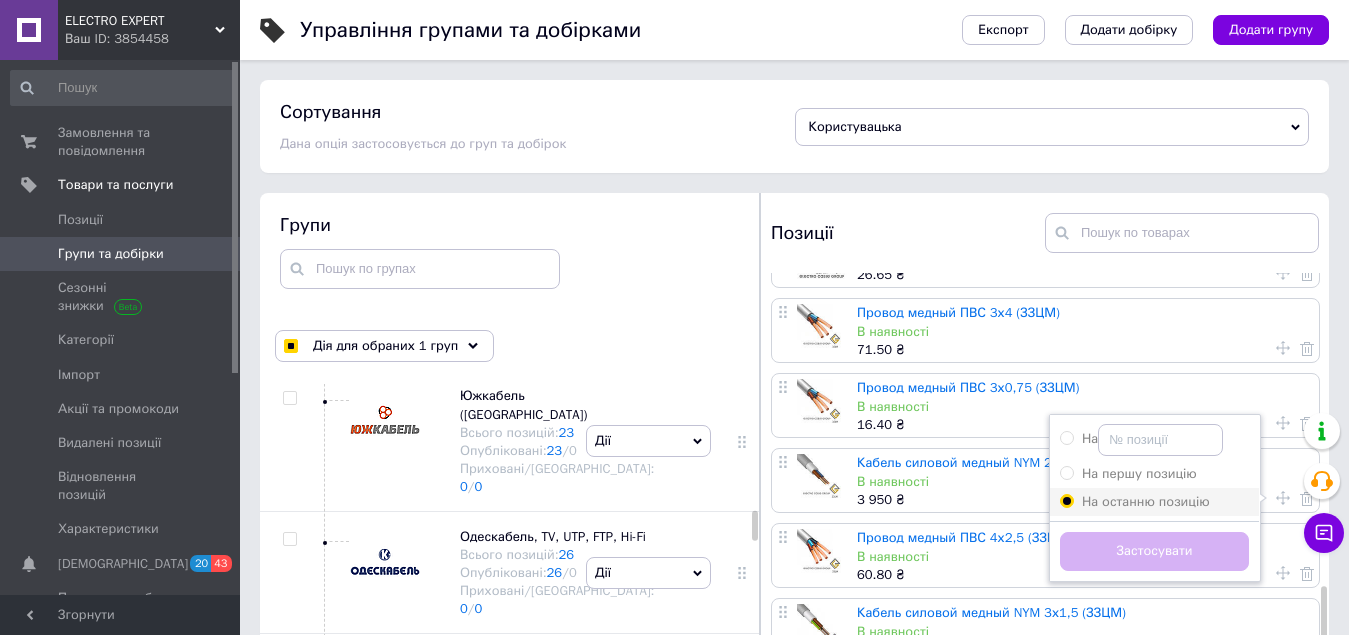 radio on "true" 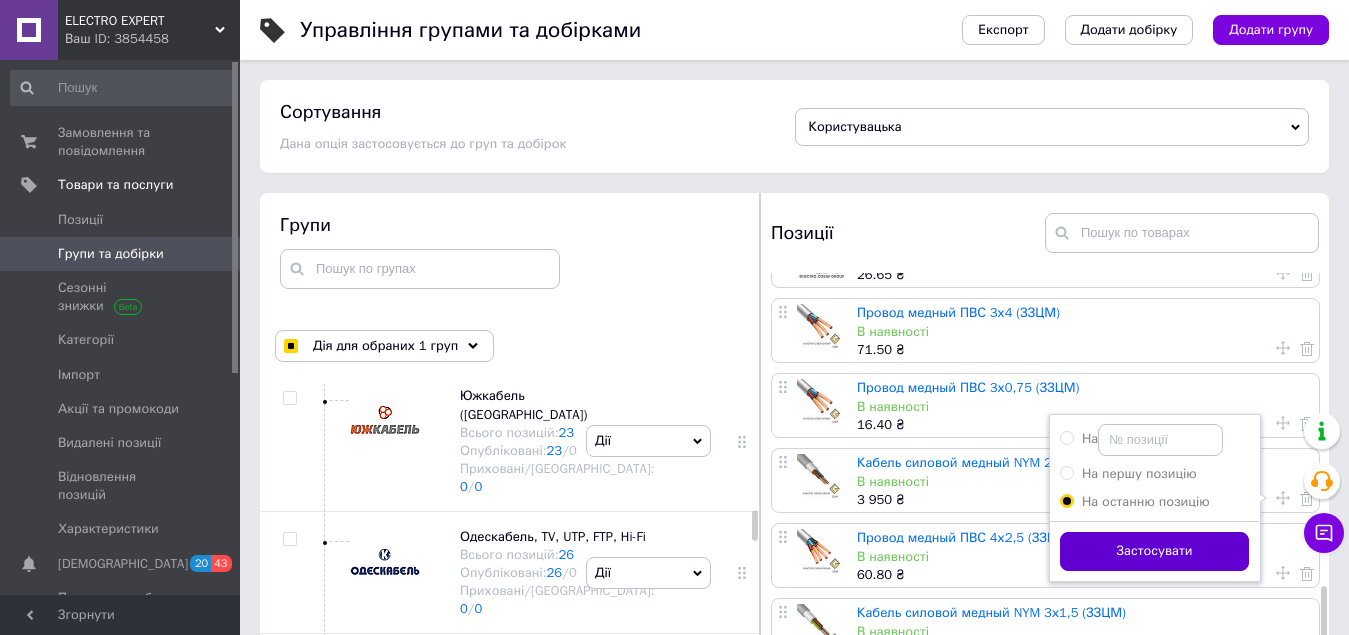 click on "Застосувати" at bounding box center [1154, 551] 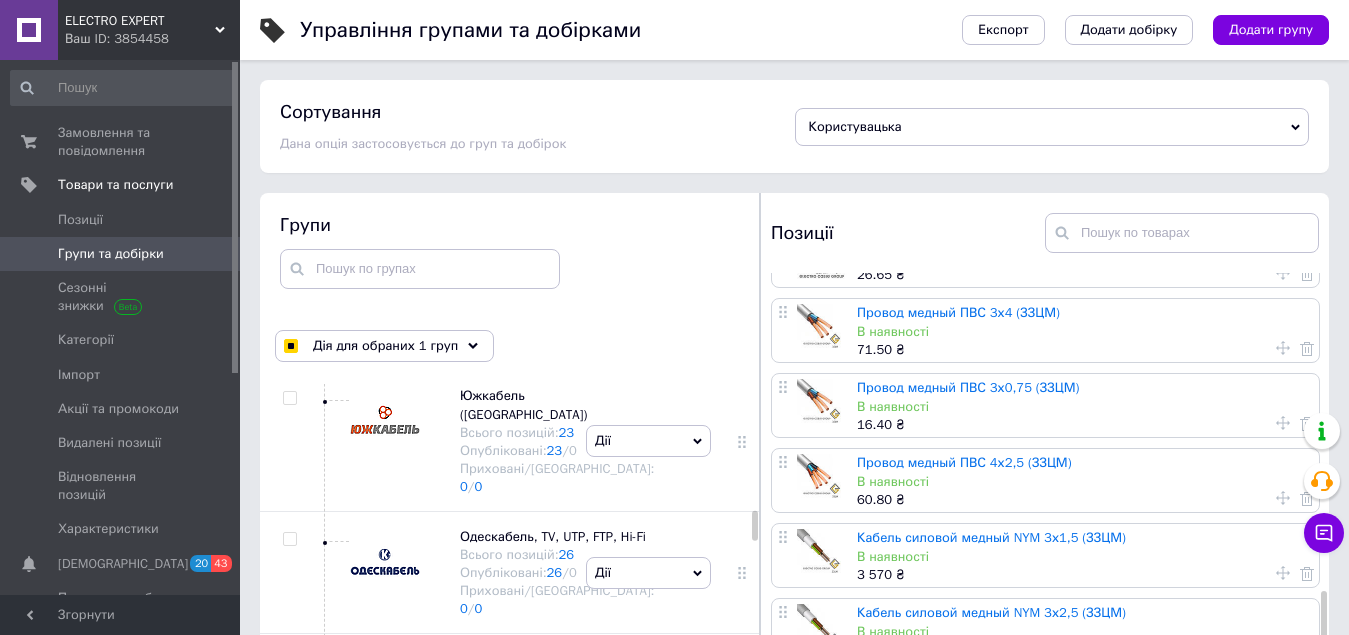 scroll, scrollTop: 1800, scrollLeft: 0, axis: vertical 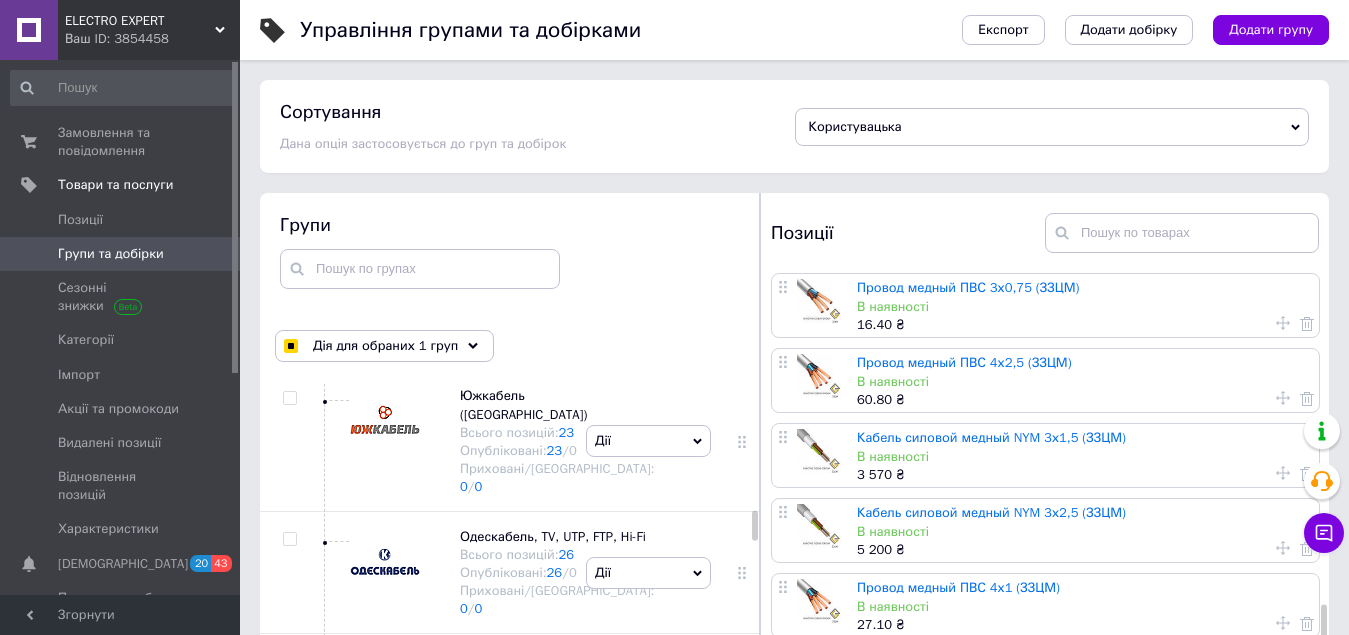 click 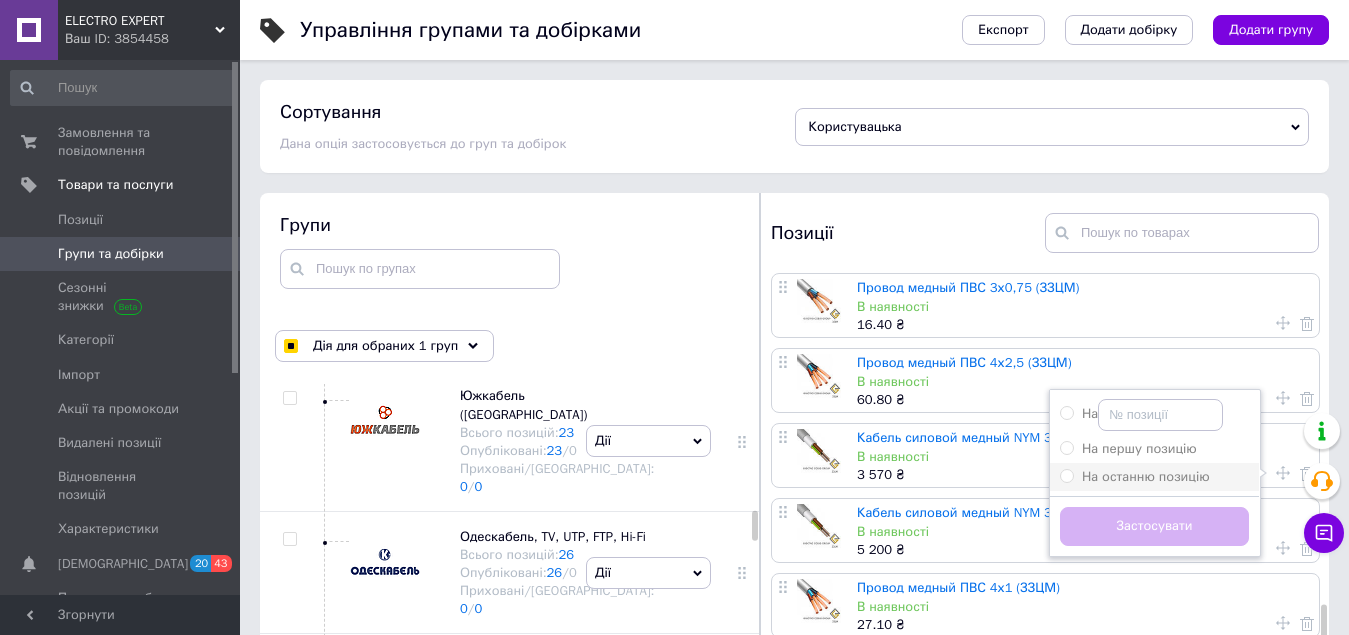 click on "На останню позицію" at bounding box center [1066, 475] 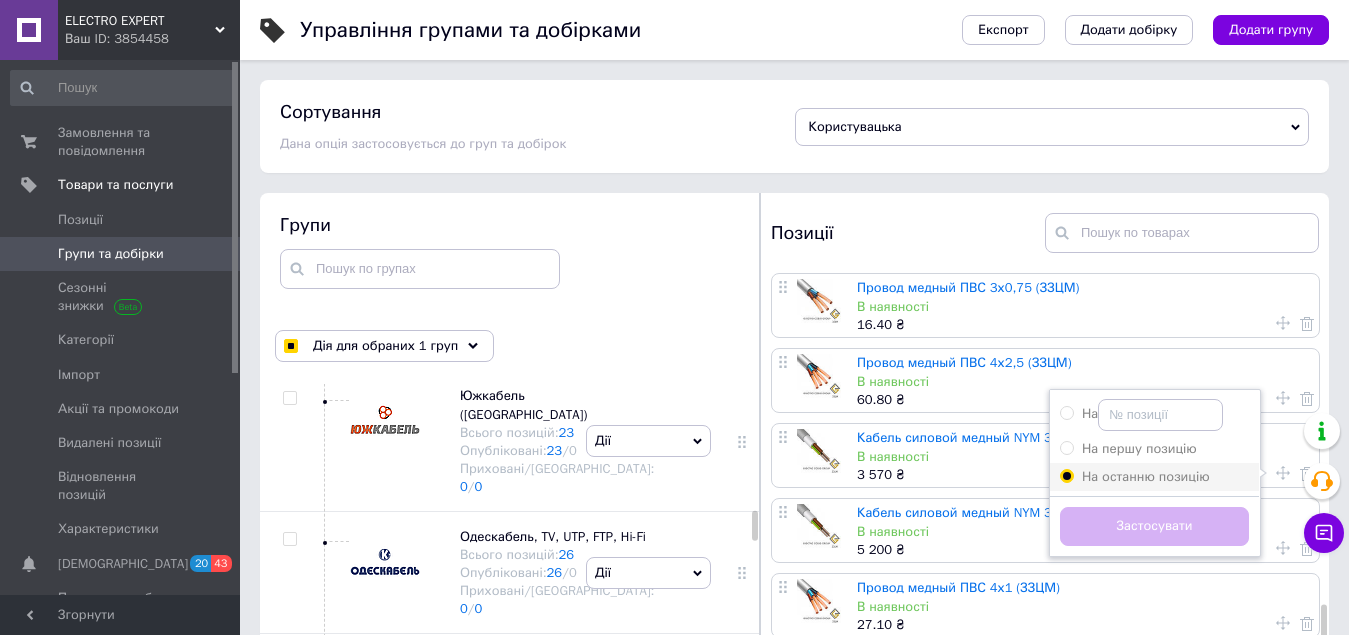 radio on "true" 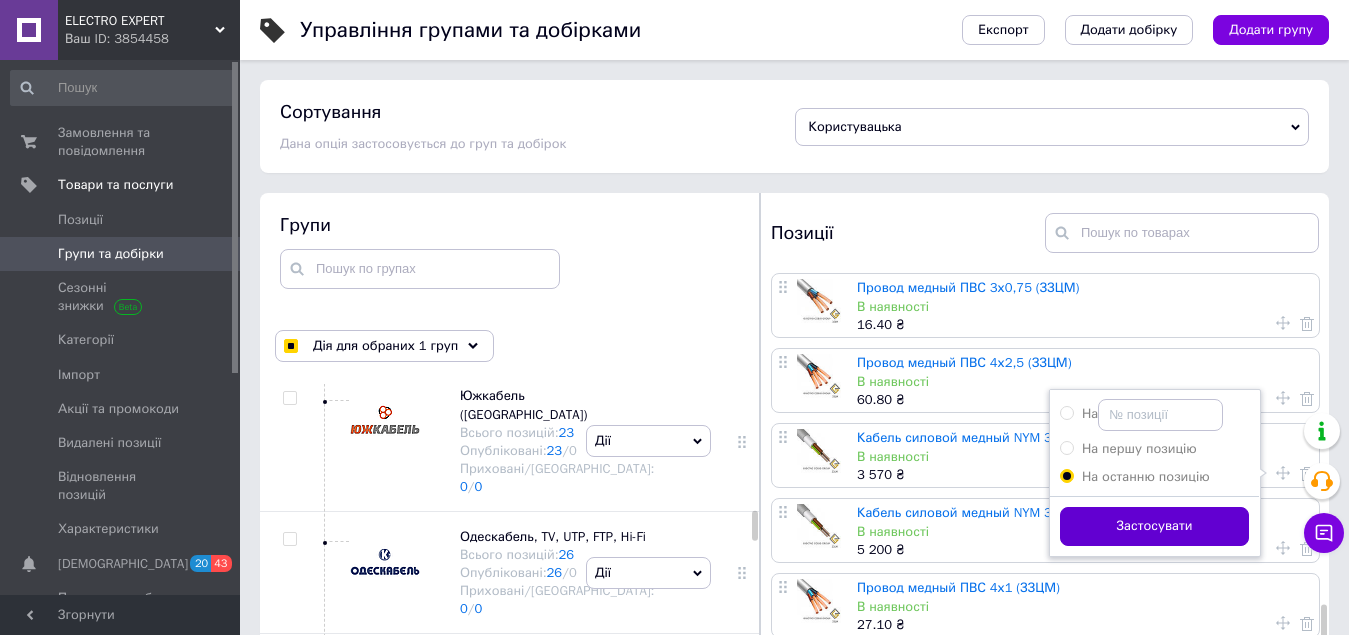 click on "Застосувати" at bounding box center [1154, 526] 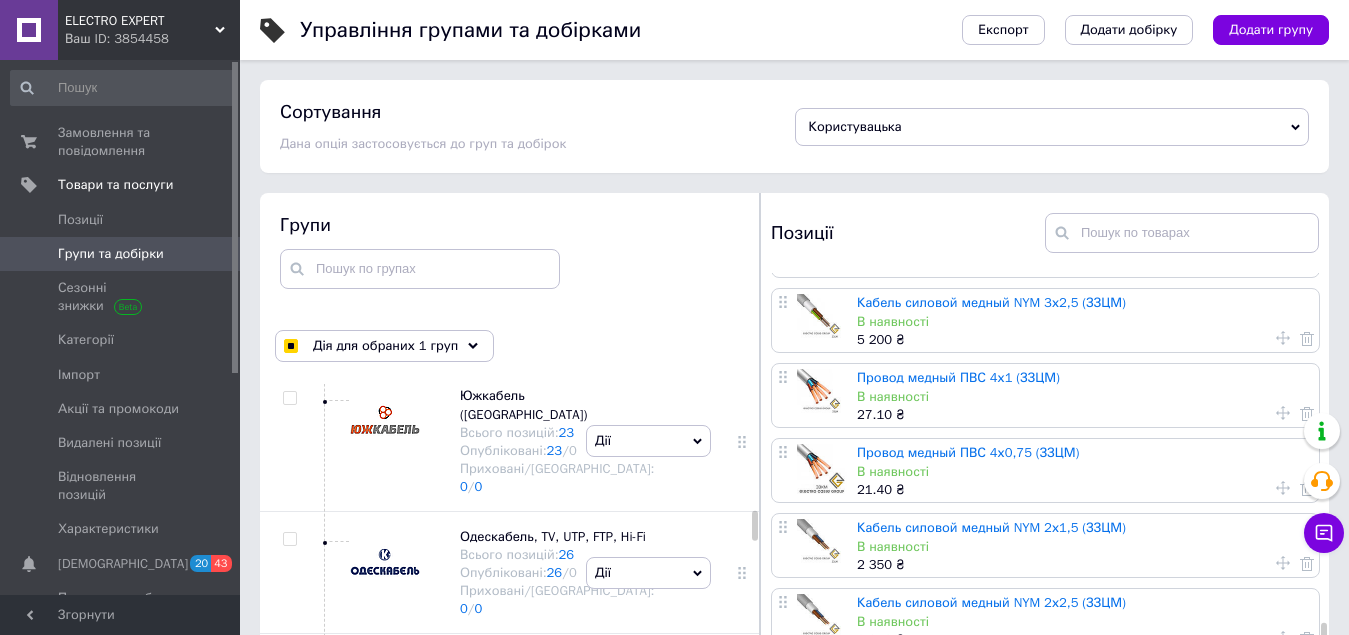 scroll, scrollTop: 1900, scrollLeft: 0, axis: vertical 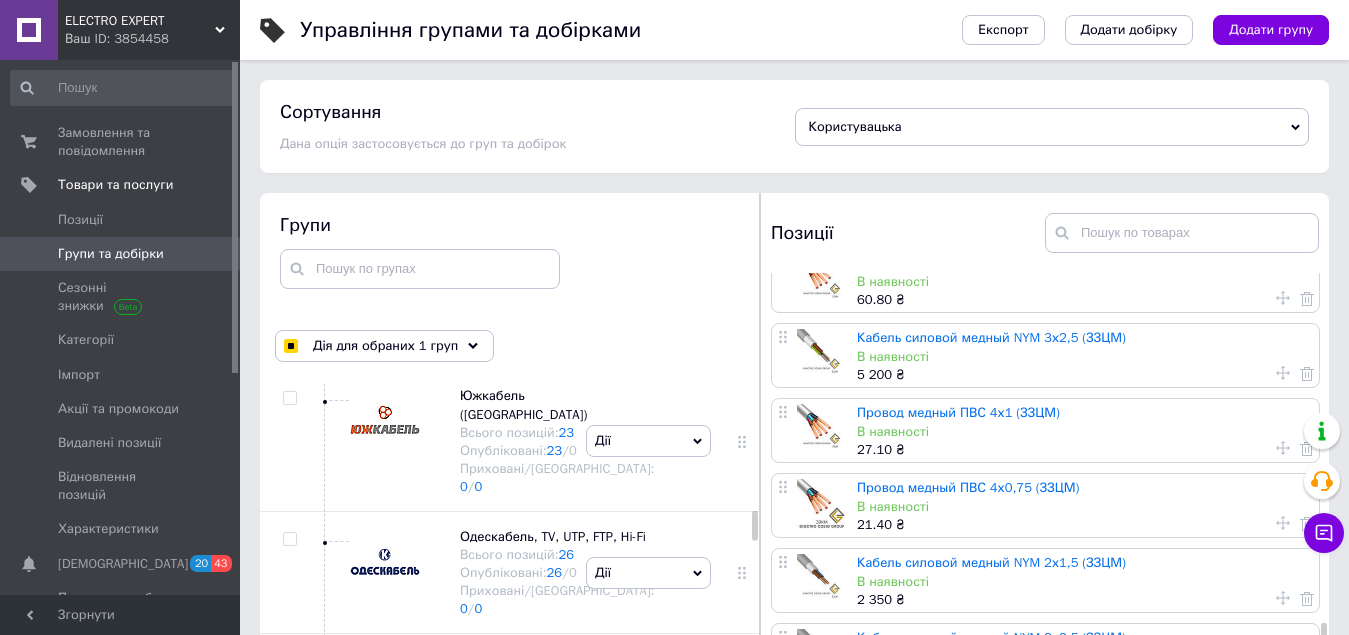 click 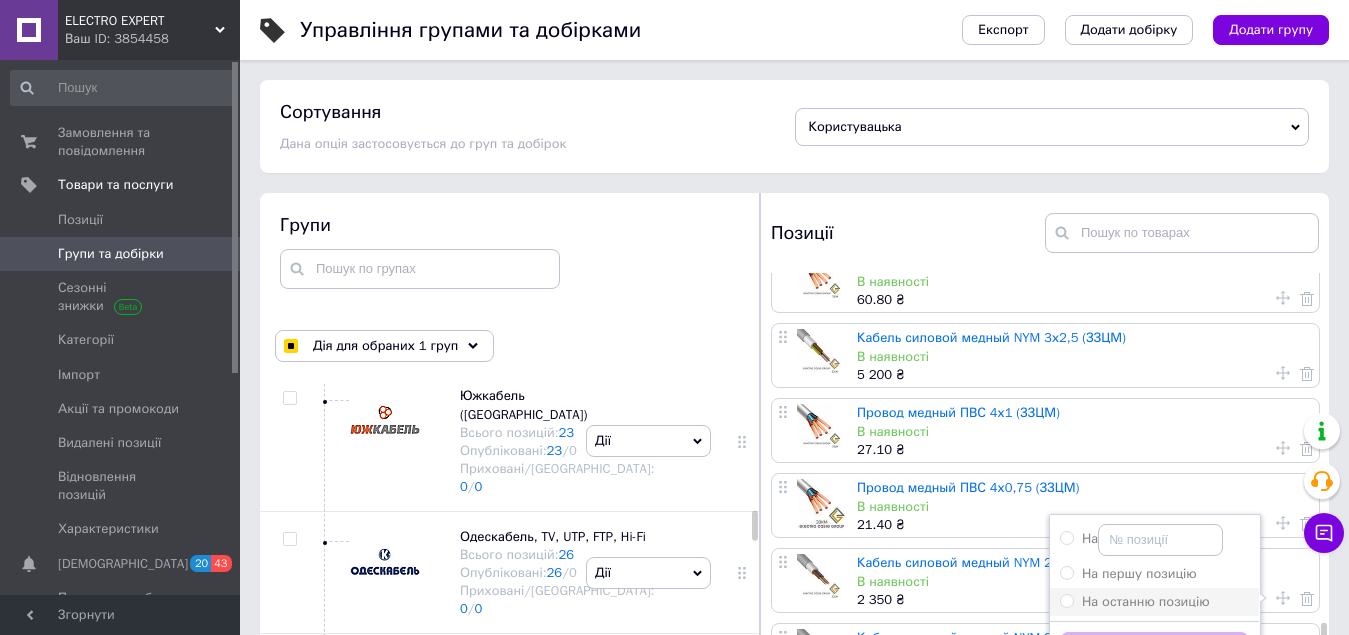 click on "На останню позицію" at bounding box center [1066, 600] 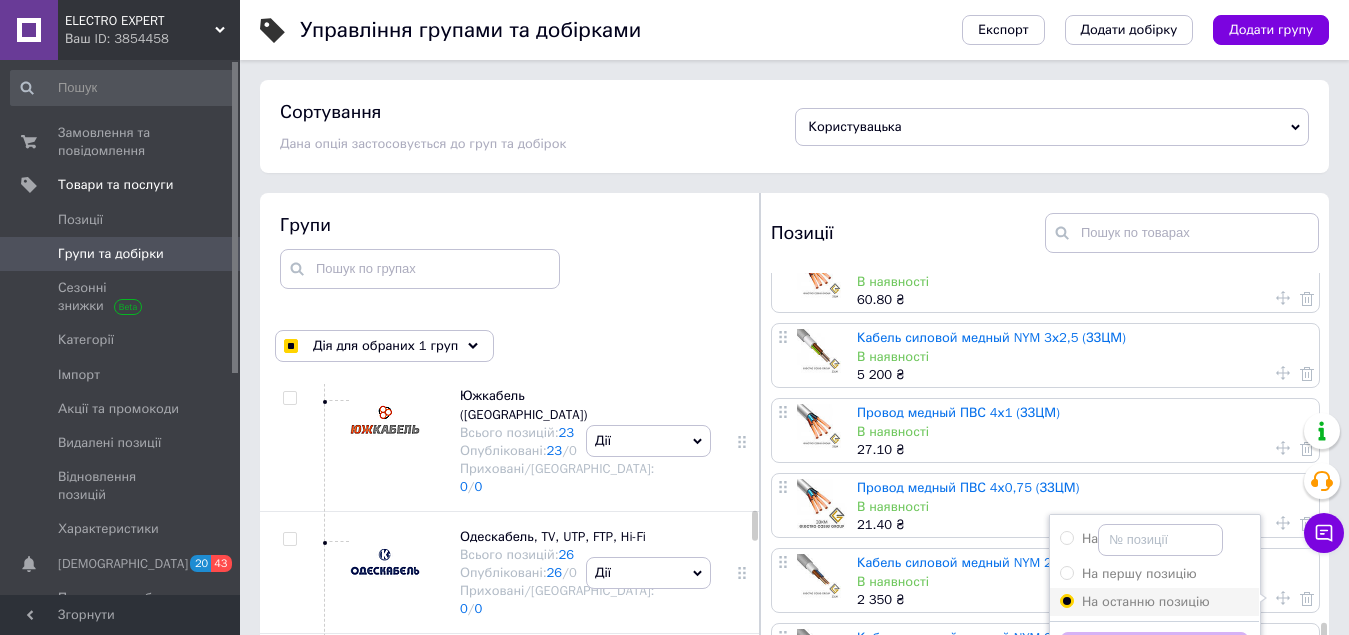 radio on "true" 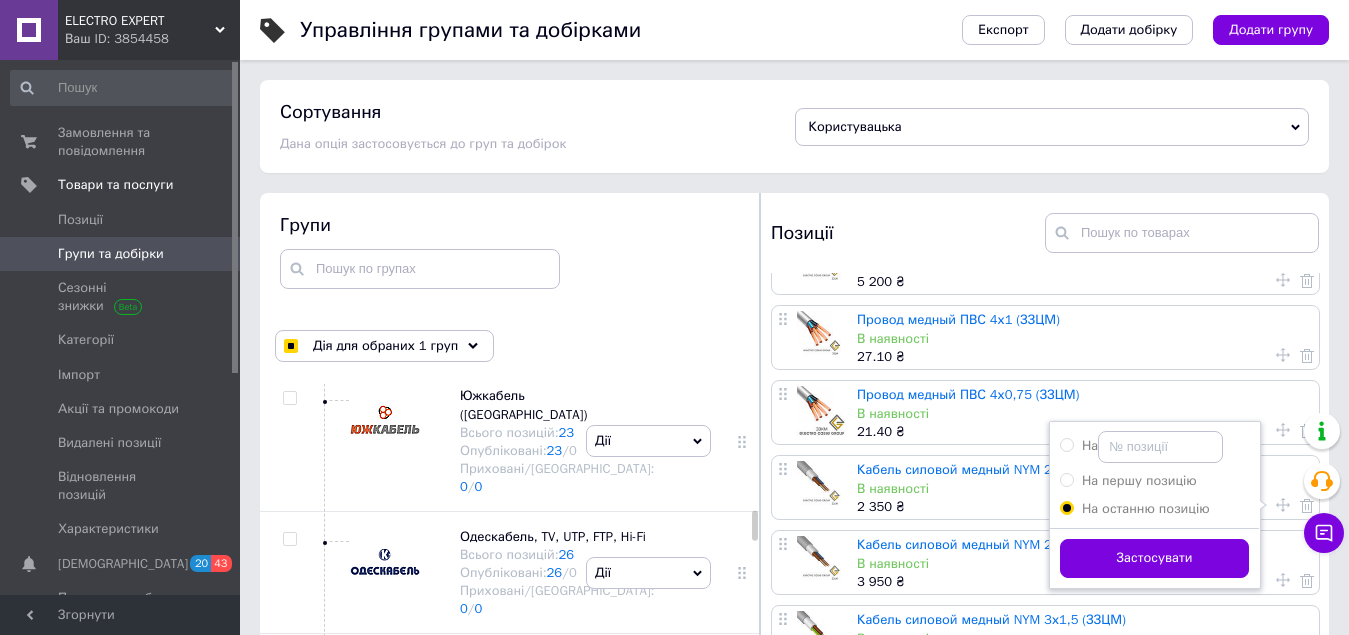 scroll, scrollTop: 2005, scrollLeft: 0, axis: vertical 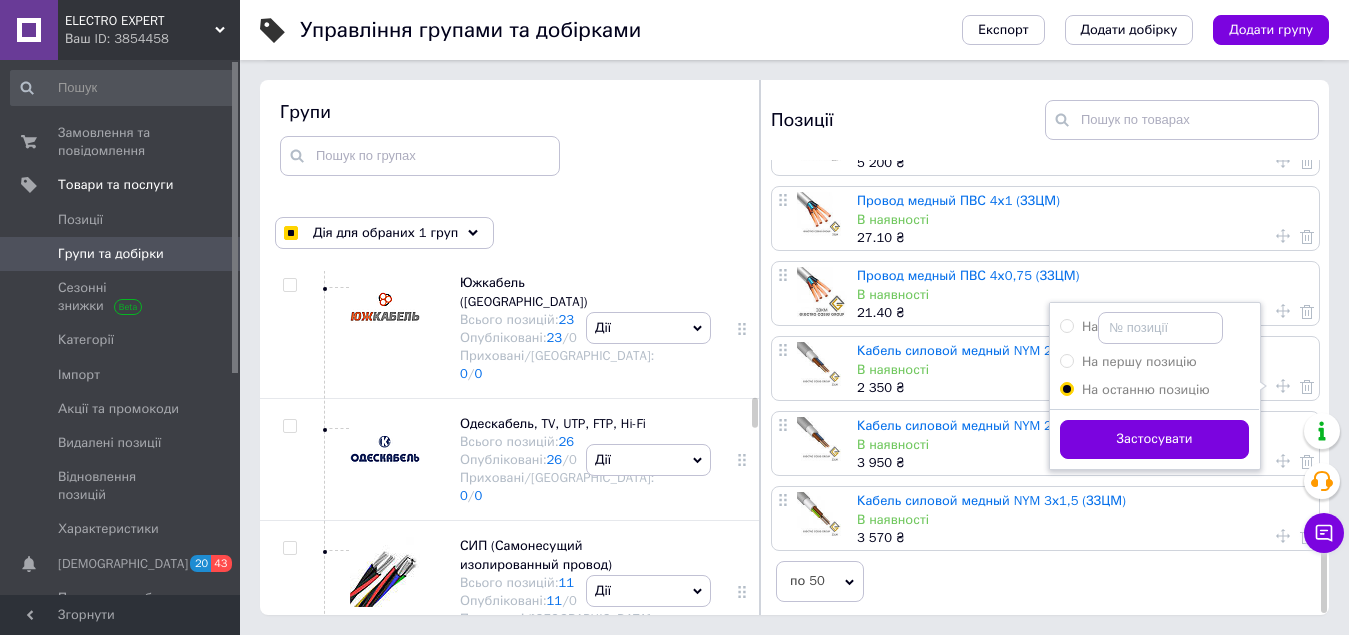 click on "В наявності" at bounding box center (1083, 220) 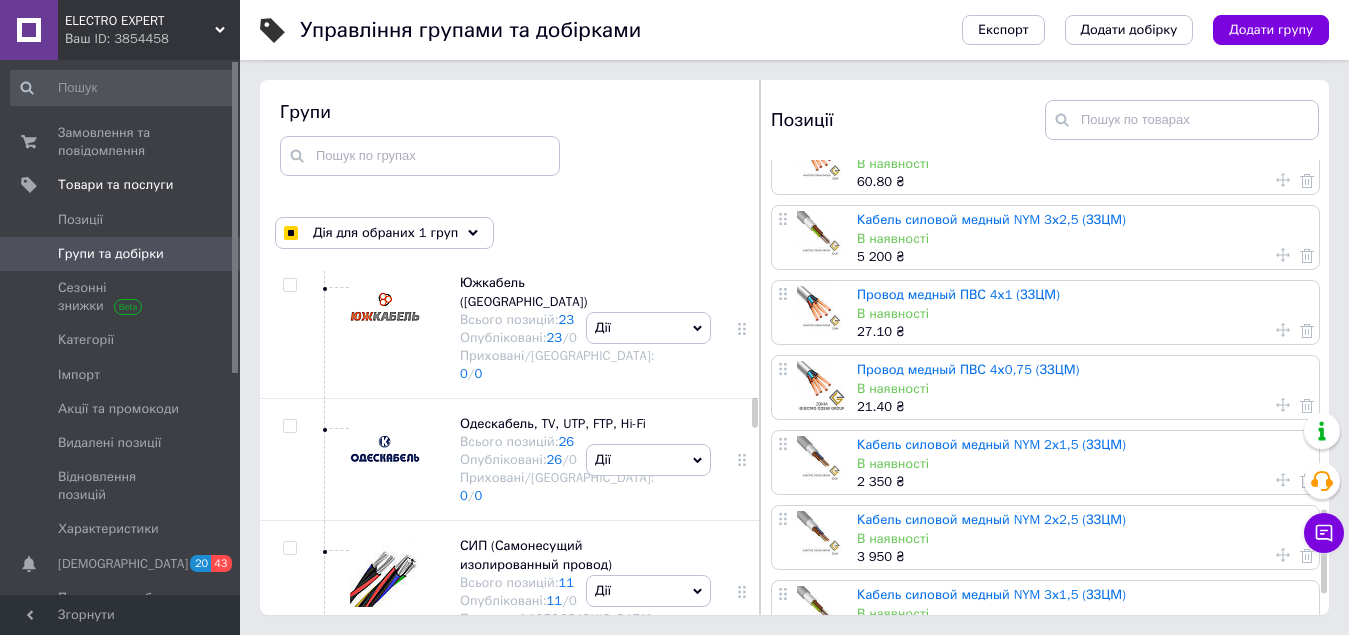 scroll, scrollTop: 1805, scrollLeft: 0, axis: vertical 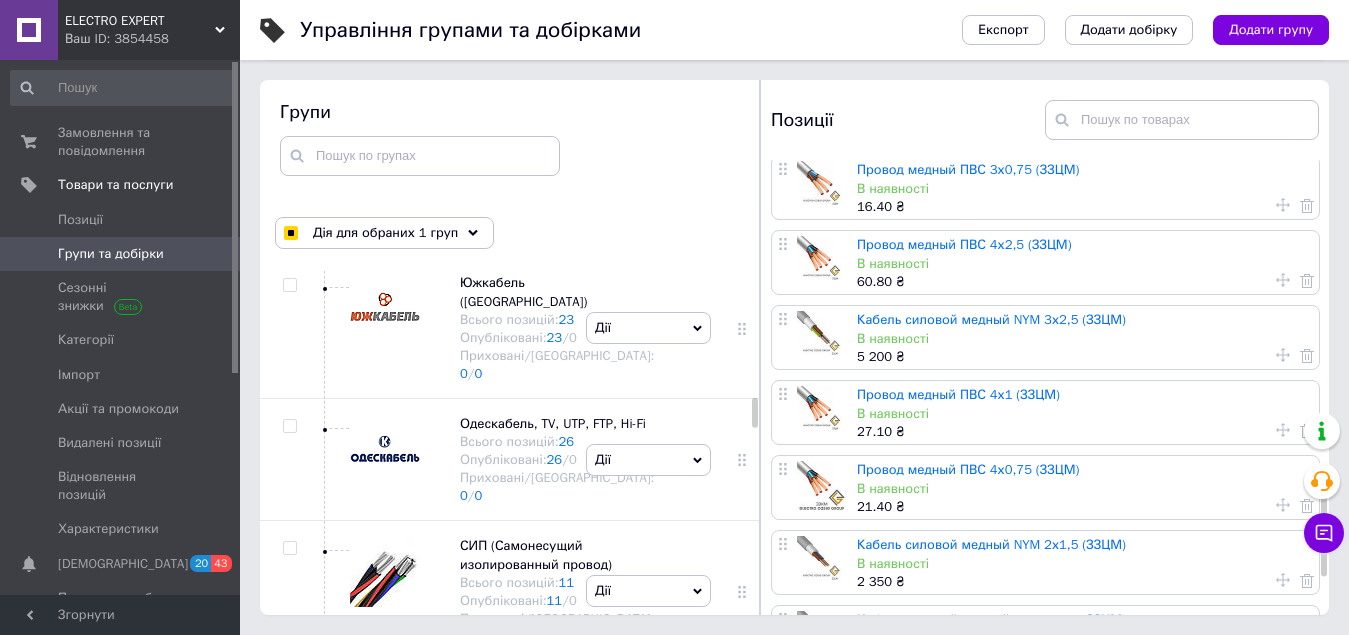 click 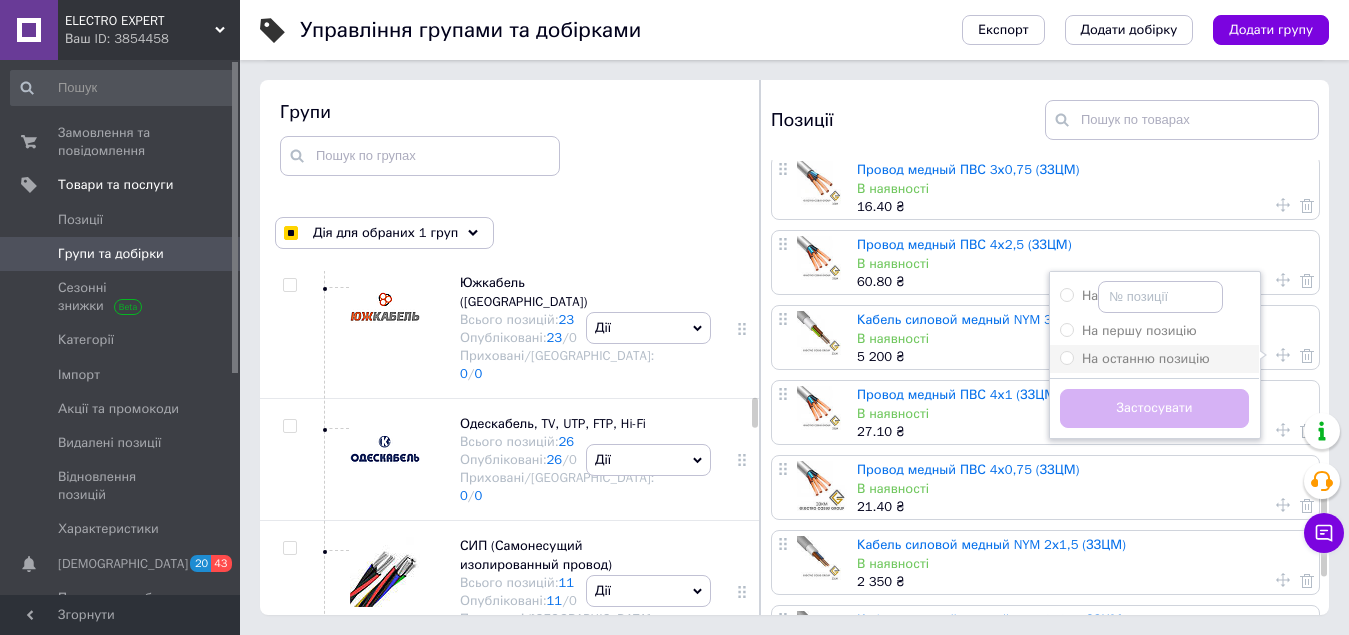 click on "На останню позицію" at bounding box center [1066, 357] 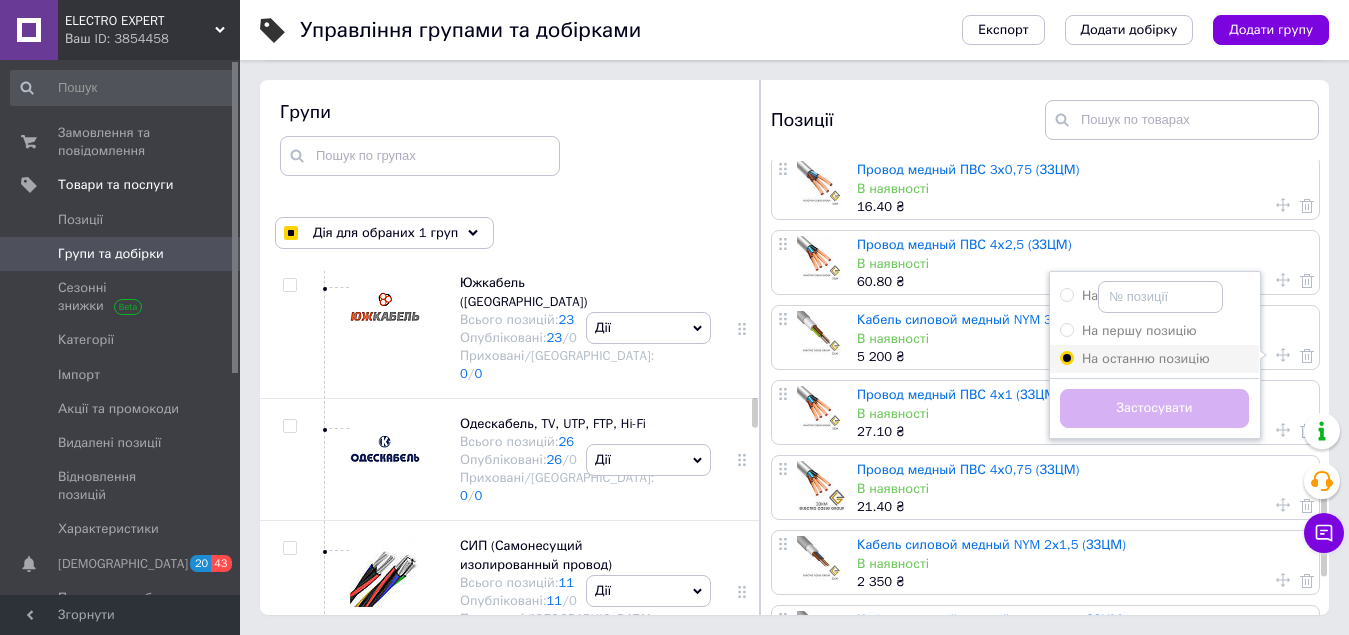 radio on "true" 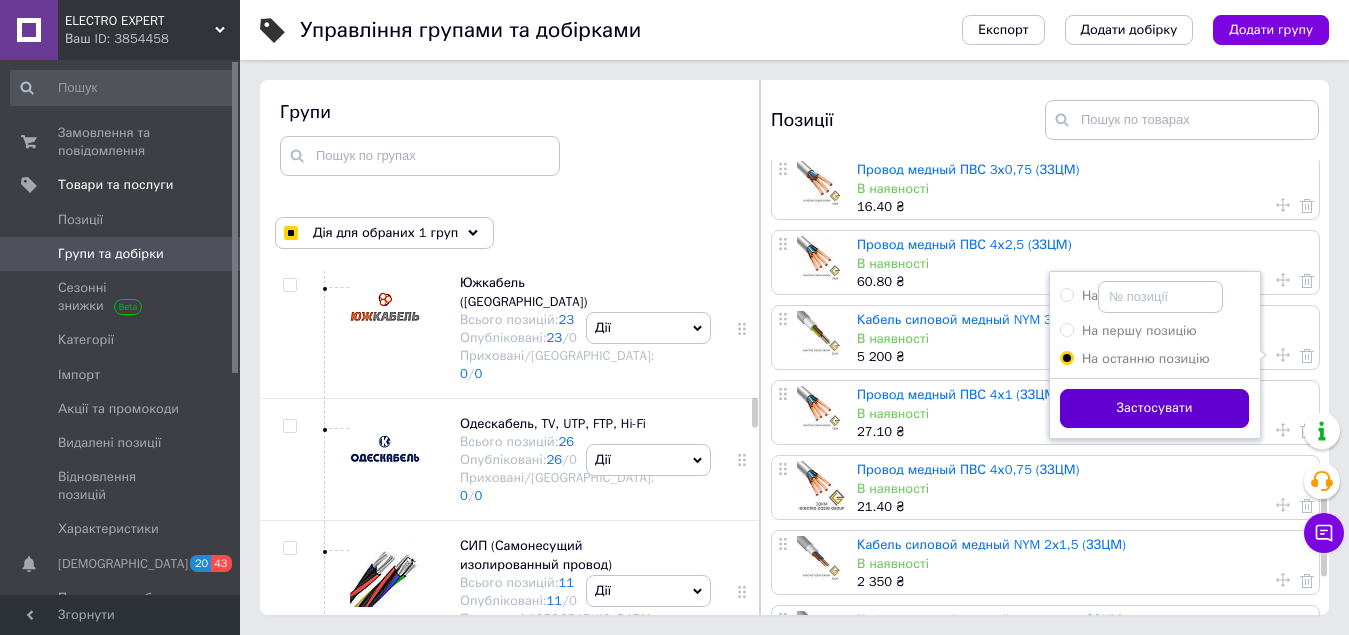 click on "Застосувати" at bounding box center [1154, 408] 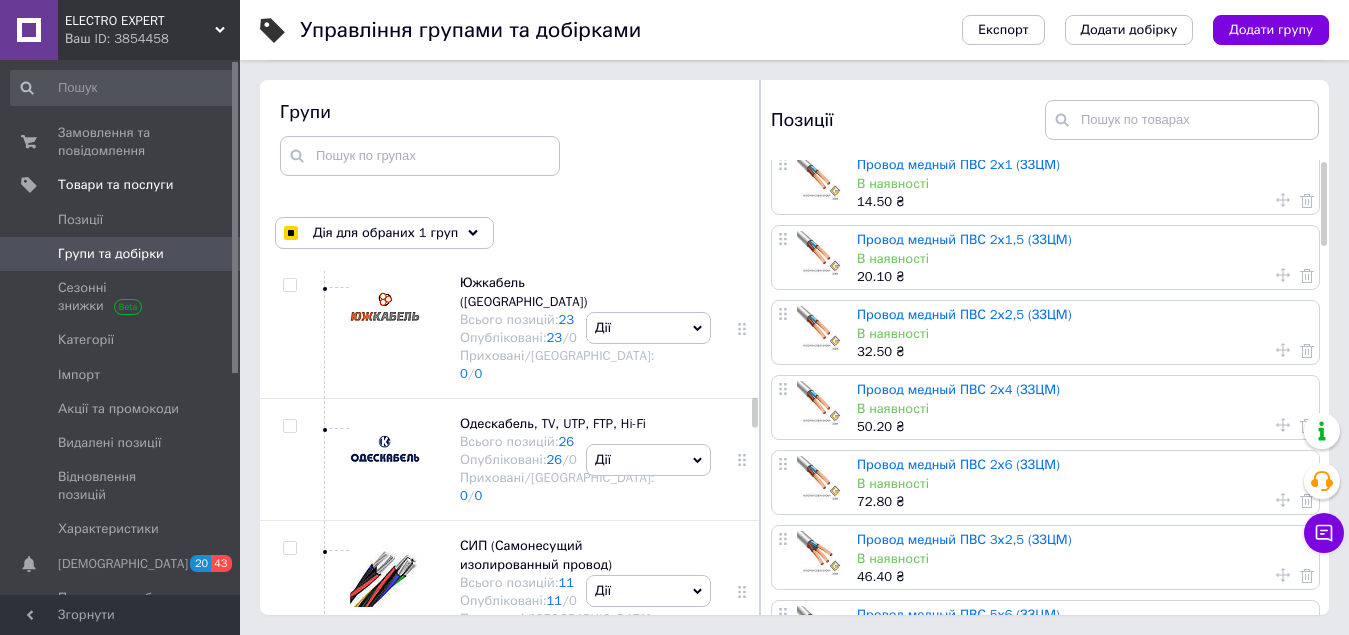 scroll, scrollTop: 0, scrollLeft: 0, axis: both 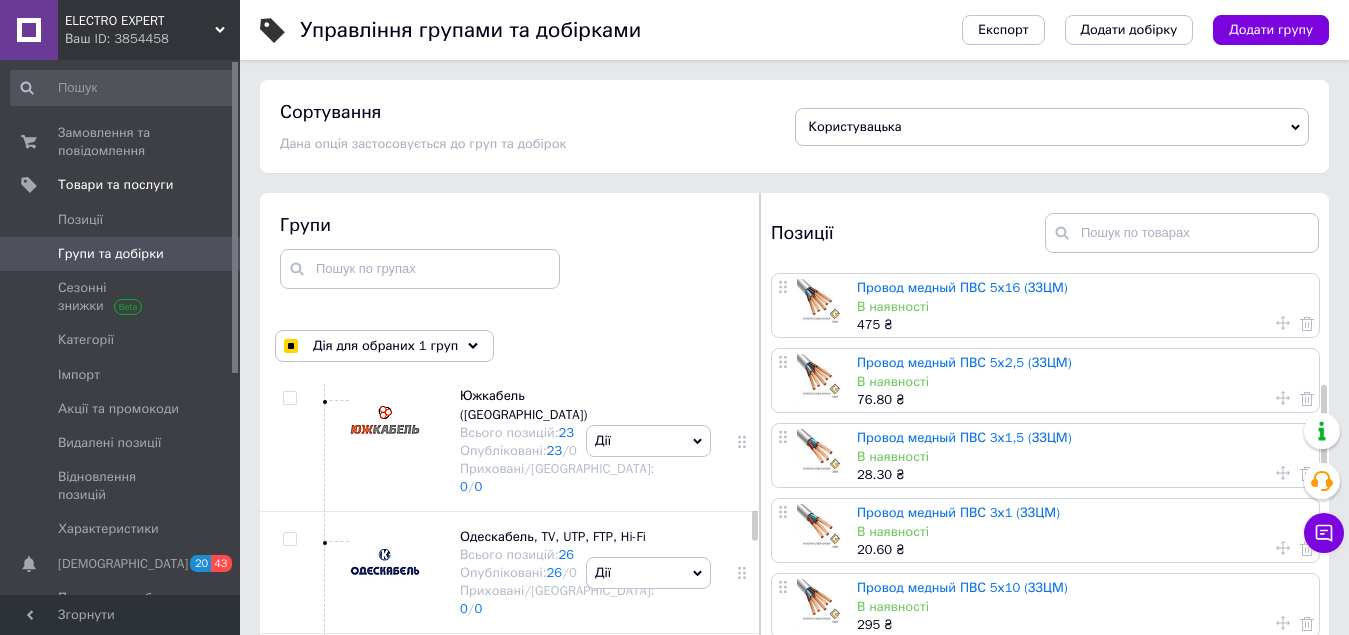 click 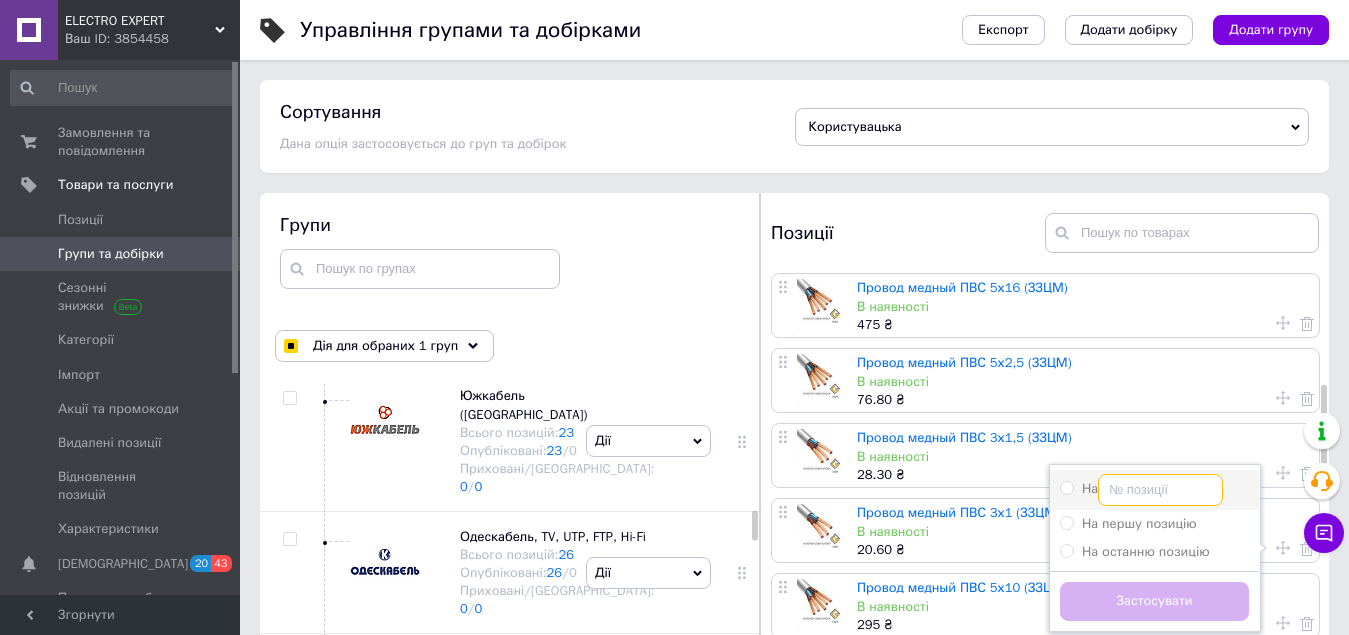 click on "На" at bounding box center (1160, 490) 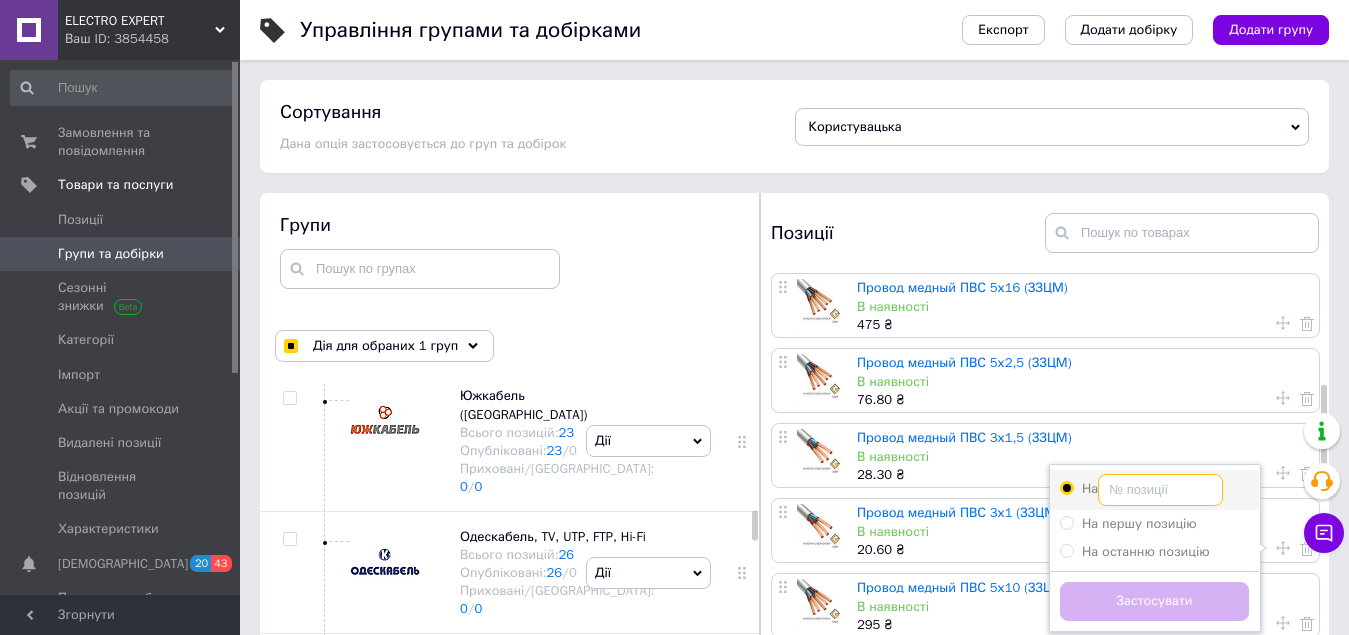 radio on "true" 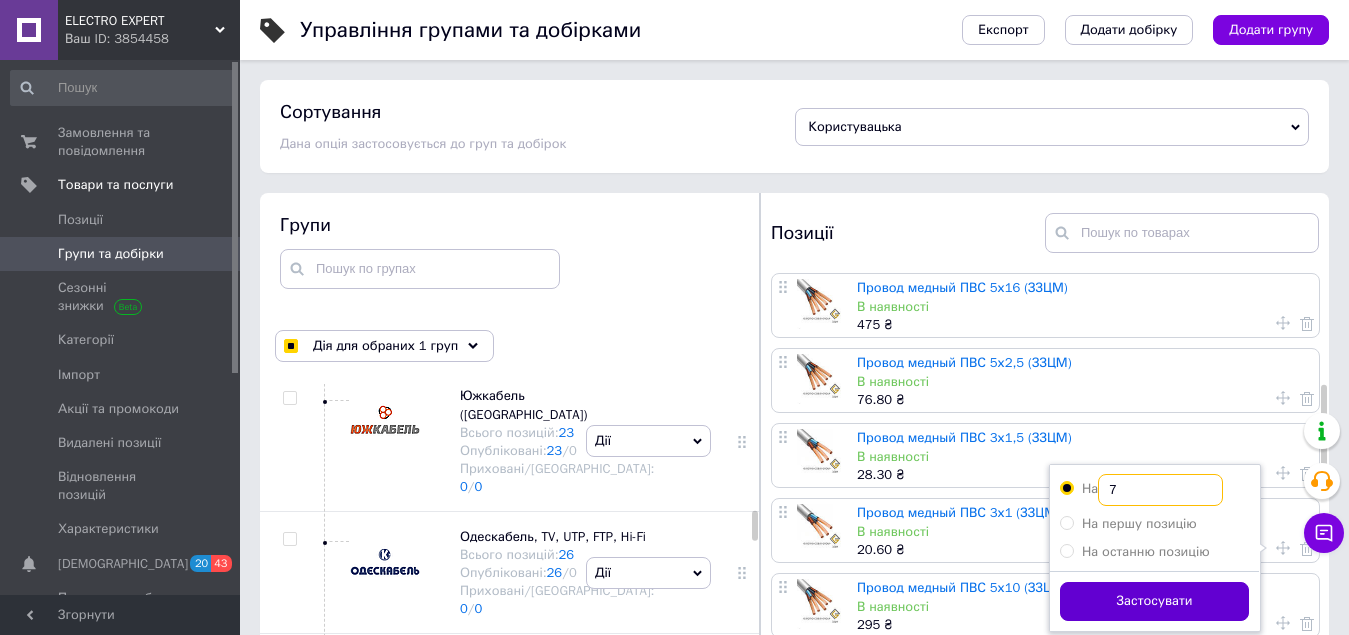 type on "7" 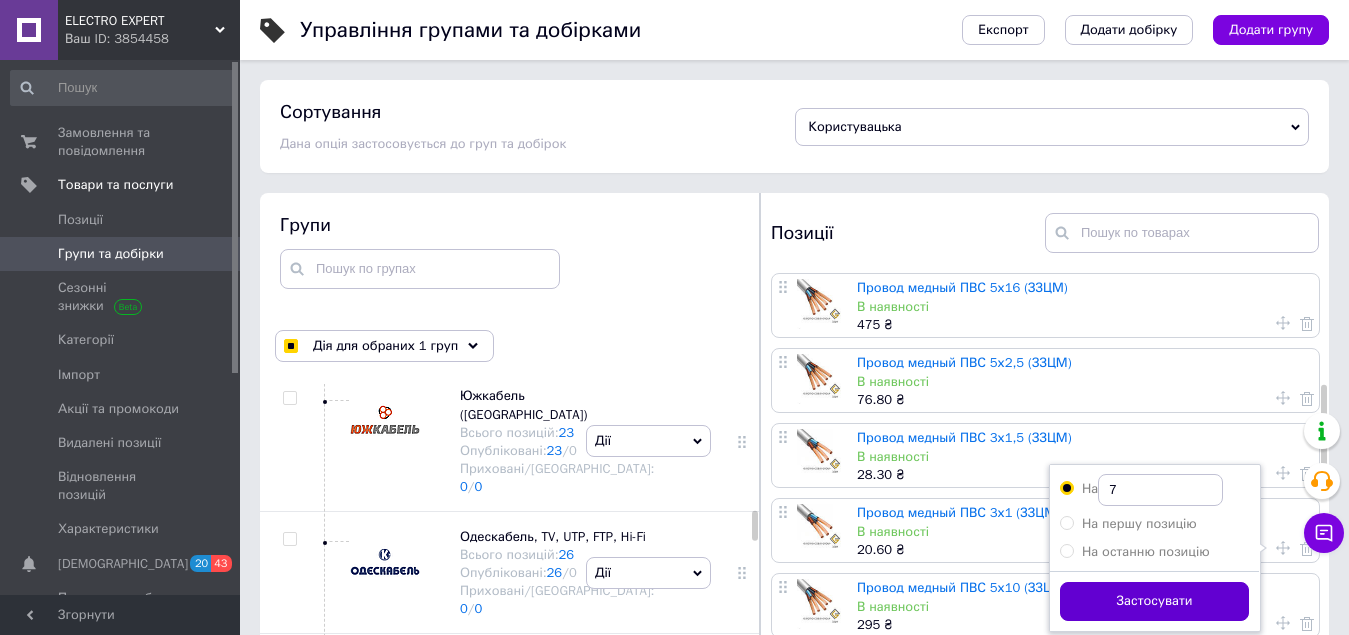 click on "Застосувати" at bounding box center (1154, 601) 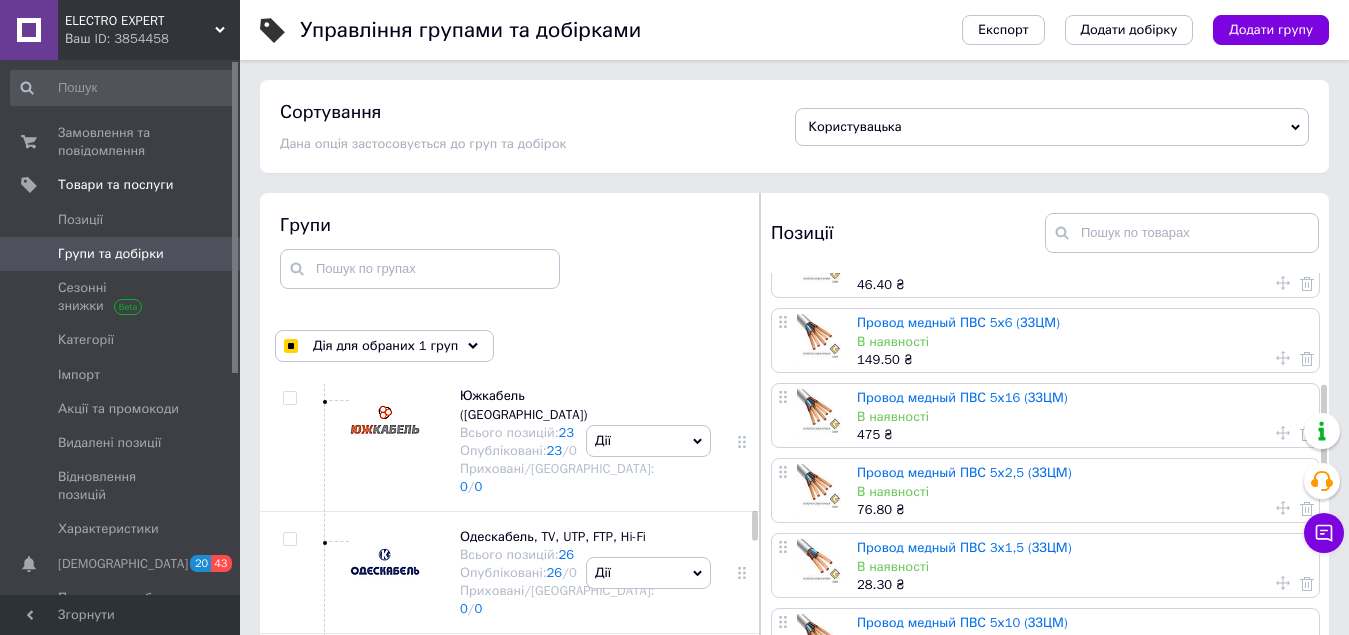 scroll, scrollTop: 600, scrollLeft: 0, axis: vertical 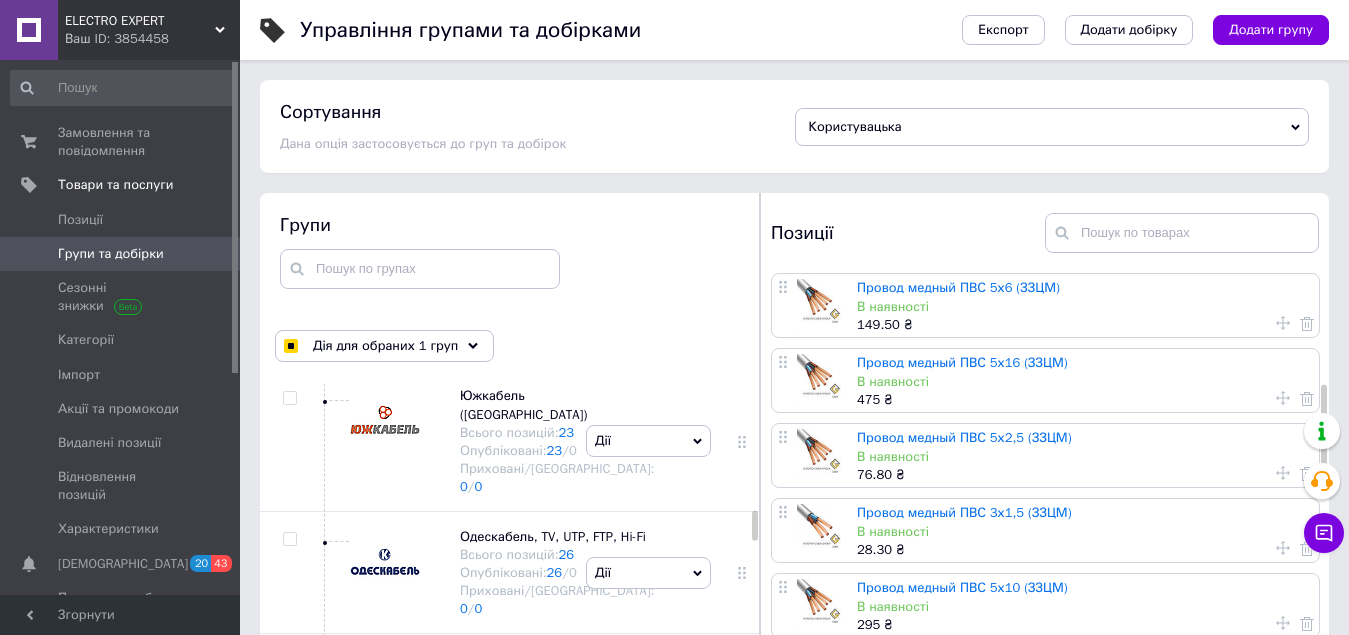 click 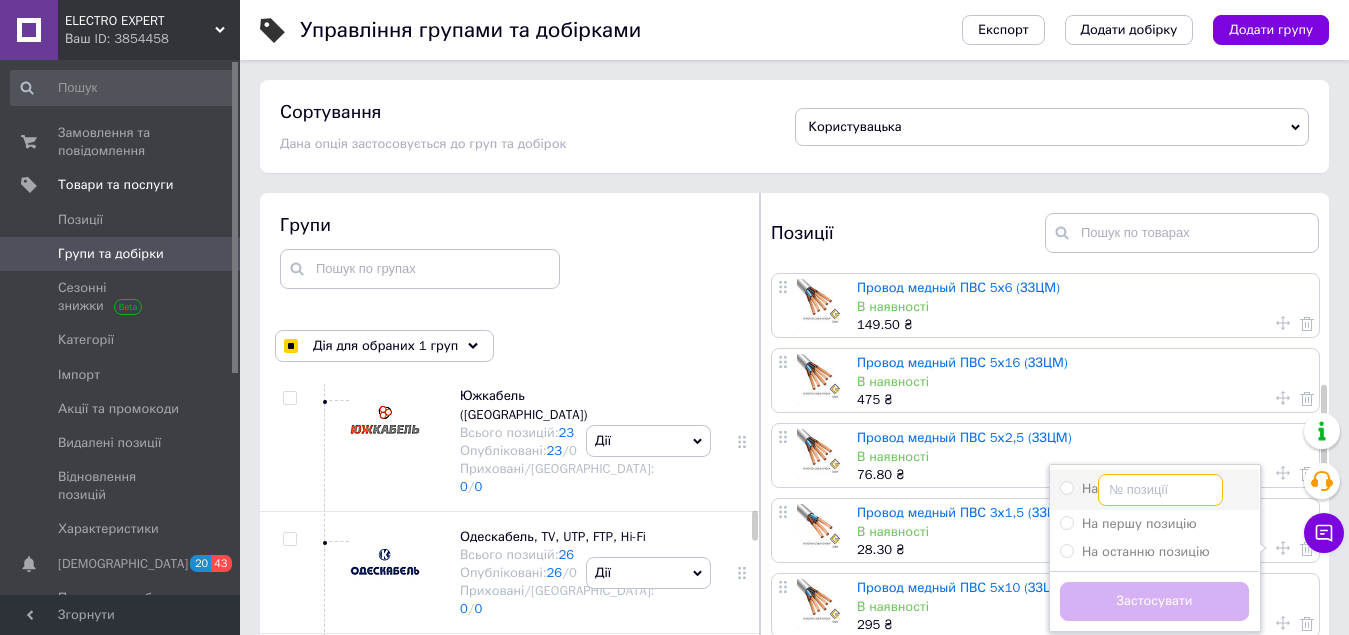 click on "На" at bounding box center (1160, 490) 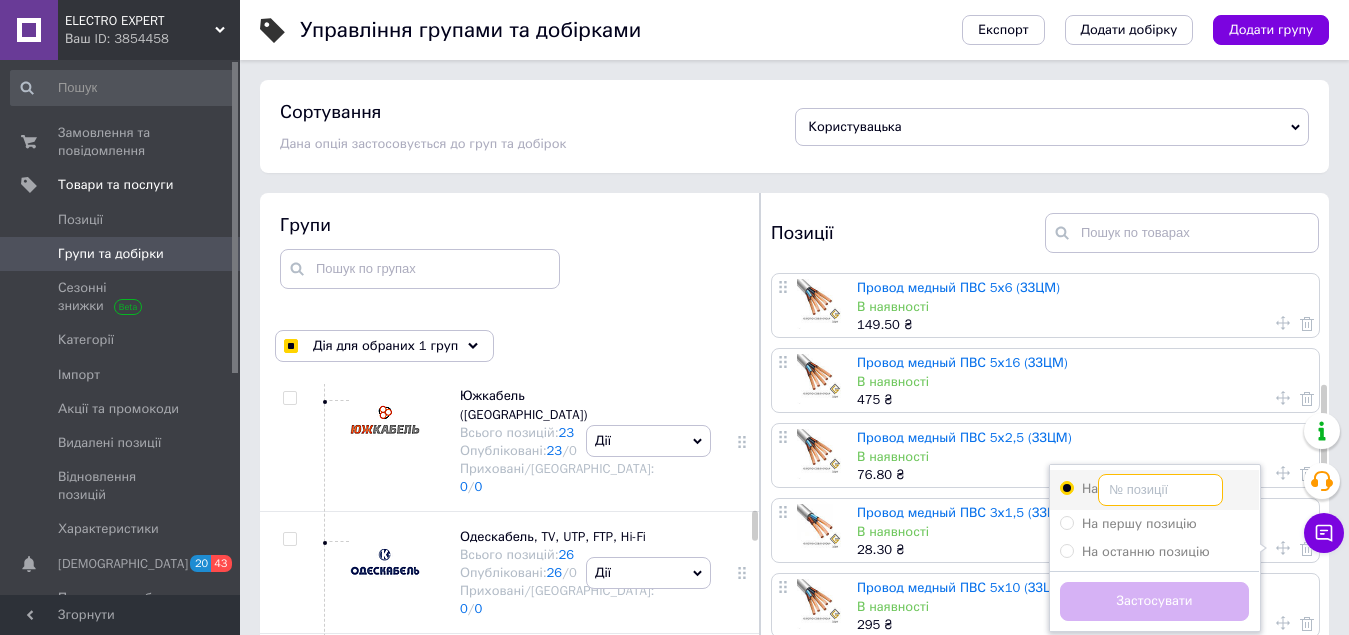 radio on "true" 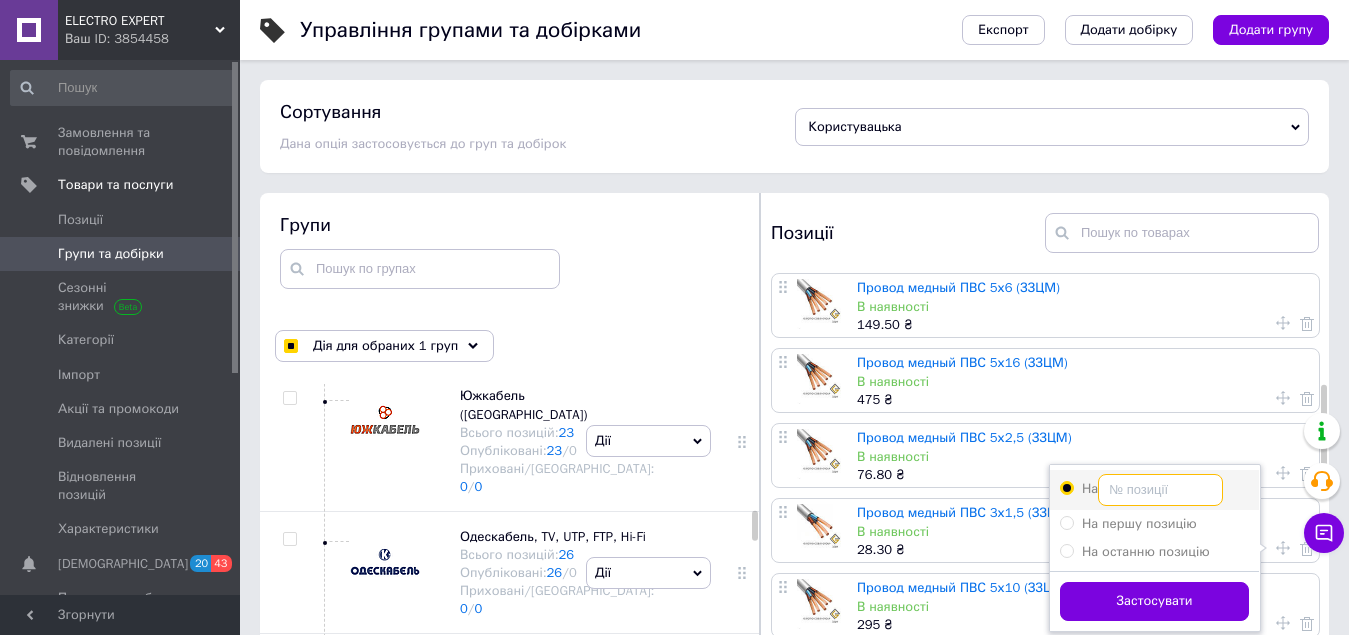 type on "8" 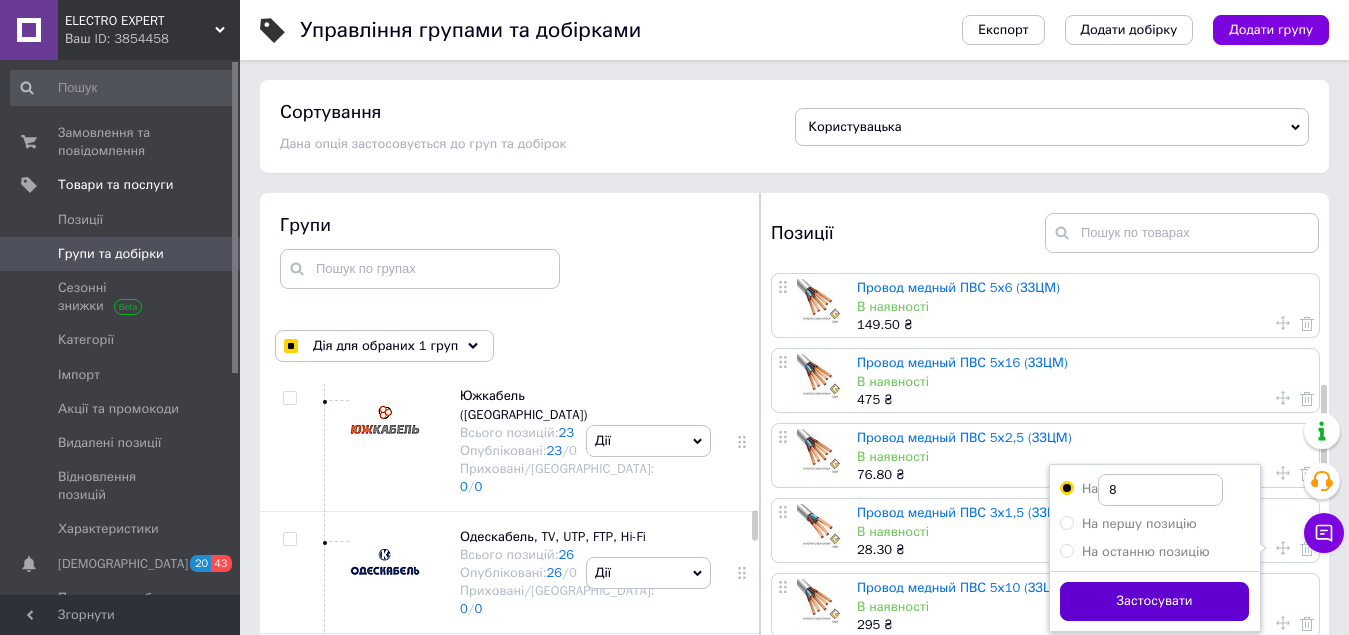 click on "Застосувати" at bounding box center (1154, 601) 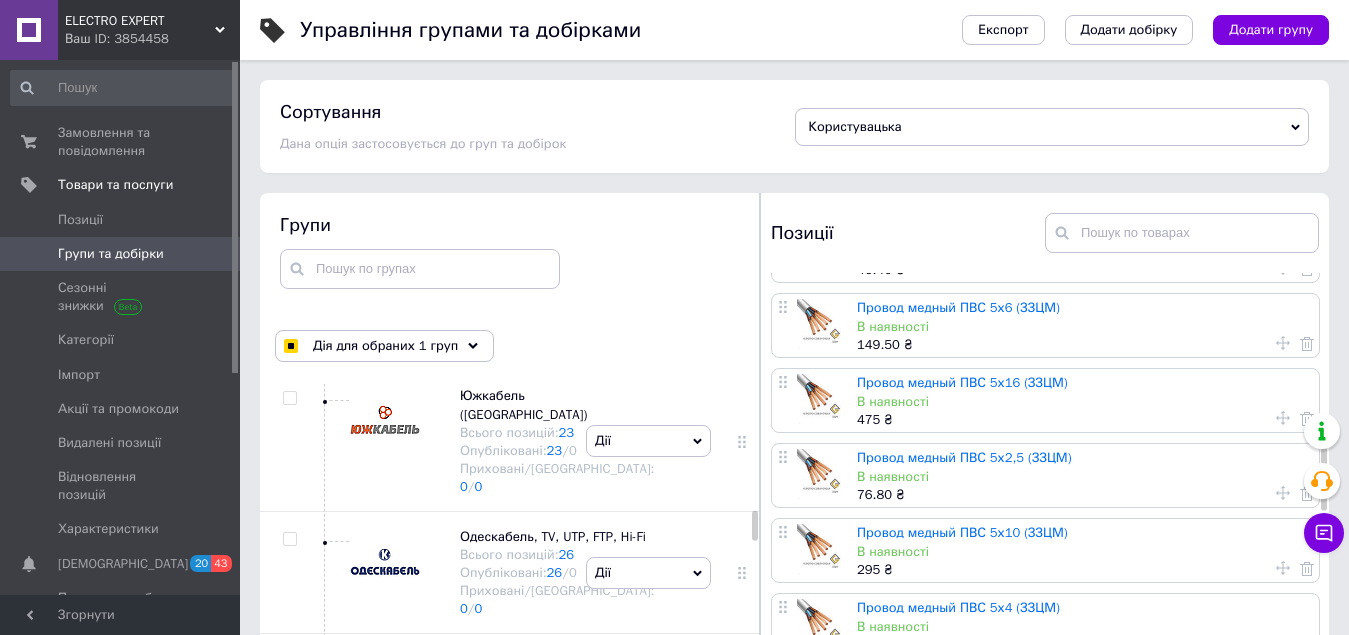 scroll, scrollTop: 600, scrollLeft: 0, axis: vertical 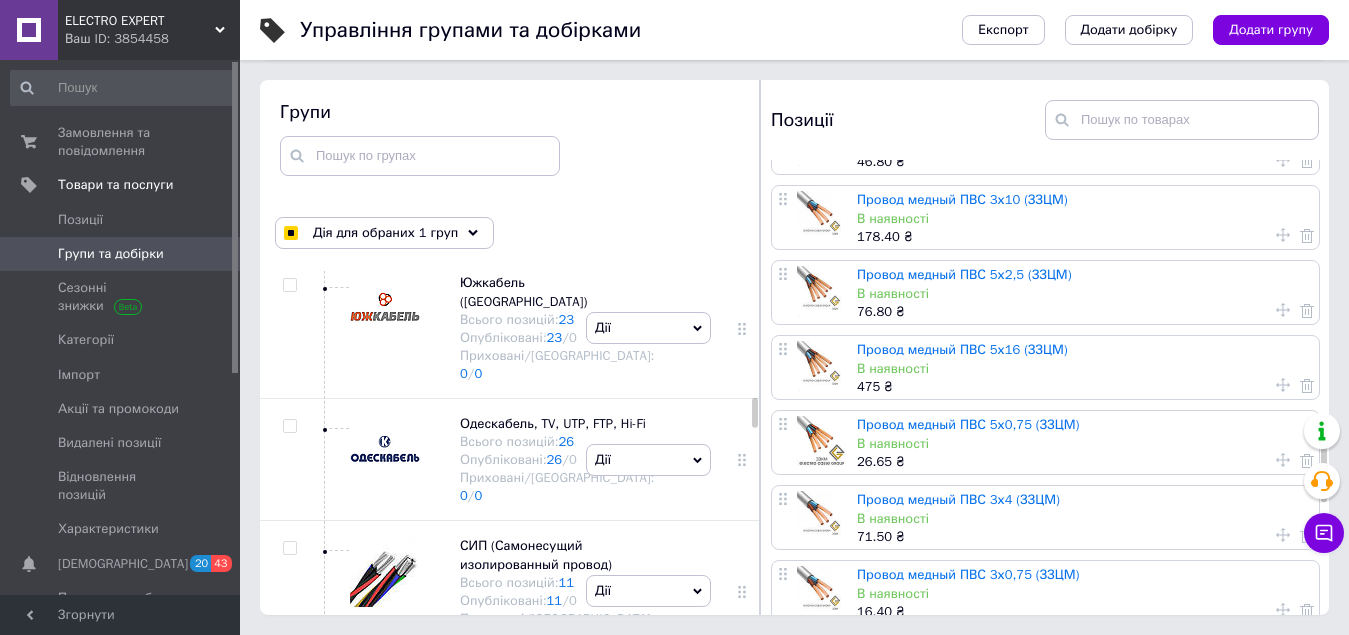 click 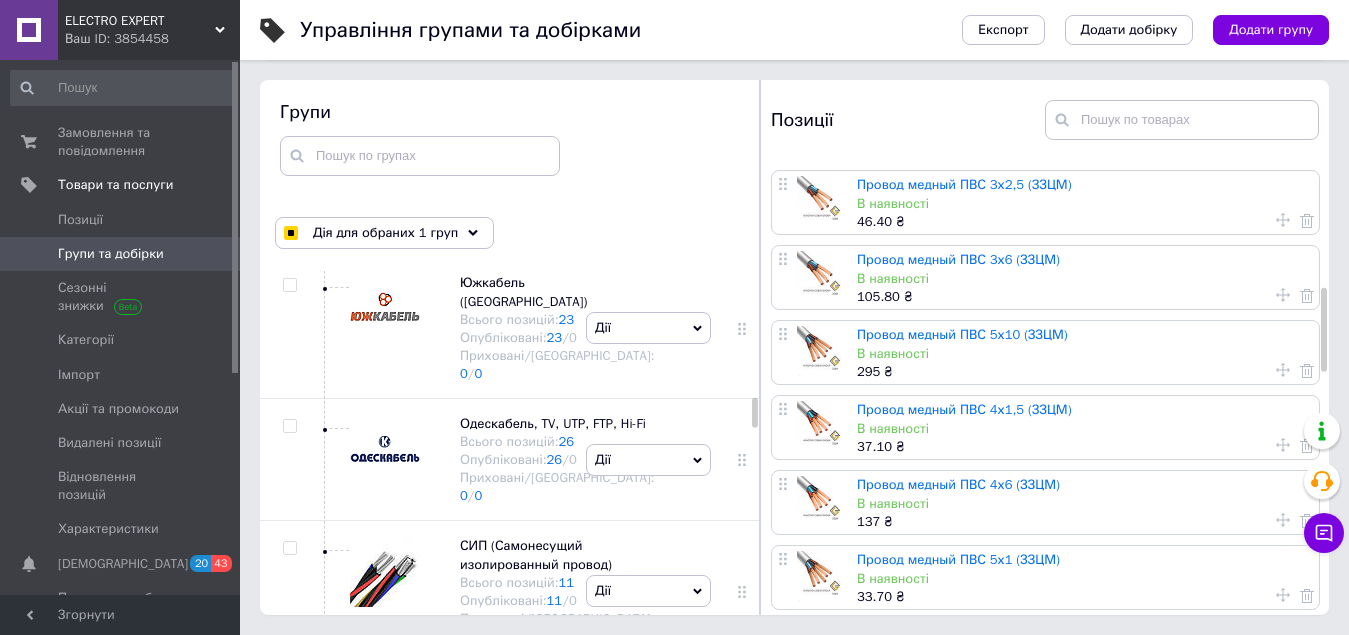 scroll, scrollTop: 700, scrollLeft: 0, axis: vertical 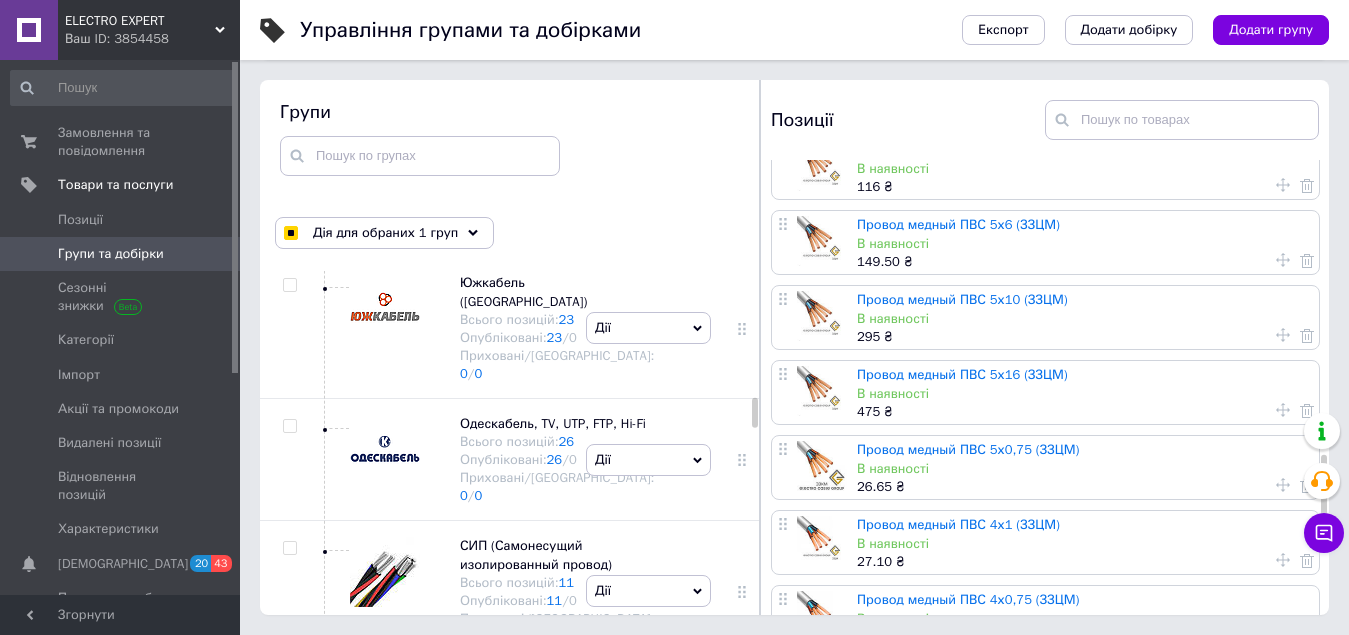 click 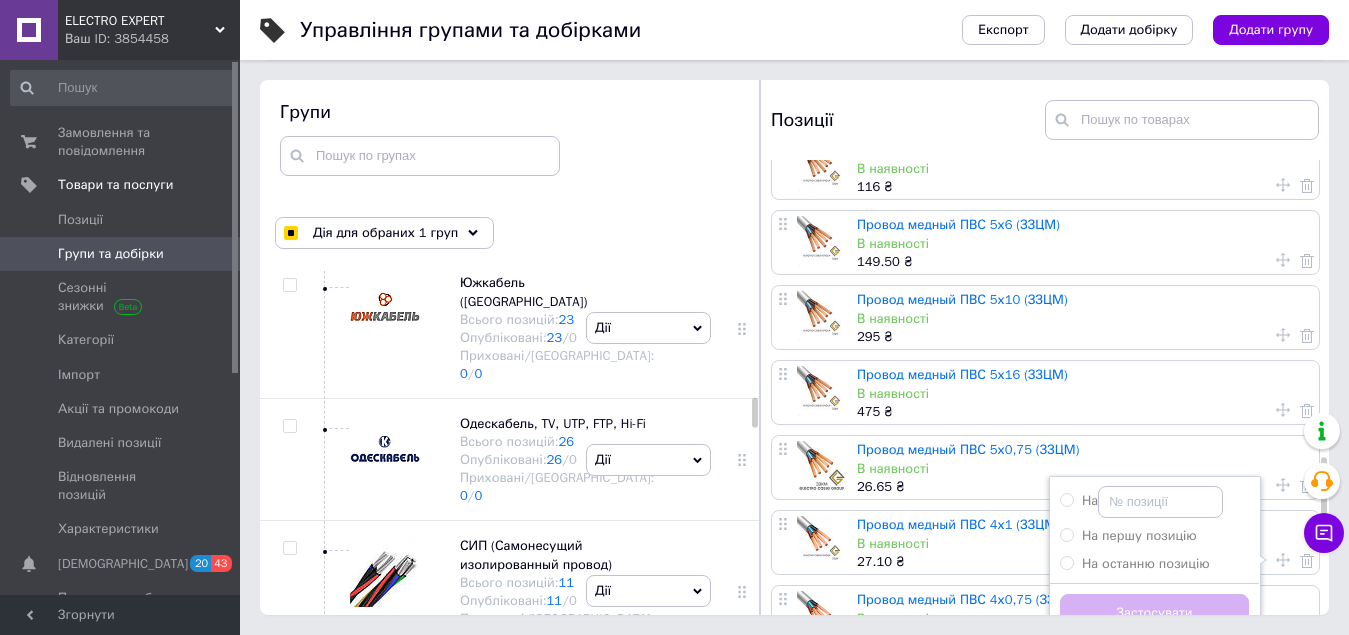 scroll, scrollTop: 1700, scrollLeft: 0, axis: vertical 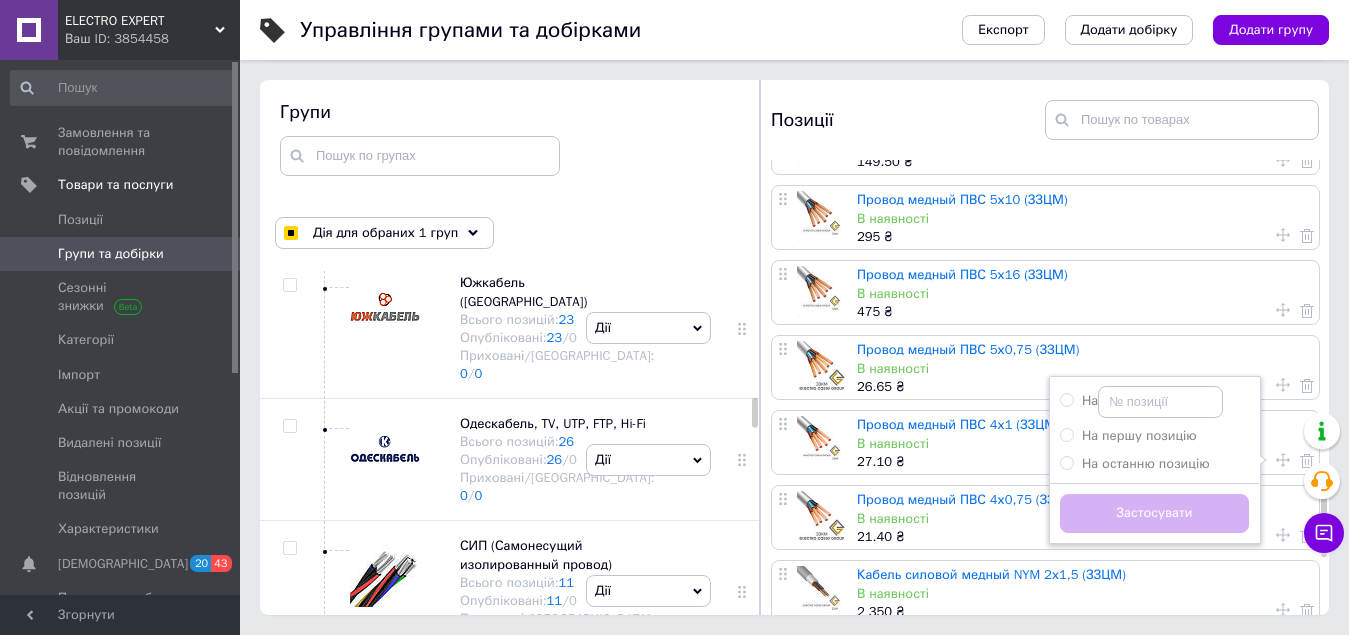 click on "Провод медный ПВС 5х0,75 (ЗЗЦМ) В наявності 26.65   ₴" at bounding box center [1085, 367] 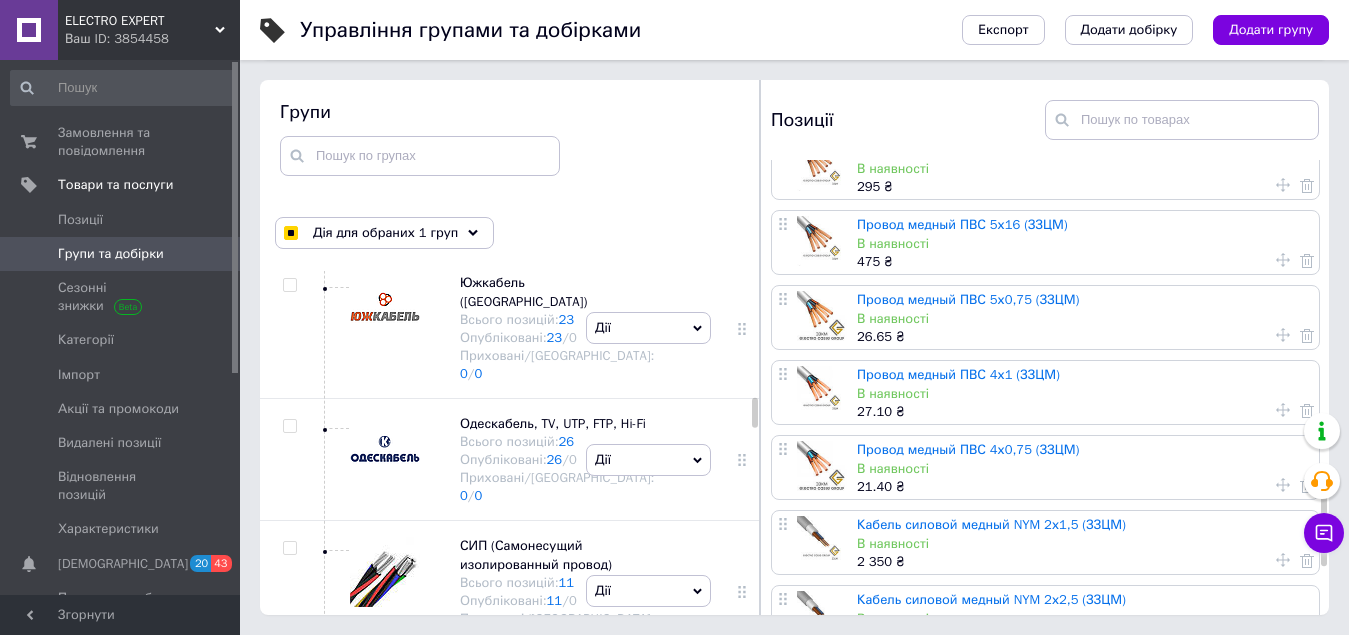 scroll, scrollTop: 1800, scrollLeft: 0, axis: vertical 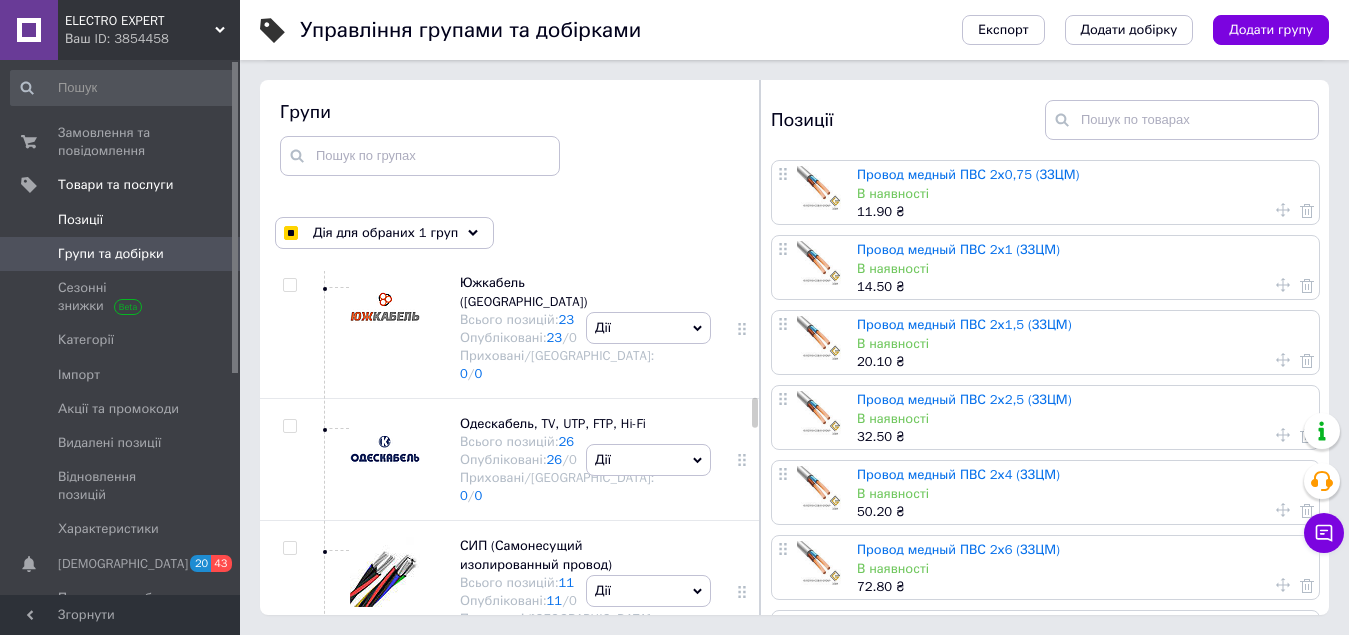 click on "Позиції" at bounding box center [80, 220] 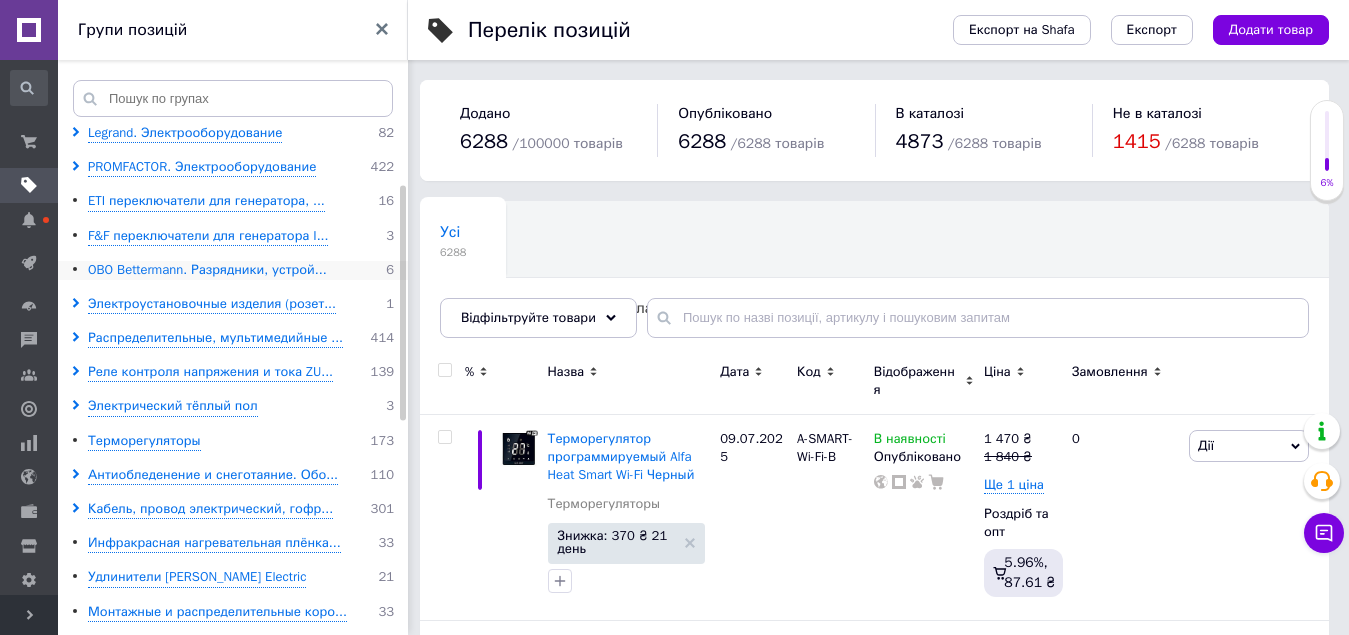 scroll, scrollTop: 300, scrollLeft: 0, axis: vertical 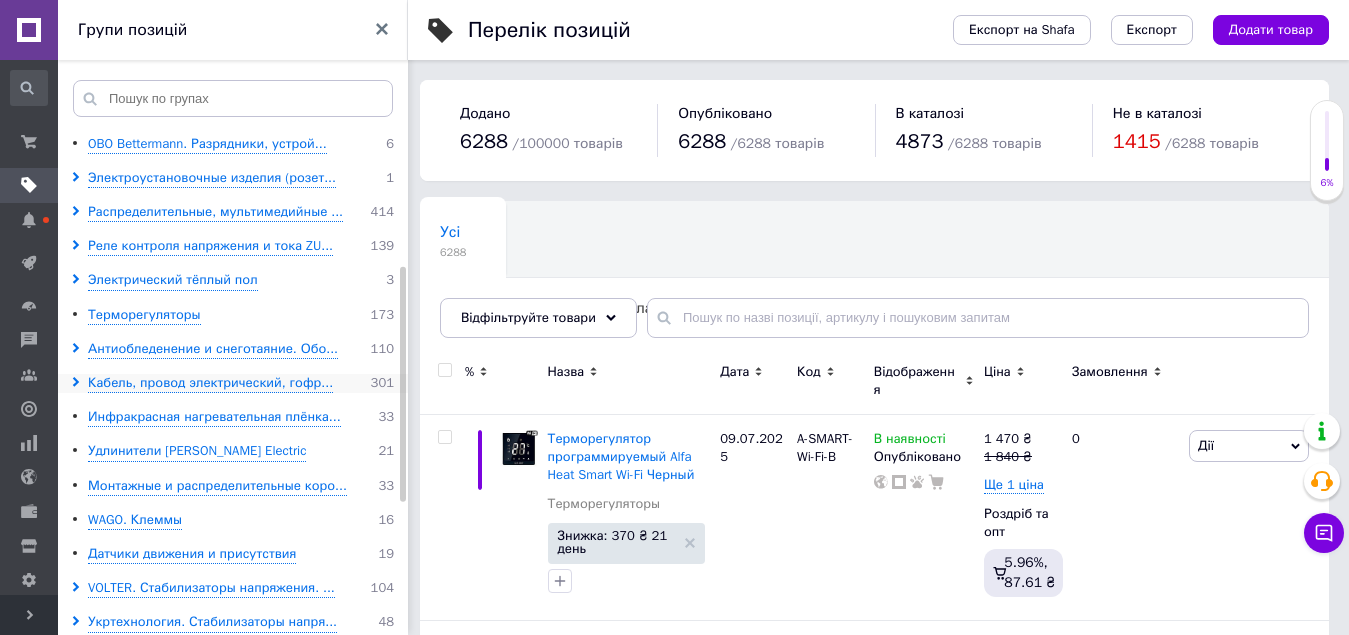click 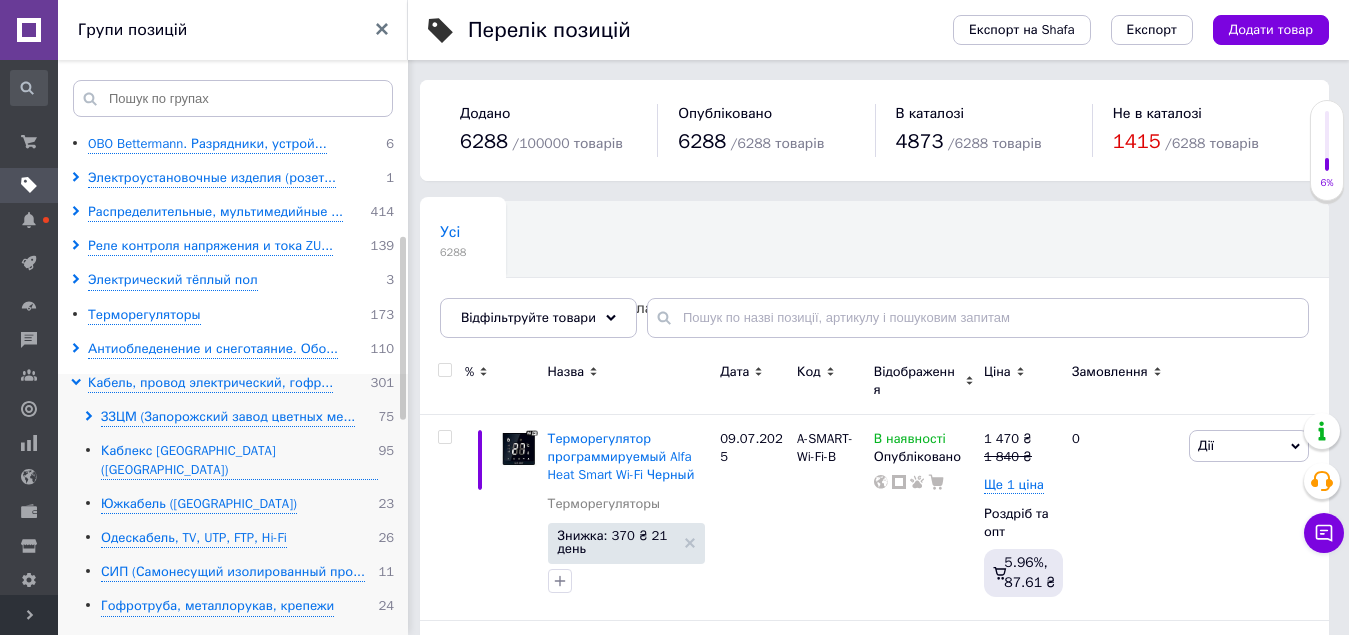 drag, startPoint x: 140, startPoint y: 419, endPoint x: 390, endPoint y: 380, distance: 253.02371 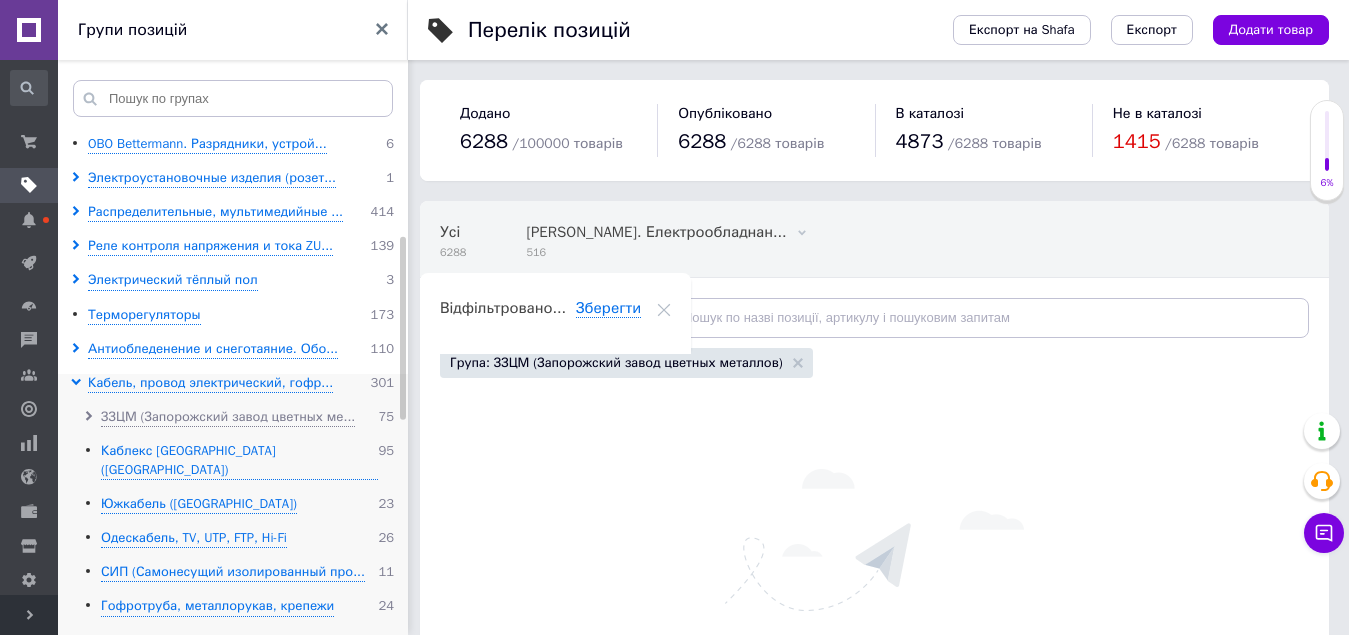 click 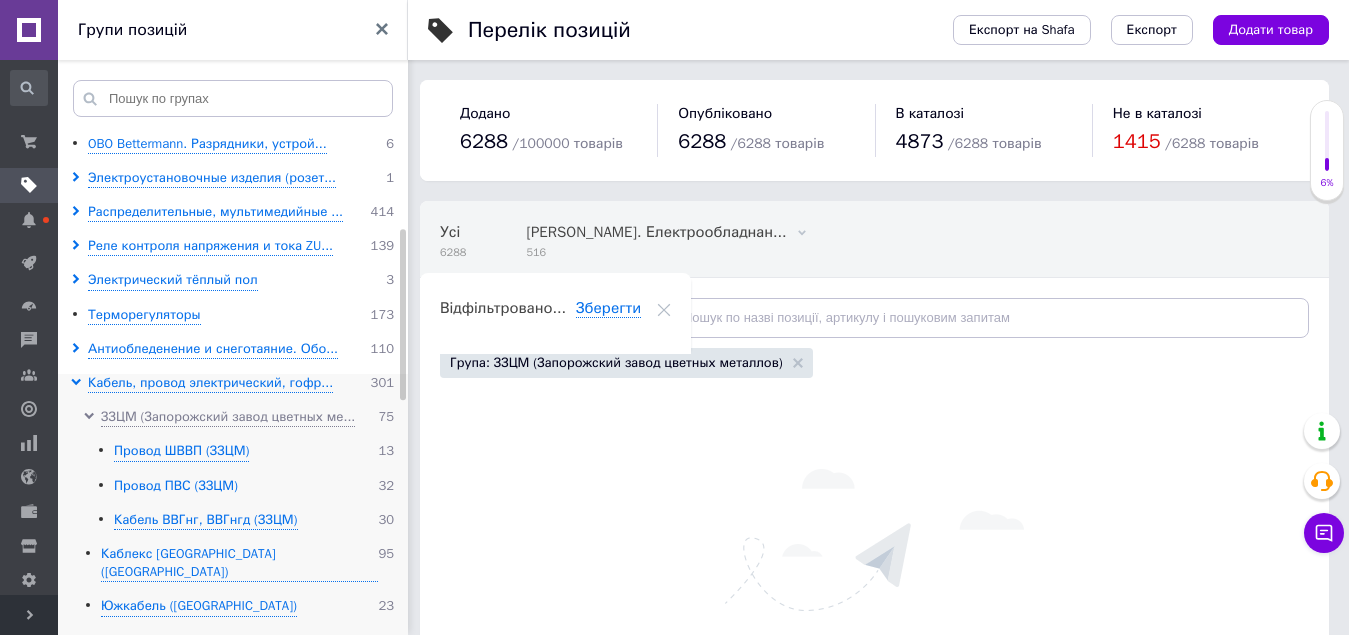 drag, startPoint x: 186, startPoint y: 490, endPoint x: 205, endPoint y: 485, distance: 19.646883 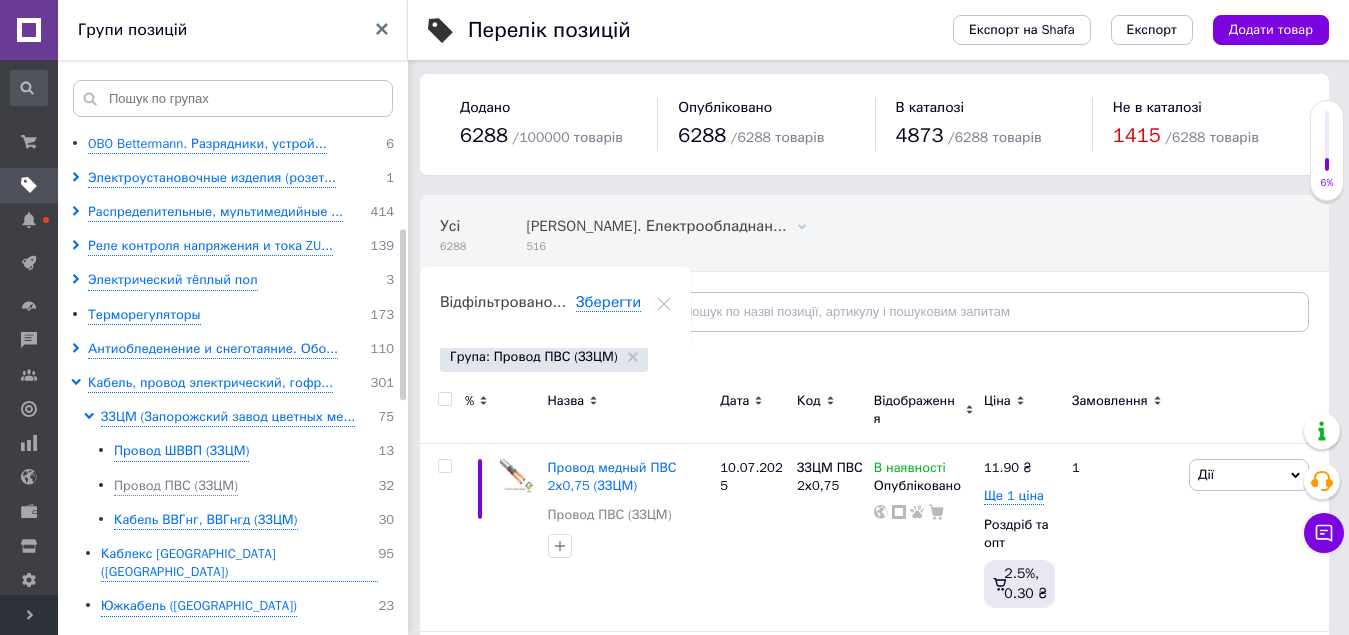 scroll, scrollTop: 500, scrollLeft: 0, axis: vertical 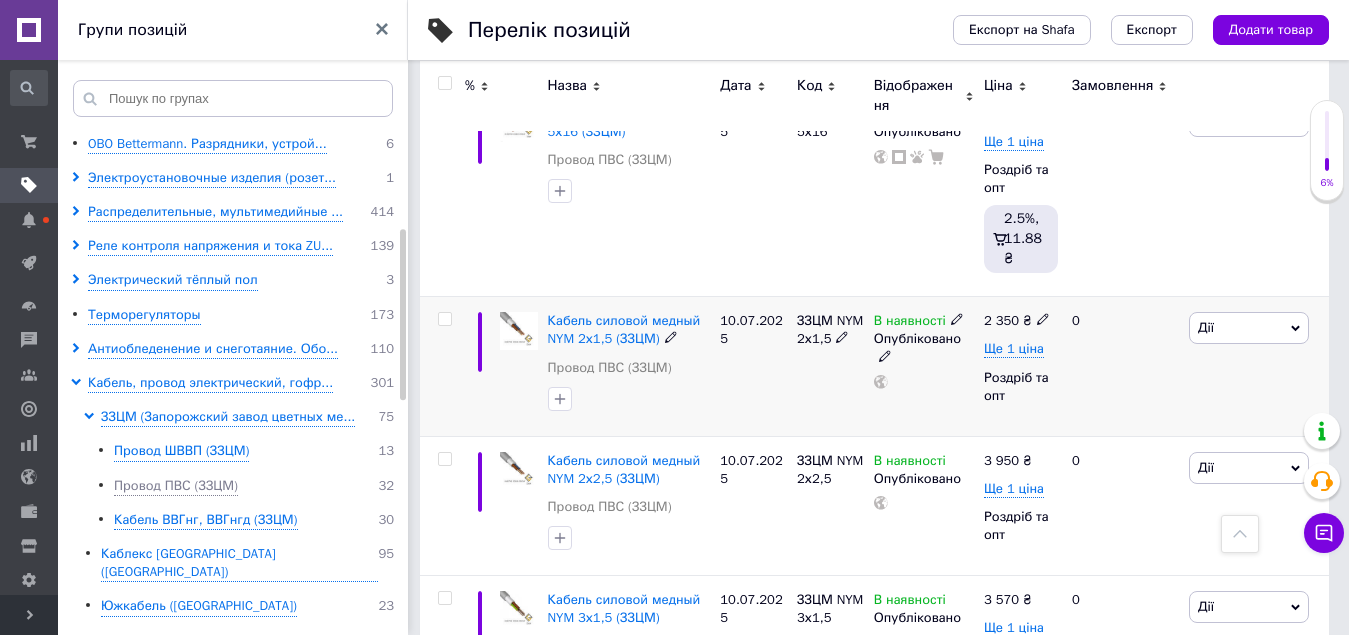 click at bounding box center [444, 319] 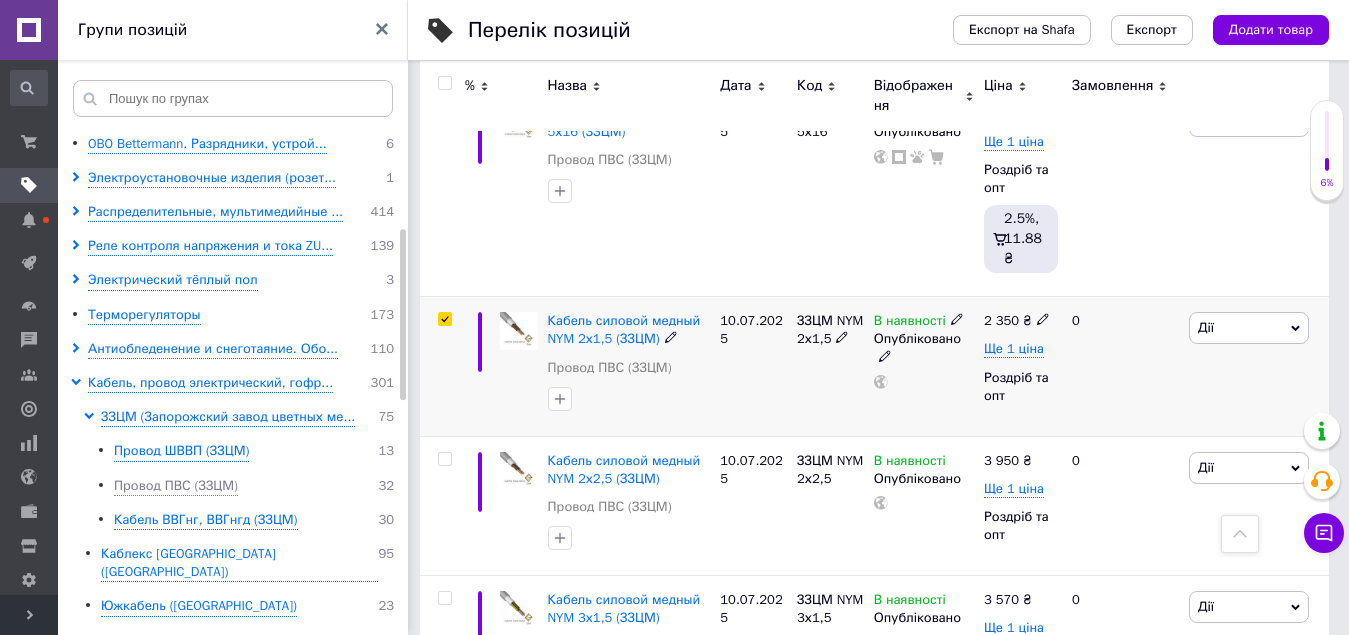 checkbox on "true" 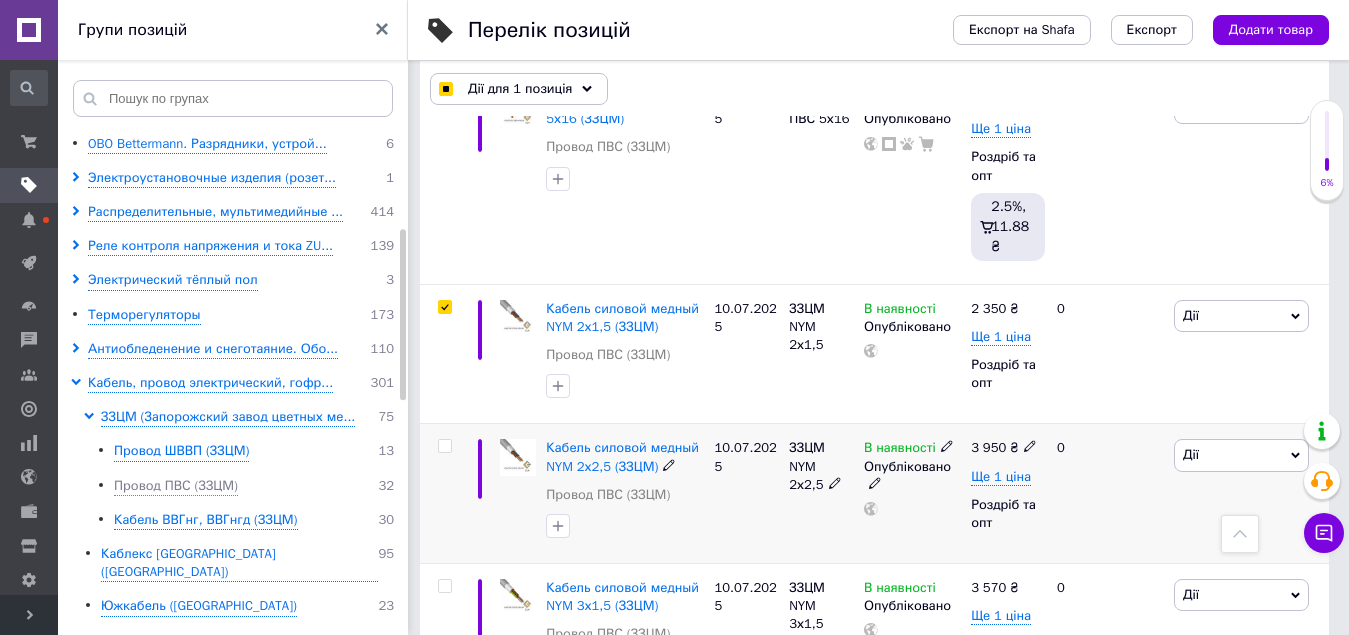 scroll, scrollTop: 5418, scrollLeft: 0, axis: vertical 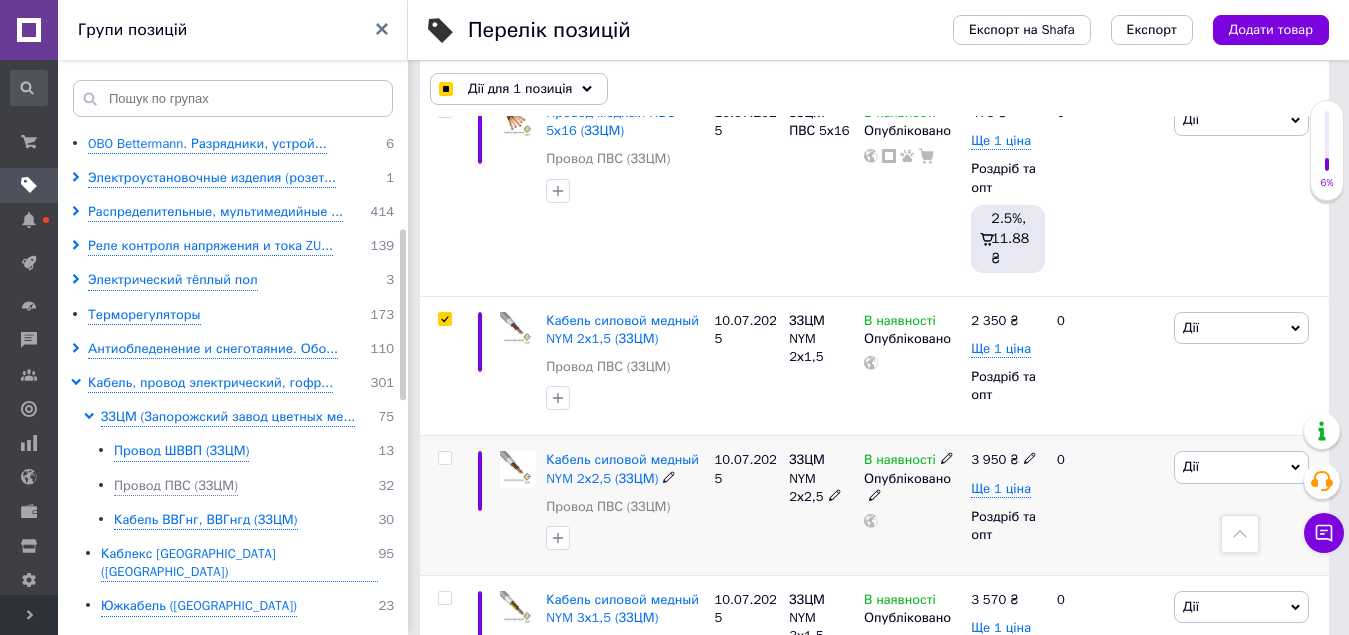 click at bounding box center [444, 458] 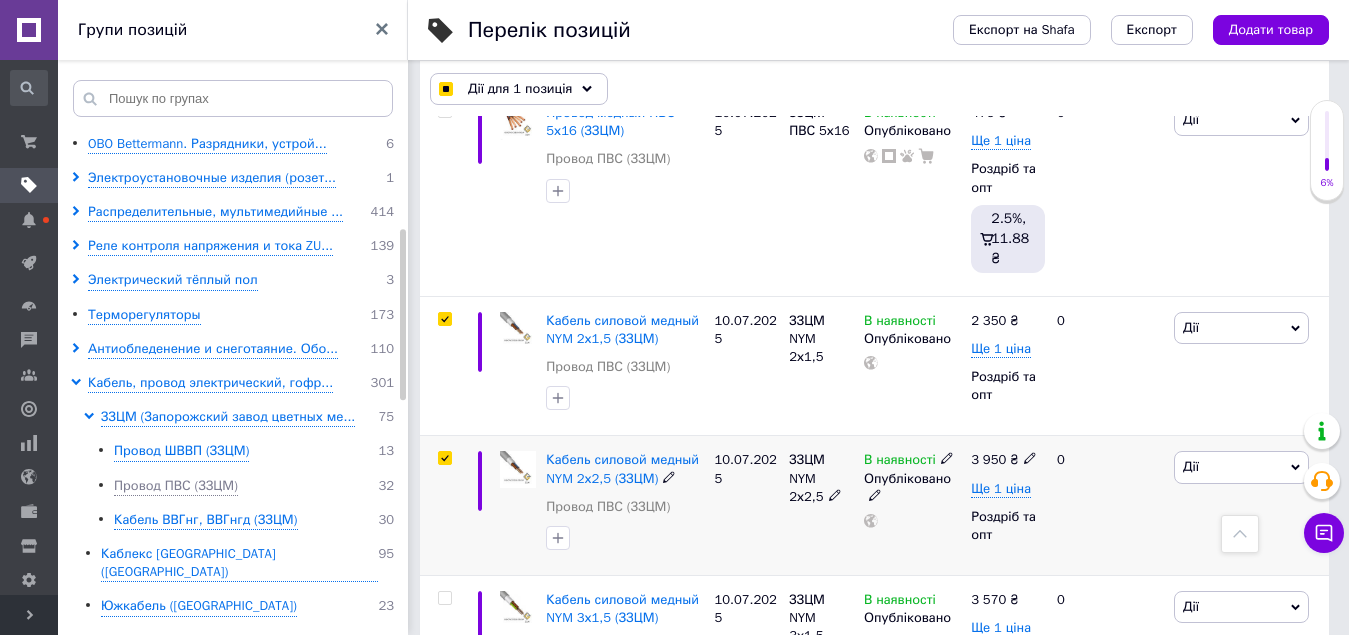 checkbox on "true" 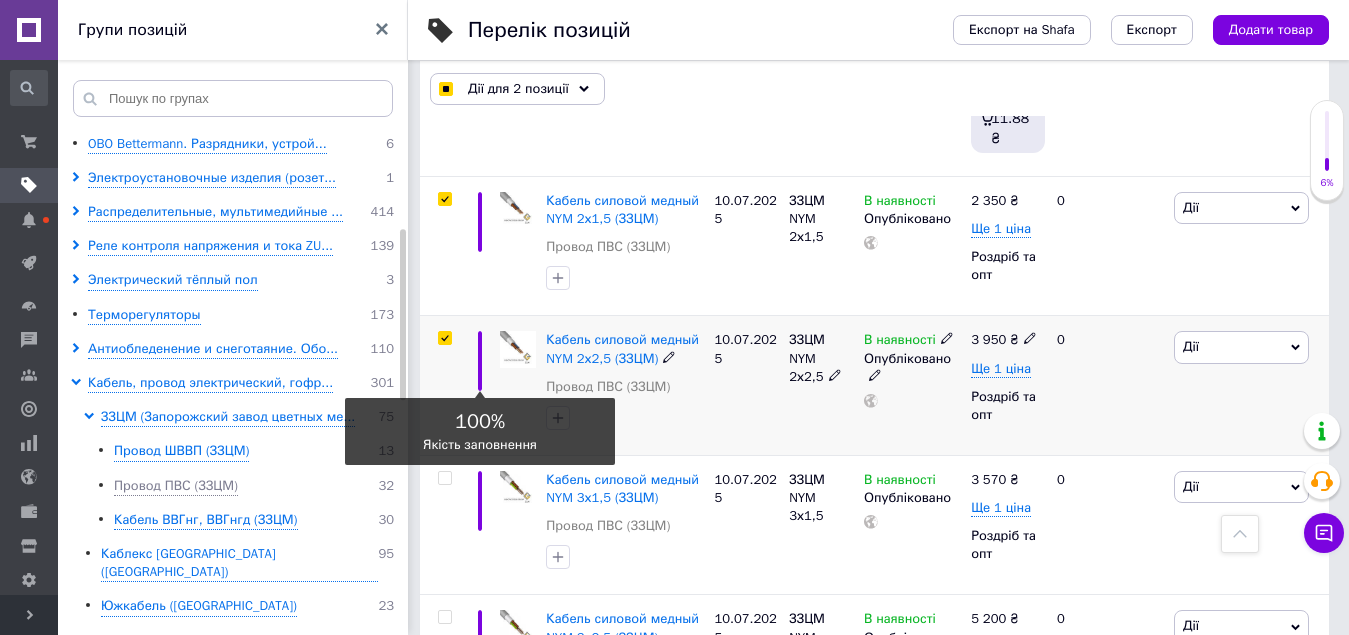 scroll, scrollTop: 5717, scrollLeft: 0, axis: vertical 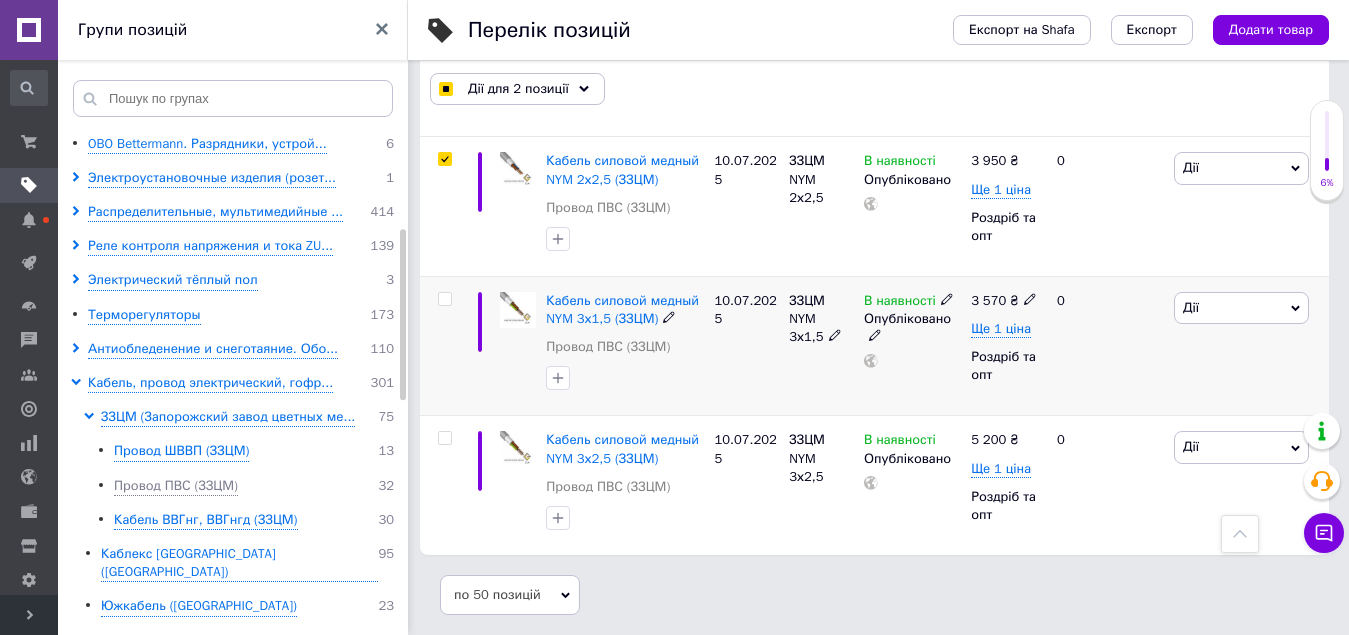 click at bounding box center (444, 299) 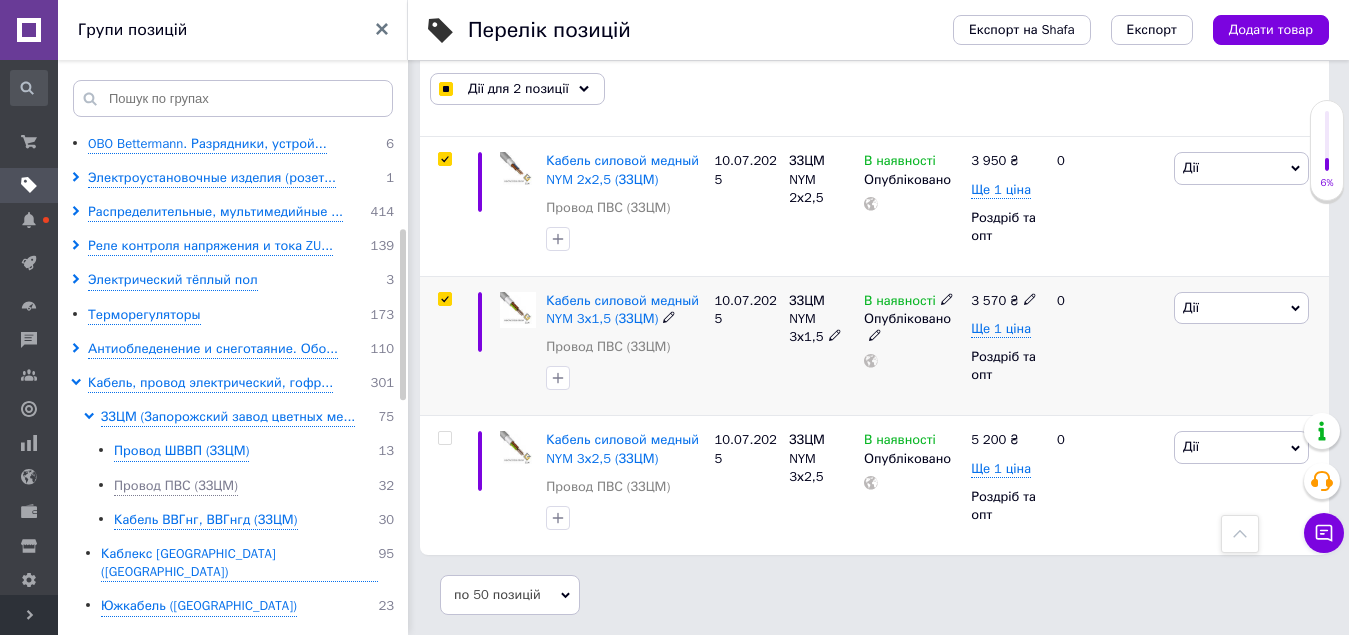 checkbox on "true" 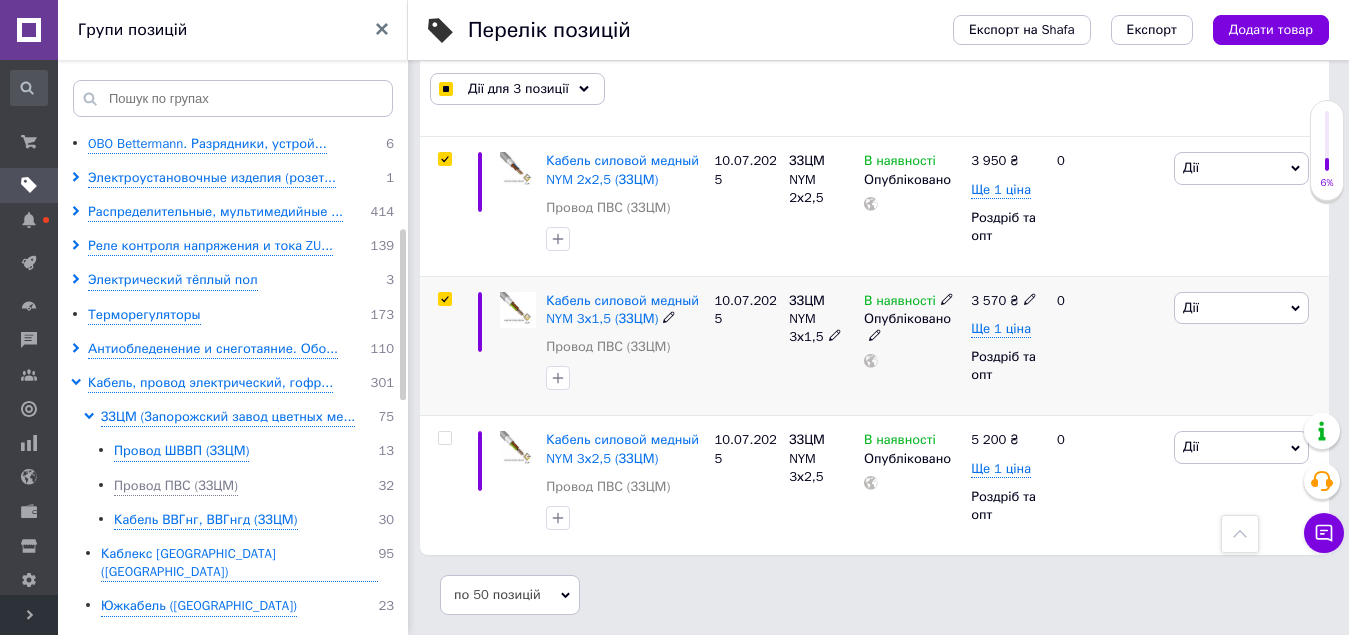 checkbox on "true" 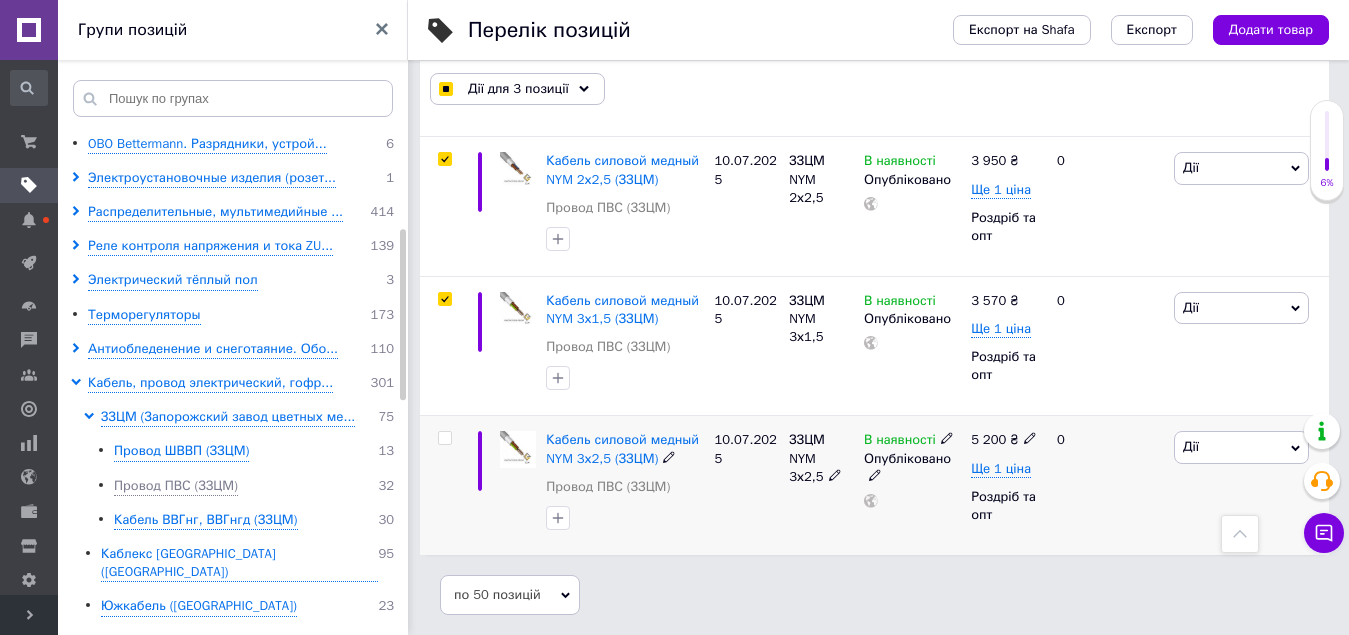 click at bounding box center [444, 438] 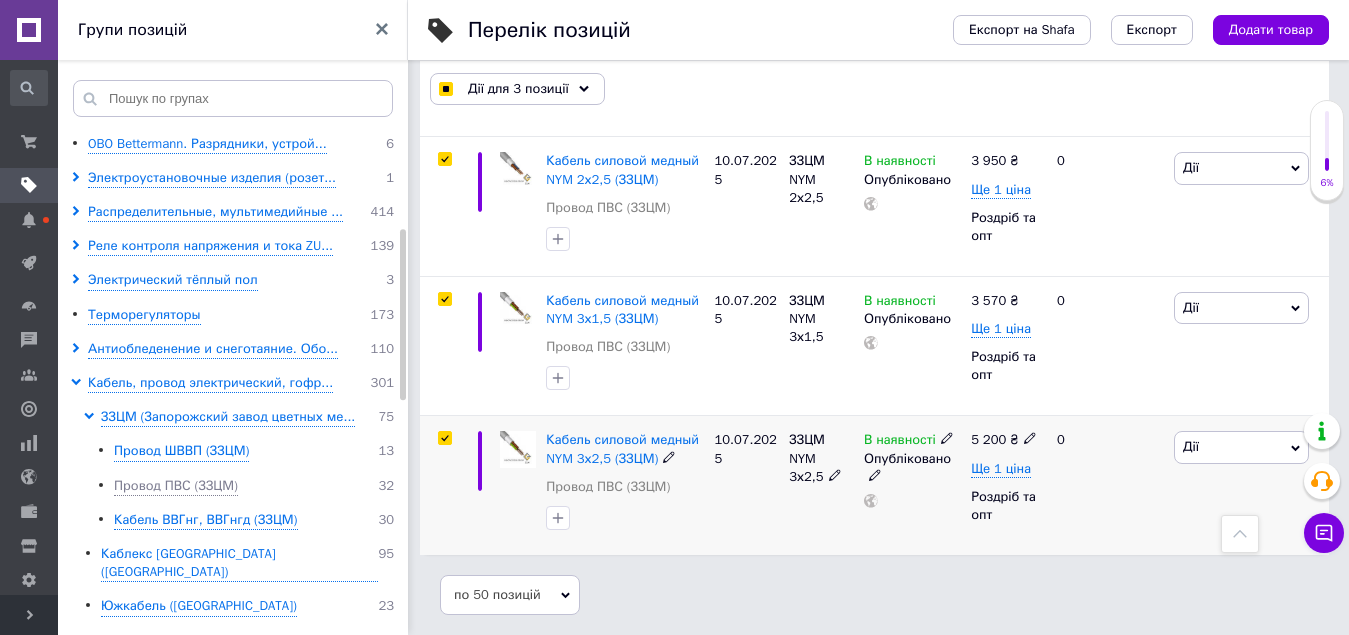checkbox on "true" 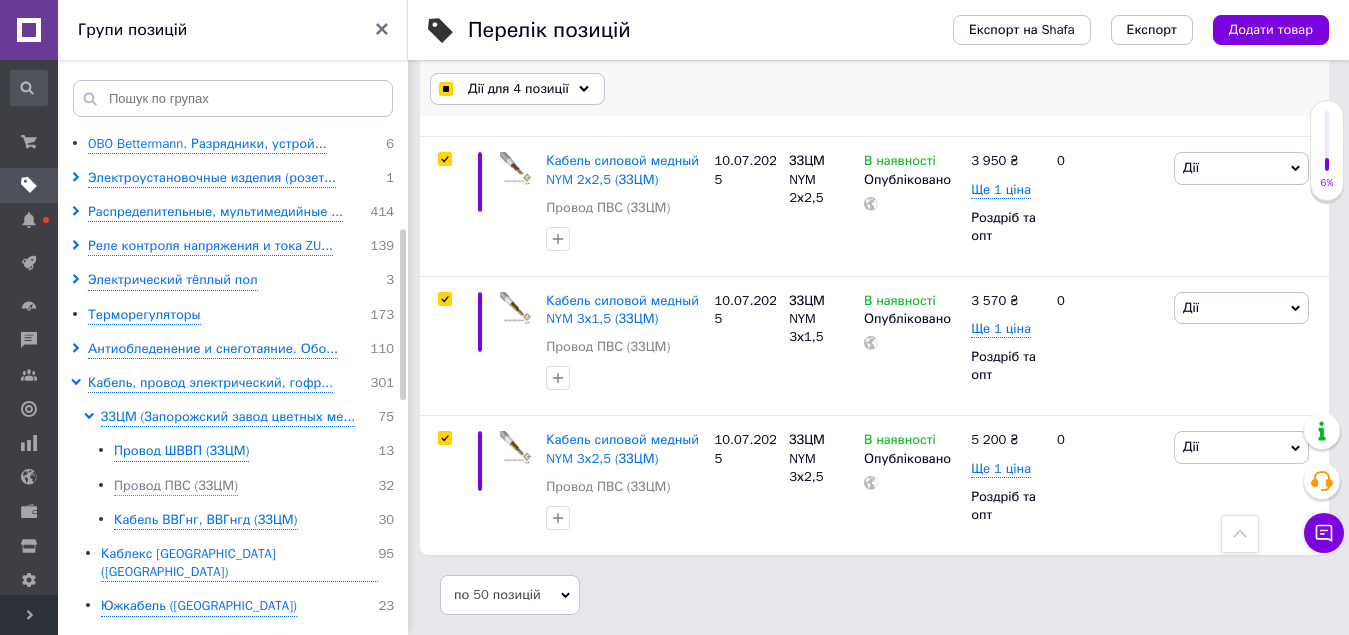 click 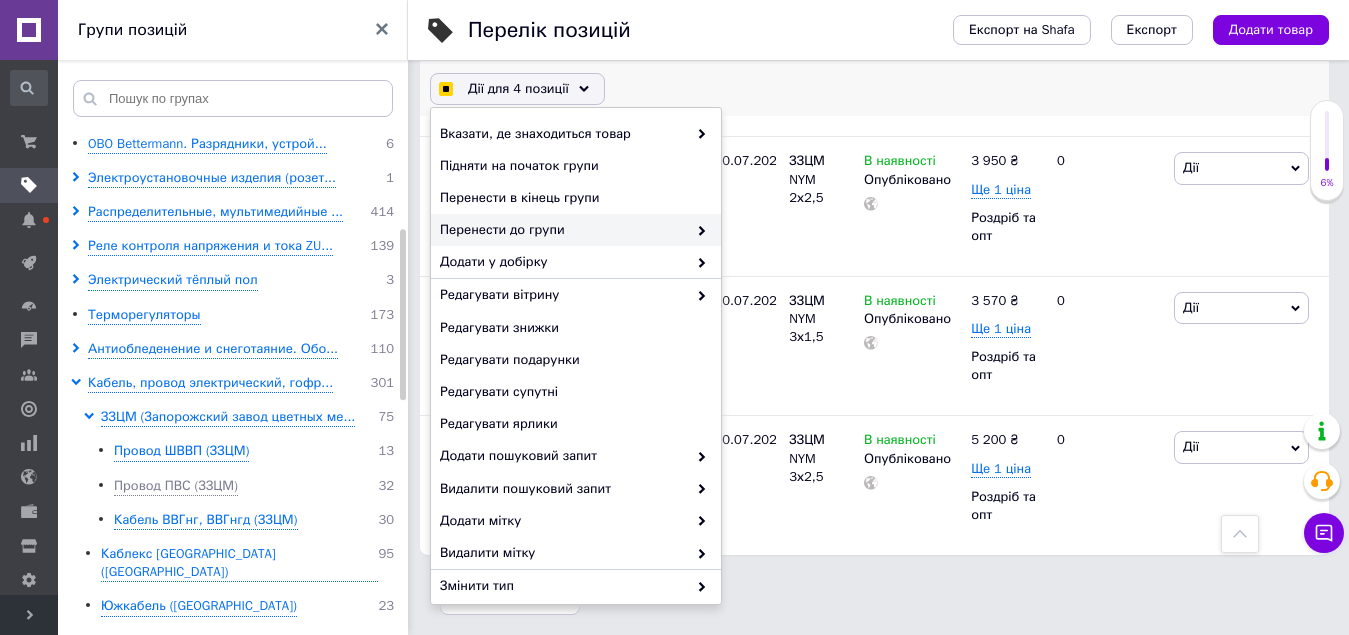 checkbox on "true" 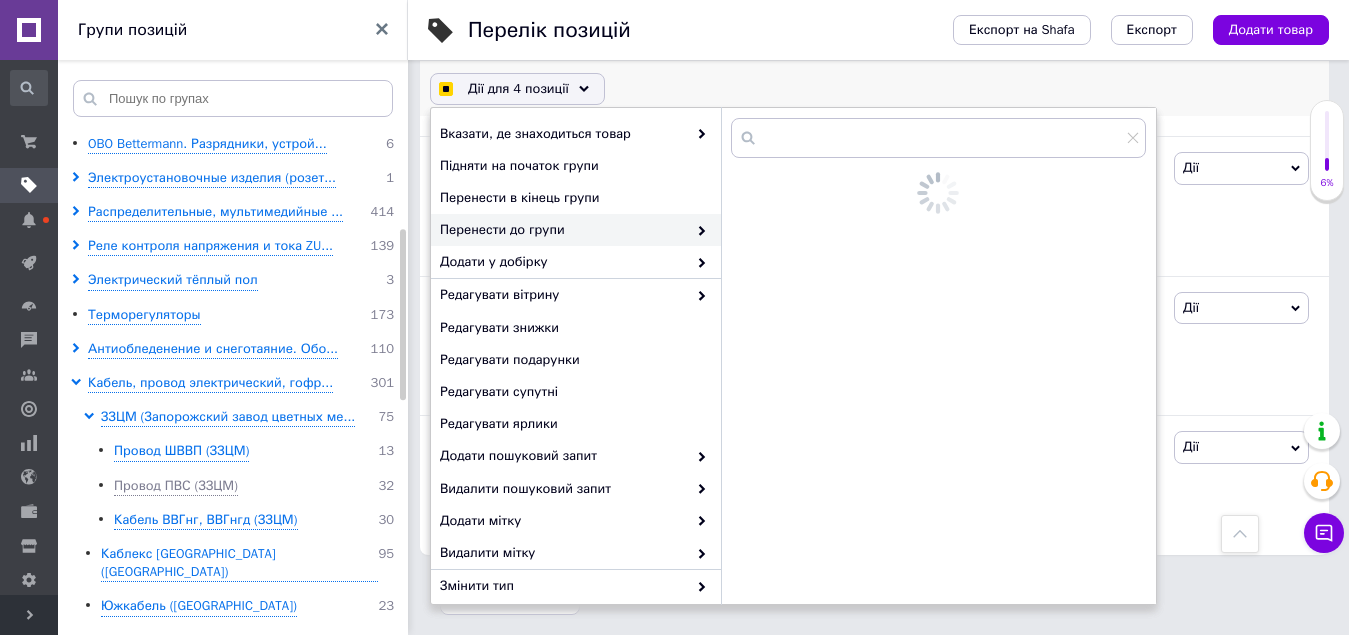 checkbox on "true" 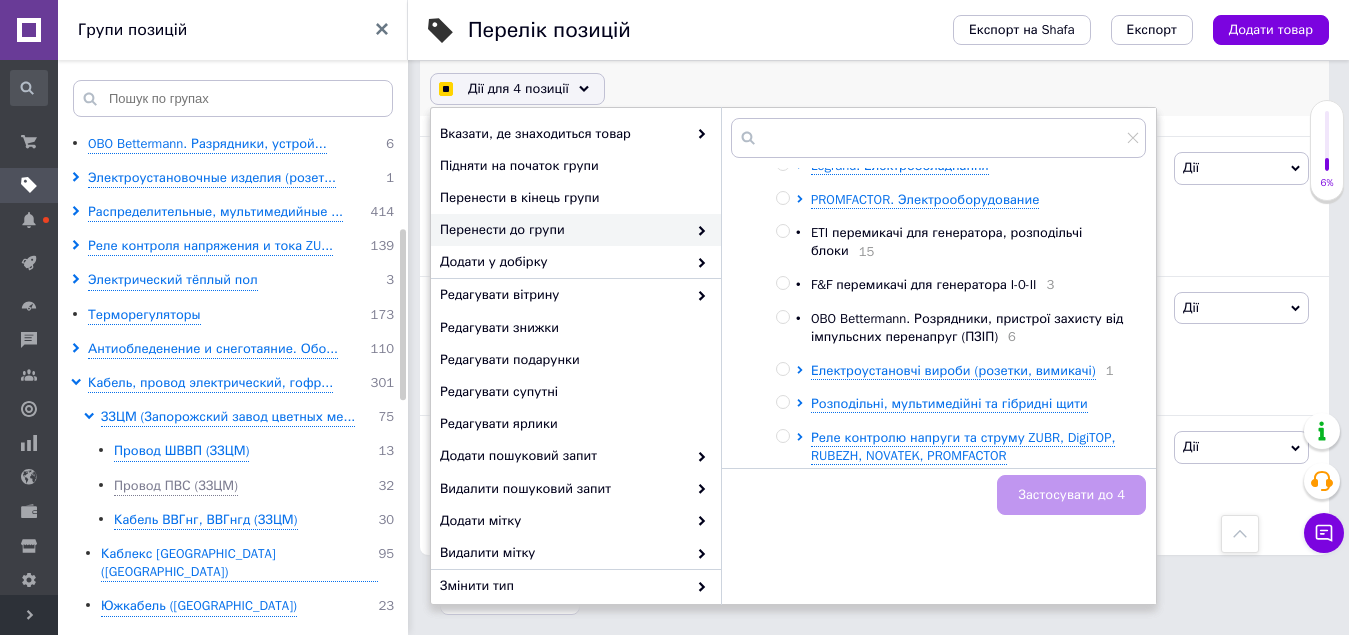 checkbox on "true" 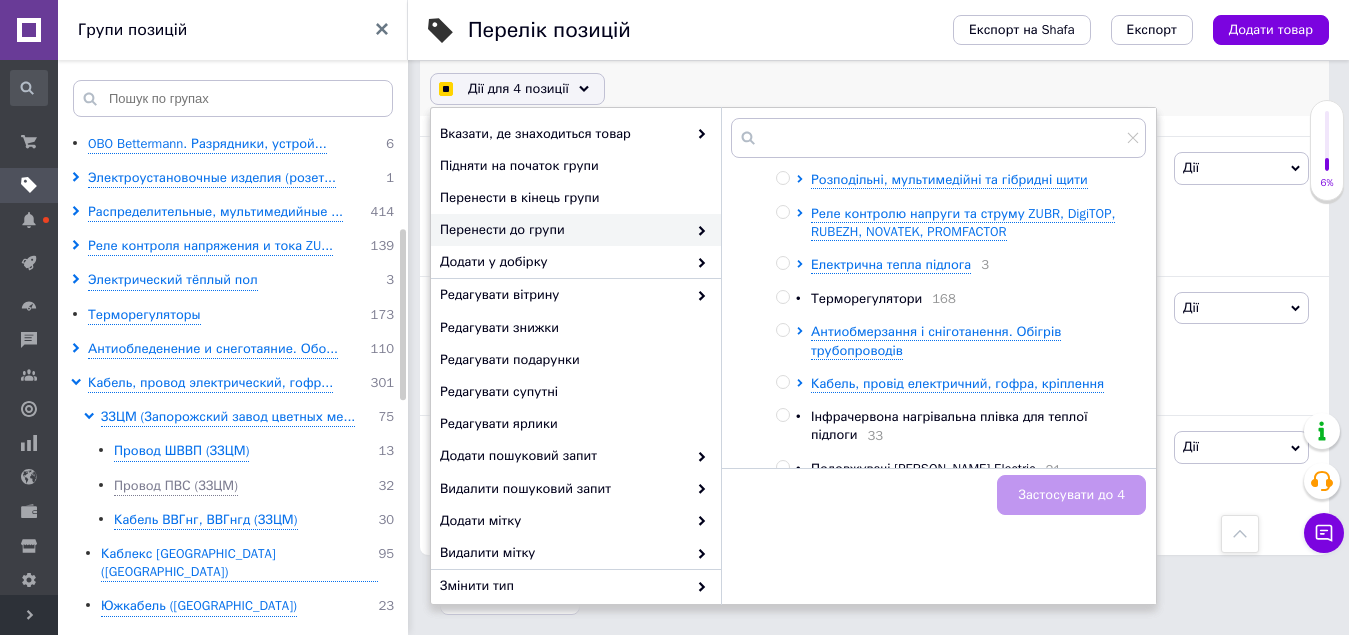 checkbox on "true" 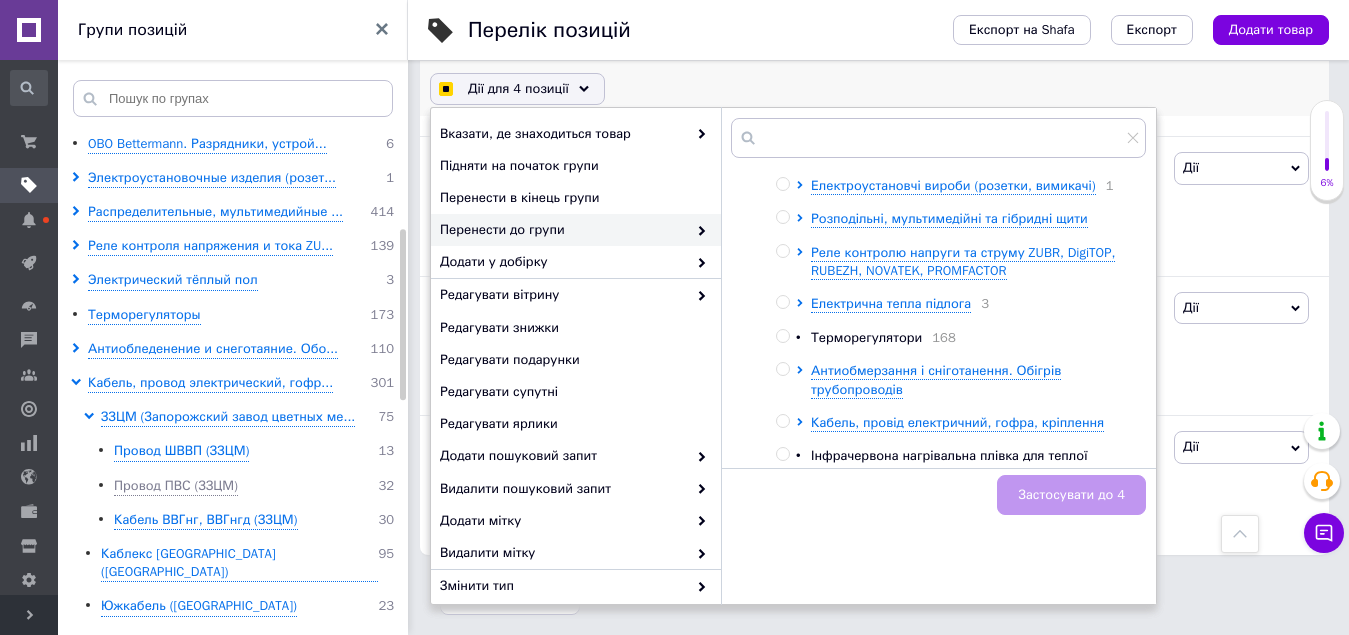 scroll, scrollTop: 289, scrollLeft: 0, axis: vertical 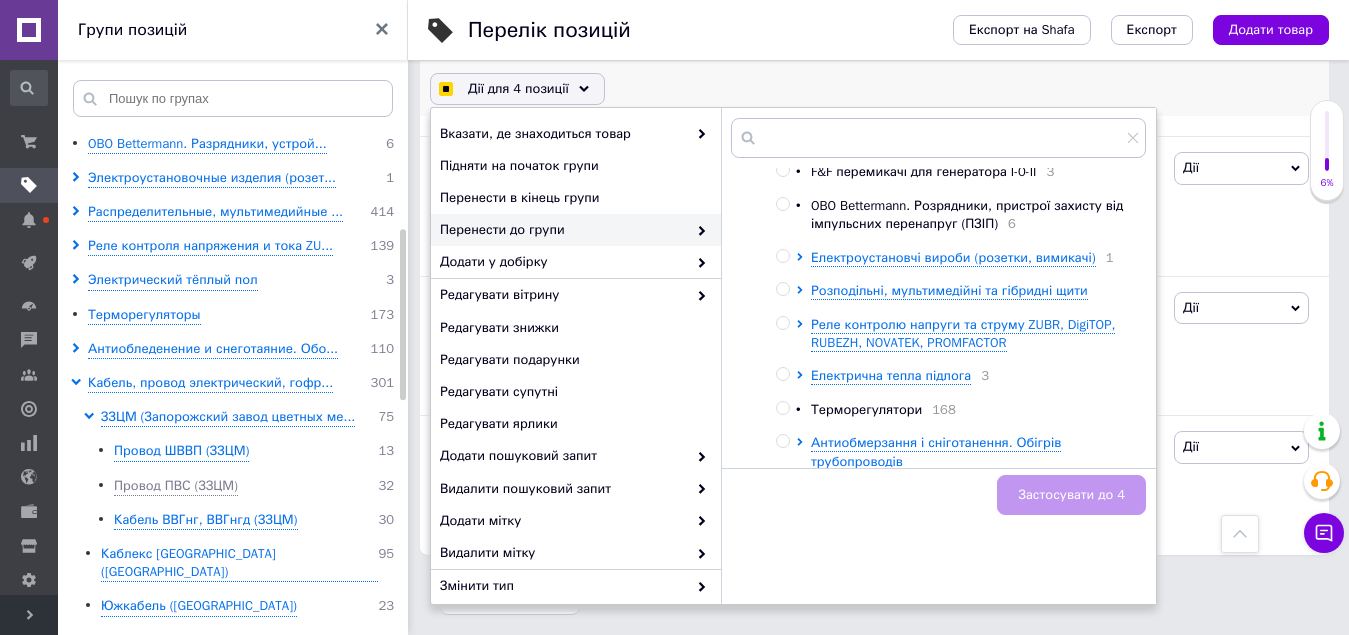 checkbox on "true" 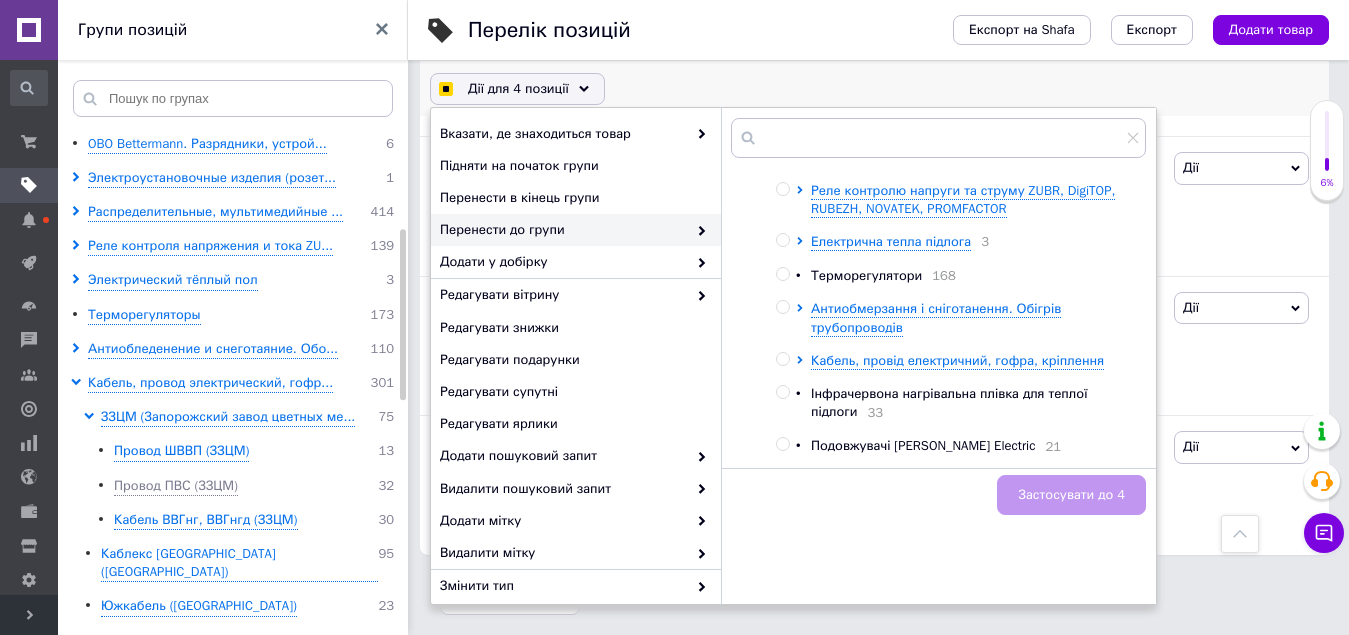 scroll, scrollTop: 500, scrollLeft: 0, axis: vertical 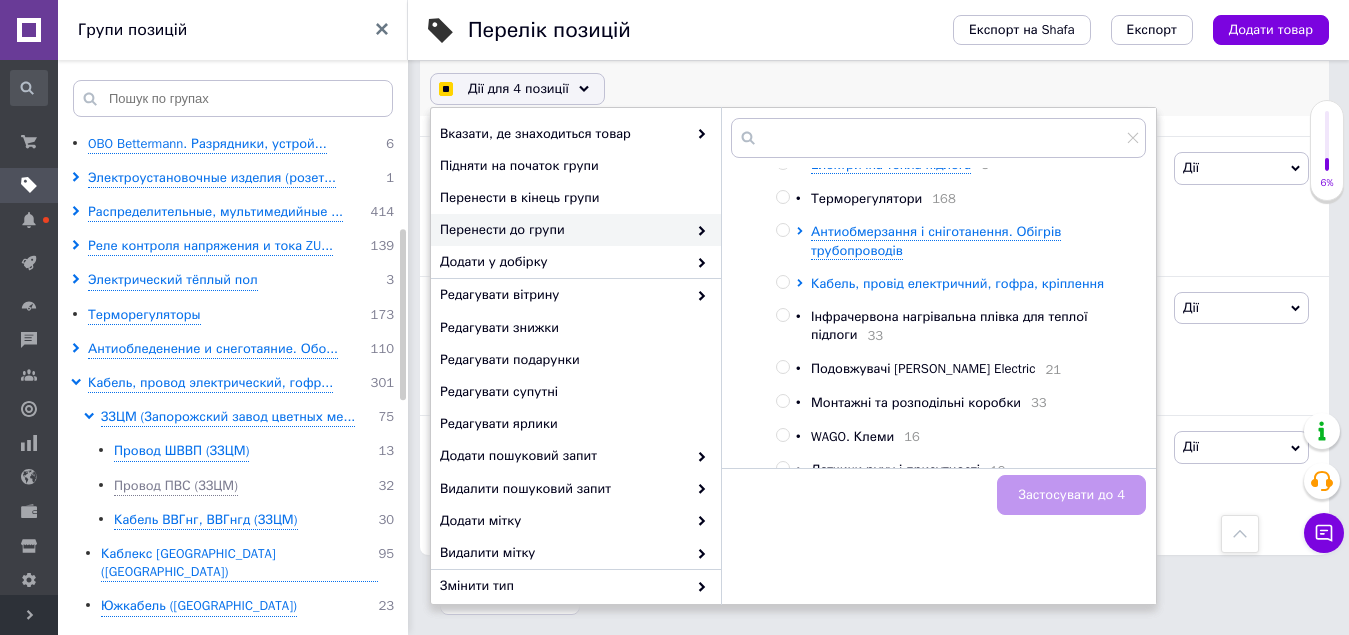 checkbox on "true" 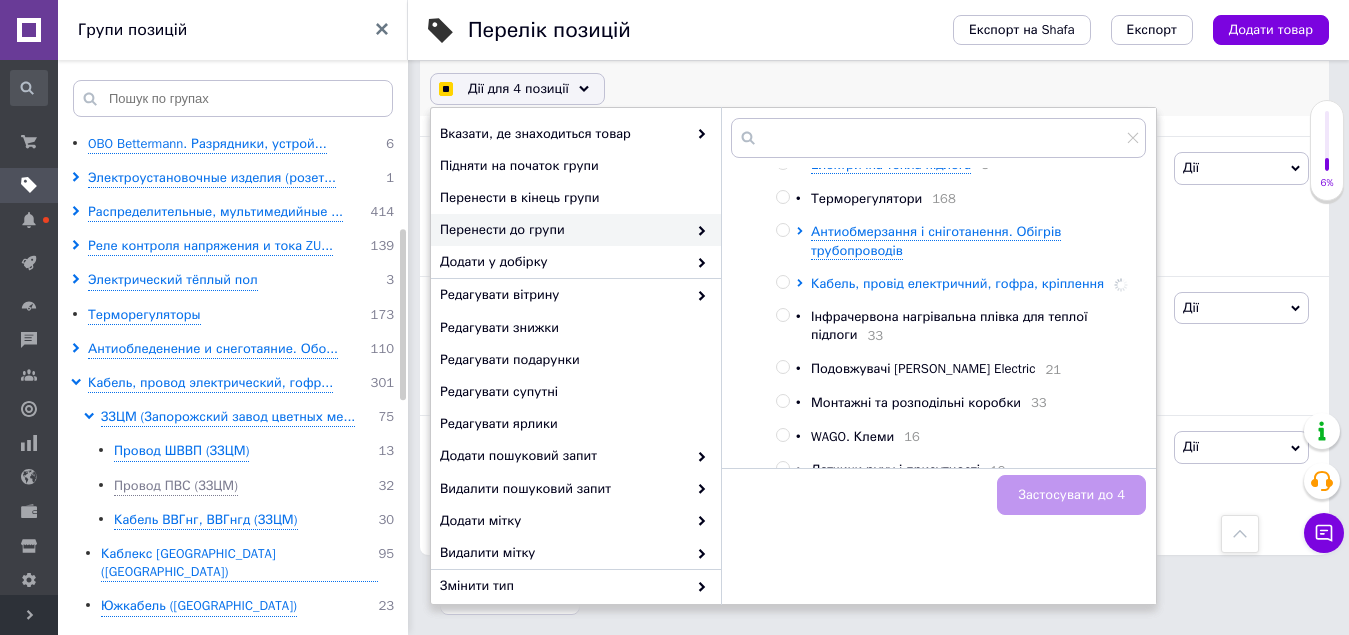checkbox on "true" 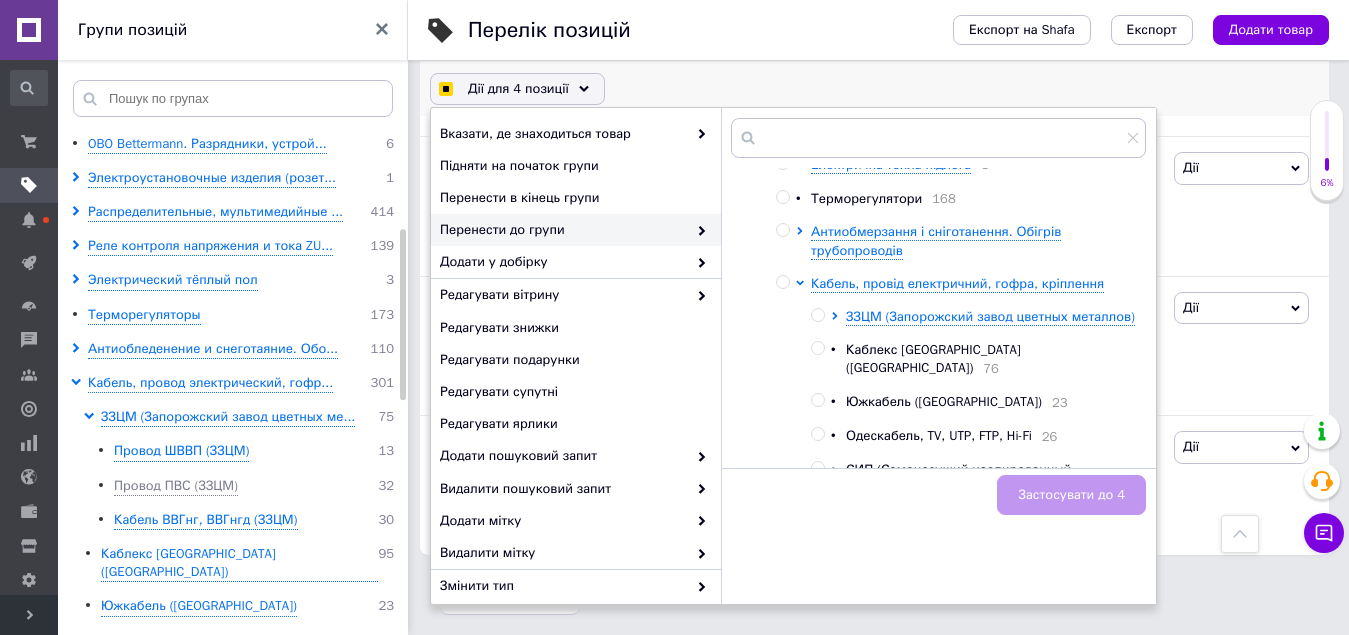 checkbox on "true" 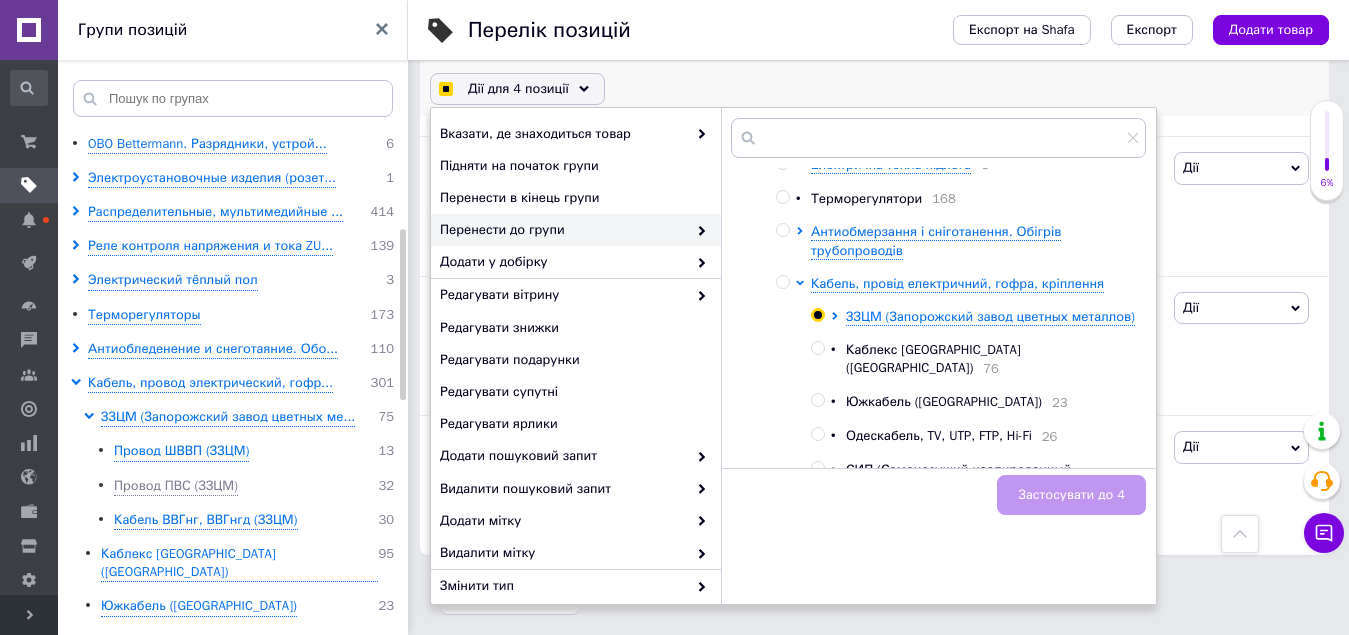 radio on "true" 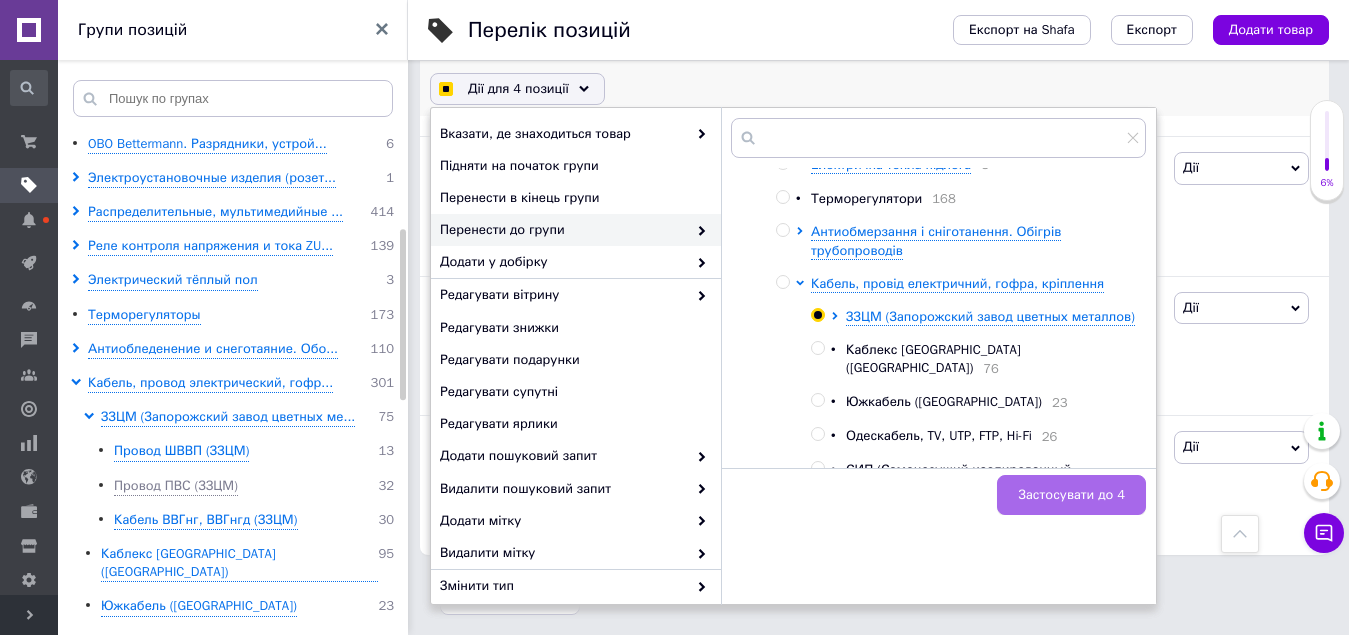 checkbox on "true" 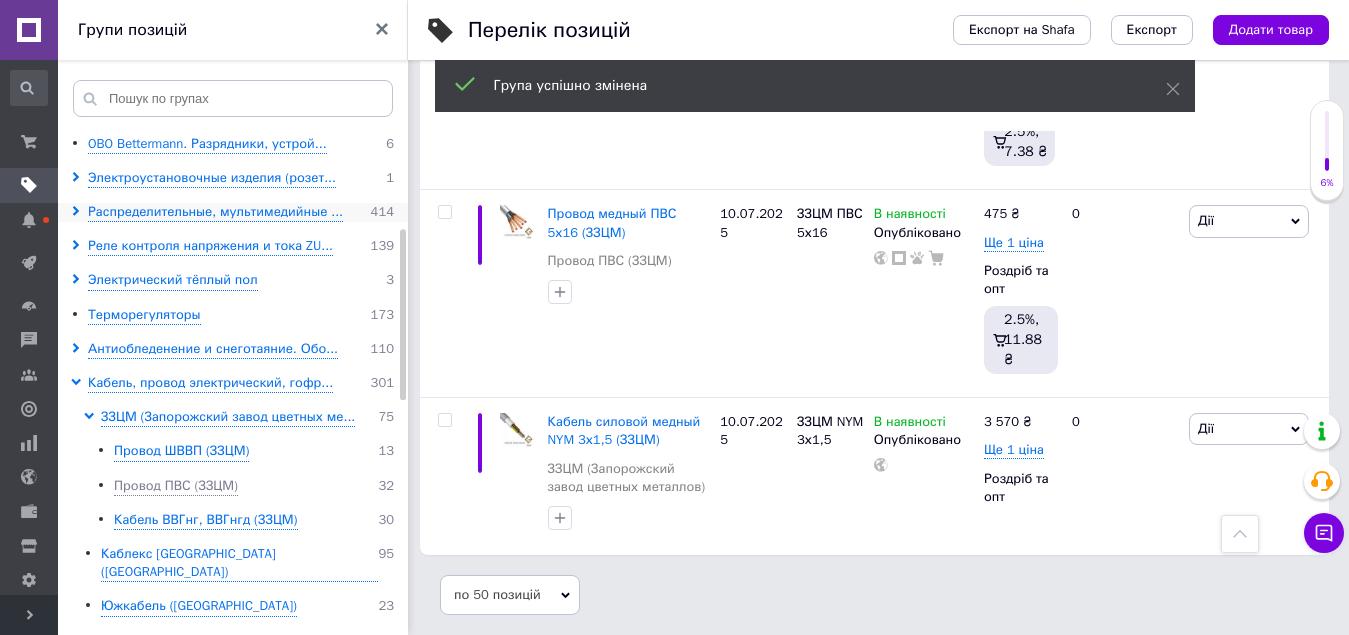scroll, scrollTop: 5329, scrollLeft: 0, axis: vertical 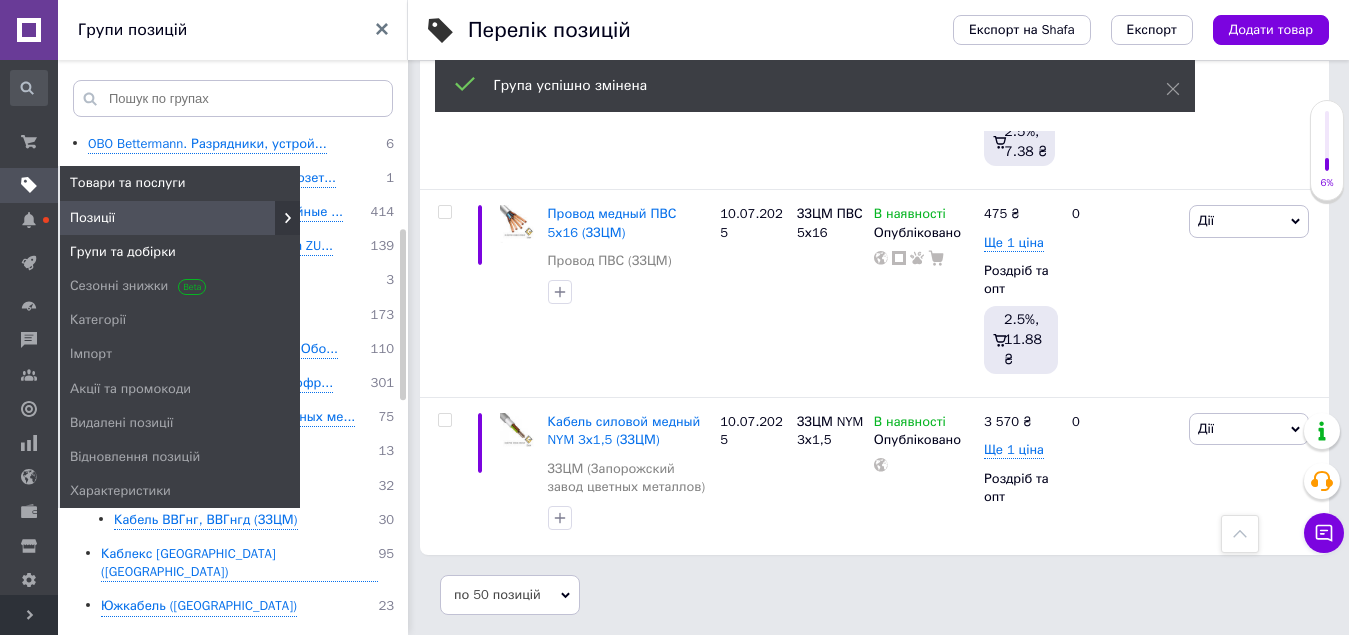 click on "Групи та добірки" at bounding box center (123, 252) 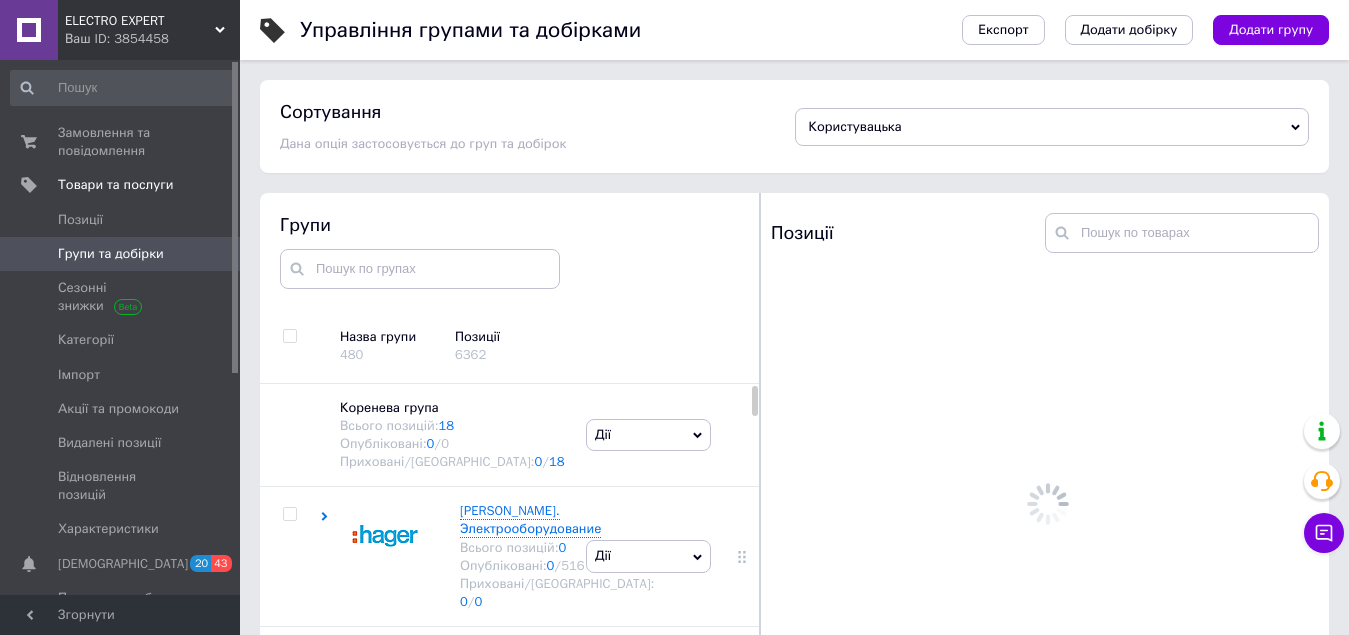 scroll, scrollTop: 113, scrollLeft: 0, axis: vertical 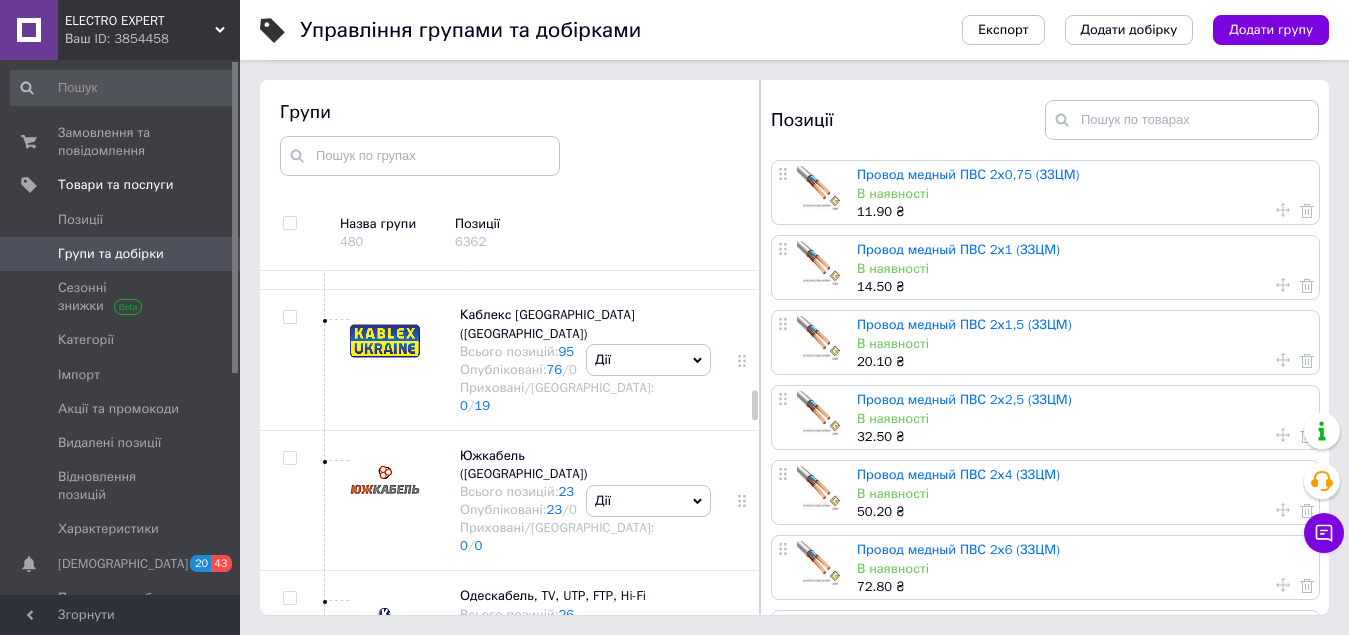 click at bounding box center (289, -190) 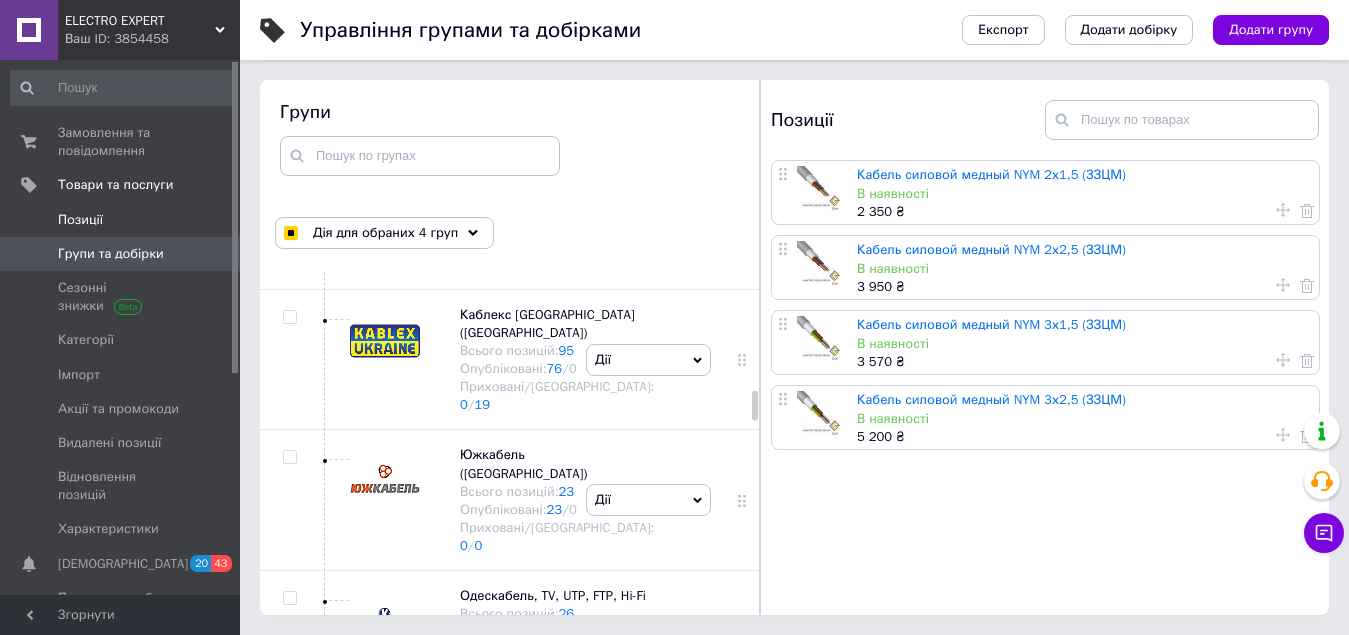 click on "Позиції" at bounding box center (80, 220) 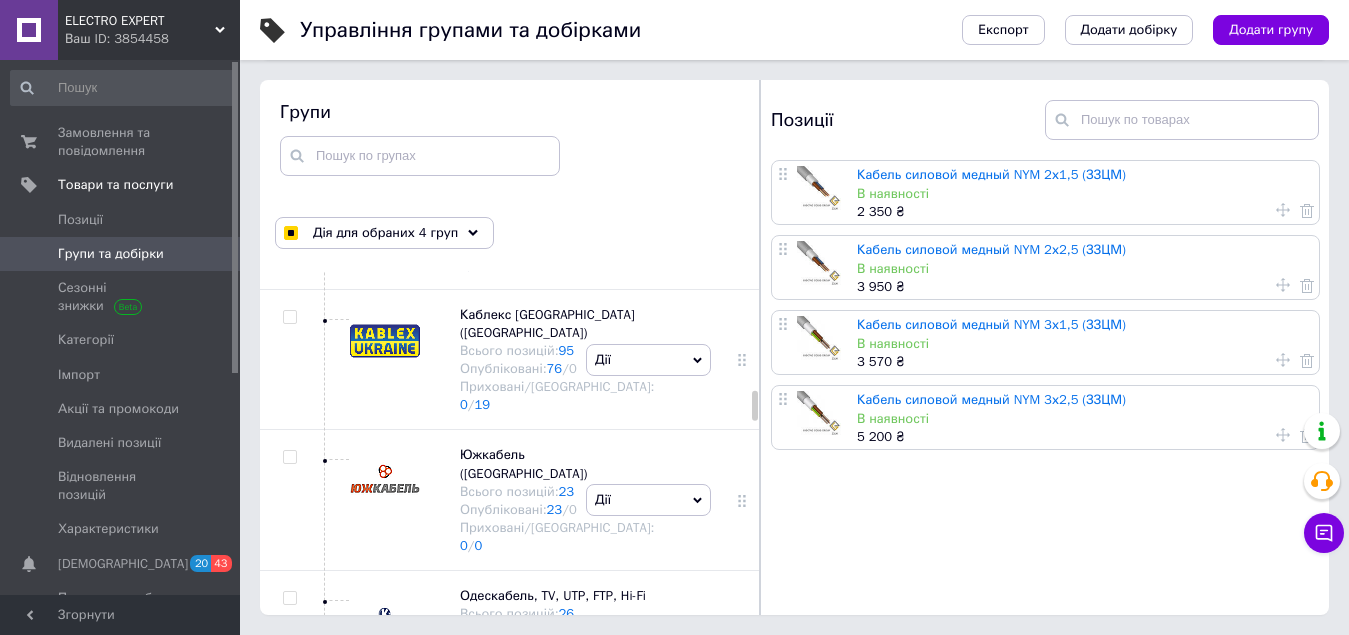 scroll, scrollTop: 0, scrollLeft: 0, axis: both 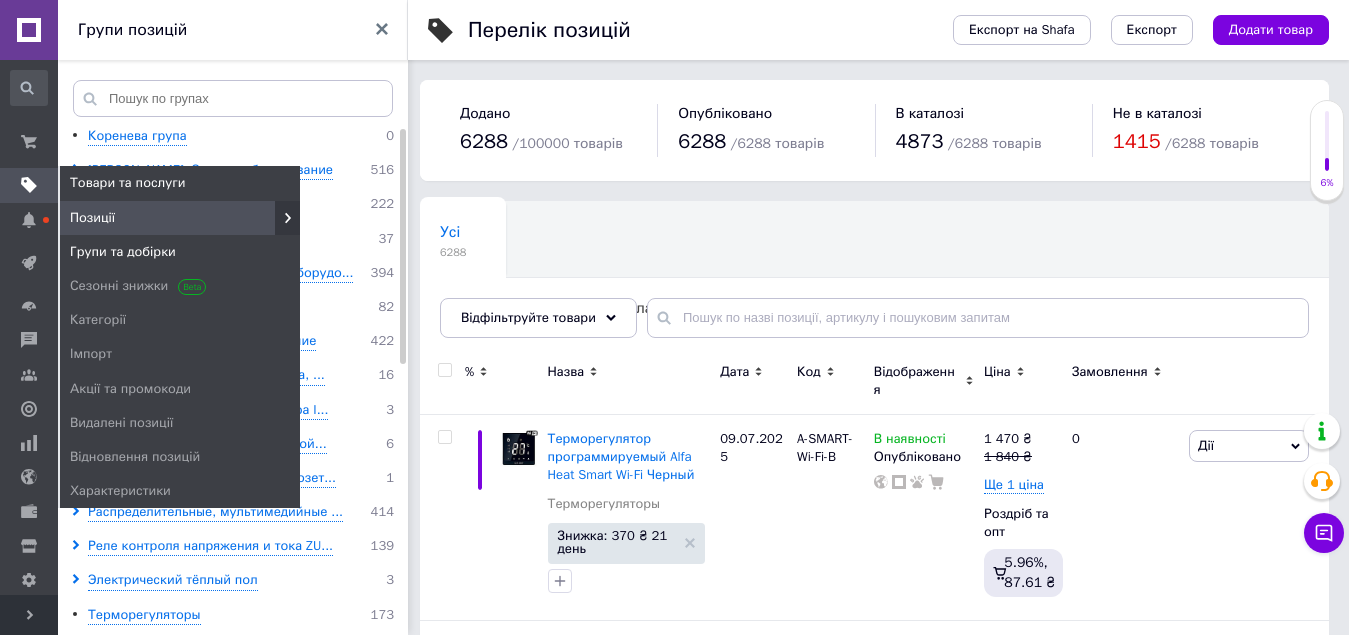click on "Групи та добірки" at bounding box center (123, 252) 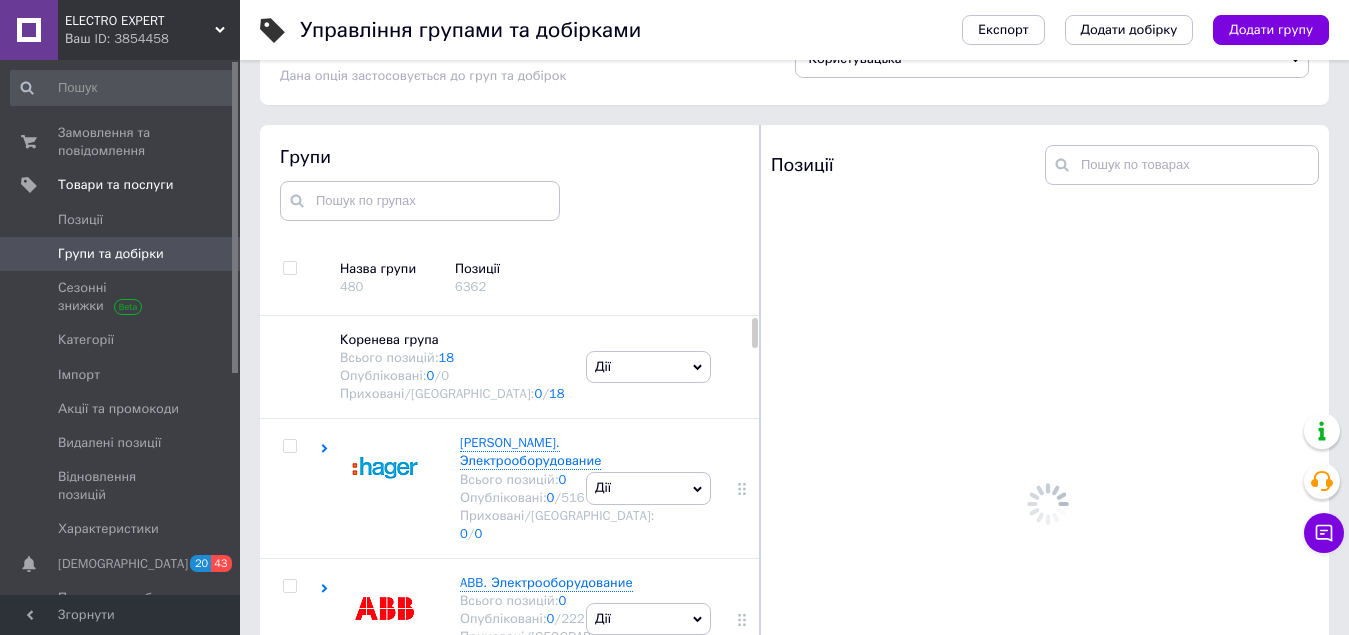 scroll, scrollTop: 113, scrollLeft: 0, axis: vertical 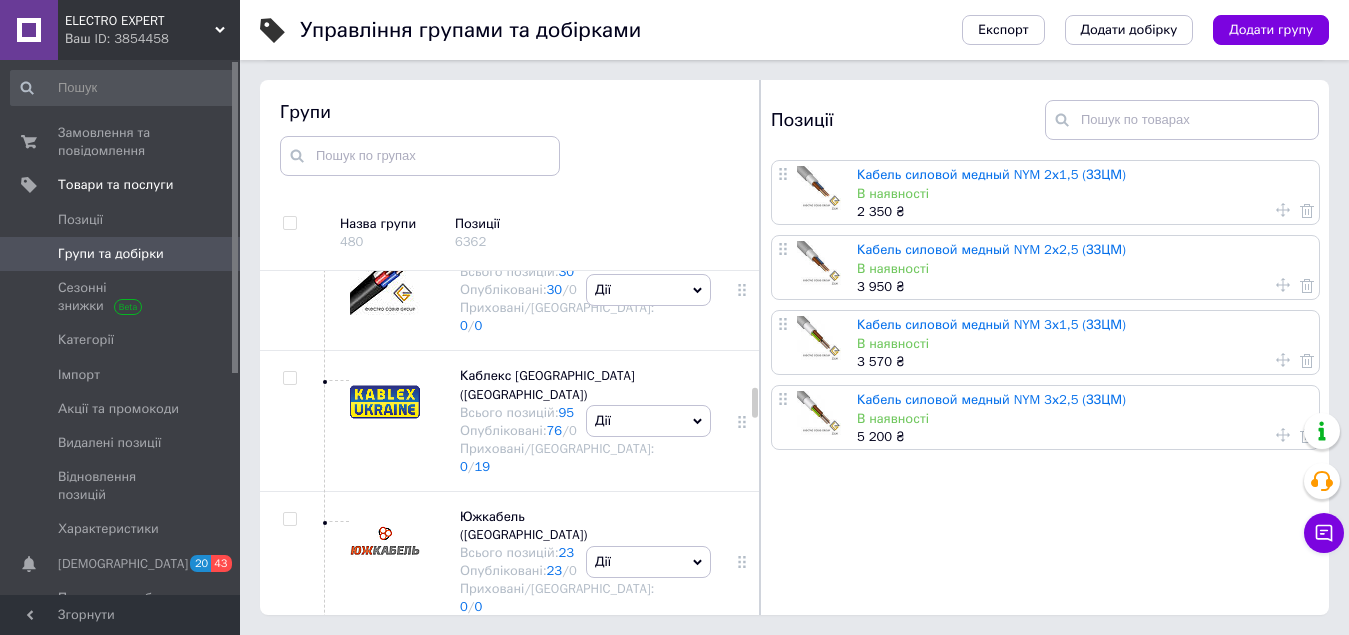 click on "Дії" at bounding box center [648, -87] 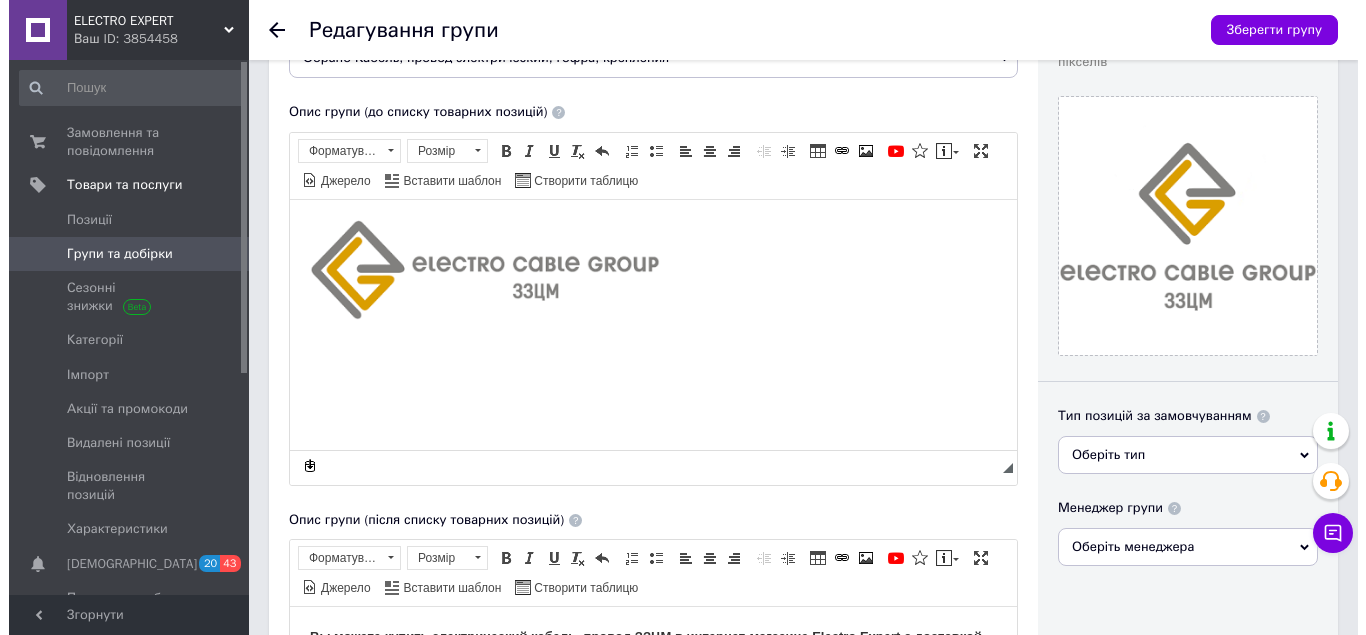 scroll, scrollTop: 600, scrollLeft: 0, axis: vertical 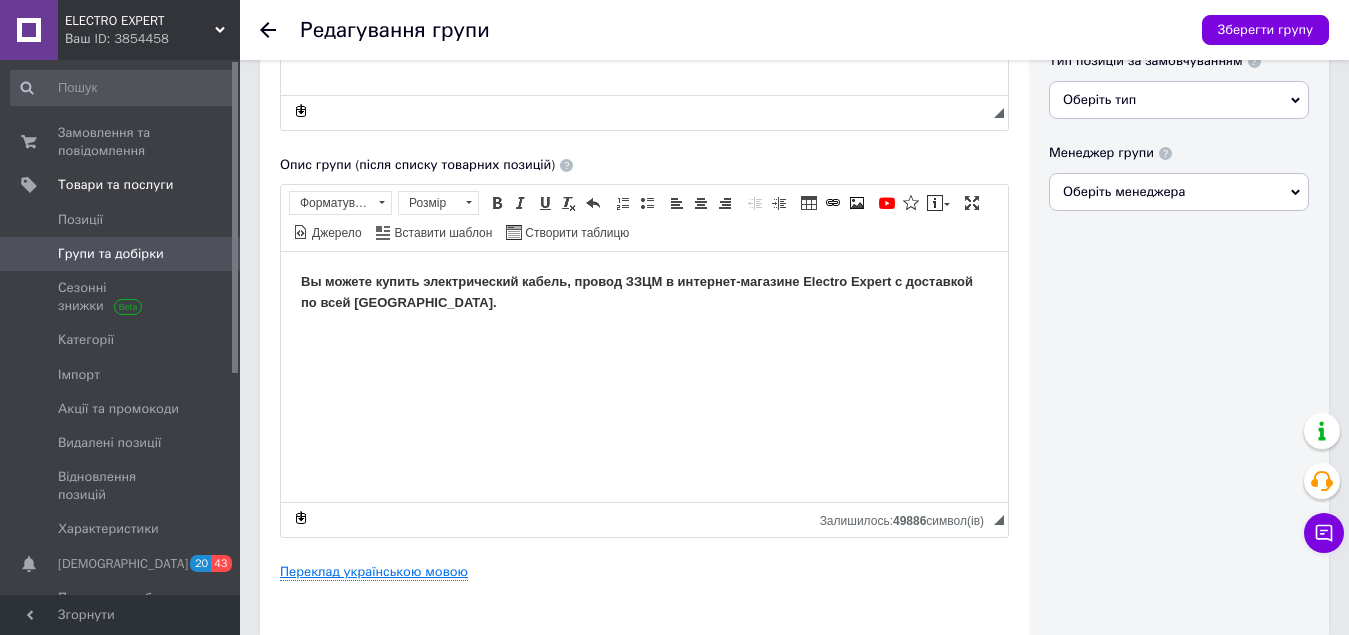 click on "Переклад українською мовою" at bounding box center (374, 572) 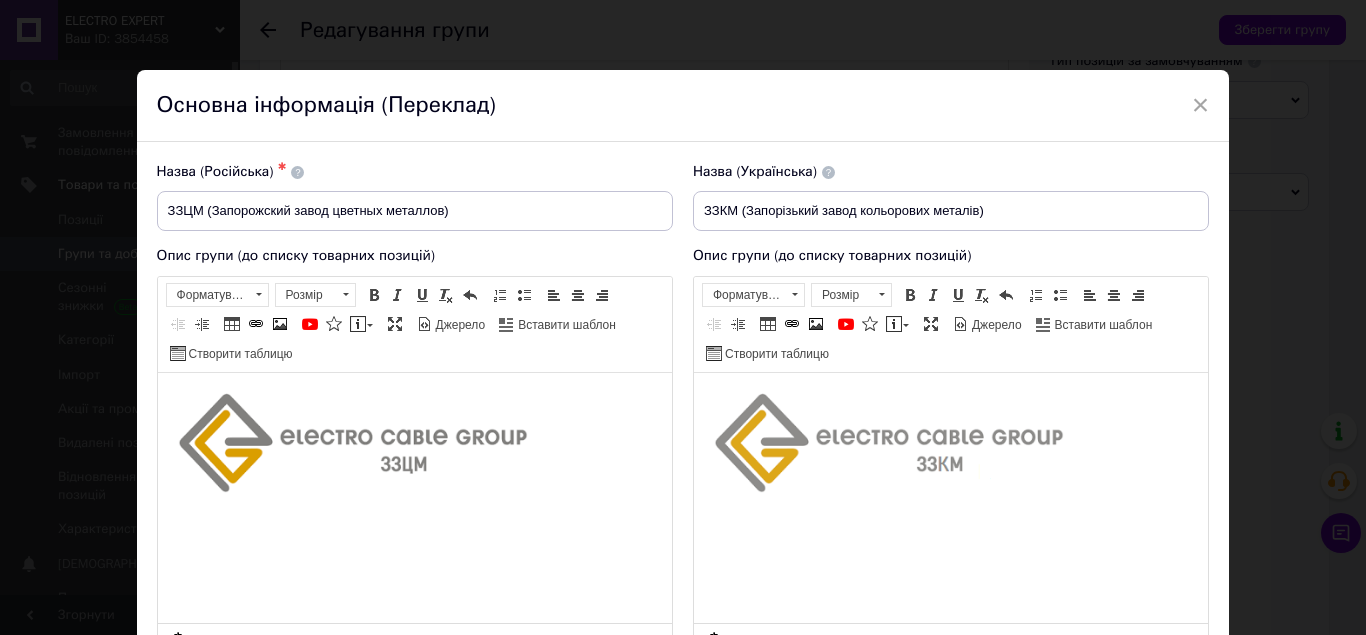 scroll, scrollTop: 0, scrollLeft: 0, axis: both 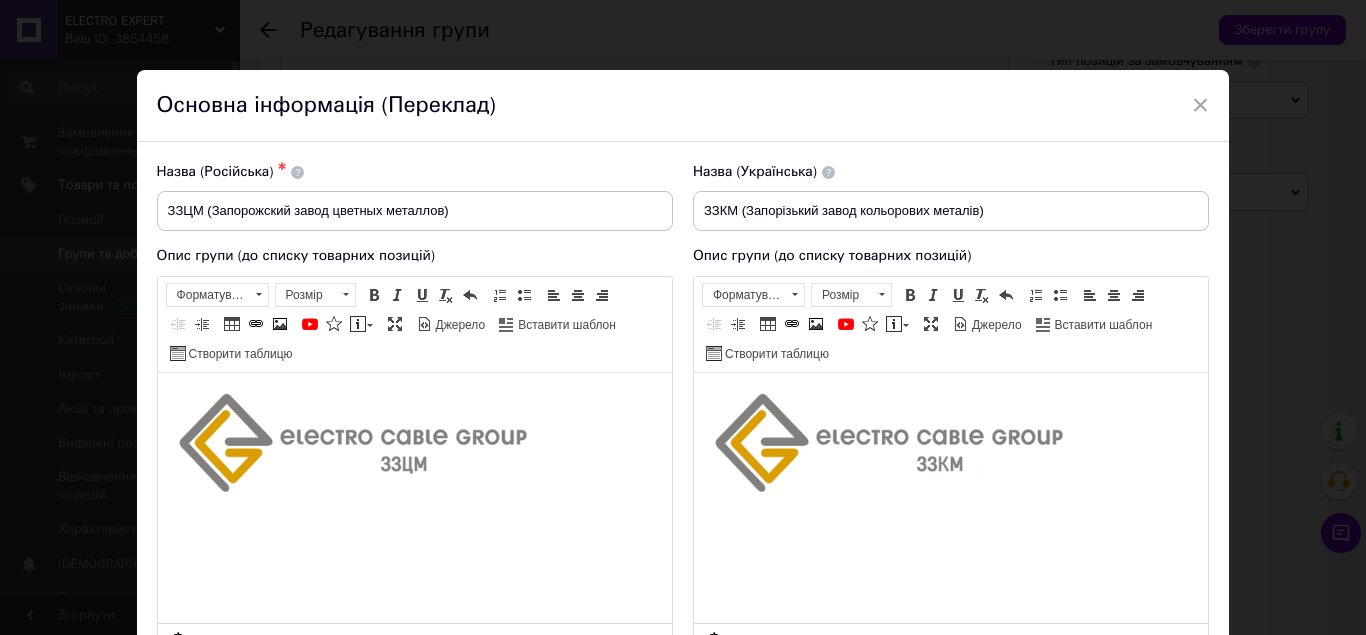 click on "Опис групи (до списку товарних позицій) Розширений текстовий редактор, 059E7702-0220-4EE1-A738-6FAE0EA578F8 Панель інструментів редактора Форматування Форматування Розмір Розмір   Жирний  Сполучення клавіш Ctrl+B   Курсив  Сполучення клавіш Ctrl+I   Підкреслений  Сполучення клавіш Ctrl+U   Видалити форматування   Повернути  Сполучення клавіш Ctrl+Z   Вставити/видалити нумерований список   Вставити/видалити маркований список   По лівому краю   По центру   По правому краю   Зменшити відступ   Збільшити відступ   Таблиця   Вставити/Редагувати посилання  Сполучення клавіш Ctrl+L" at bounding box center (951, 452) 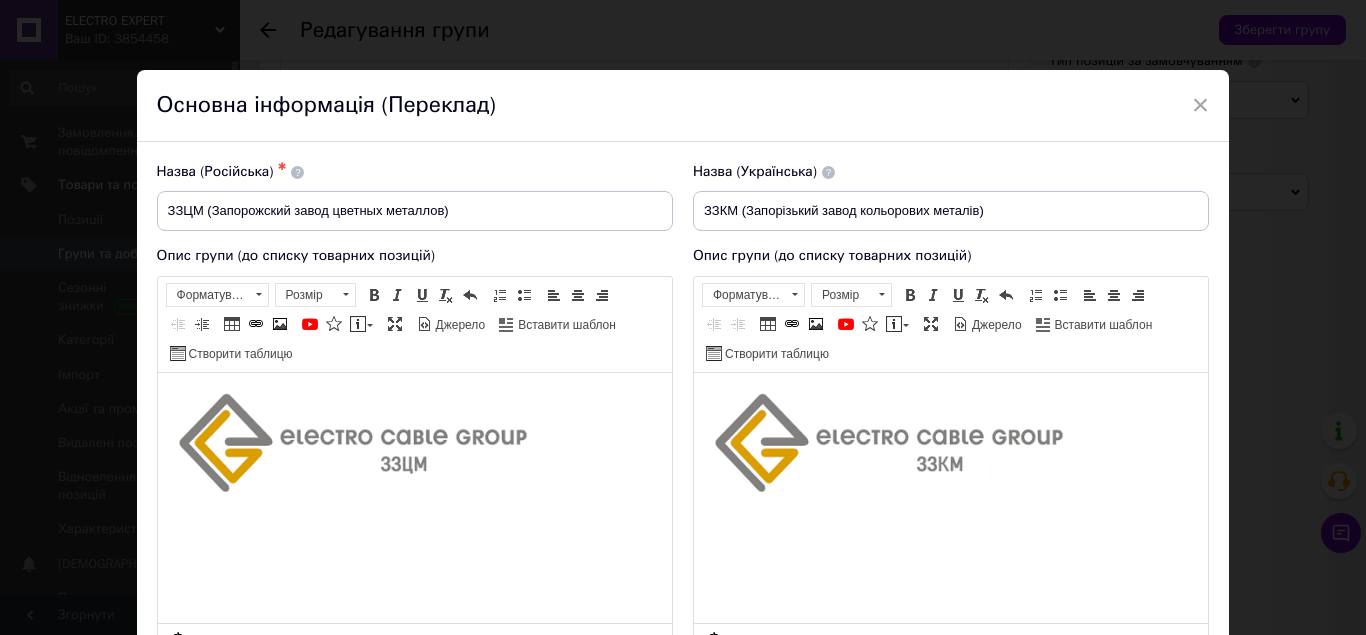 click at bounding box center [950, 445] 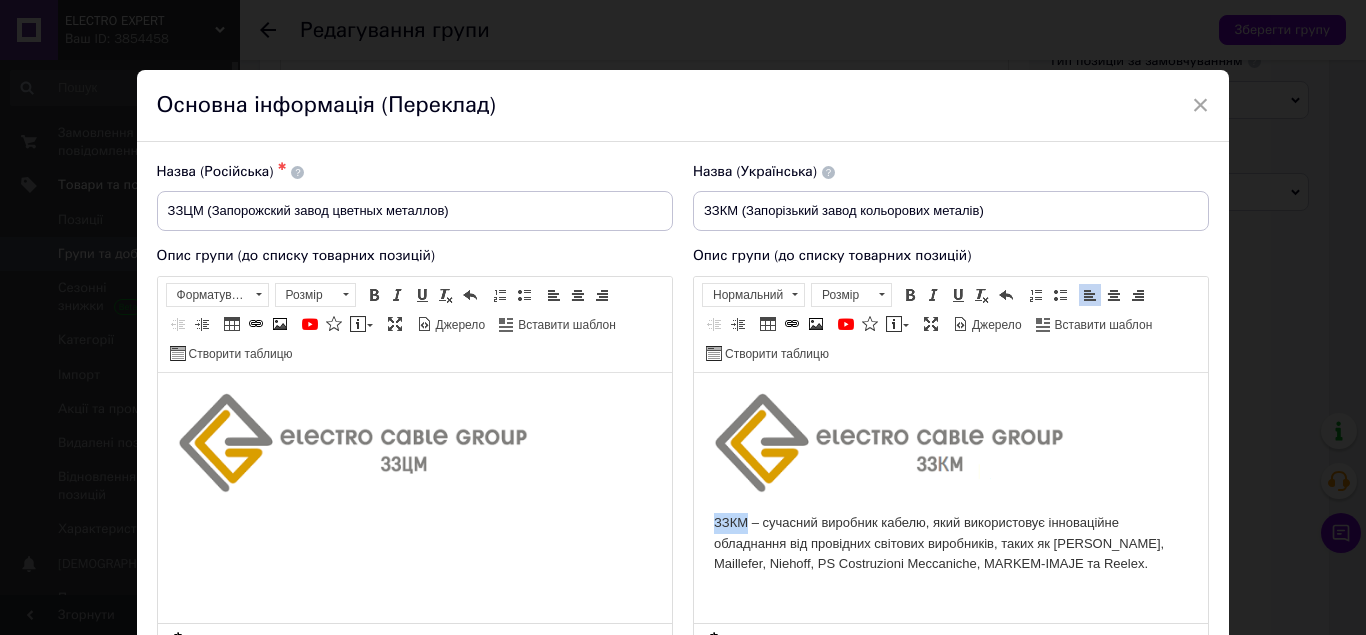 drag, startPoint x: 743, startPoint y: 523, endPoint x: 693, endPoint y: 517, distance: 50.358715 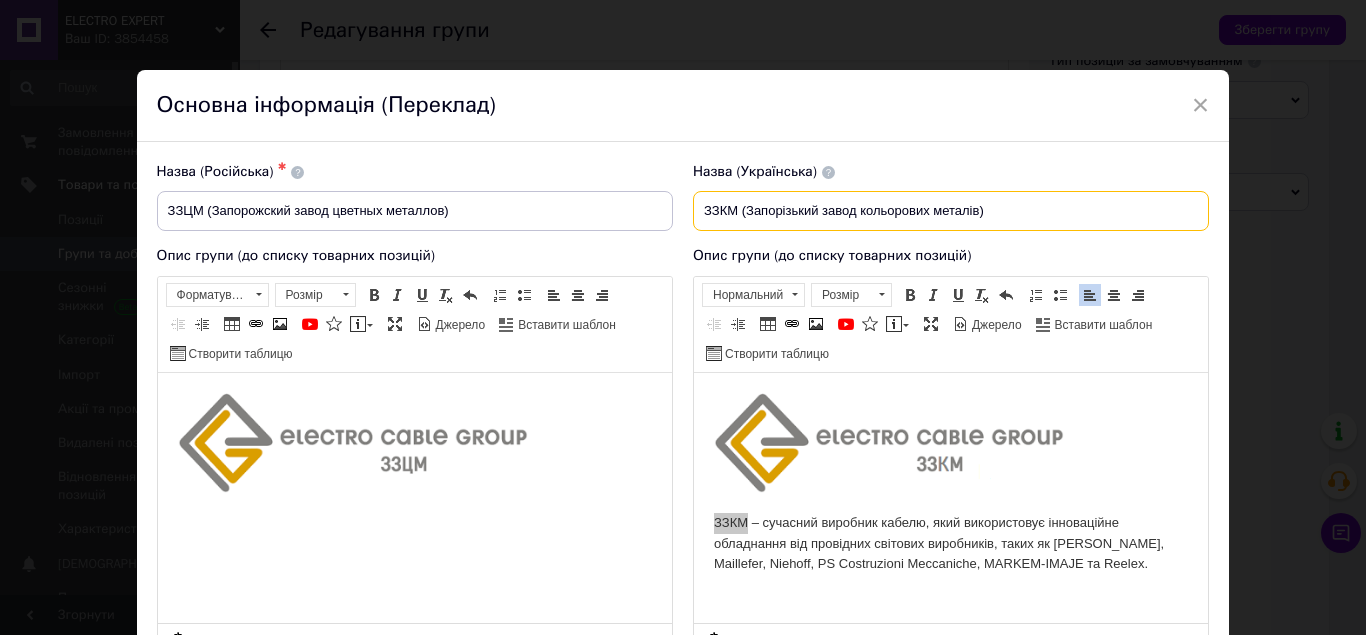 drag, startPoint x: 986, startPoint y: 210, endPoint x: 739, endPoint y: 214, distance: 247.03238 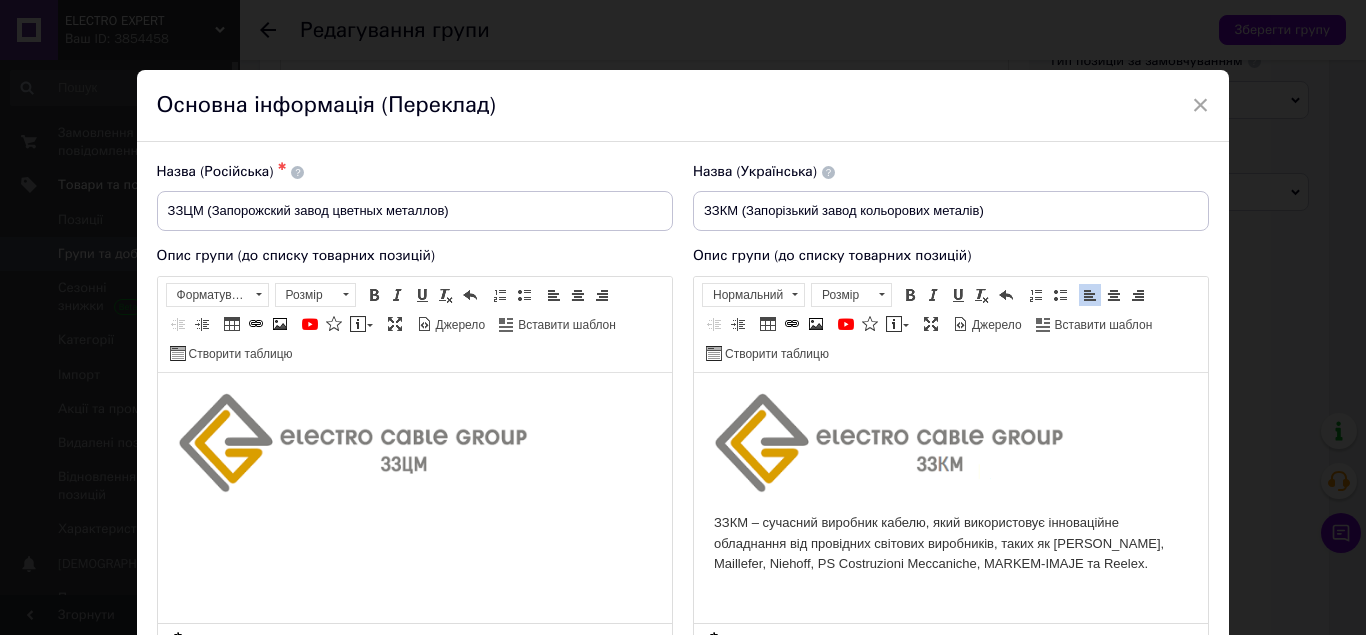 click on "ЗЗКМ – сучасний виробник кабелю, який використовує інноваційне обладнання від провідних світових виробників, таких як [PERSON_NAME], Maillefer, Niehoff, PS Costruzioni Meccaniche, MARKEM-IMAJE та Reelex." at bounding box center [950, 543] 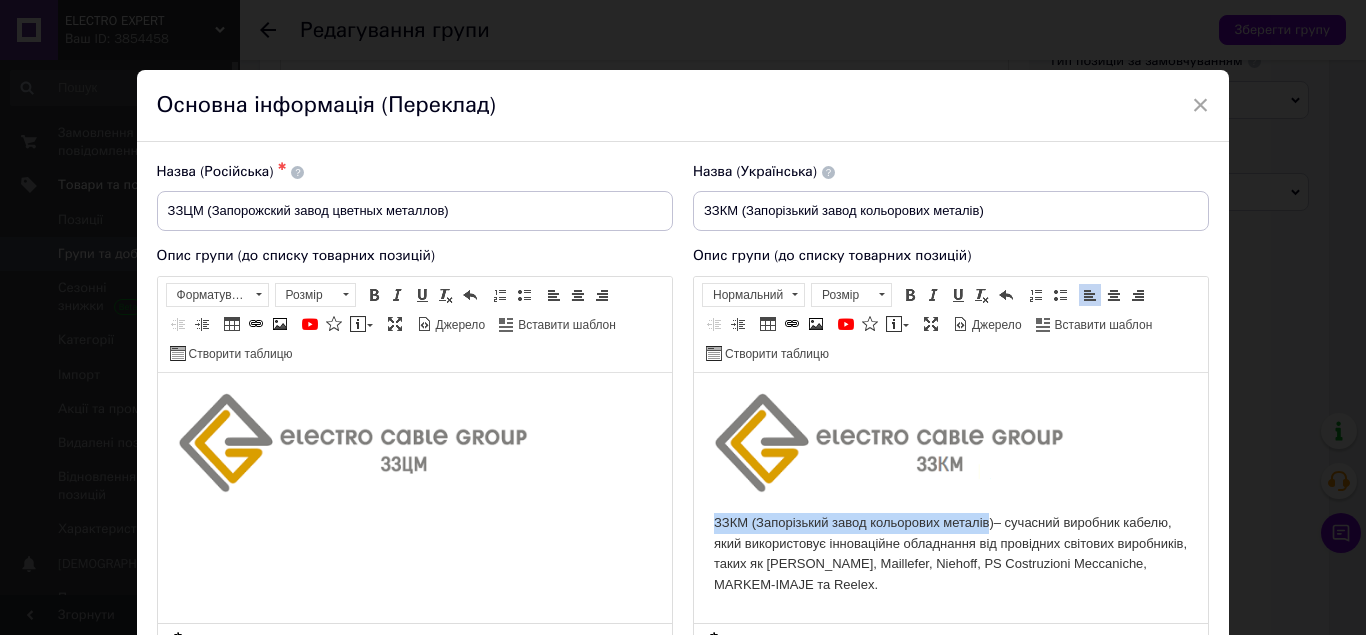 drag, startPoint x: 990, startPoint y: 520, endPoint x: 694, endPoint y: 514, distance: 296.0608 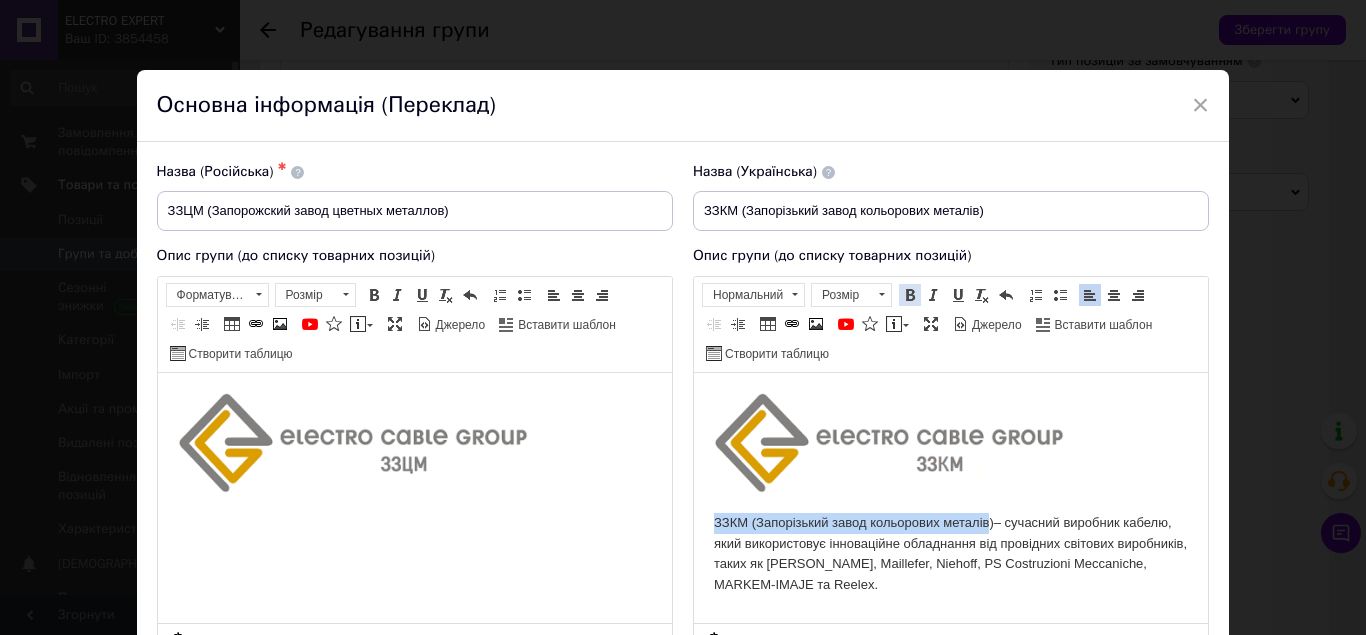click at bounding box center [910, 295] 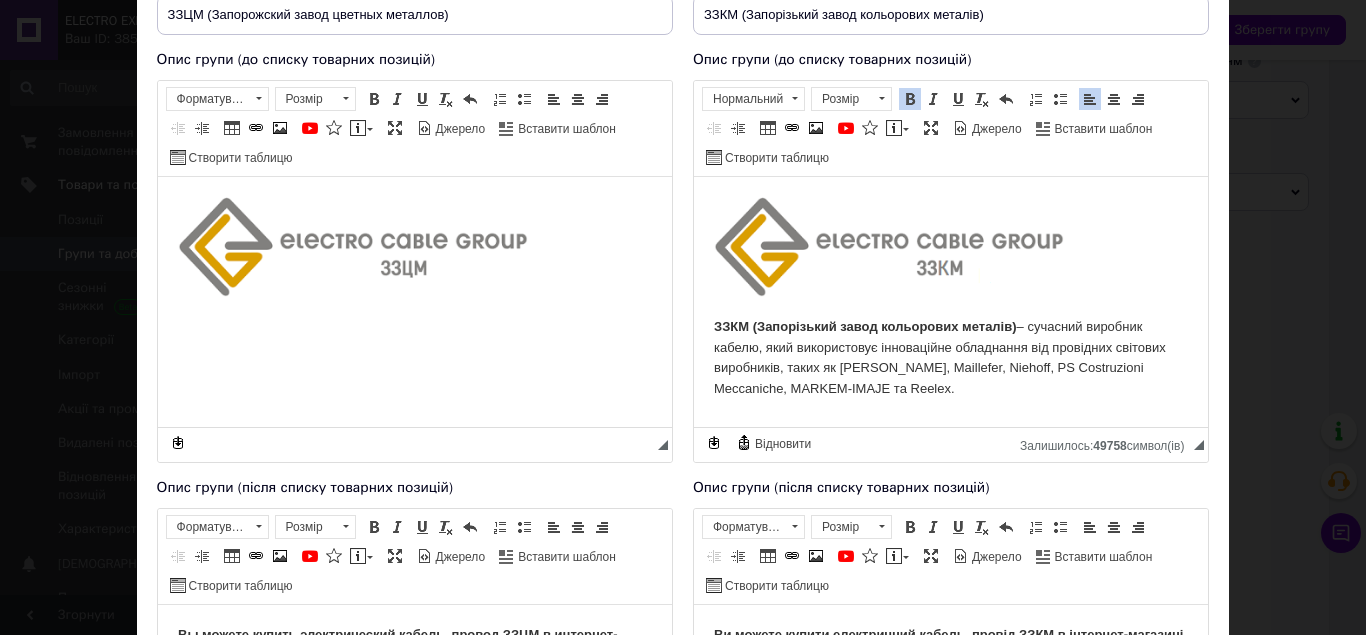 scroll, scrollTop: 200, scrollLeft: 0, axis: vertical 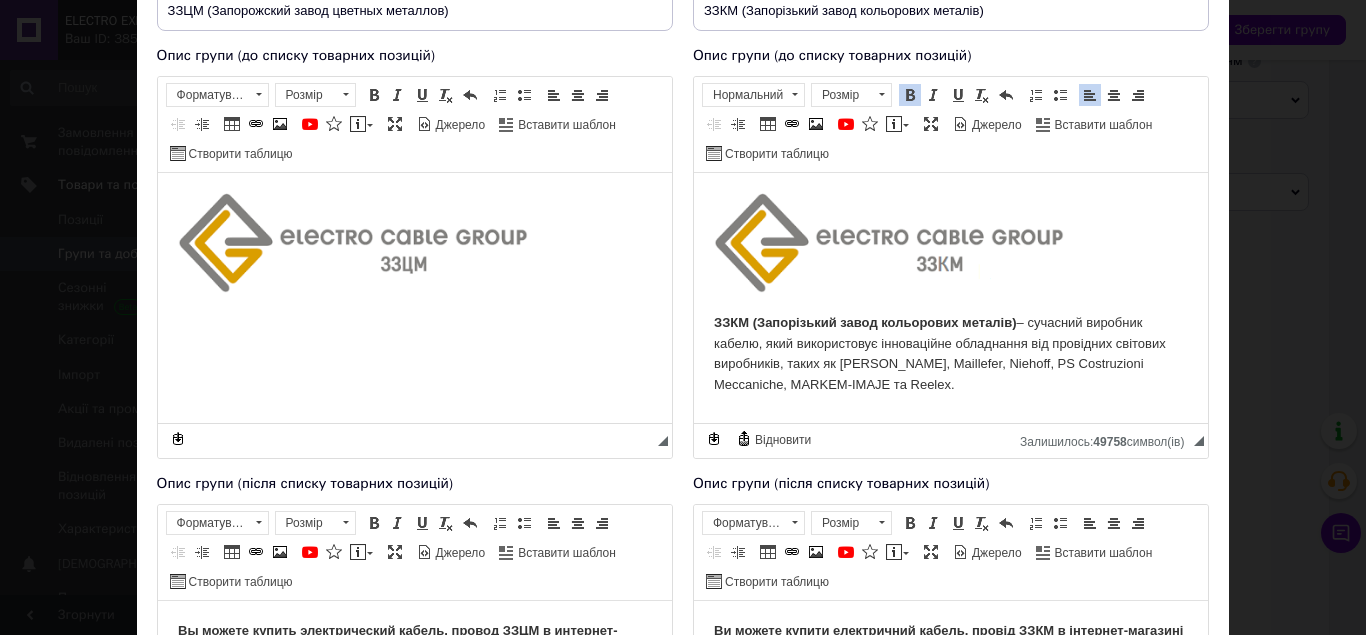 click on "ЗЗКМ (Запорізький завод кольорових металів)  – сучасний виробник кабелю, який використовує інноваційне обладнання від провідних світових виробників, таких як [PERSON_NAME], Maillefer, Niehoff, PS Costruzioni Meccaniche, MARKEM-IMAJE та Reelex." at bounding box center (950, 353) 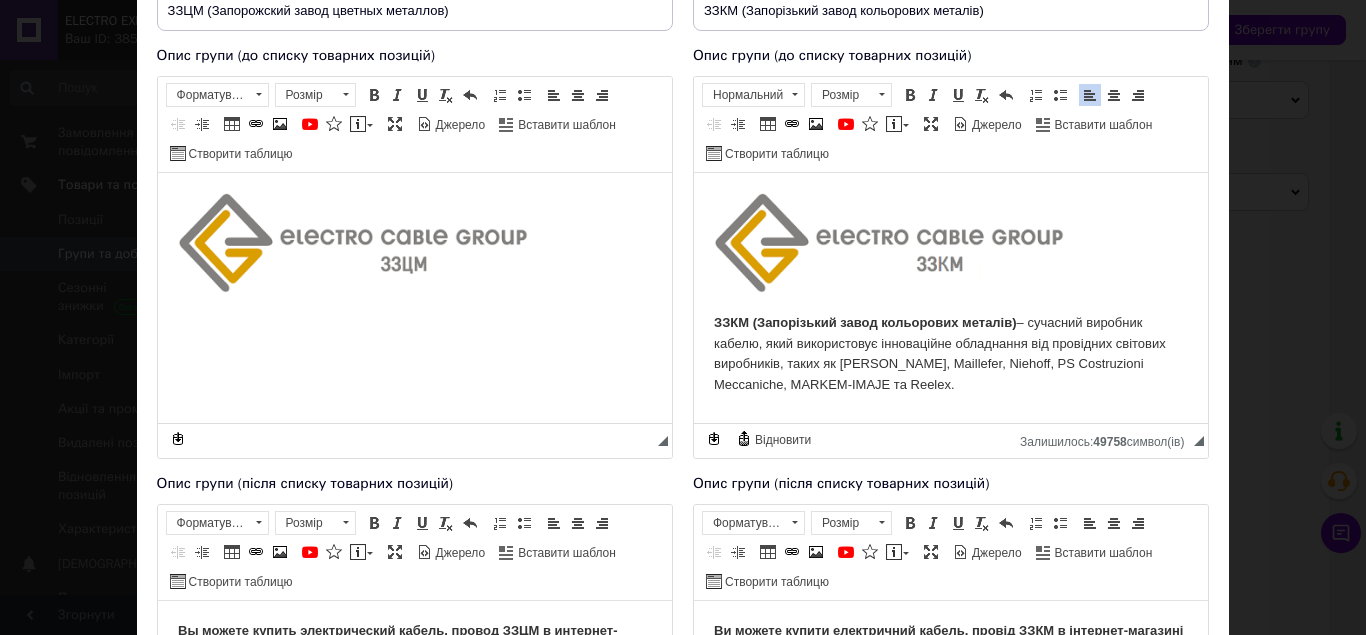 click on "ЗЗКМ (Запорізький завод кольорових металів)  – сучасний виробник кабелю, який використовує інноваційне обладнання від провідних світових виробників, таких як [PERSON_NAME], Maillefer, Niehoff, PS Costruzioni Meccaniche, MARKEM-IMAJE та Reelex." at bounding box center (950, 353) 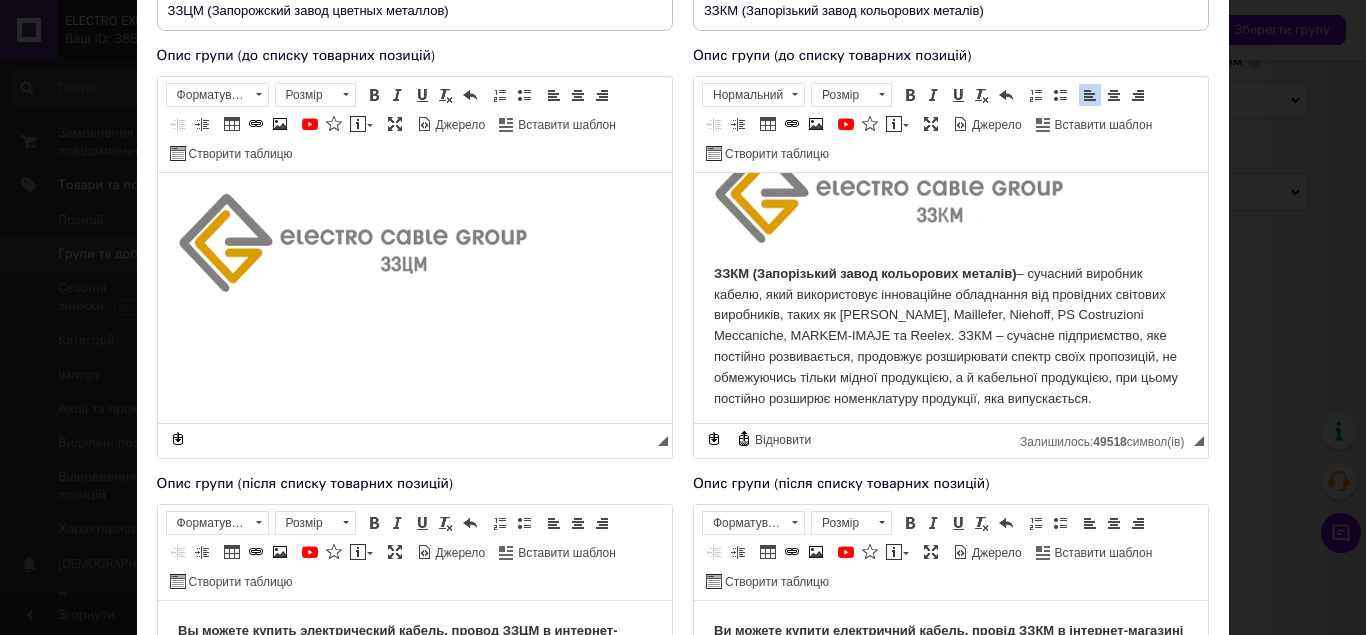 scroll, scrollTop: 55, scrollLeft: 0, axis: vertical 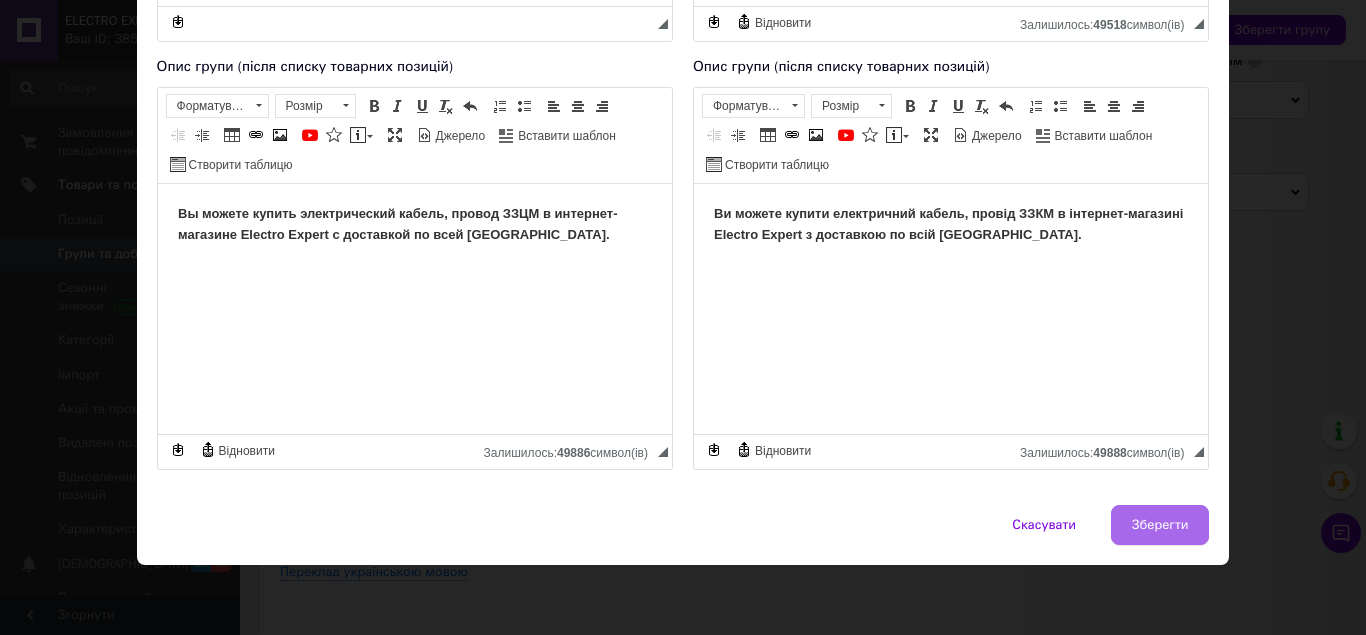 click on "Зберегти" at bounding box center [1160, 525] 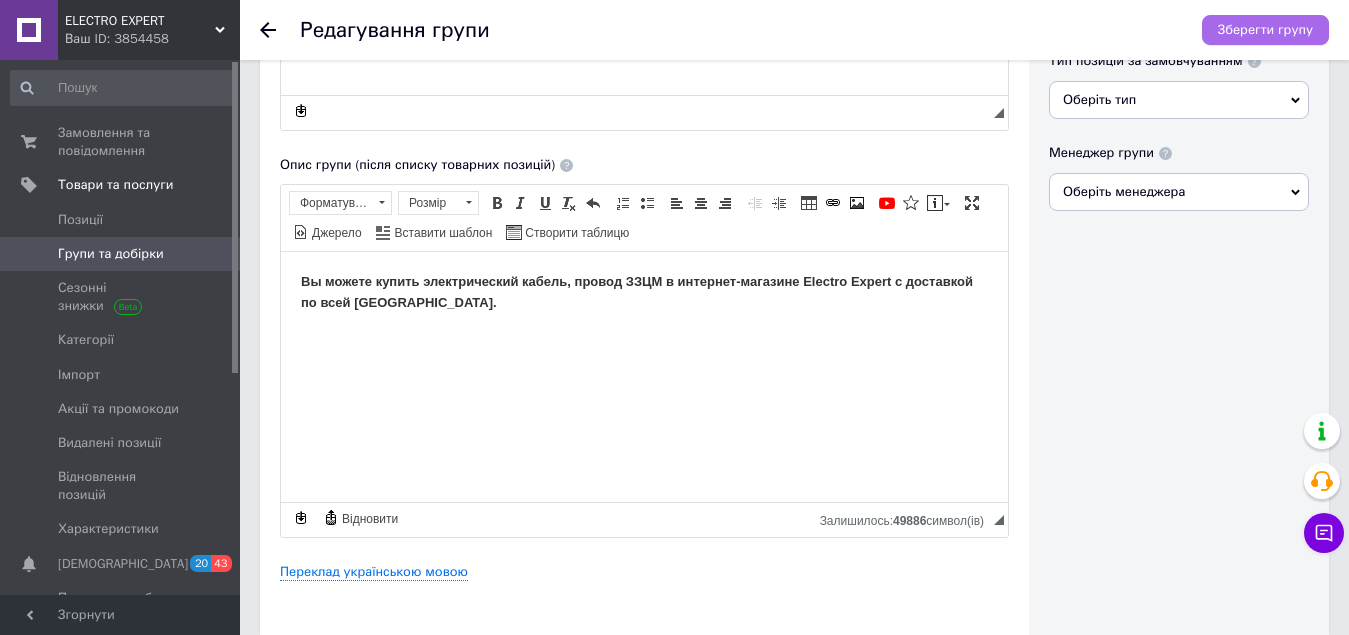 click on "Зберегти групу" at bounding box center [1265, 30] 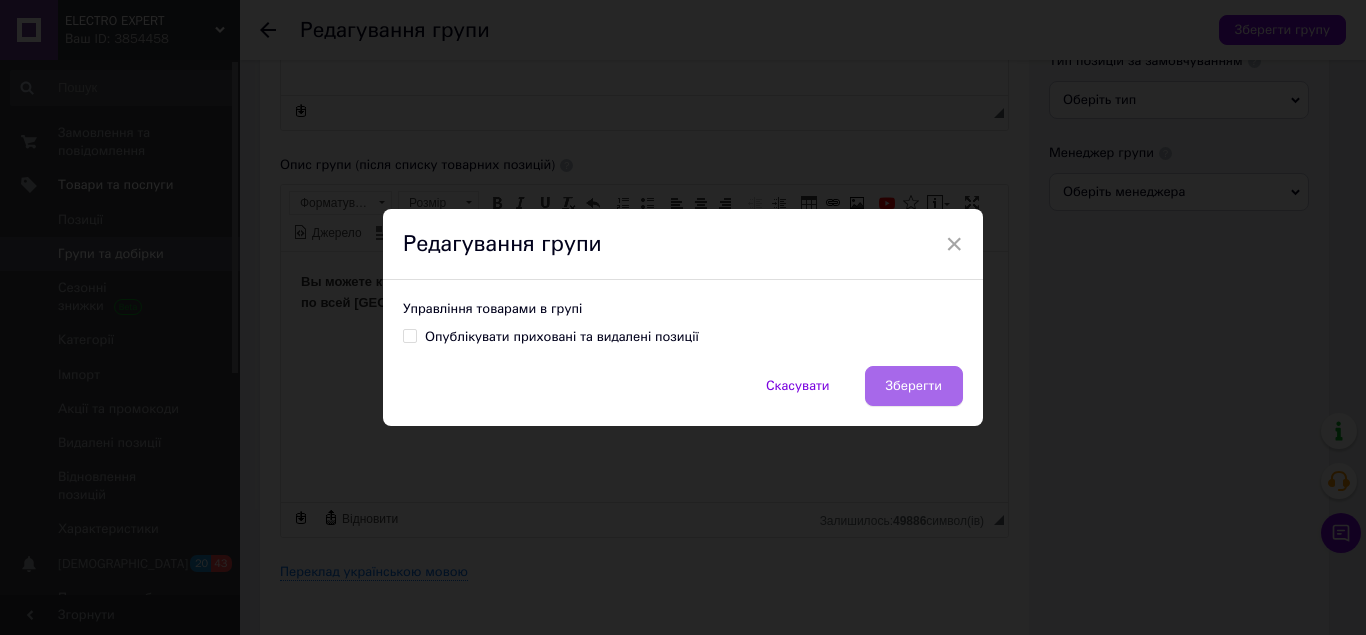 click on "Зберегти" at bounding box center [914, 386] 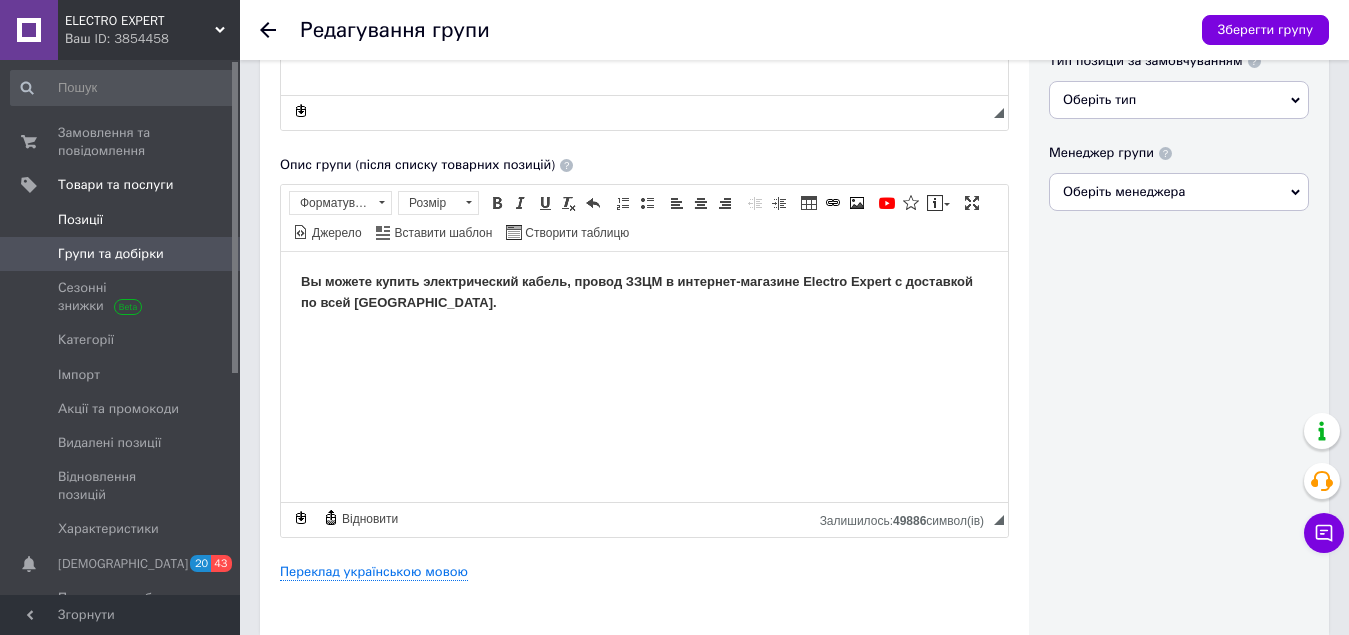 click on "Позиції" at bounding box center (80, 220) 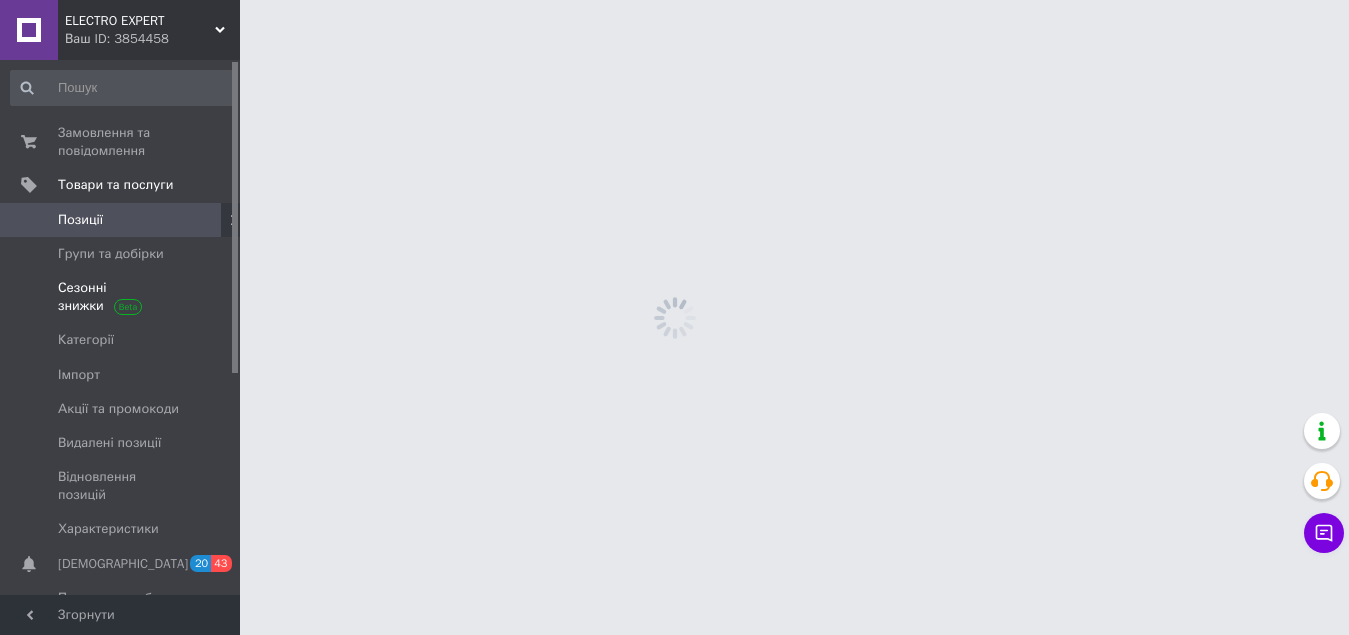 scroll, scrollTop: 0, scrollLeft: 0, axis: both 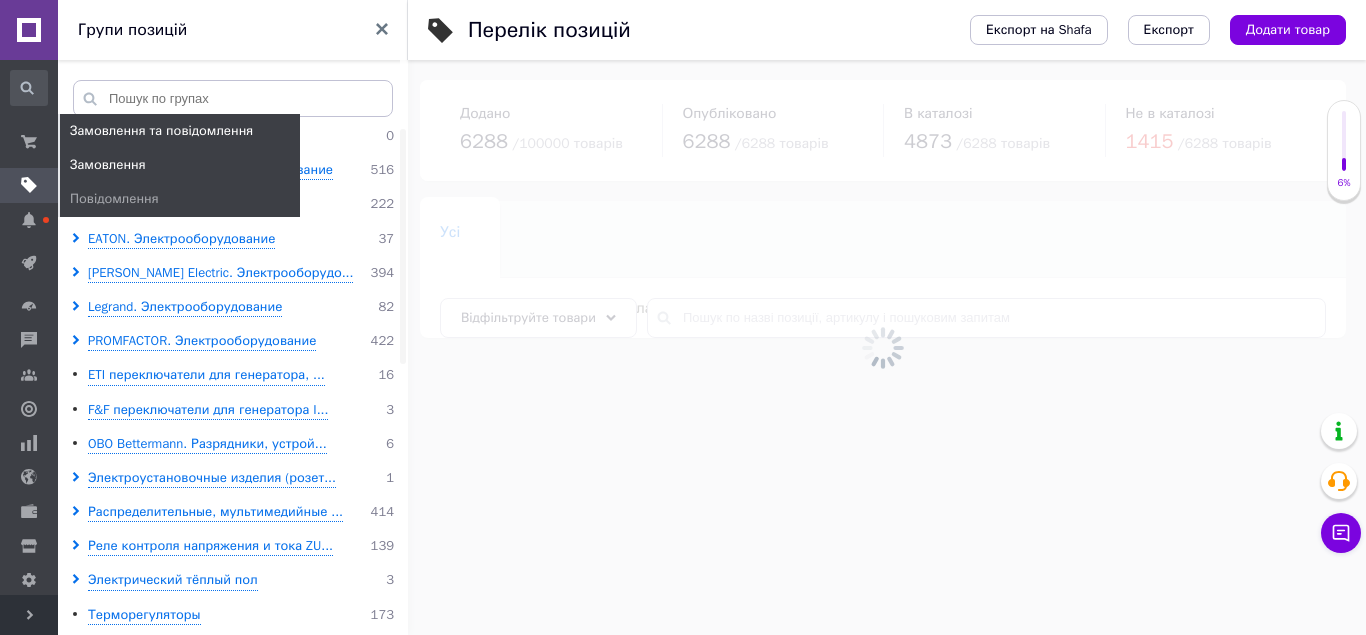 click on "Замовлення" at bounding box center (108, 165) 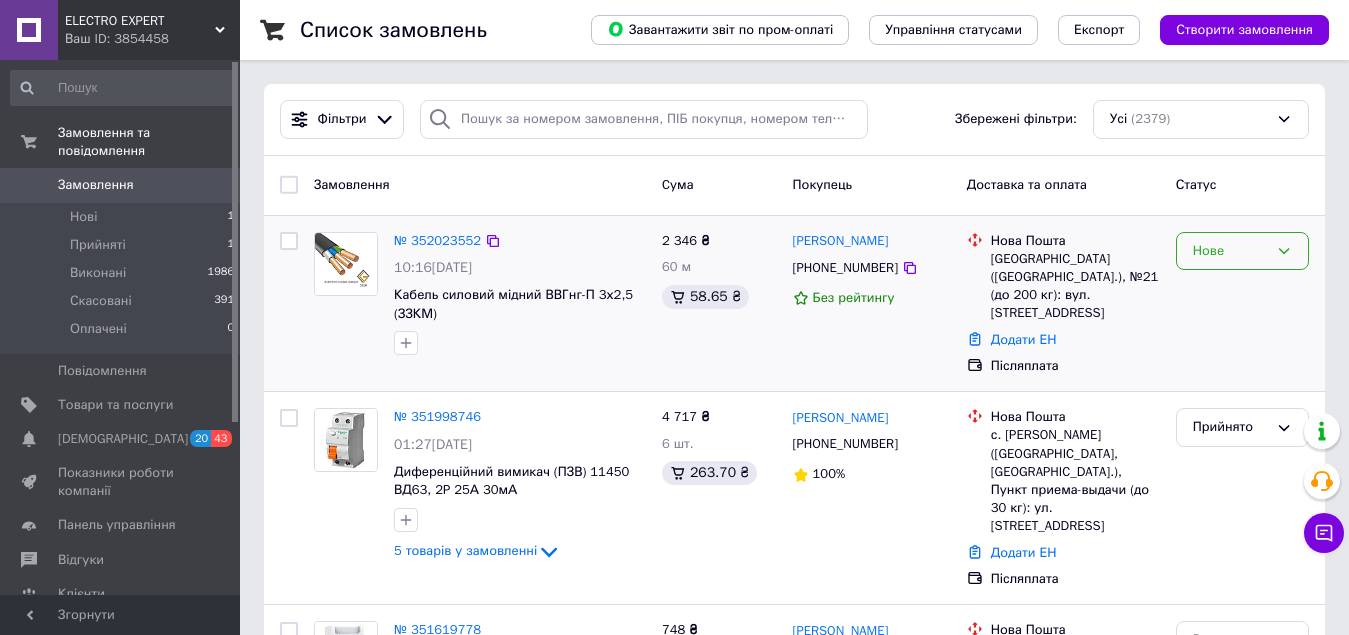 click 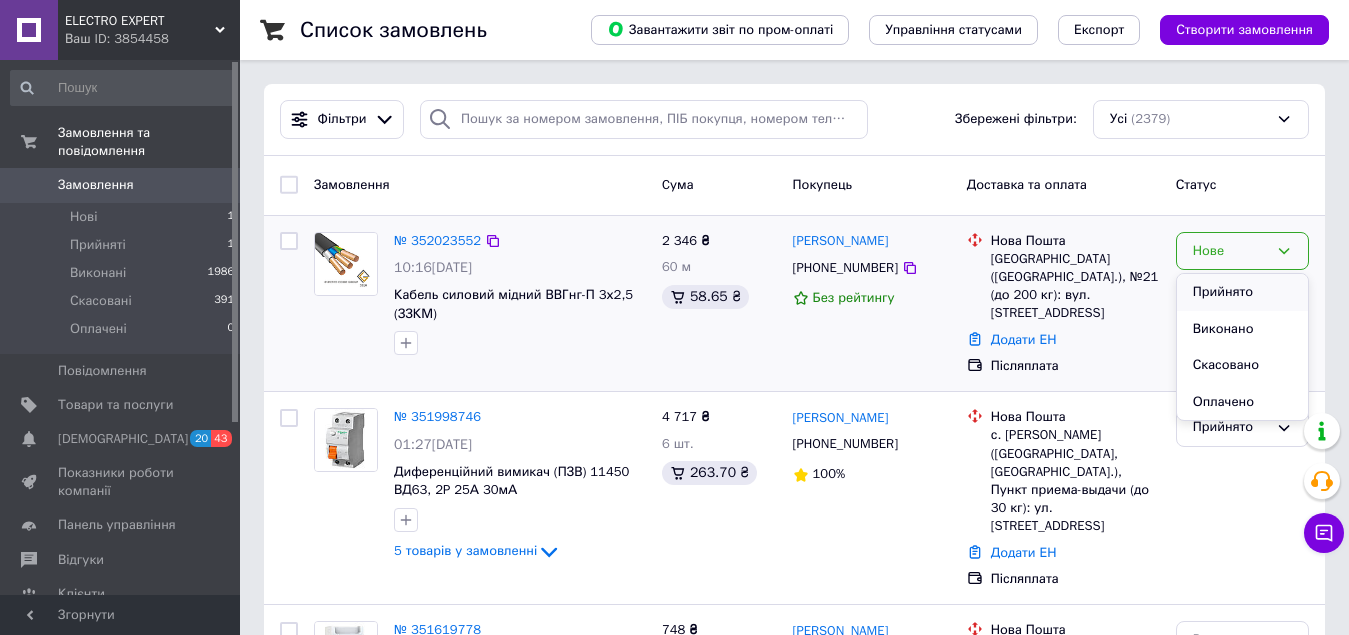 click on "Прийнято" at bounding box center [1242, 292] 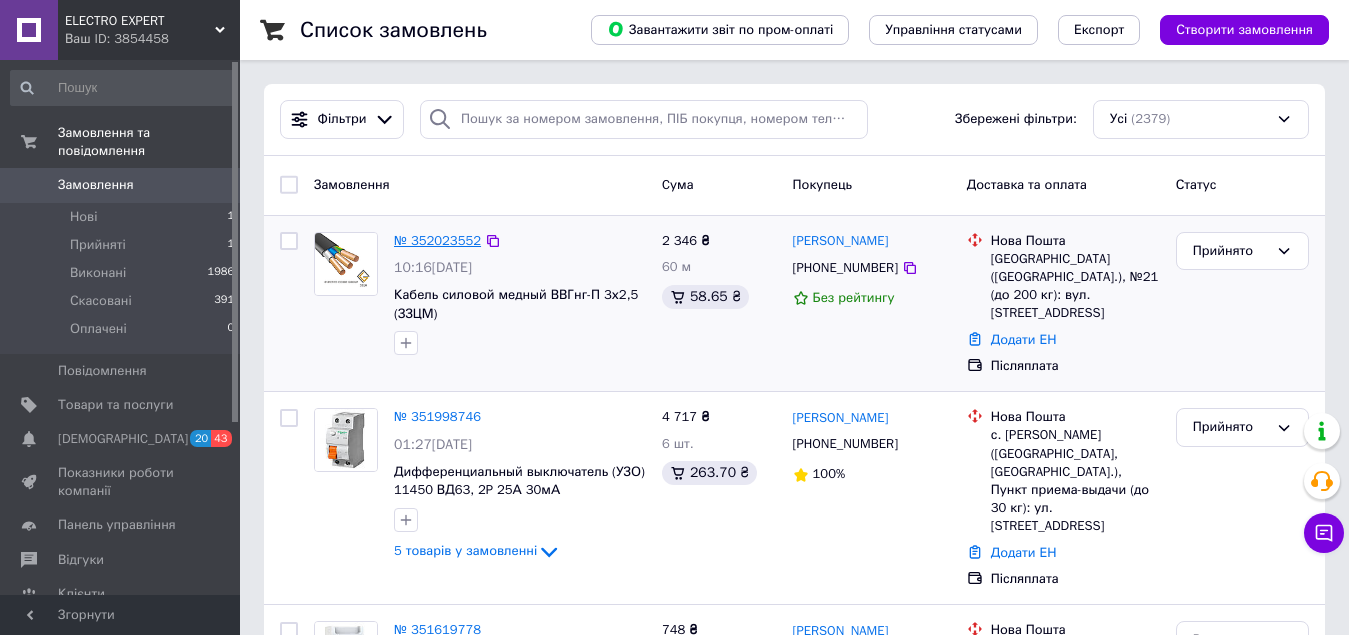 click on "№ 352023552" at bounding box center [437, 240] 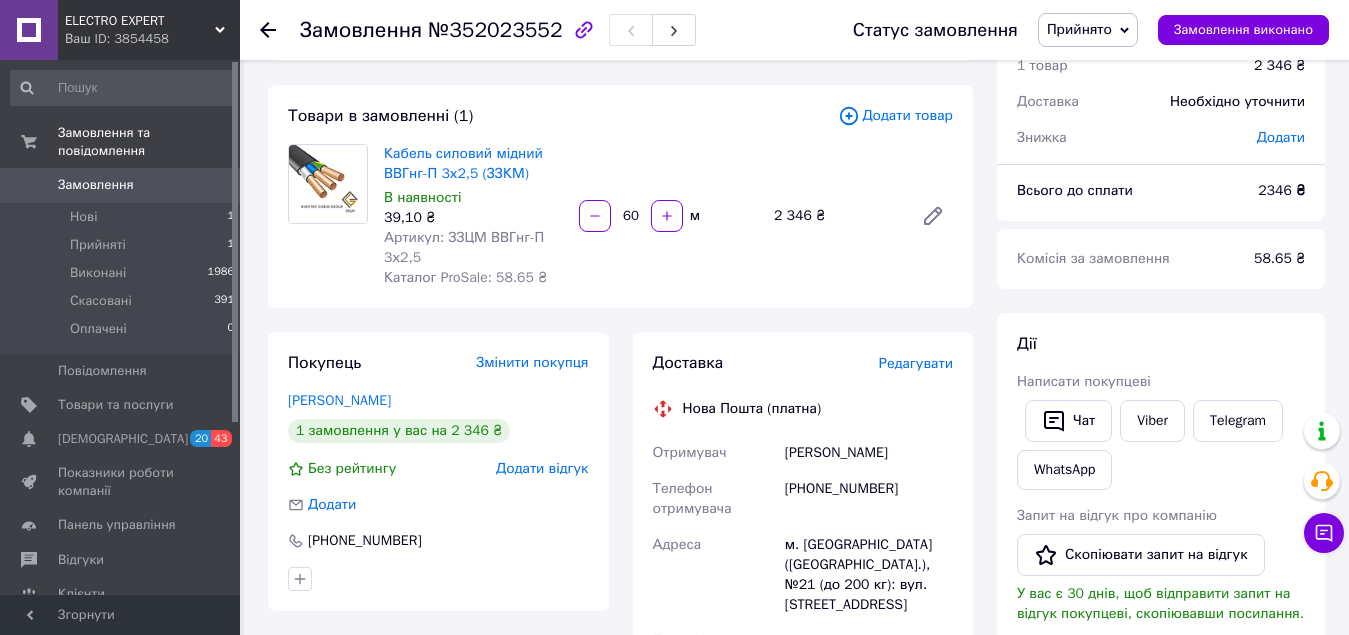scroll, scrollTop: 0, scrollLeft: 0, axis: both 